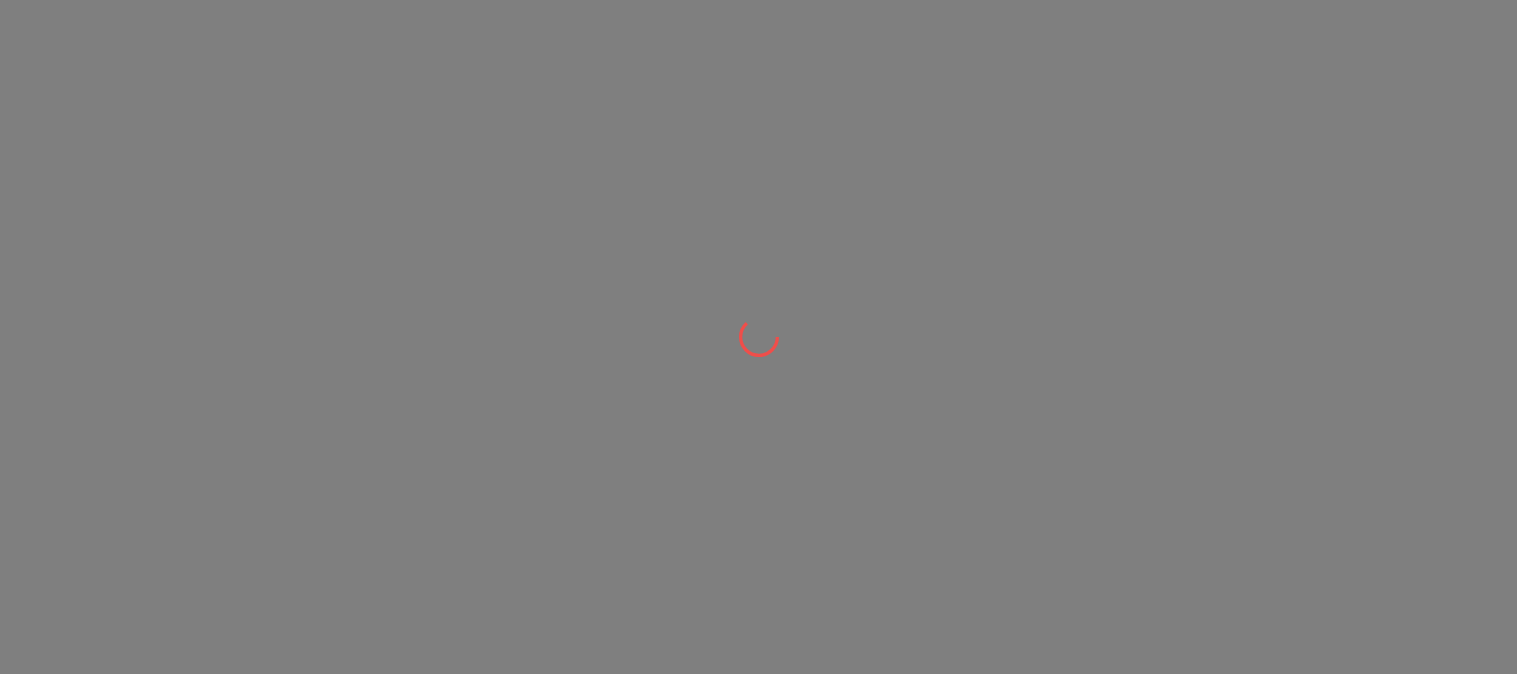 scroll, scrollTop: 0, scrollLeft: 0, axis: both 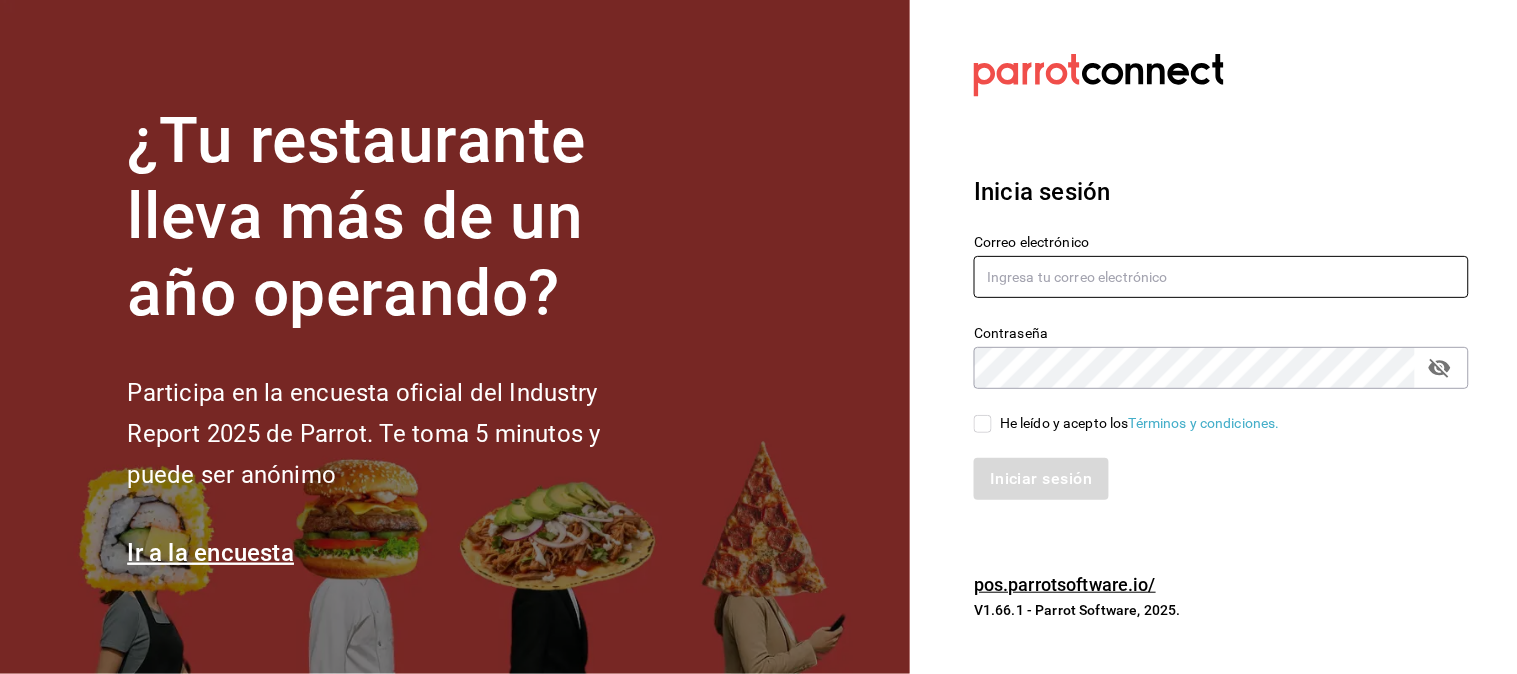 type on "[EMAIL]" 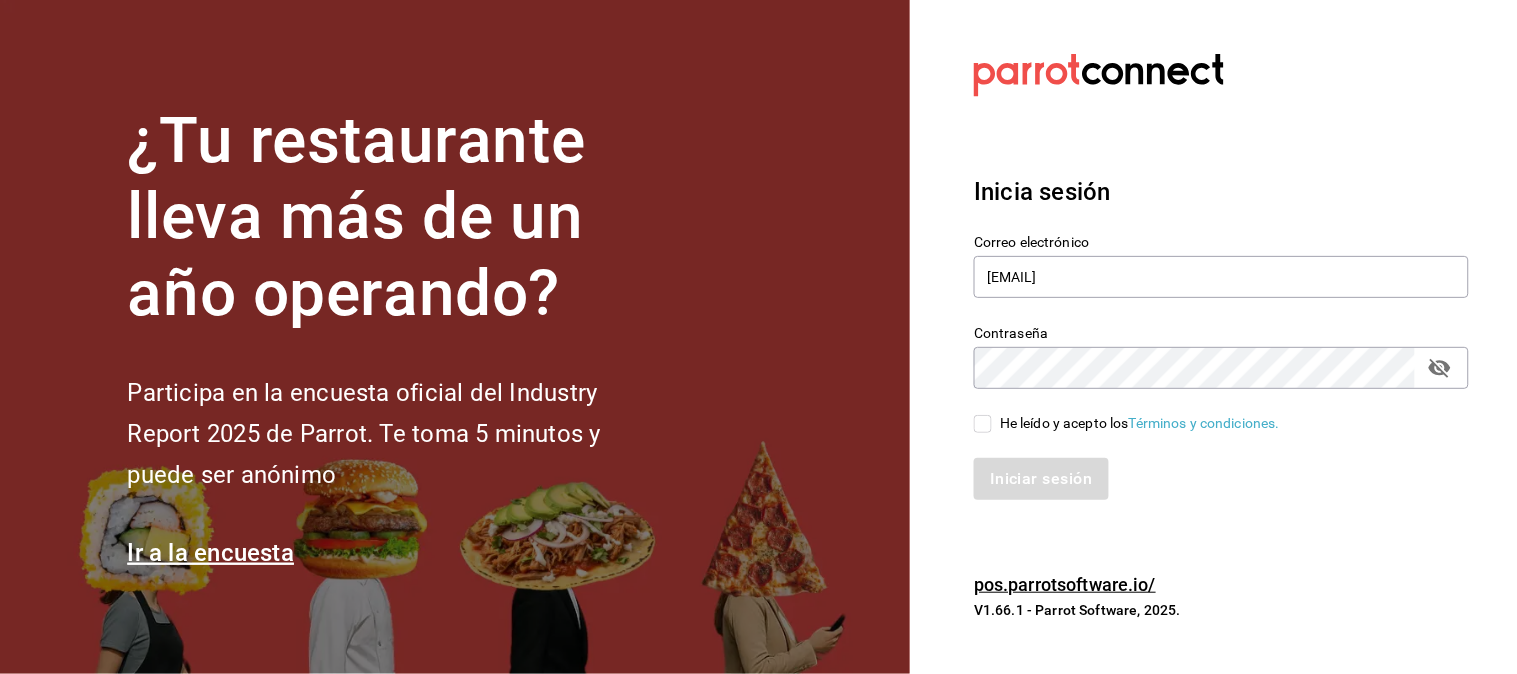 click on "He leído y acepto los  Términos y condiciones." at bounding box center [983, 424] 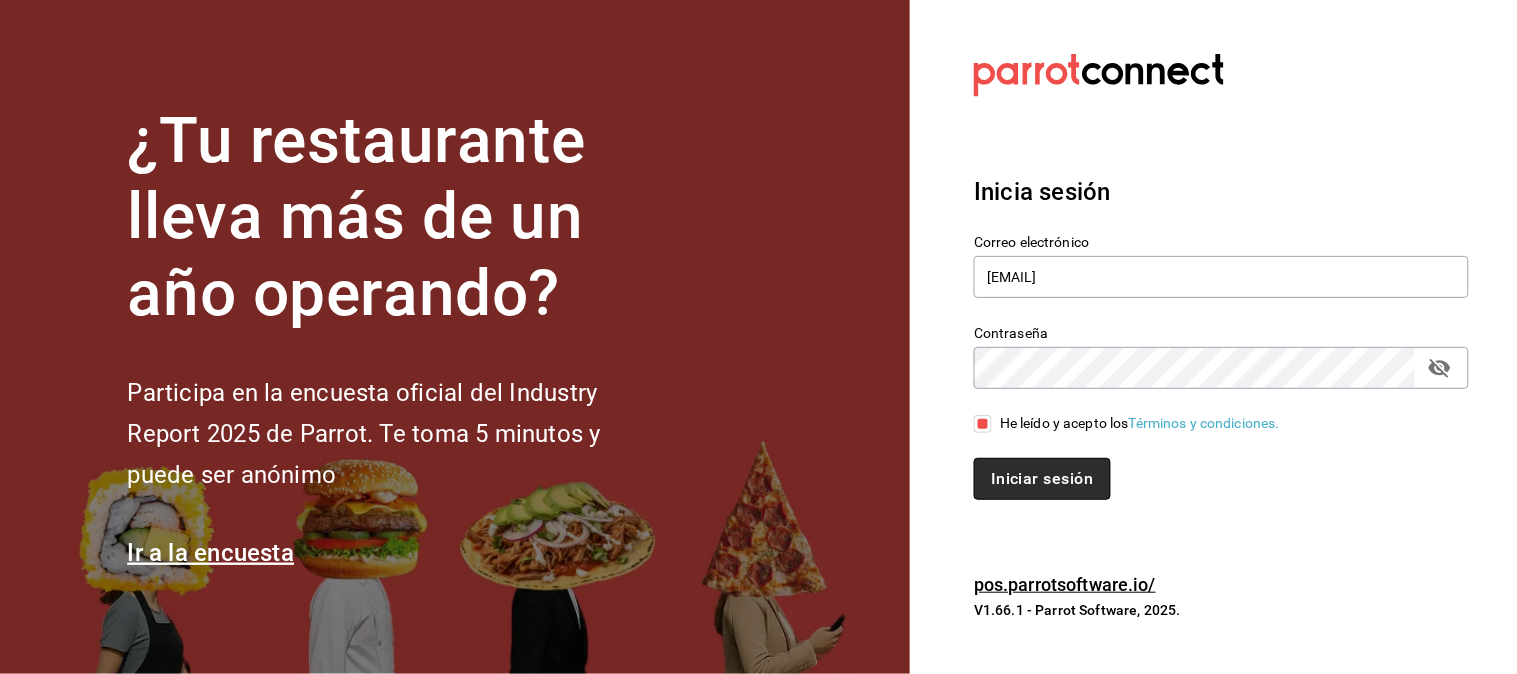 click on "Iniciar sesión" at bounding box center (1042, 479) 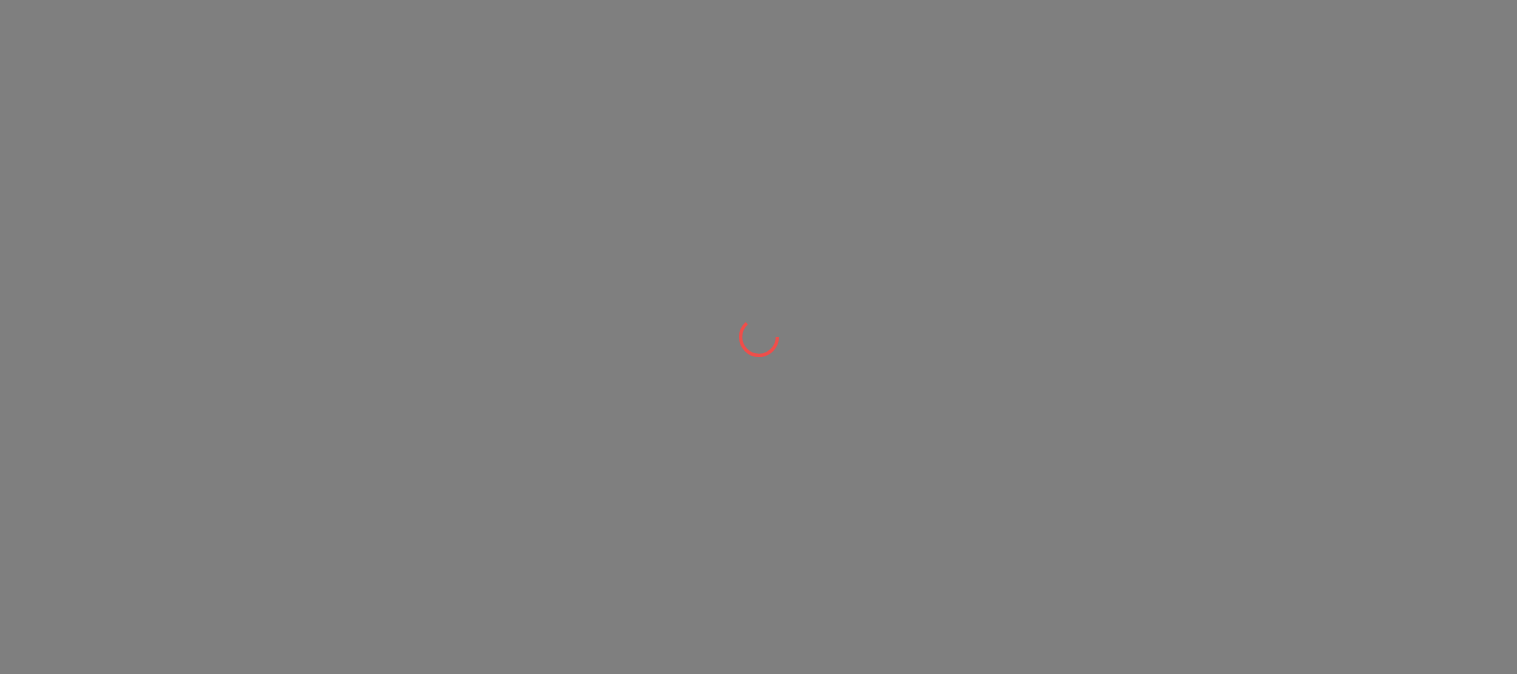 scroll, scrollTop: 0, scrollLeft: 0, axis: both 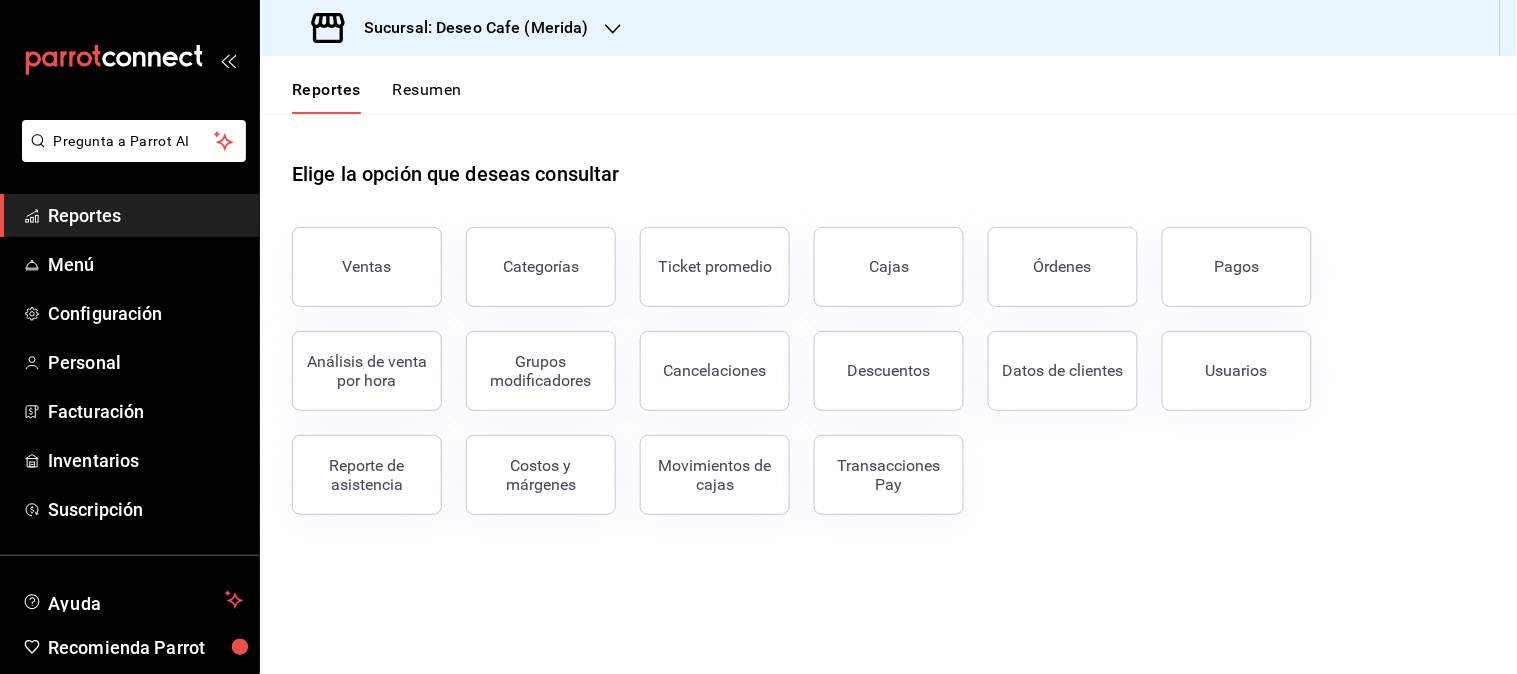 click on "Elige la opción que deseas consultar" at bounding box center (888, 158) 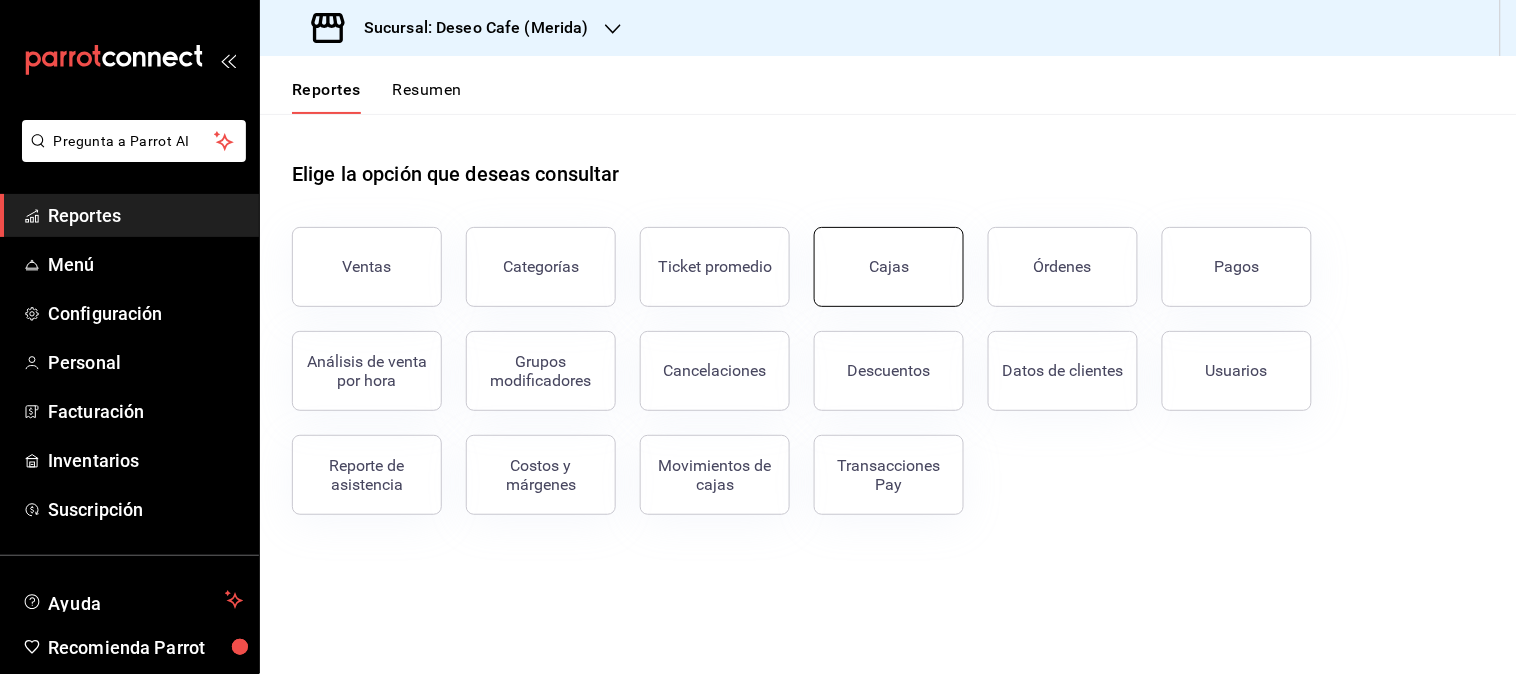 click on "Cajas" at bounding box center (889, 267) 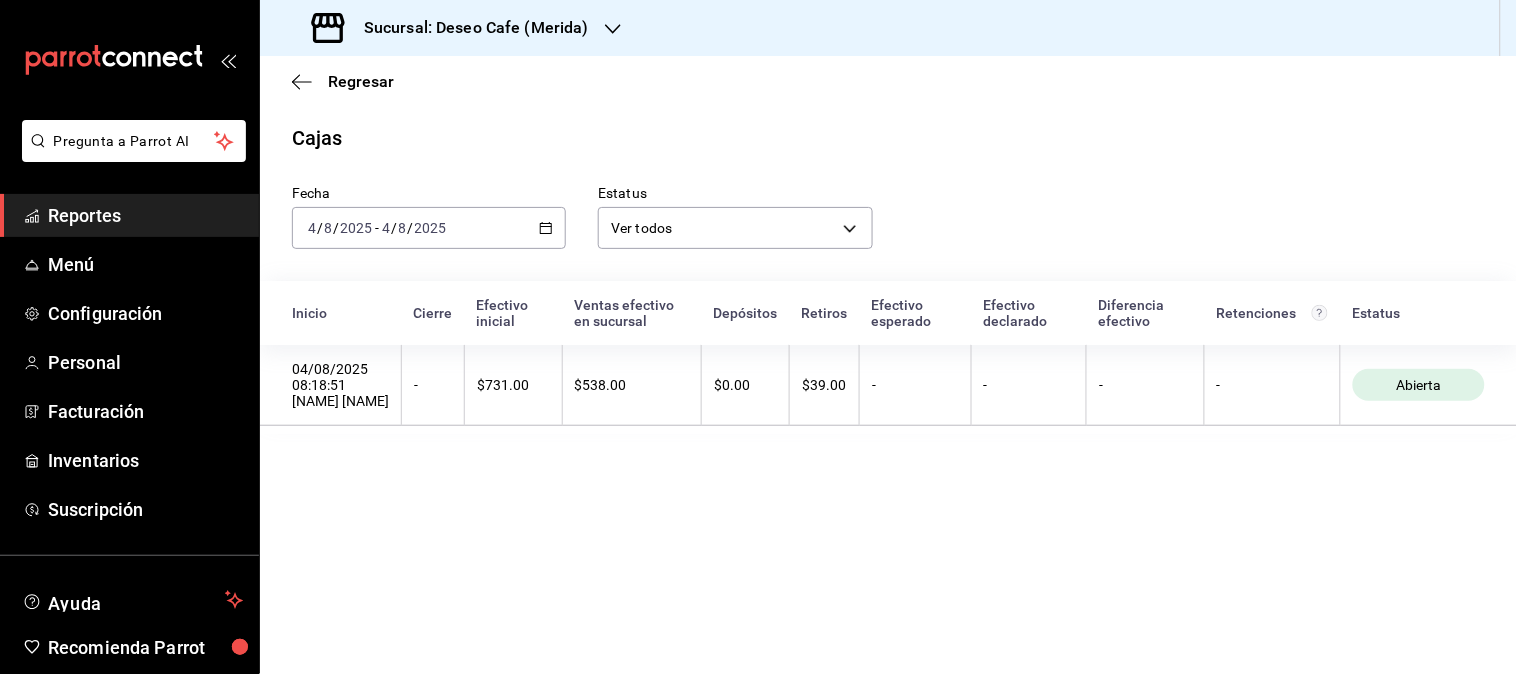 click 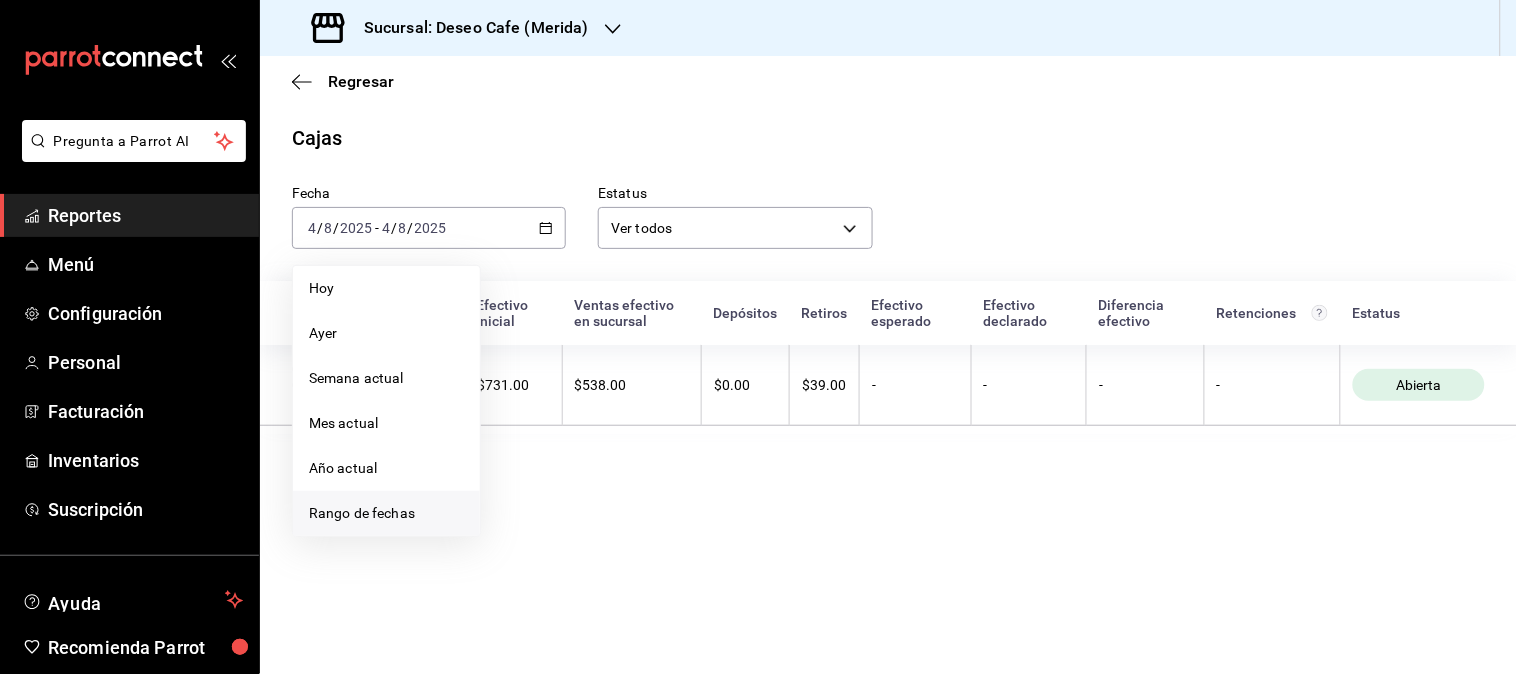 click on "Rango de fechas" at bounding box center (386, 513) 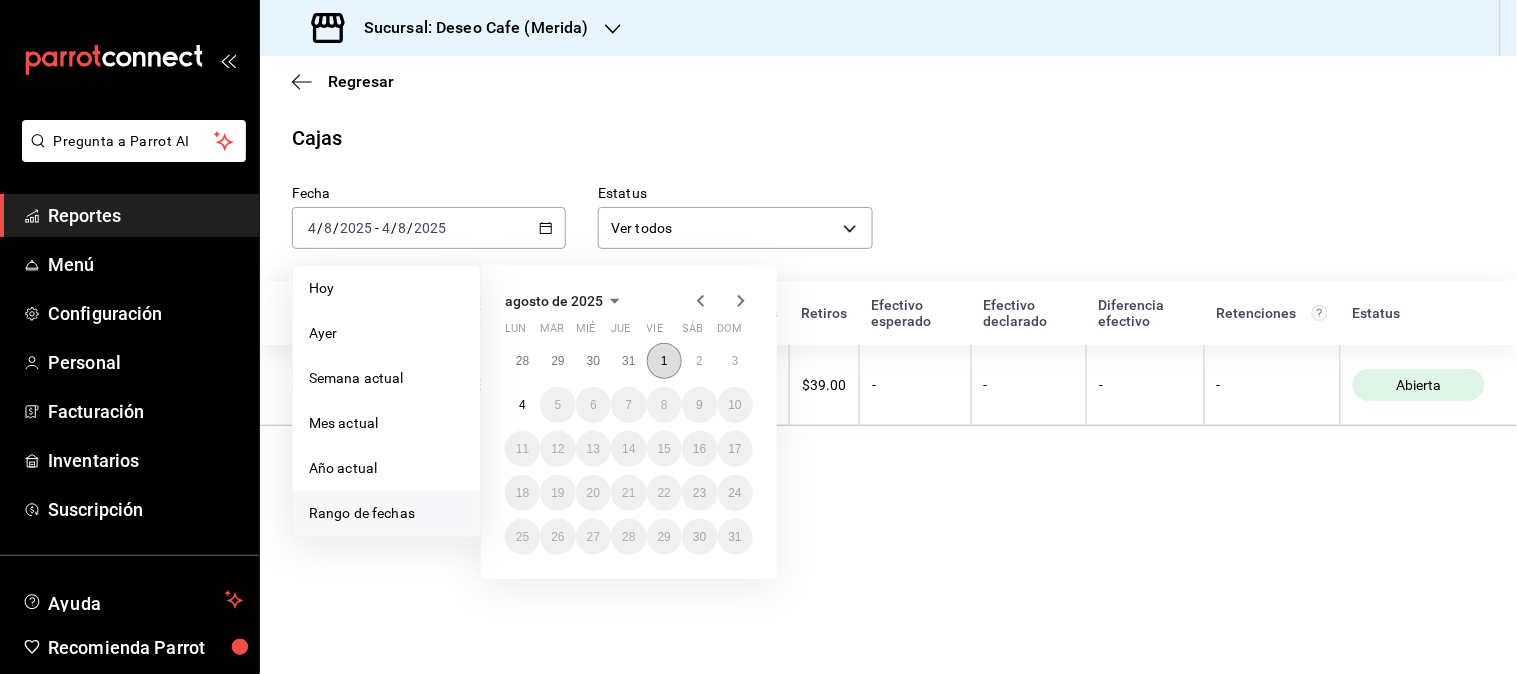 click on "1" at bounding box center [664, 361] 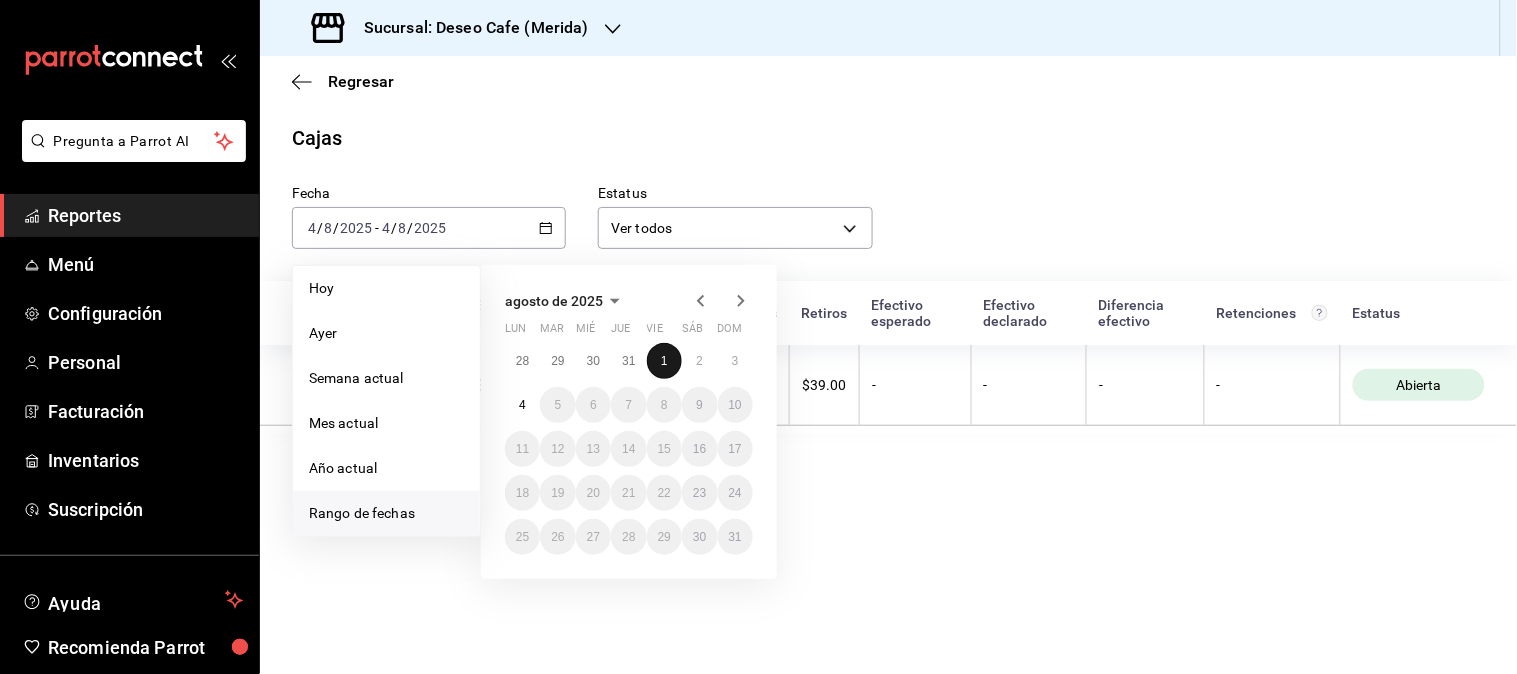 click on "1" at bounding box center [664, 361] 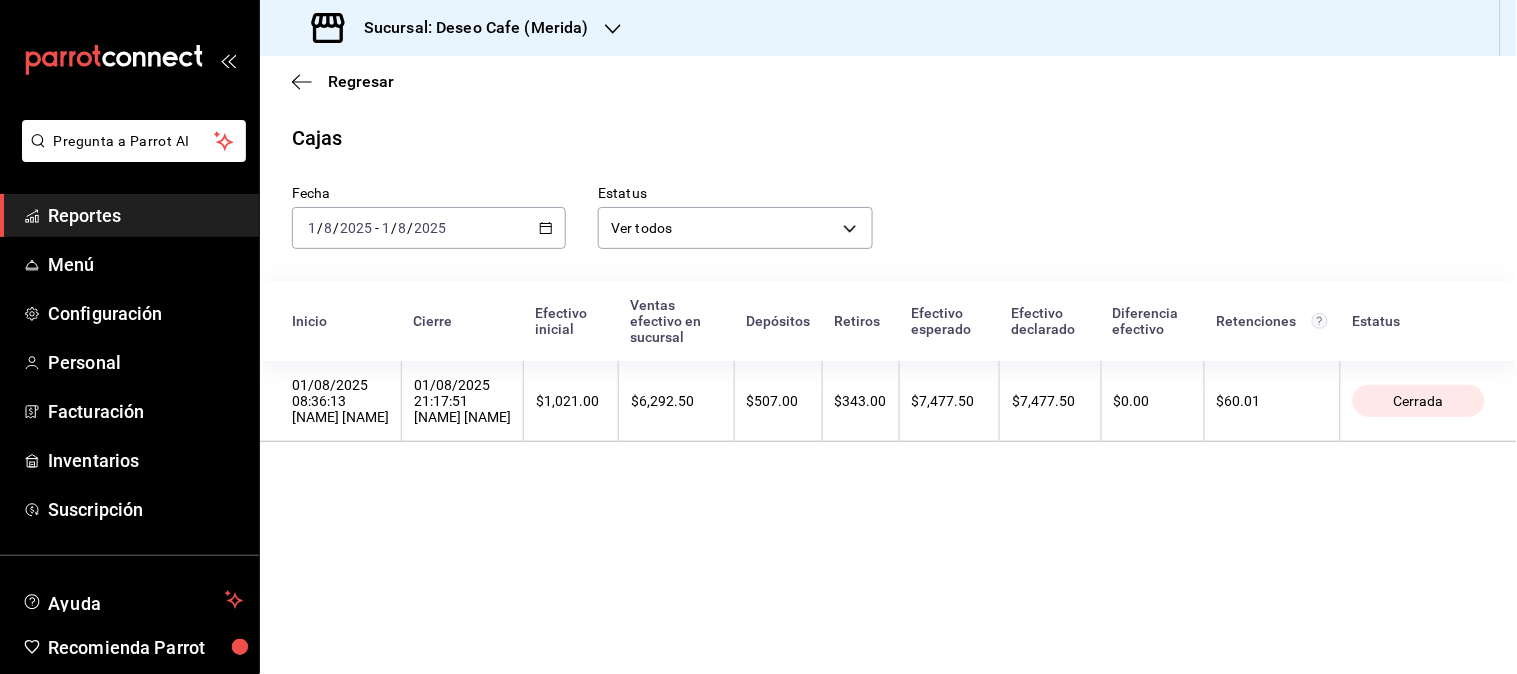 click on "$6,292.50" at bounding box center (676, 401) 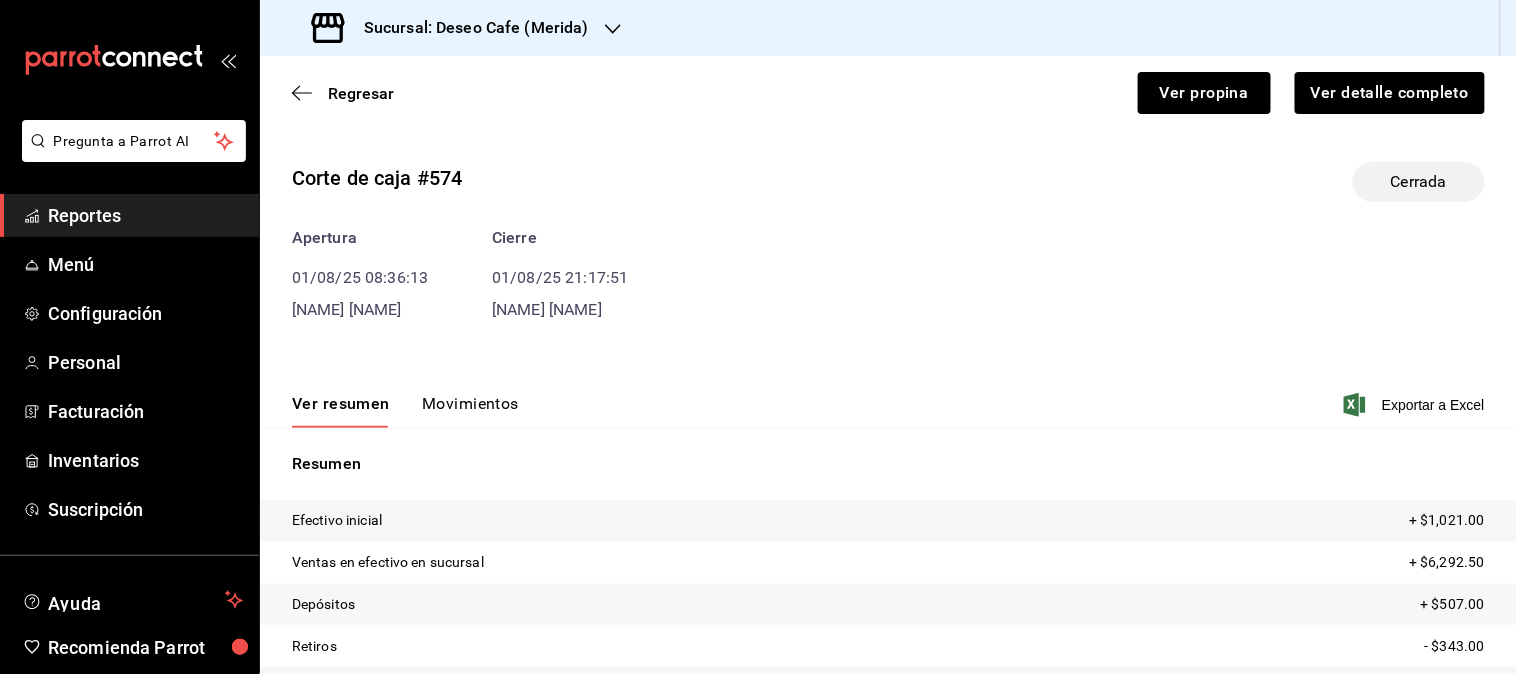 scroll, scrollTop: 141, scrollLeft: 0, axis: vertical 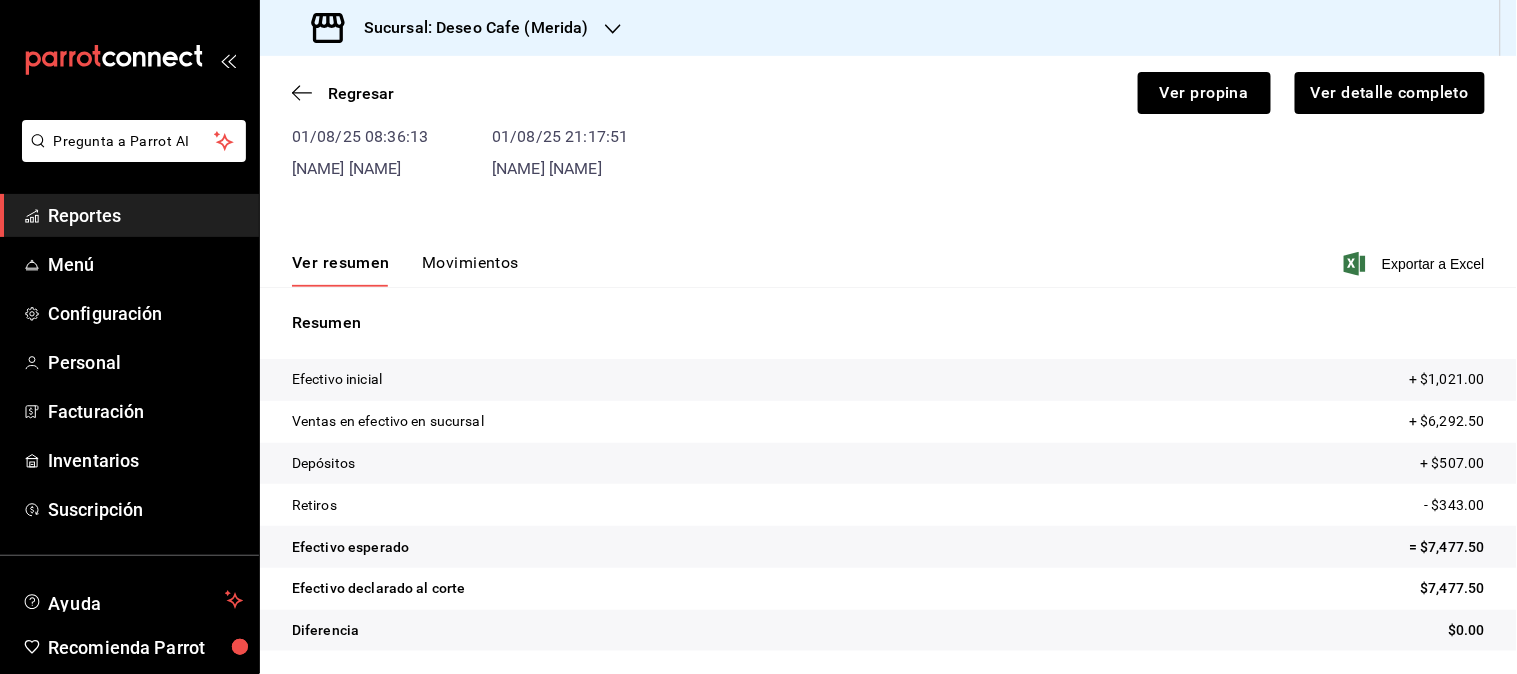click on "Movimientos" at bounding box center [470, 270] 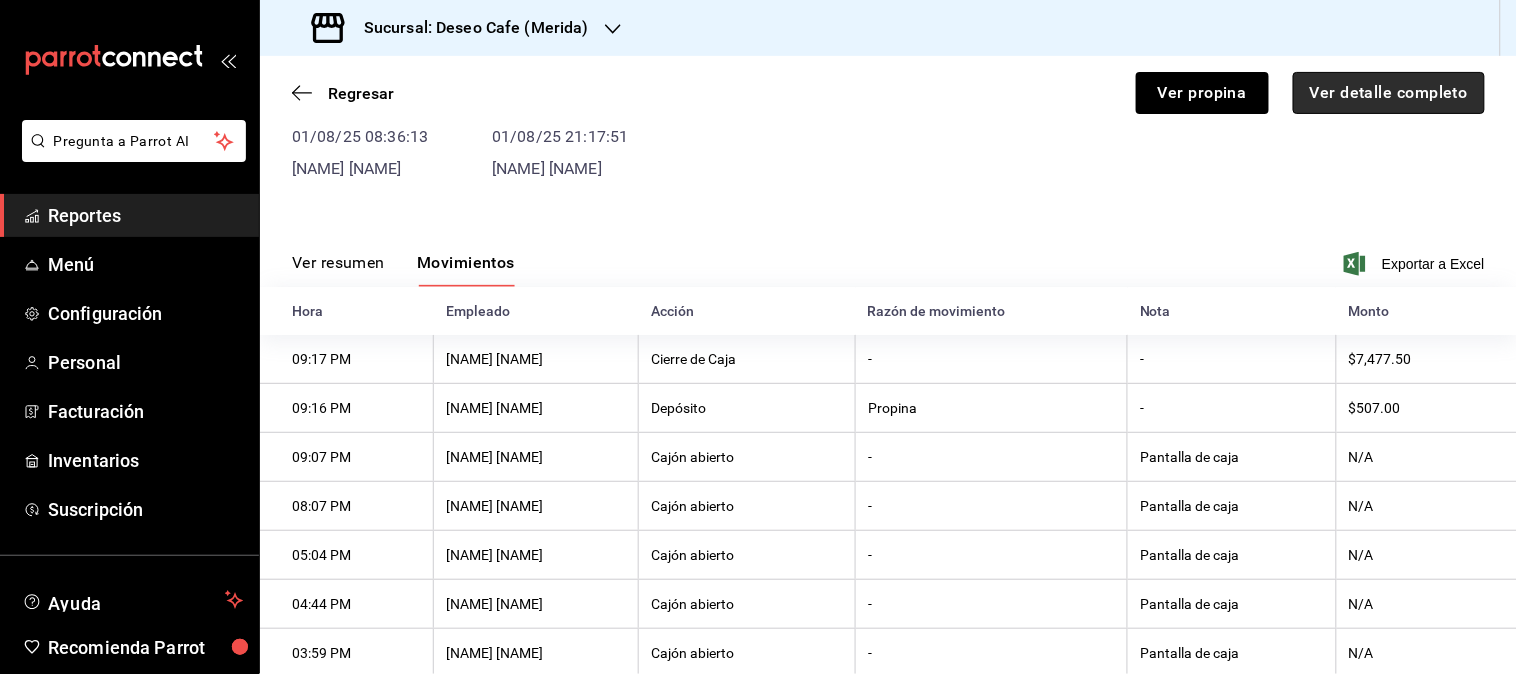 click on "Ver detalle completo" at bounding box center (1389, 93) 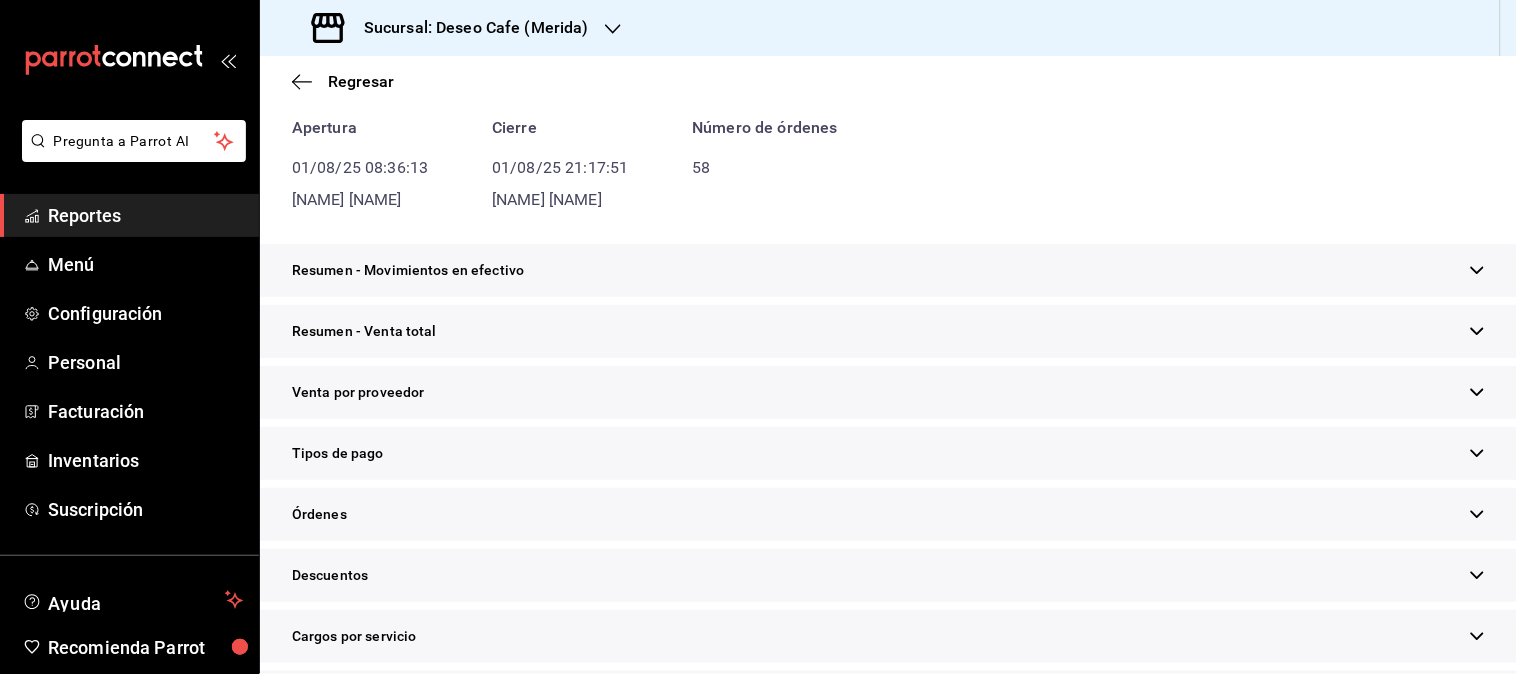 scroll, scrollTop: 176, scrollLeft: 0, axis: vertical 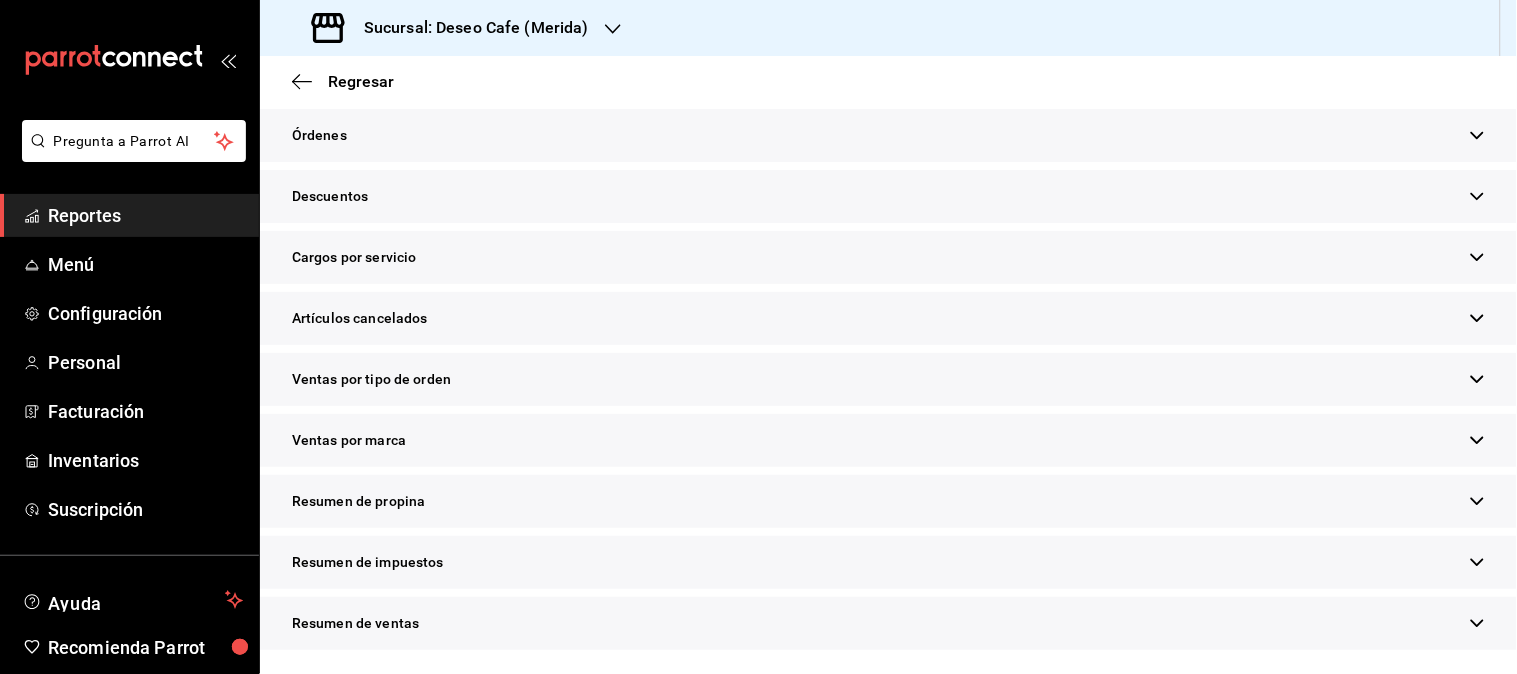 click on "Resumen de propina" at bounding box center (888, 501) 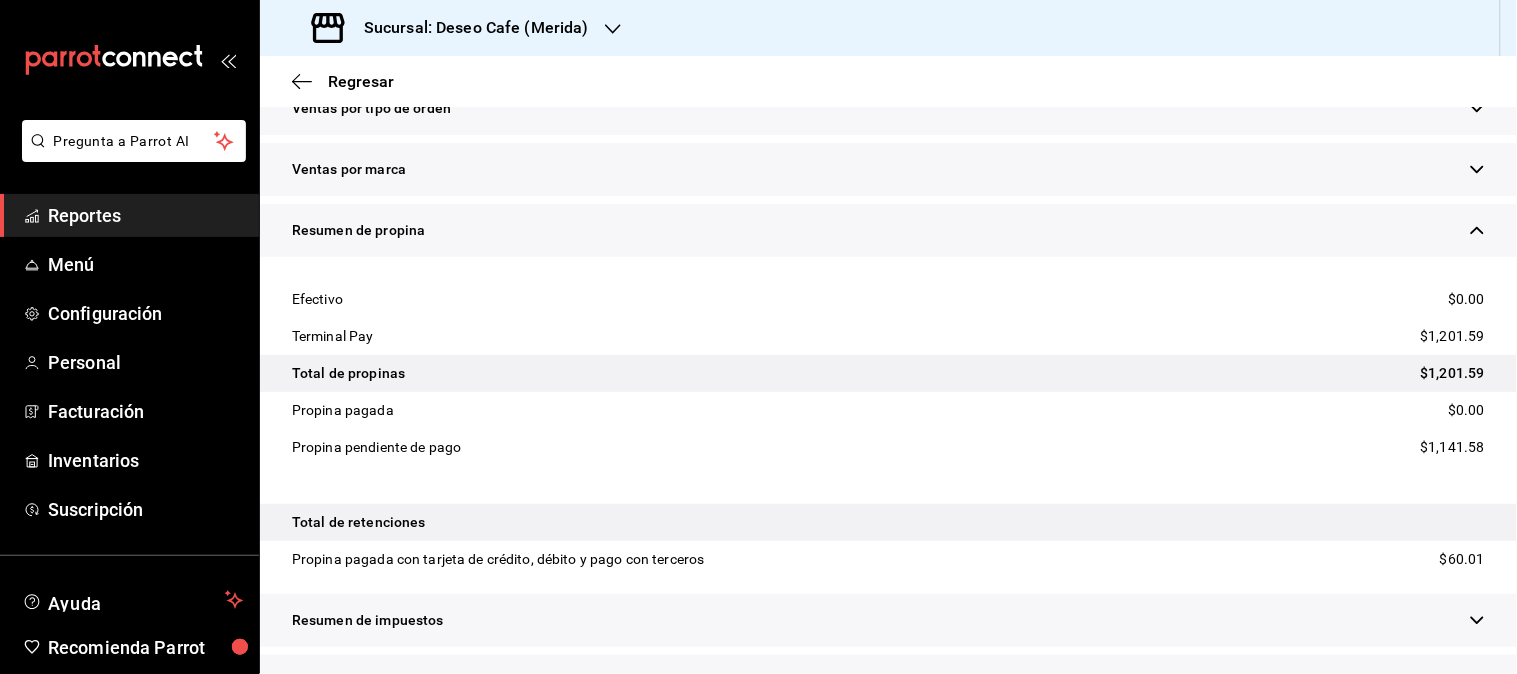 scroll, scrollTop: 897, scrollLeft: 0, axis: vertical 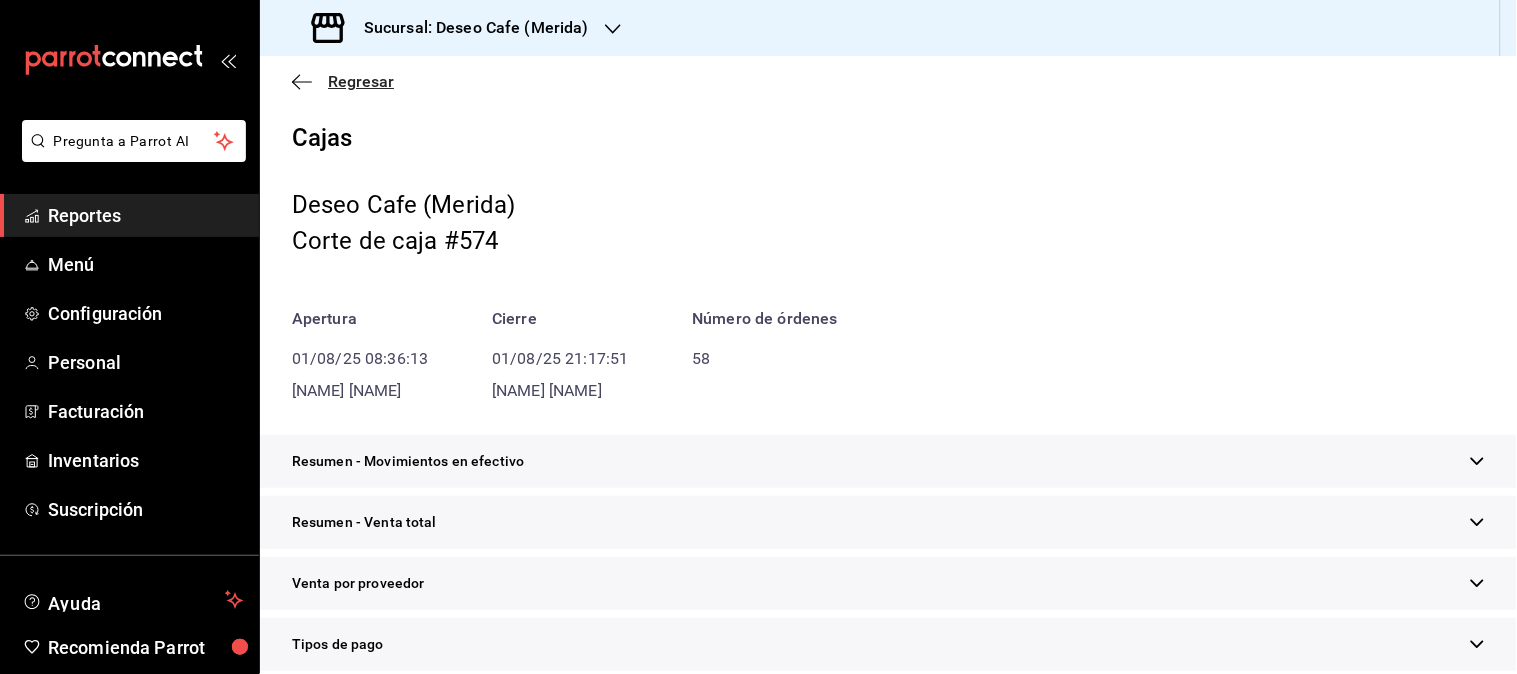 click 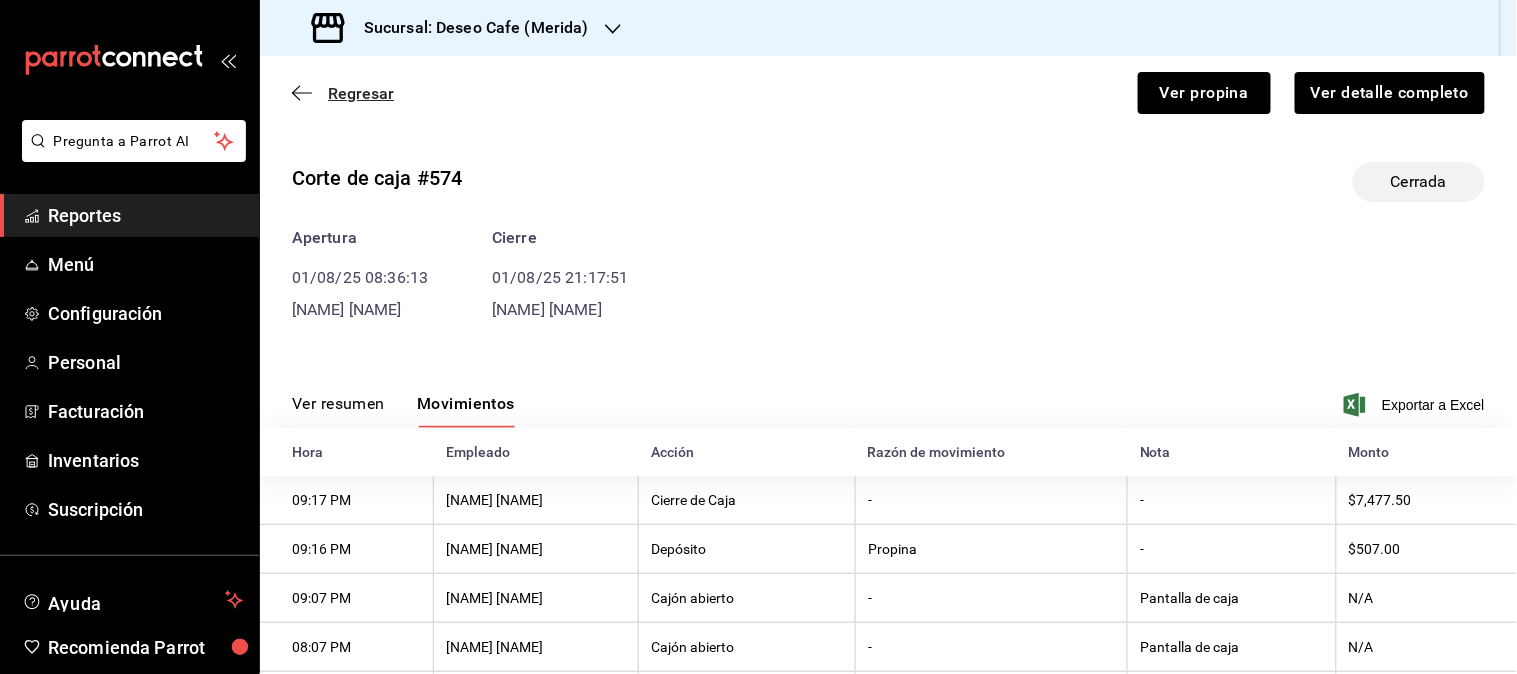 click 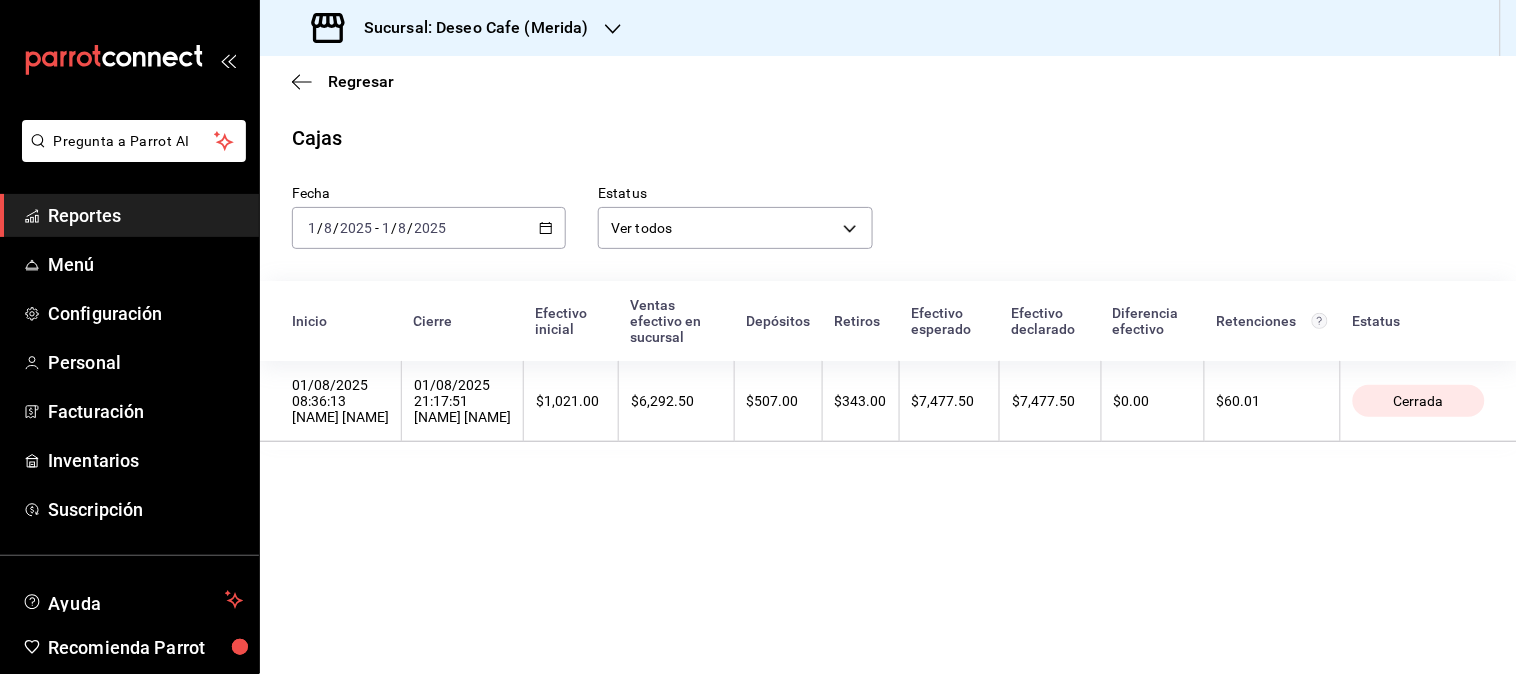 click 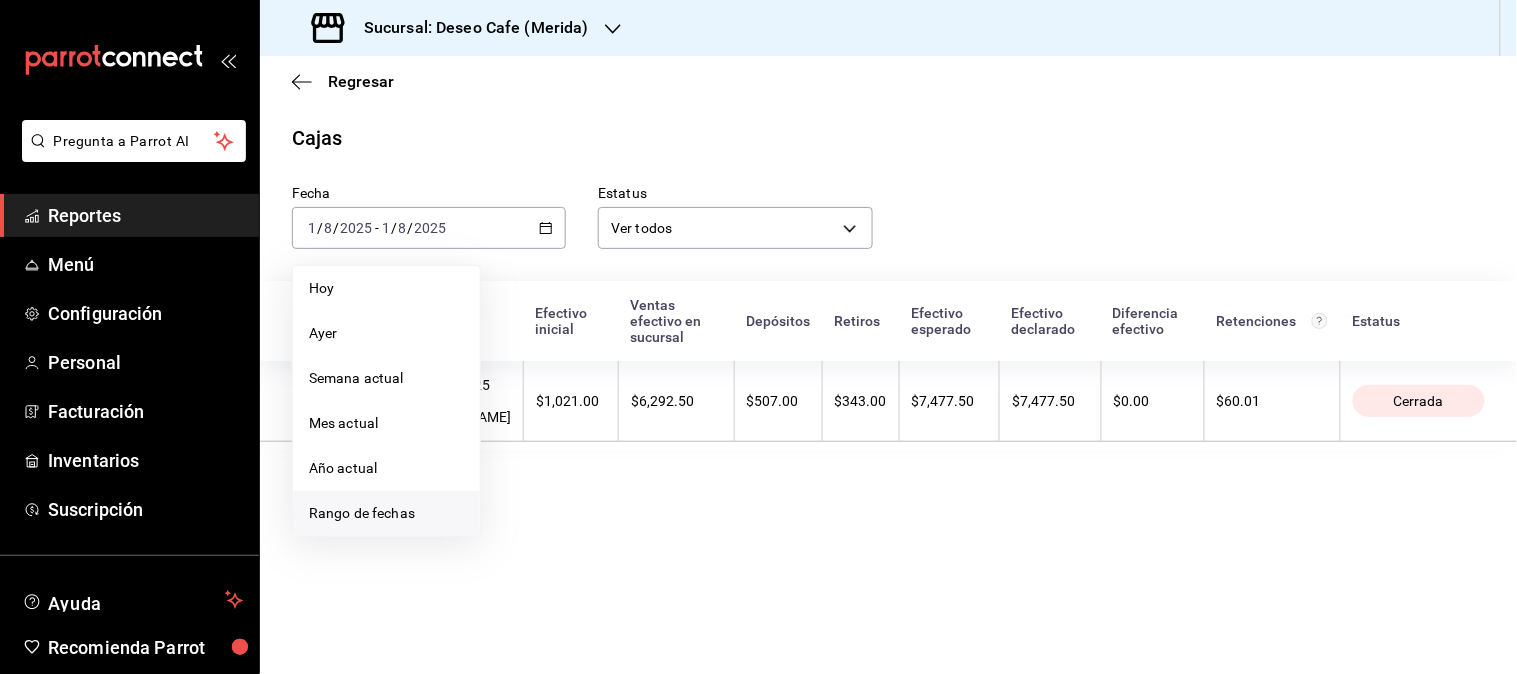click on "Rango de fechas" at bounding box center [386, 513] 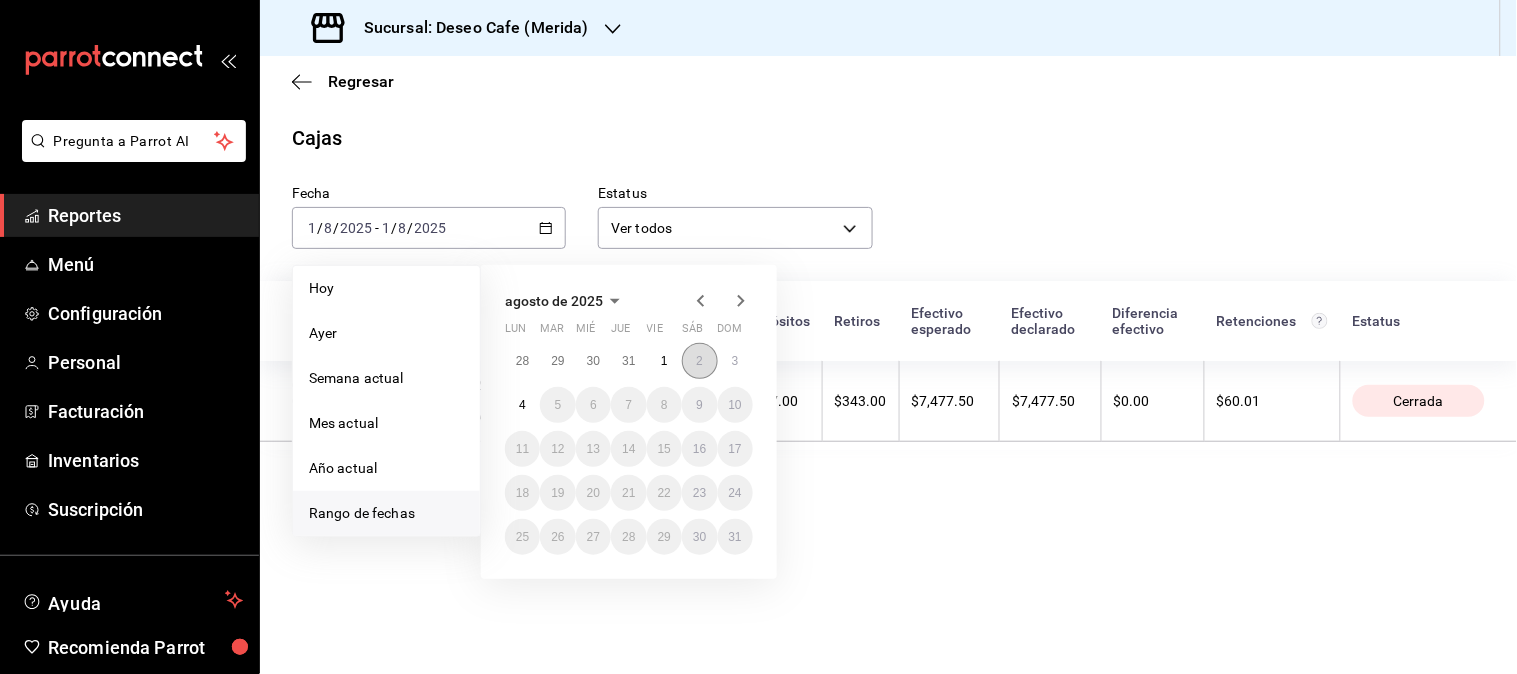 click on "2" at bounding box center [699, 361] 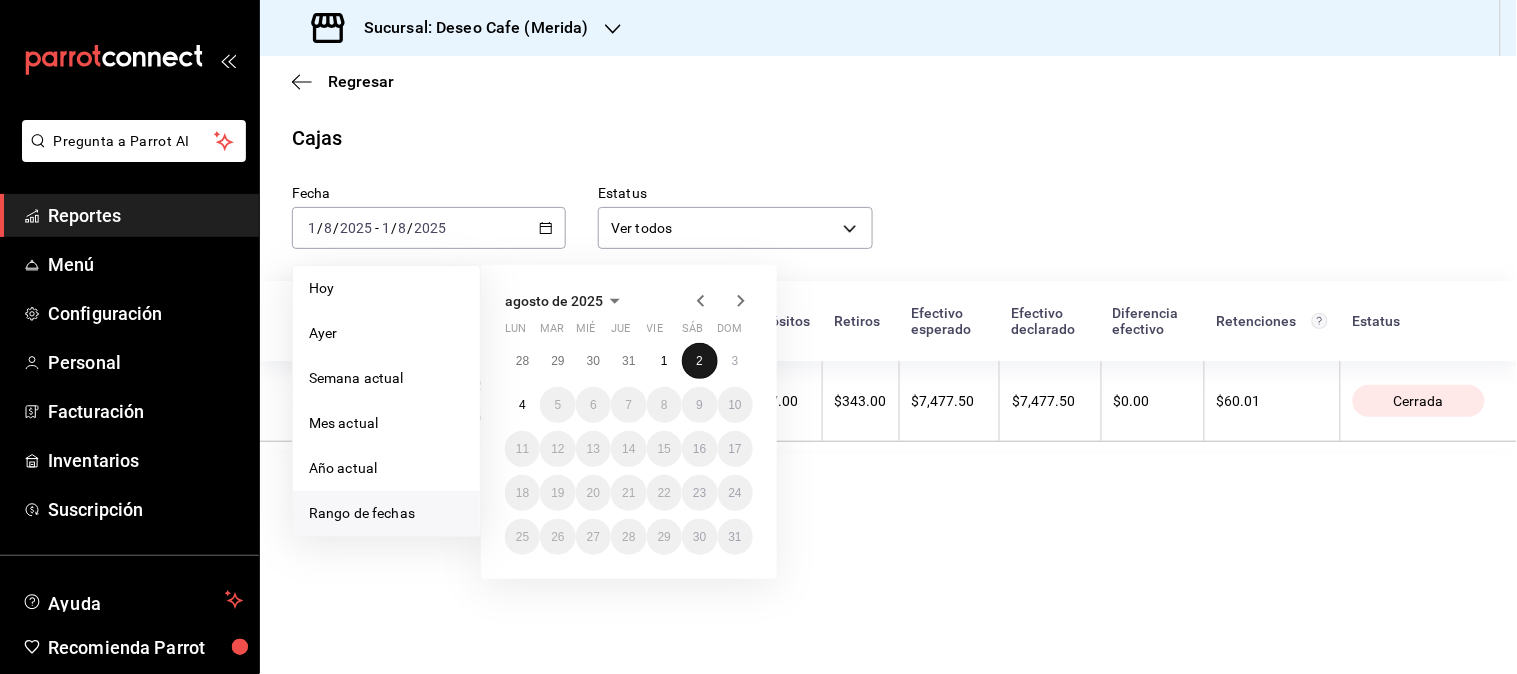 click on "2" at bounding box center [699, 361] 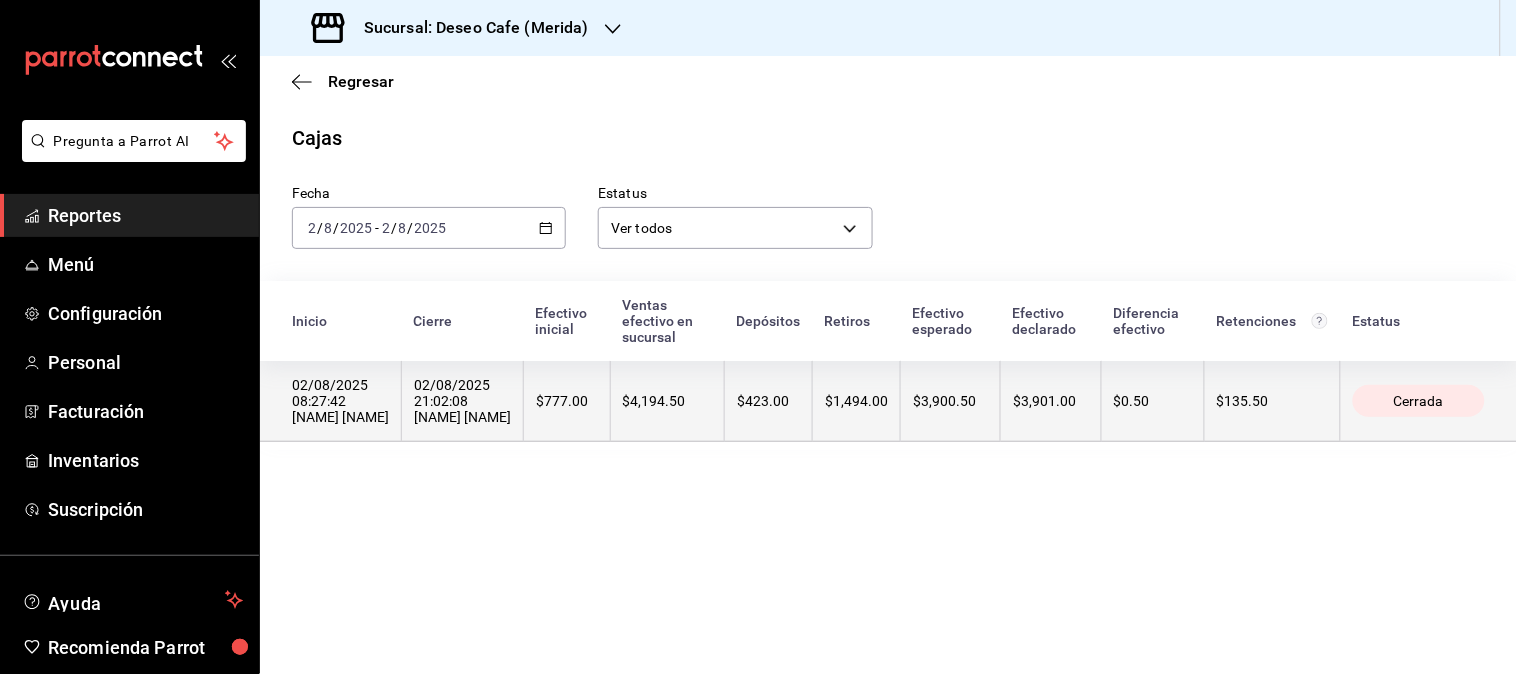 click on "$4,194.50" at bounding box center [667, 401] 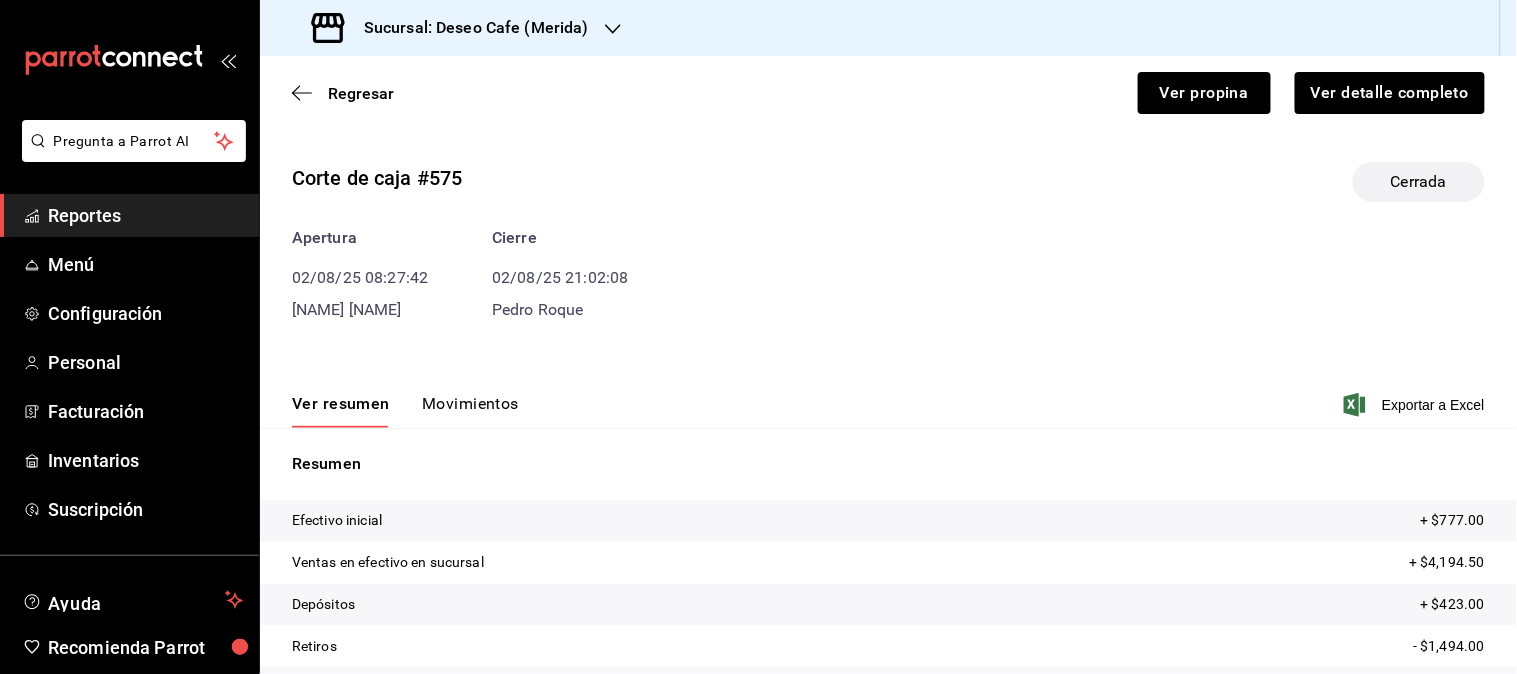 scroll, scrollTop: 141, scrollLeft: 0, axis: vertical 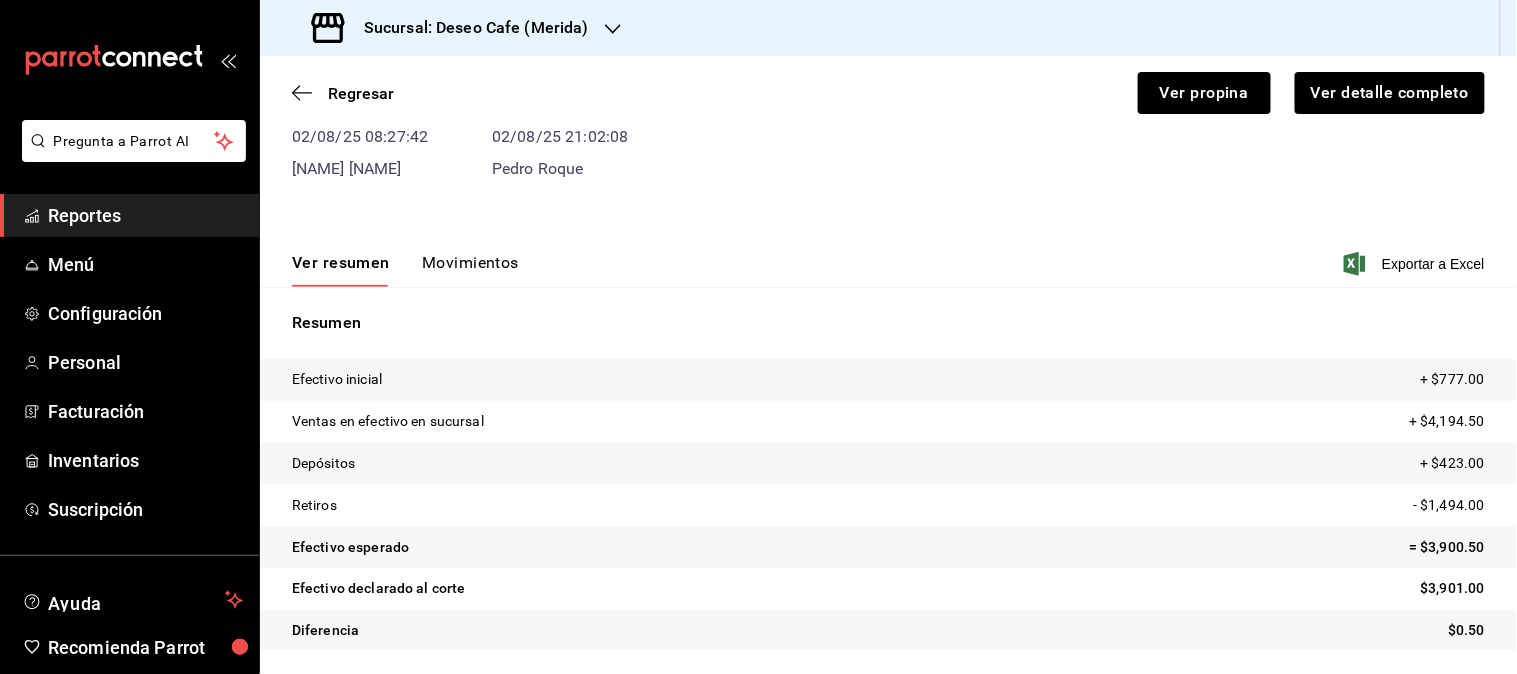 click on "Movimientos" at bounding box center (470, 270) 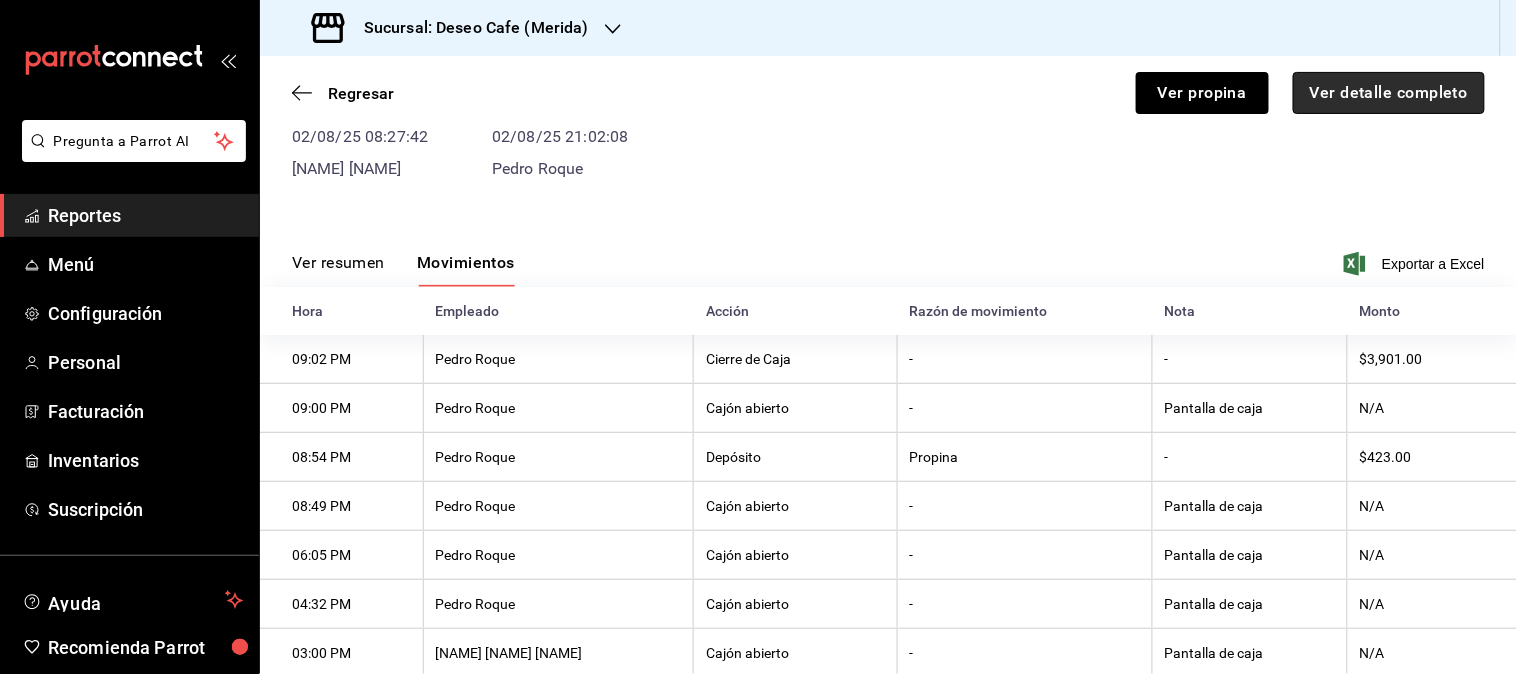 click on "Ver detalle completo" at bounding box center [1389, 93] 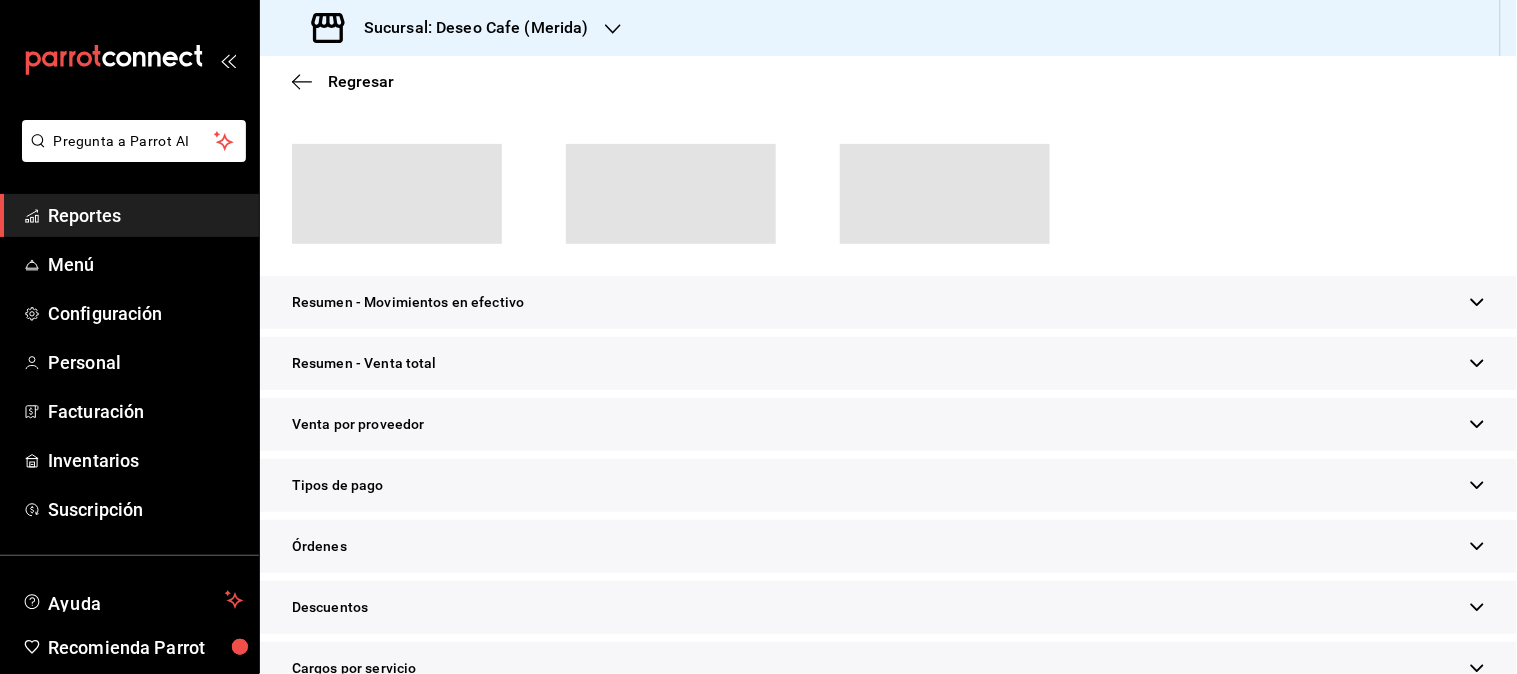 scroll, scrollTop: 176, scrollLeft: 0, axis: vertical 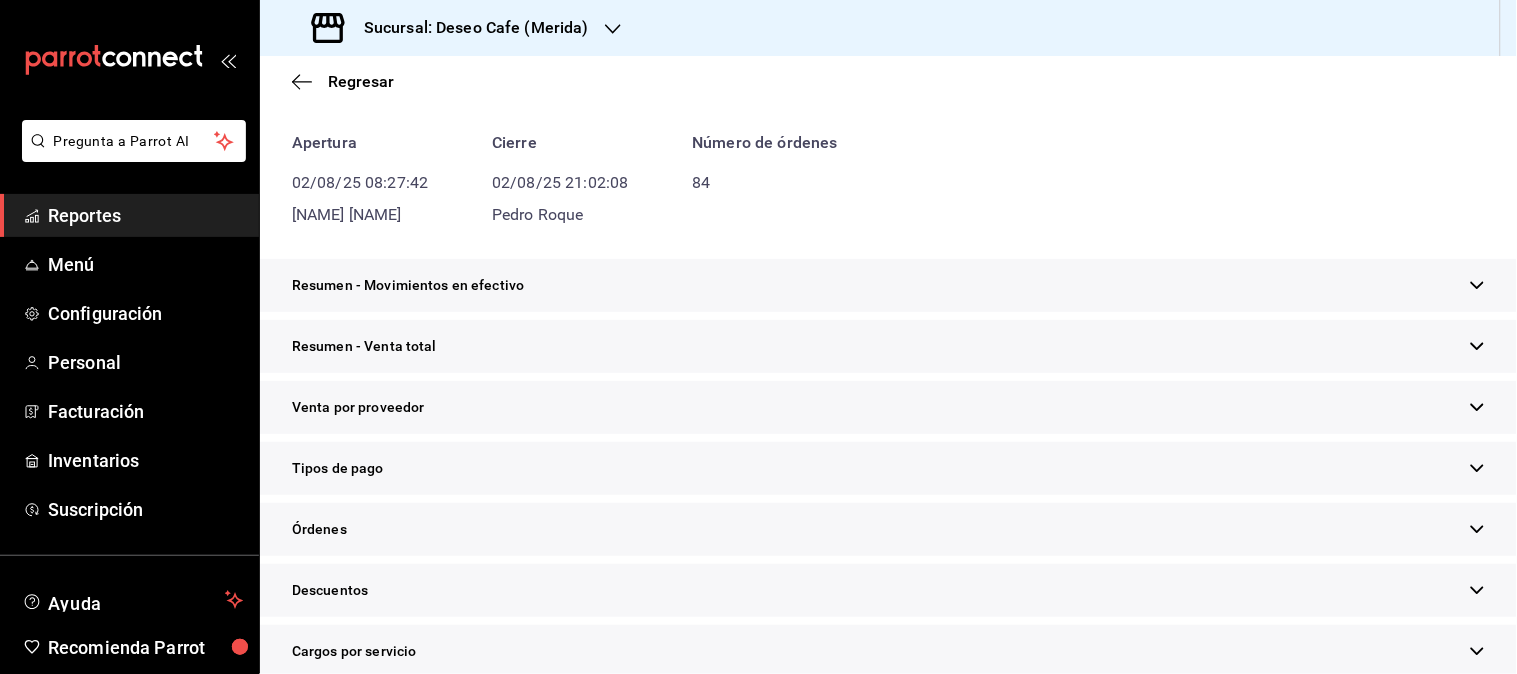 click on "Tipos de pago" at bounding box center [888, 468] 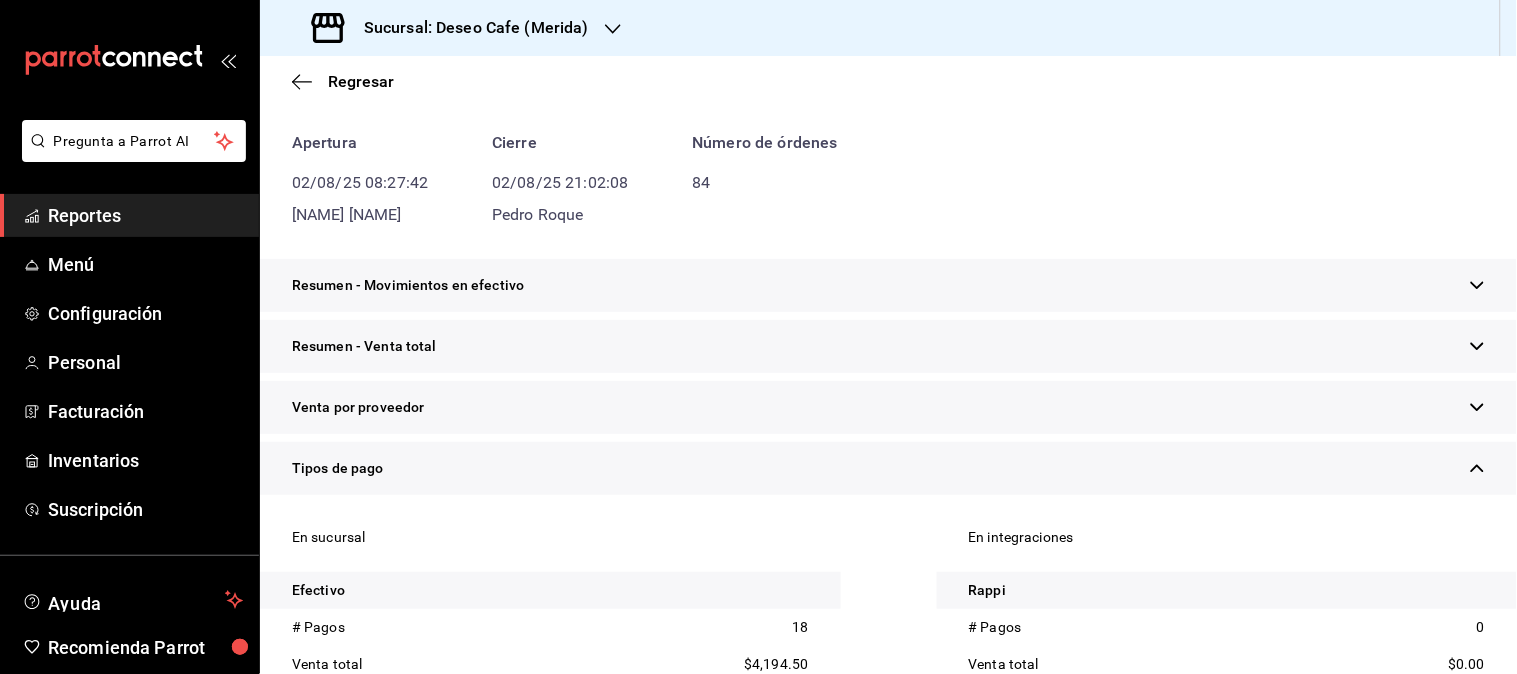 scroll, scrollTop: 1431, scrollLeft: 0, axis: vertical 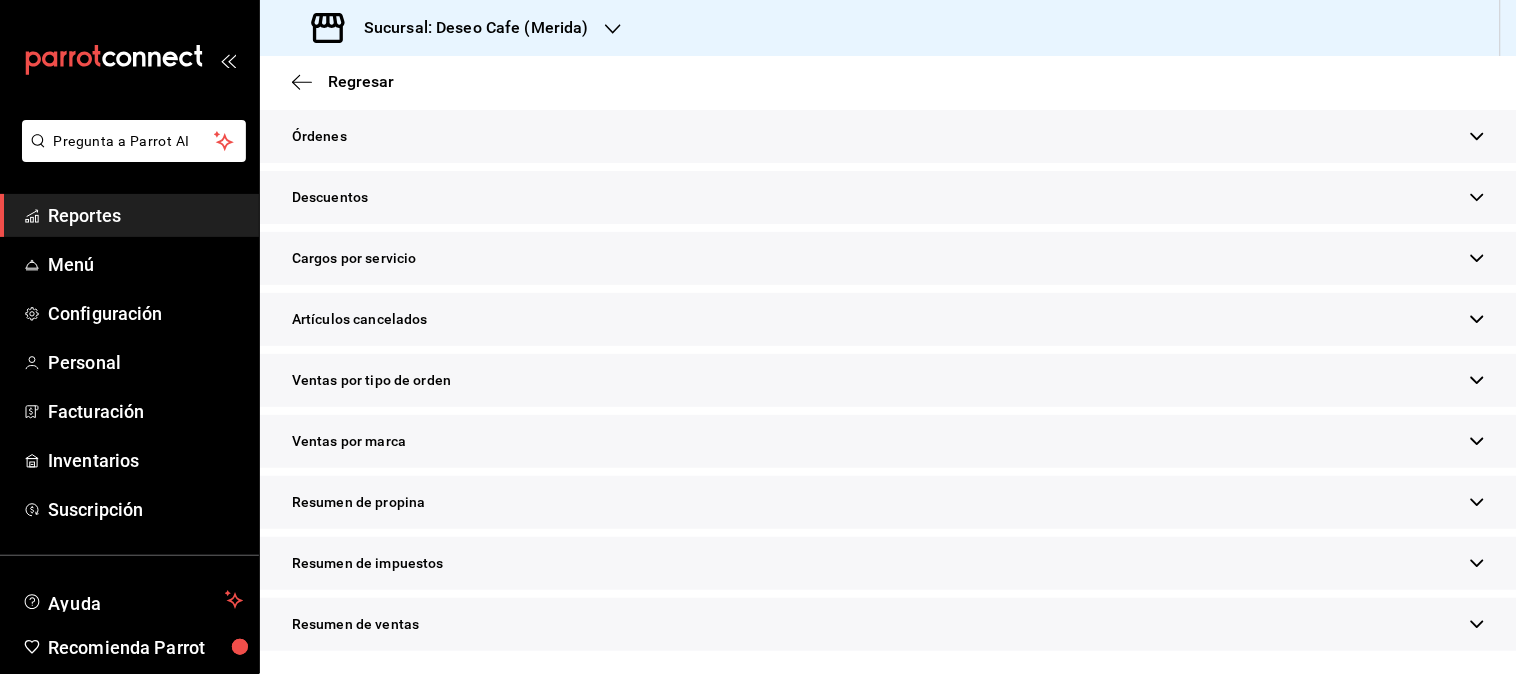 click on "Resumen de propina" at bounding box center [888, 506] 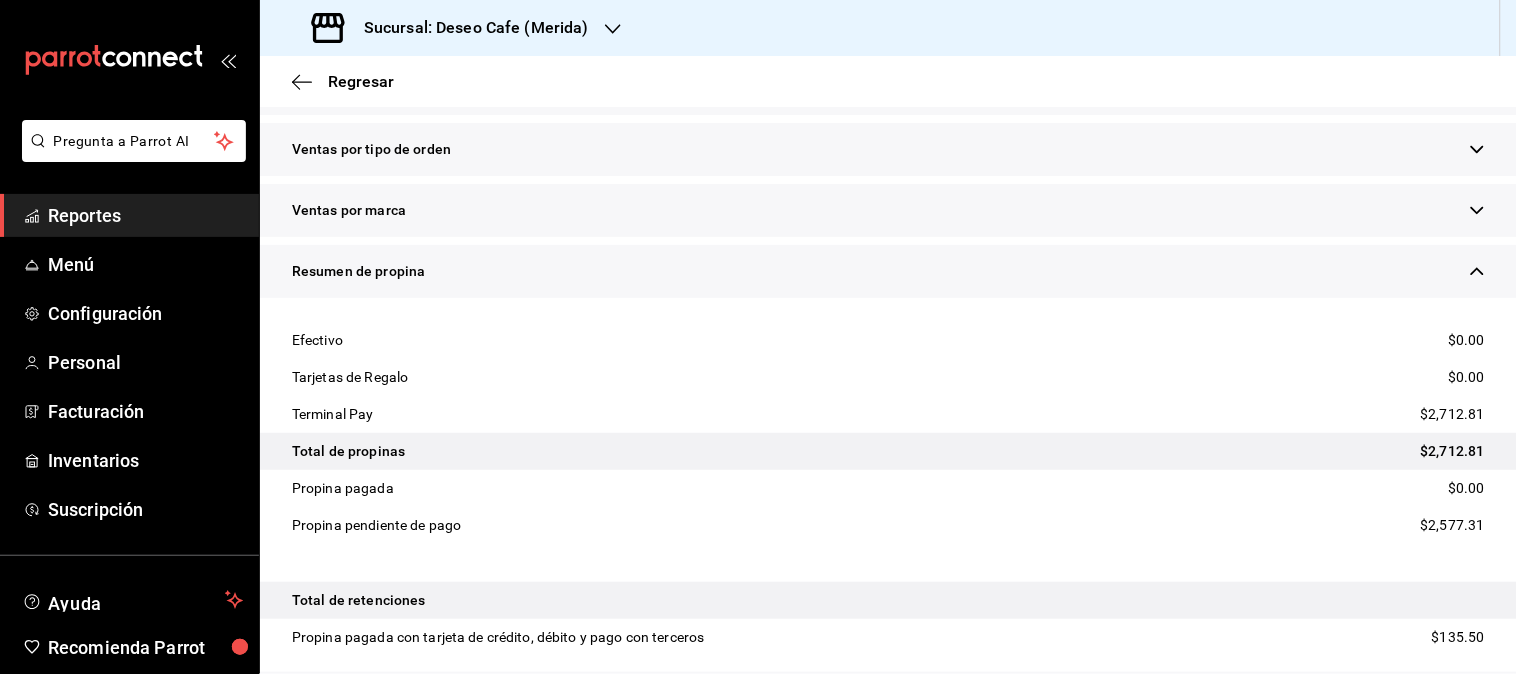 scroll, scrollTop: 1672, scrollLeft: 0, axis: vertical 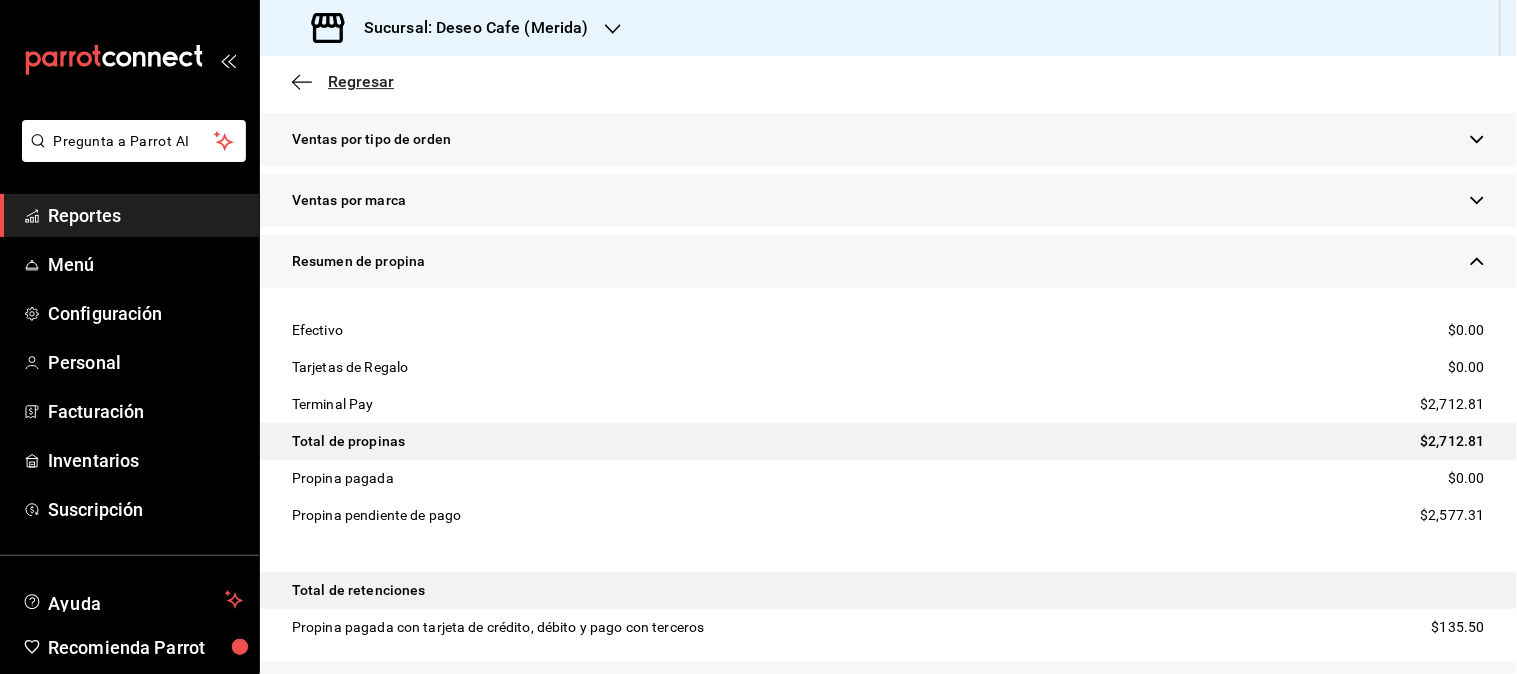 click 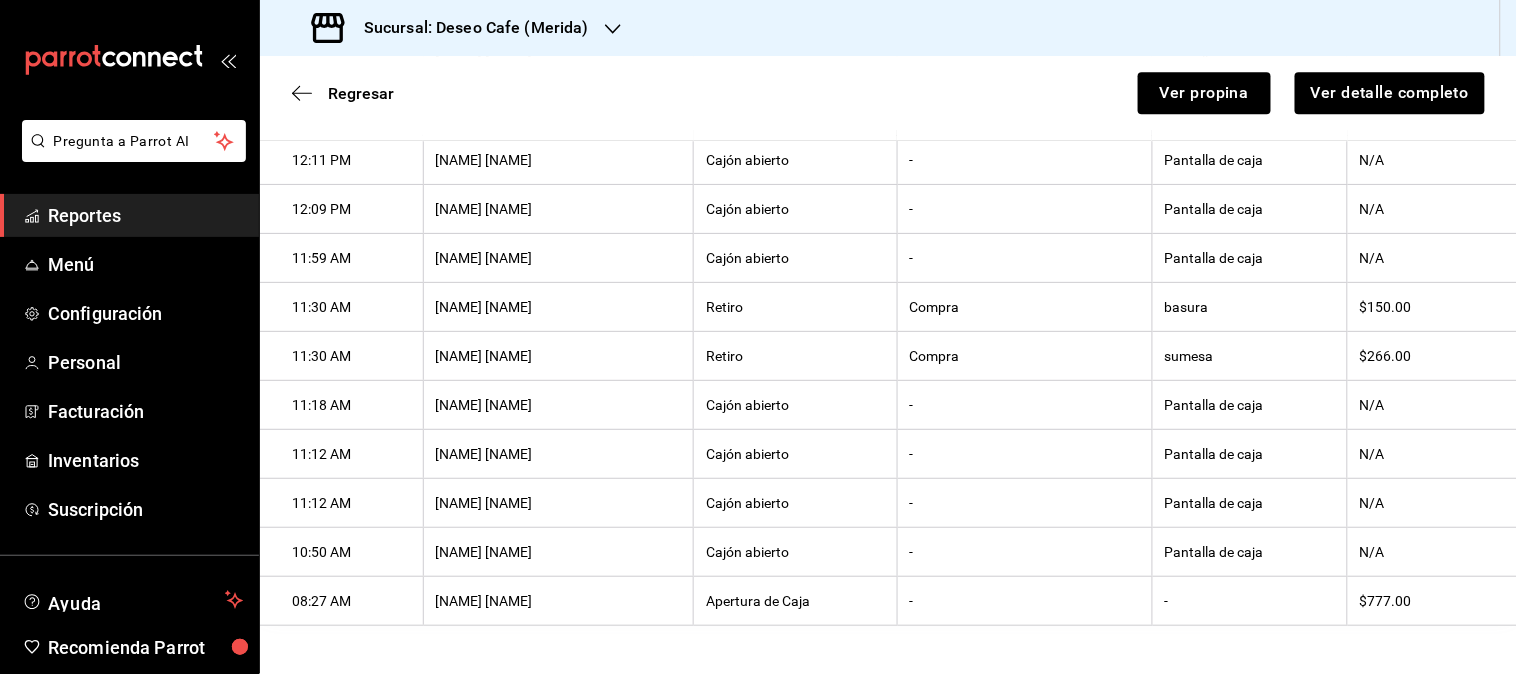 scroll, scrollTop: 1378, scrollLeft: 0, axis: vertical 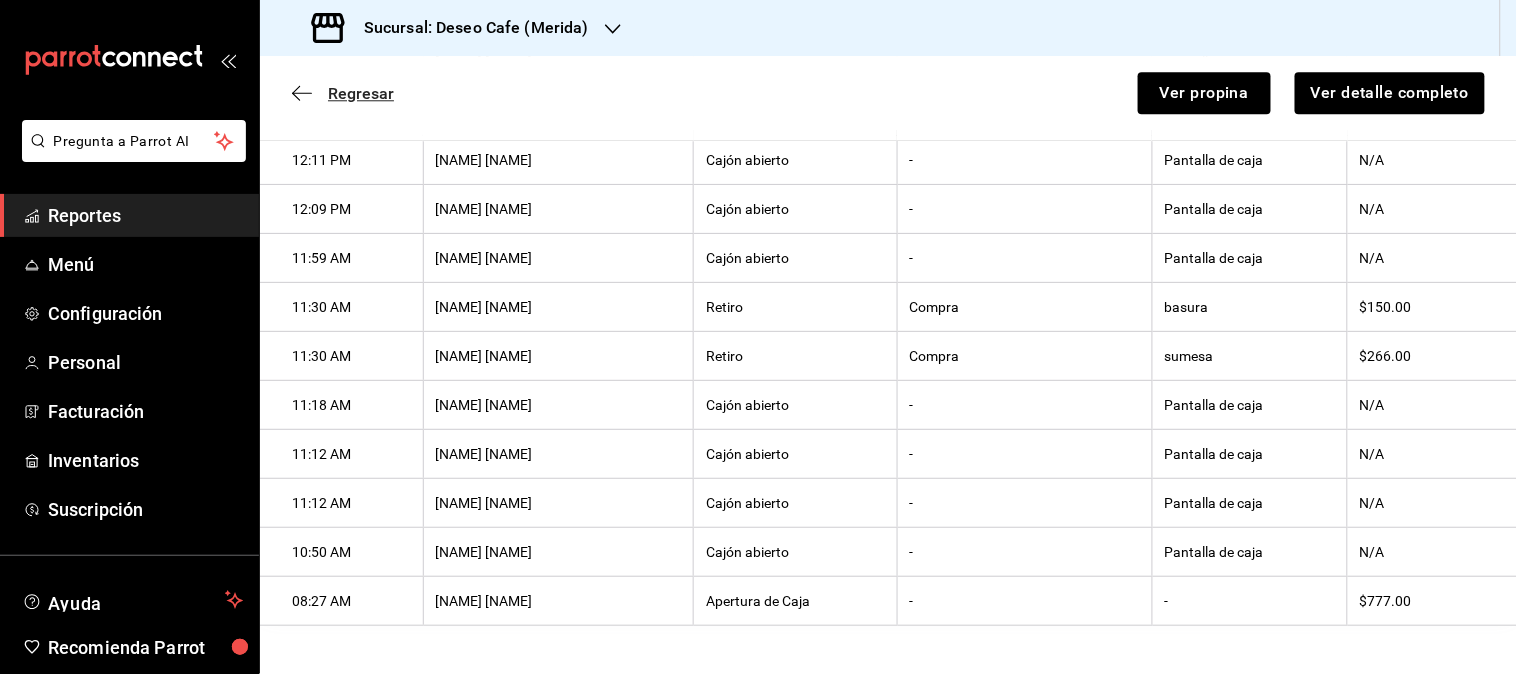 click 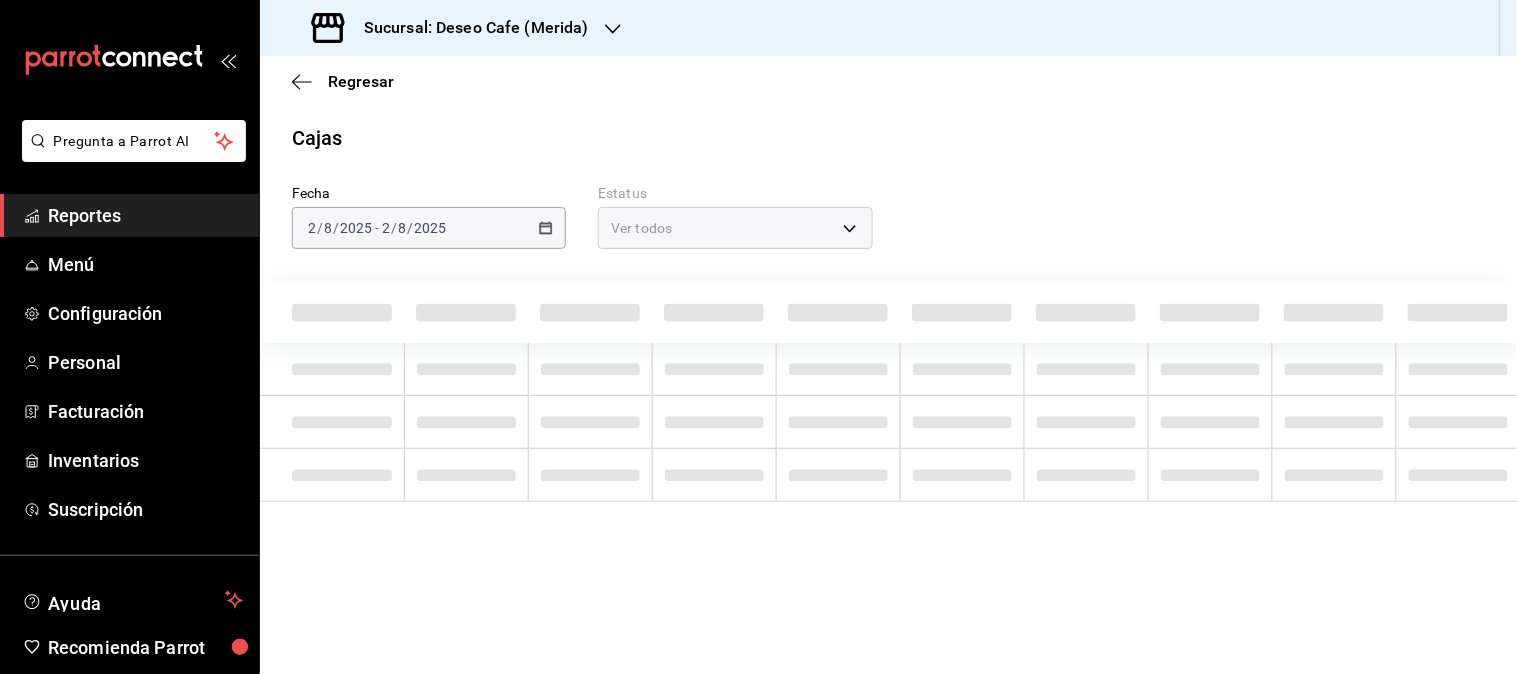scroll, scrollTop: 0, scrollLeft: 0, axis: both 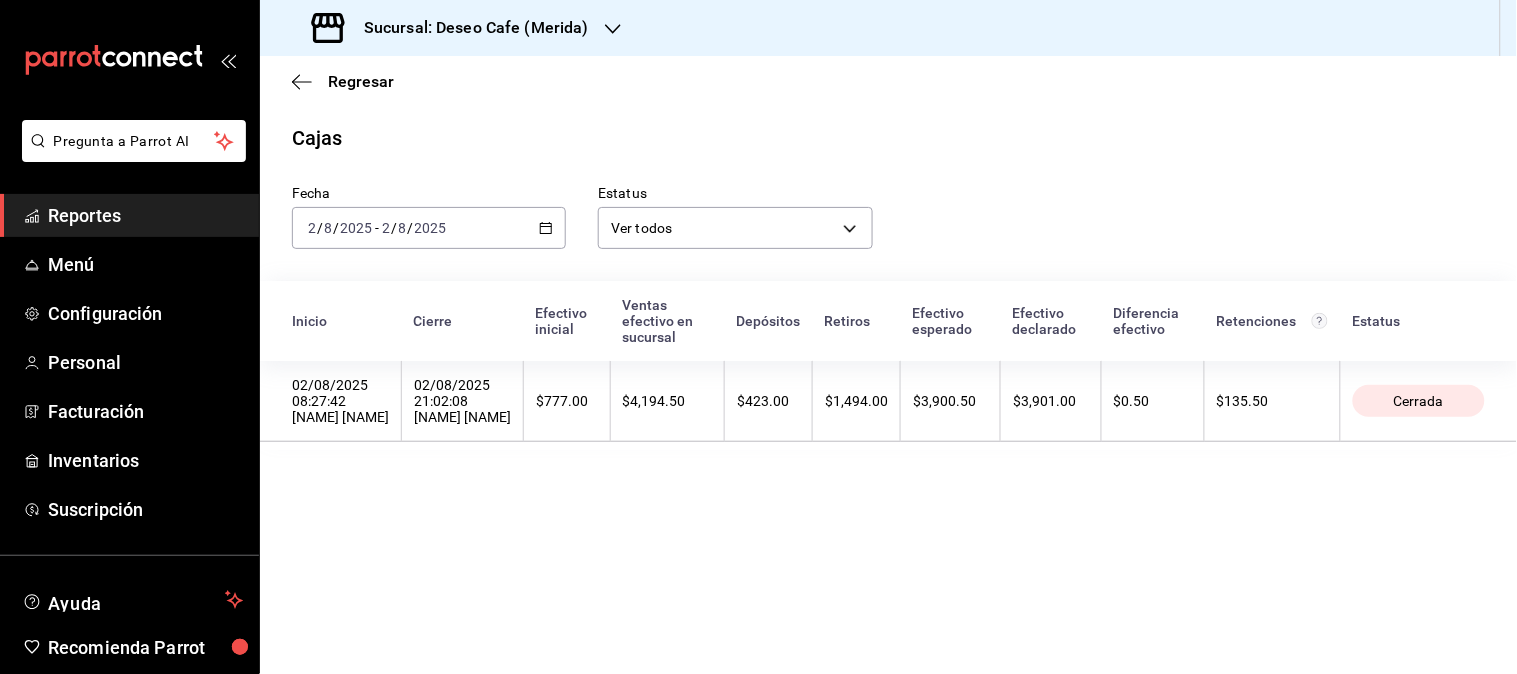 click on "2025-08-02 2 / 8 / 2025 - 2025-08-02 2 / 8 / 2025" at bounding box center [429, 228] 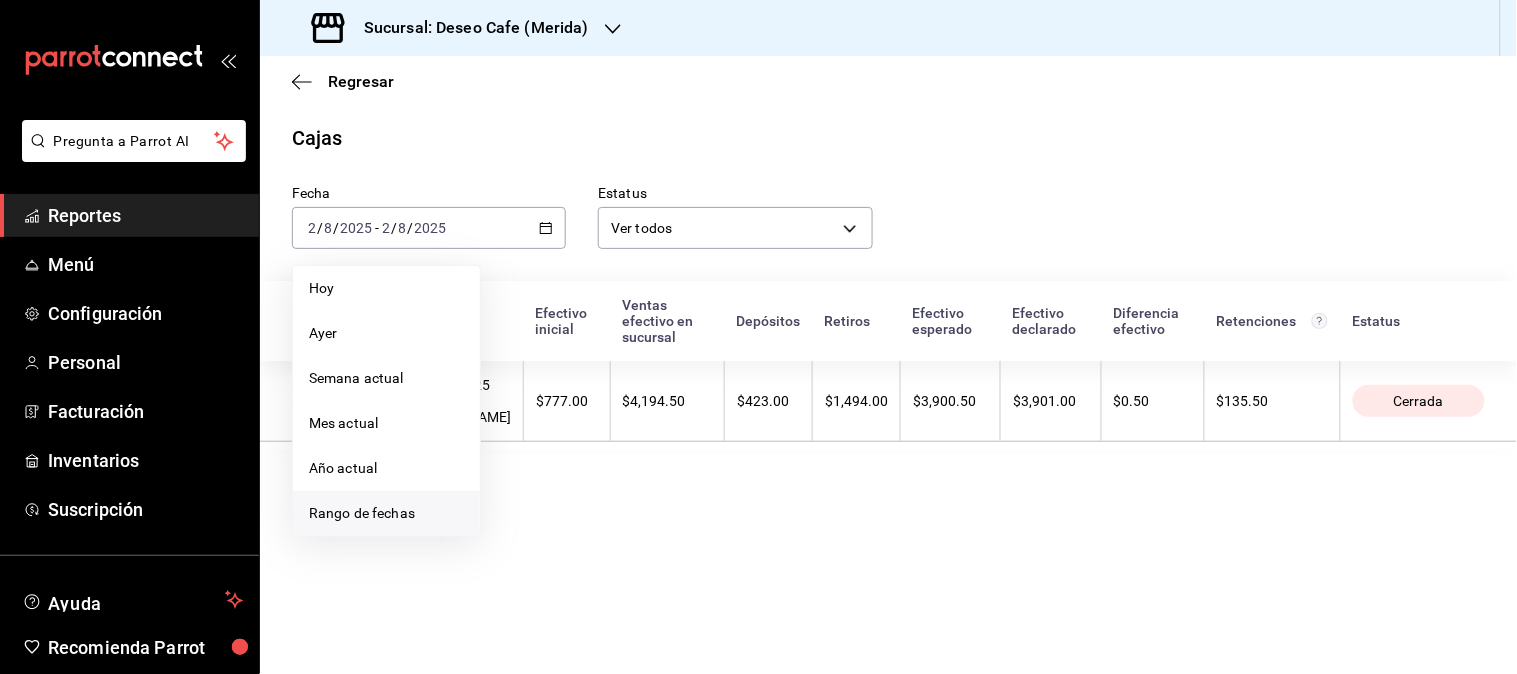 click on "Rango de fechas" at bounding box center (386, 513) 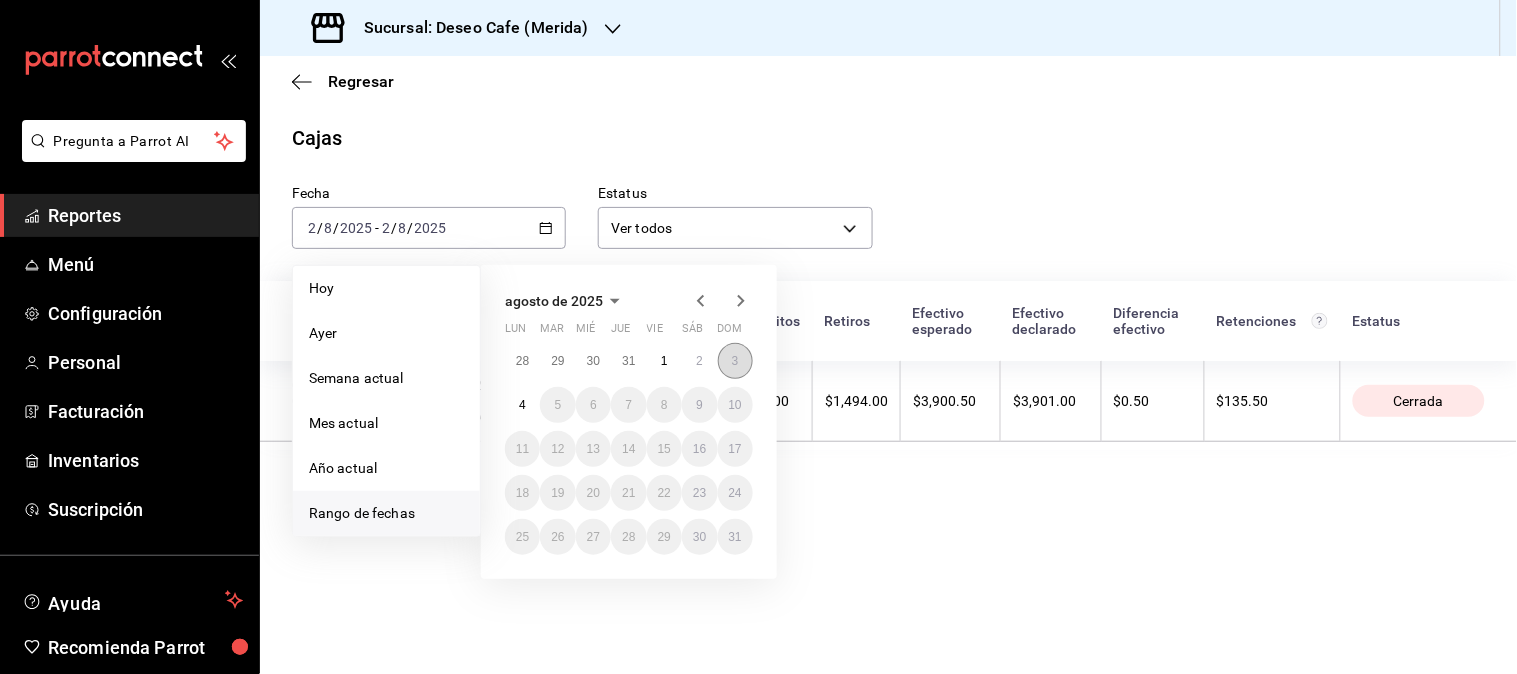 click on "3" at bounding box center (735, 361) 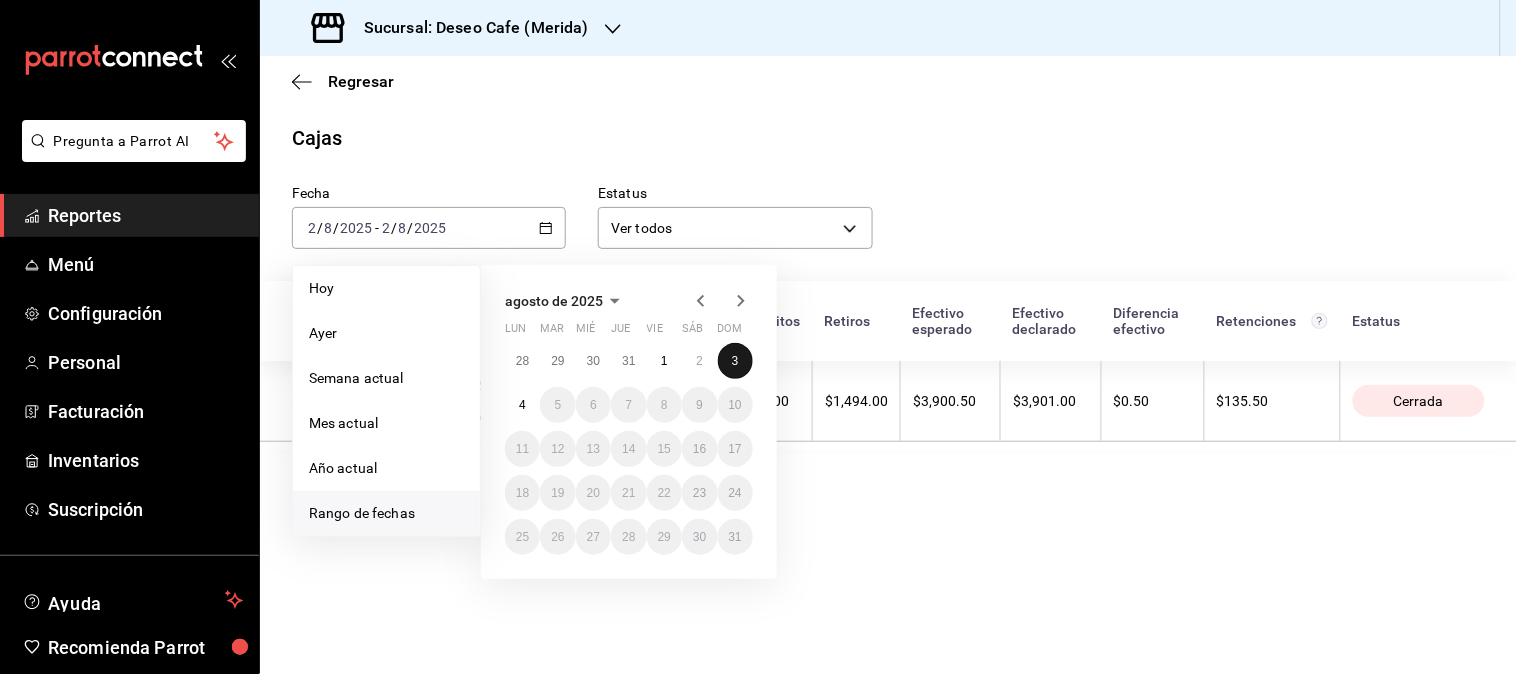 click on "3" at bounding box center (735, 361) 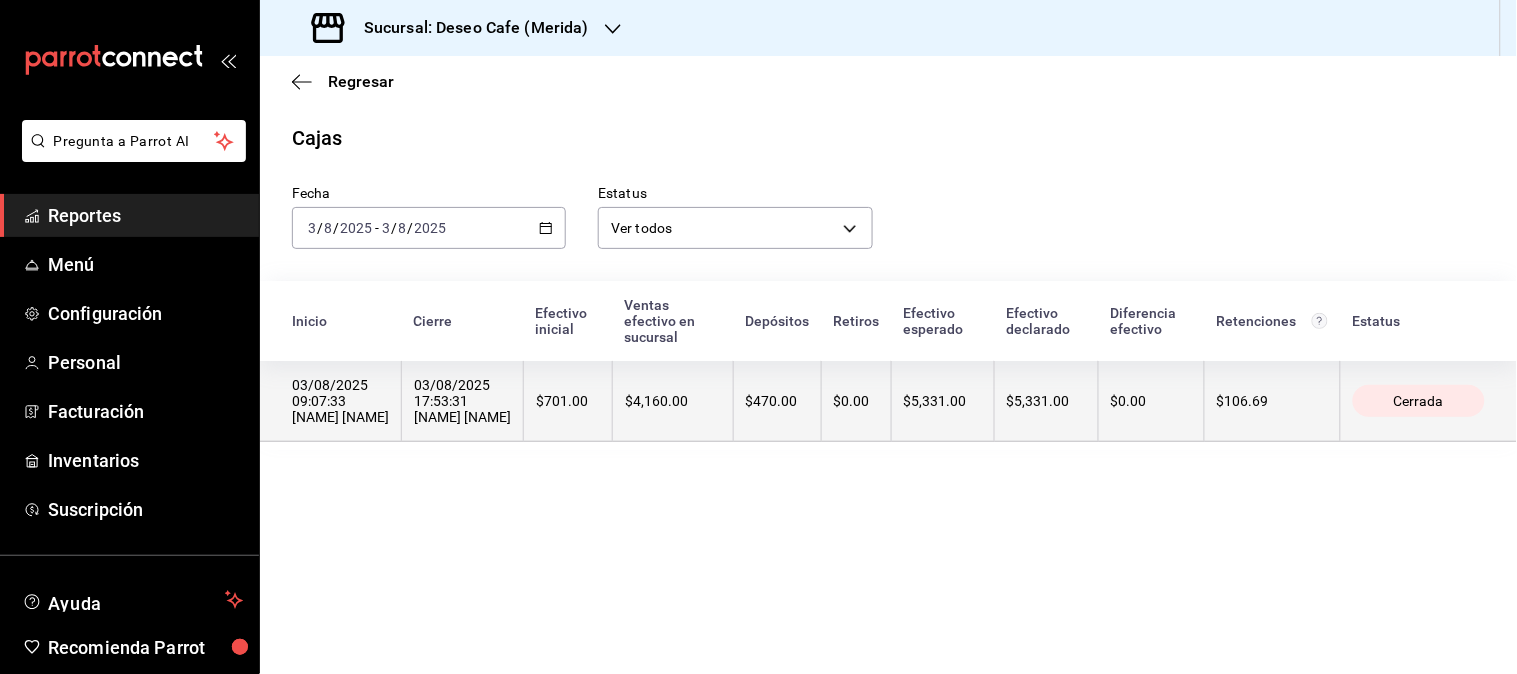 click on "$701.00" at bounding box center [568, 401] 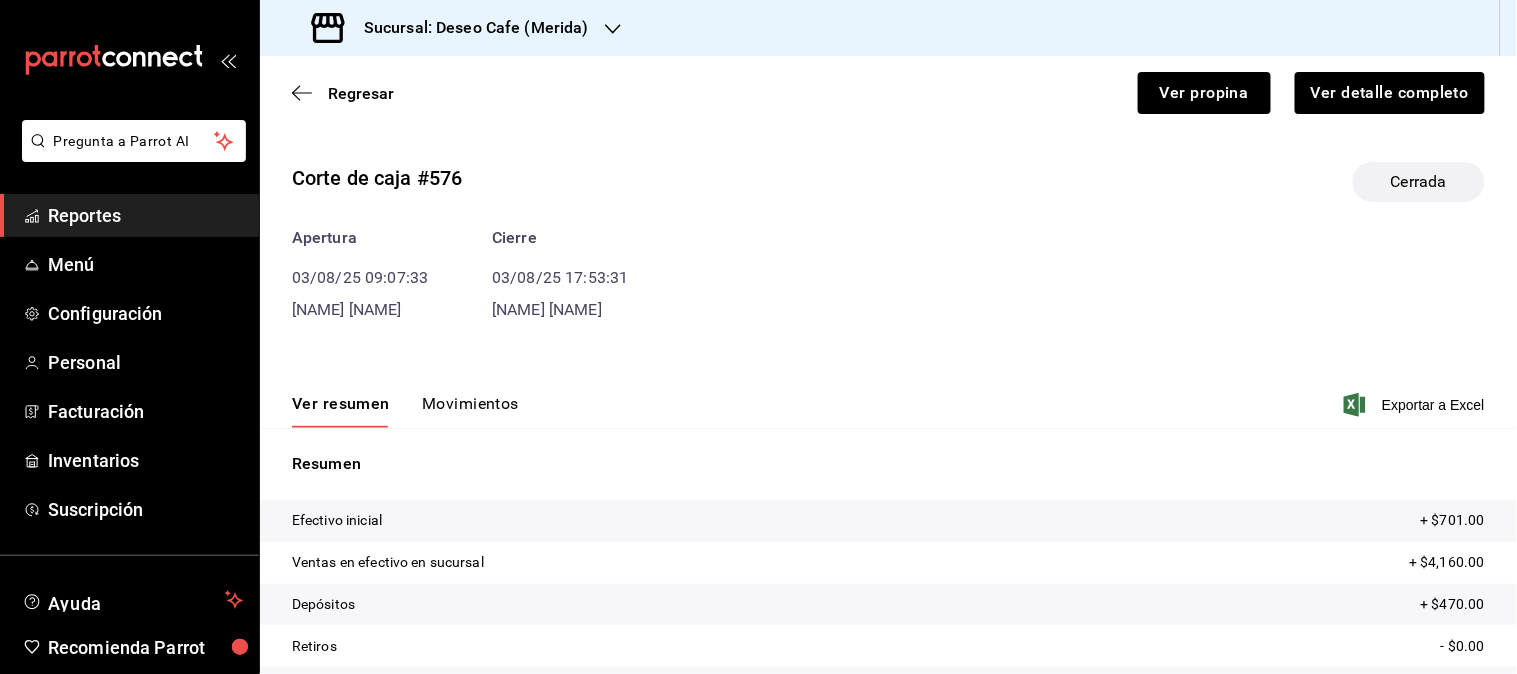 scroll, scrollTop: 141, scrollLeft: 0, axis: vertical 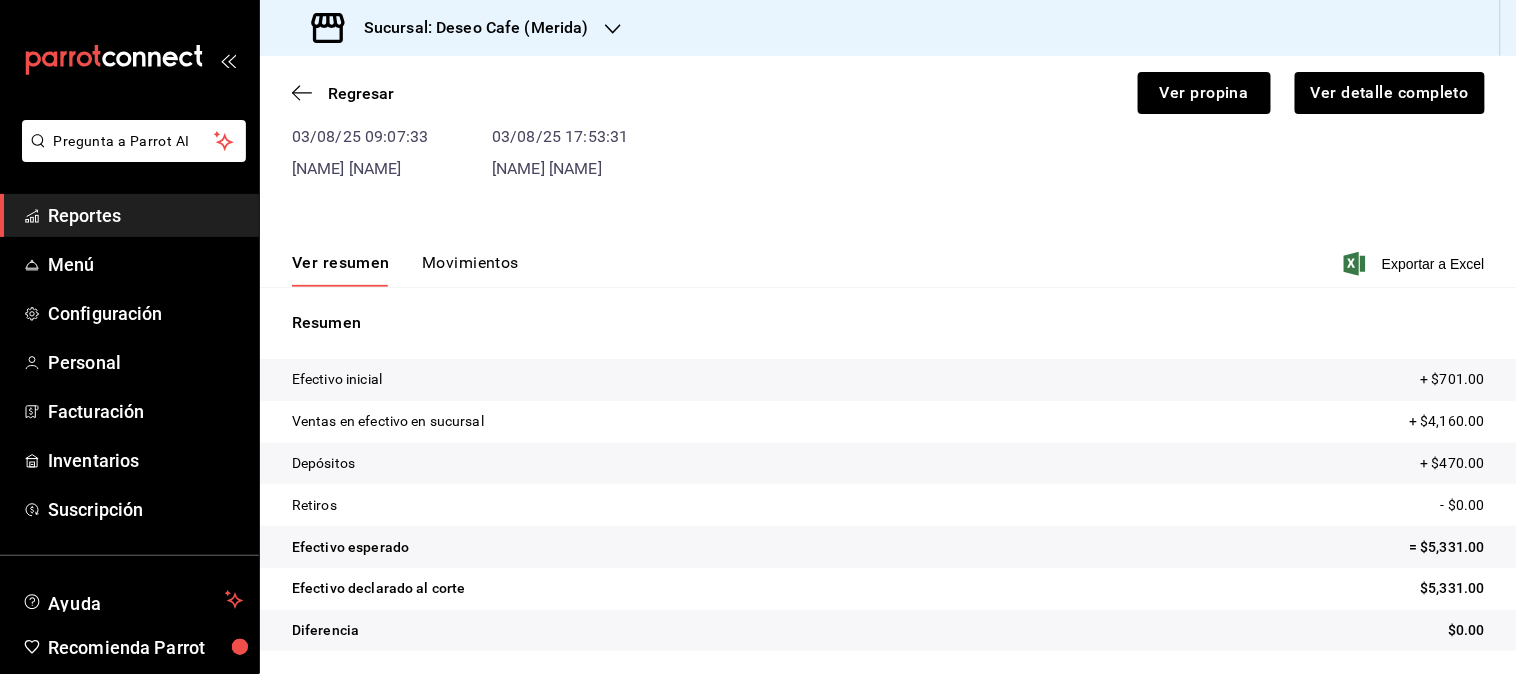 click on "Movimientos" at bounding box center [470, 270] 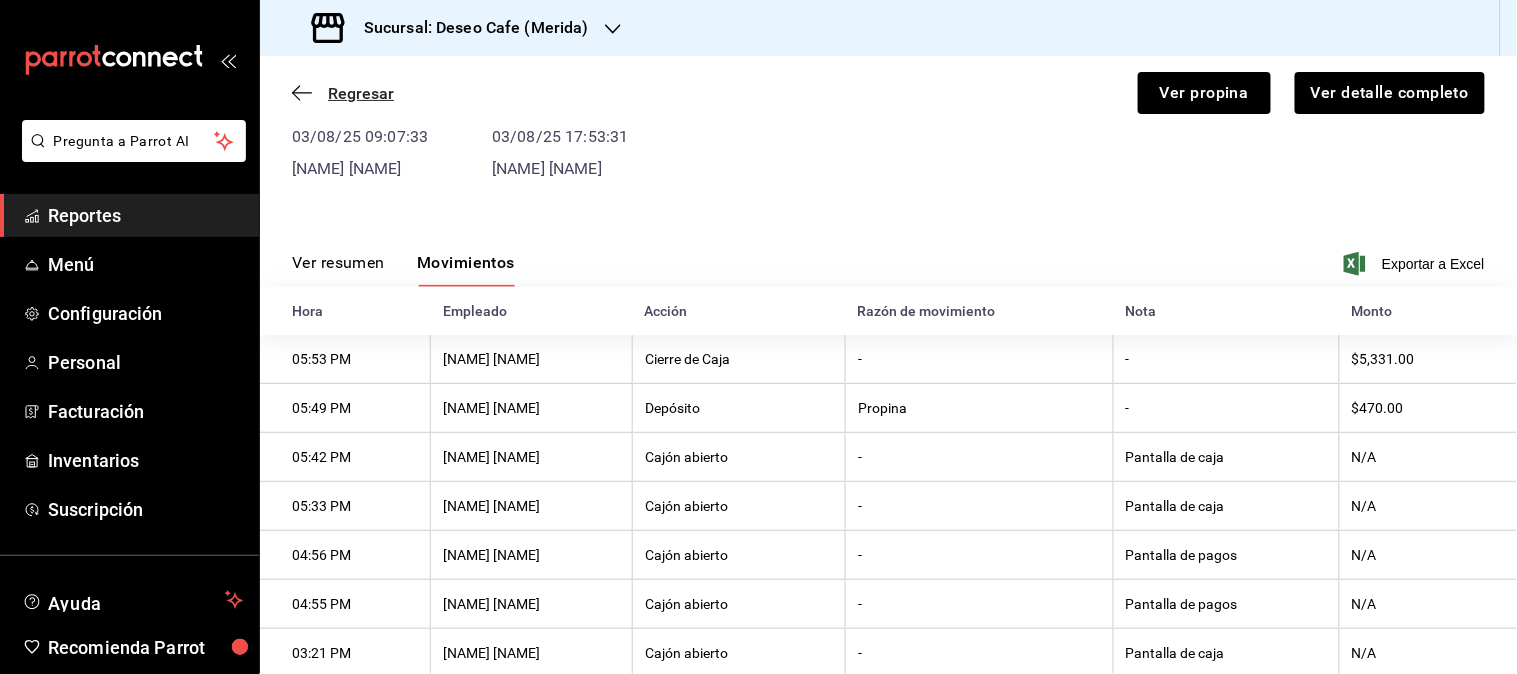 click 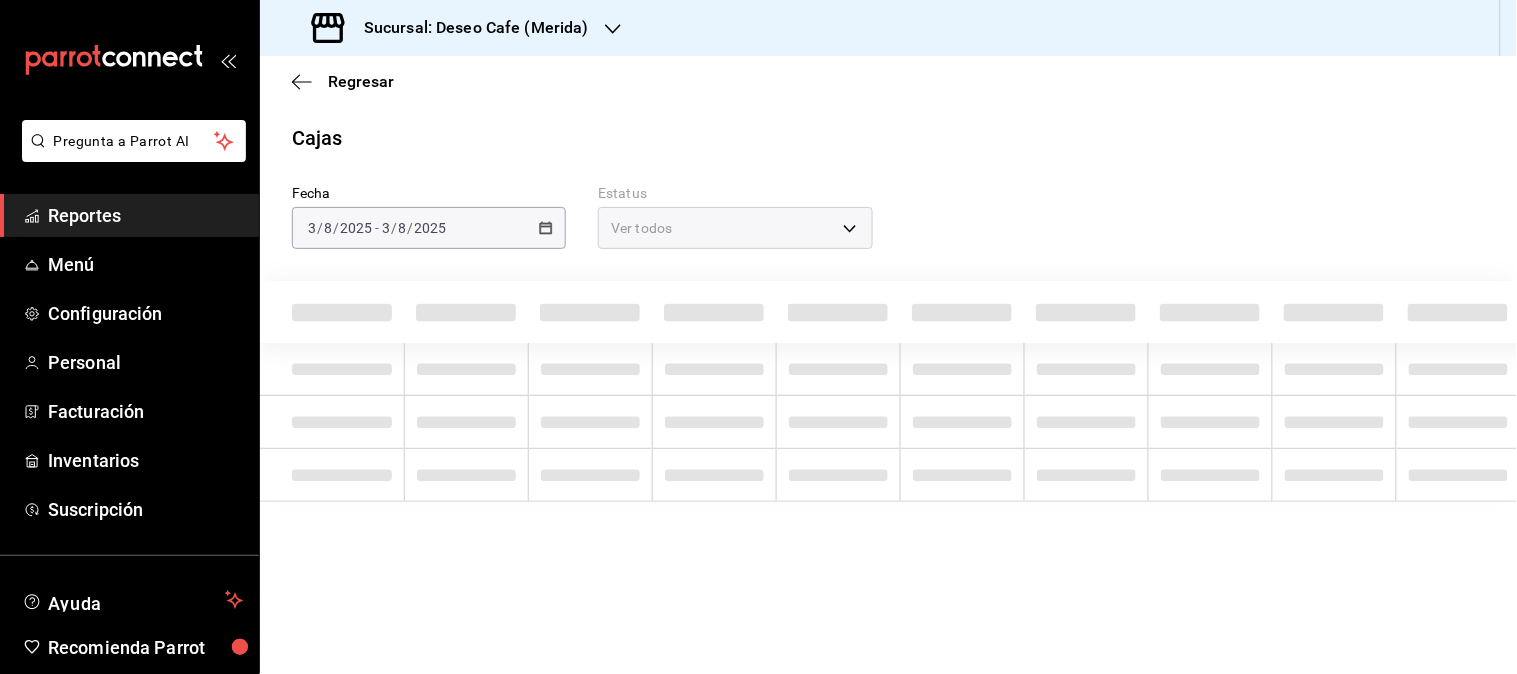 scroll, scrollTop: 0, scrollLeft: 0, axis: both 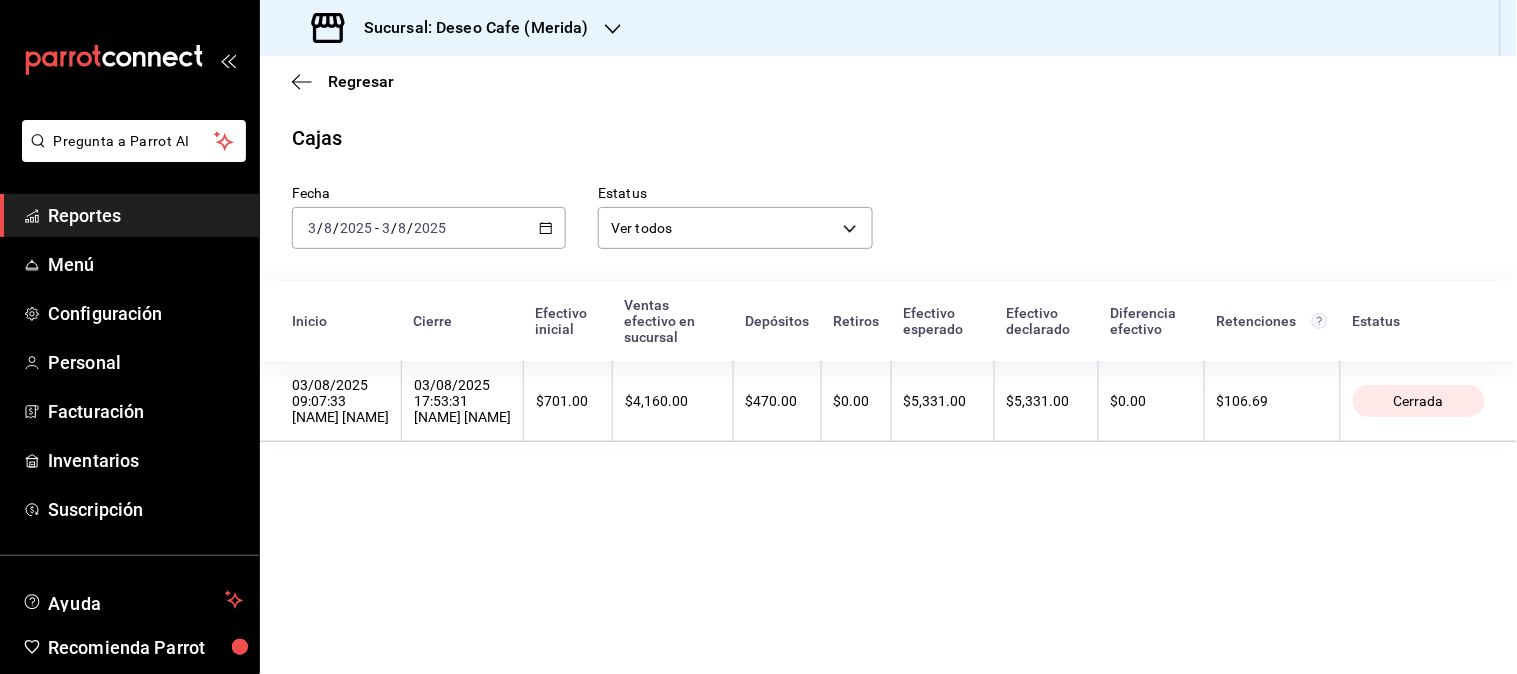 click 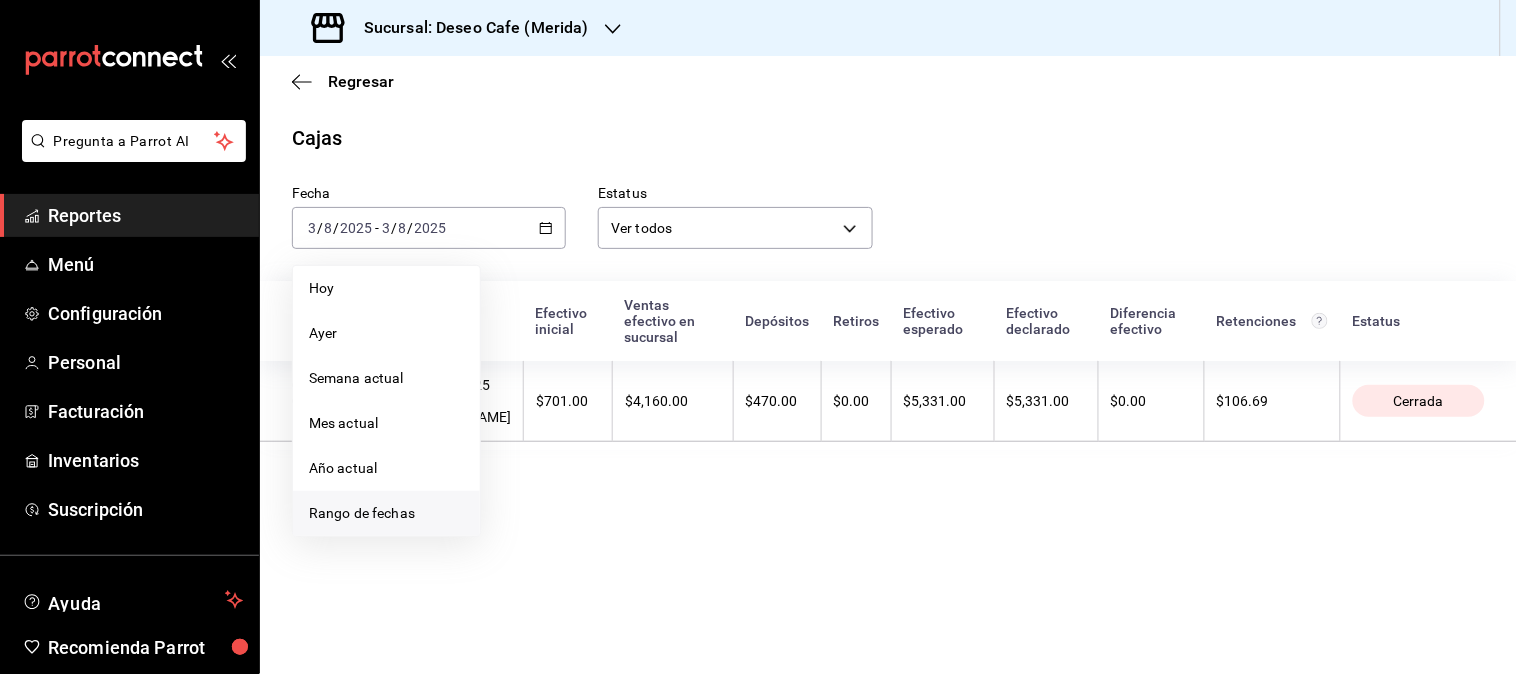 click on "Rango de fechas" at bounding box center (386, 513) 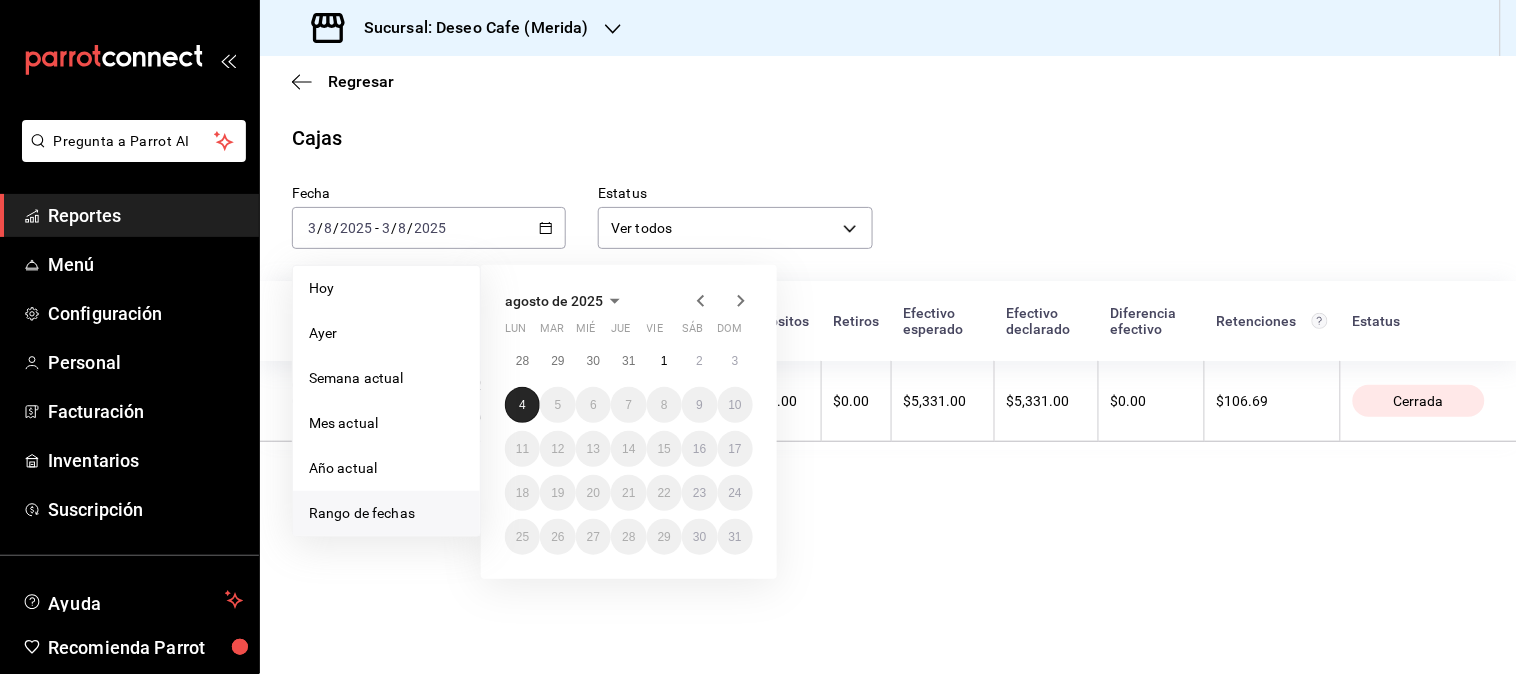 click on "4" at bounding box center [522, 405] 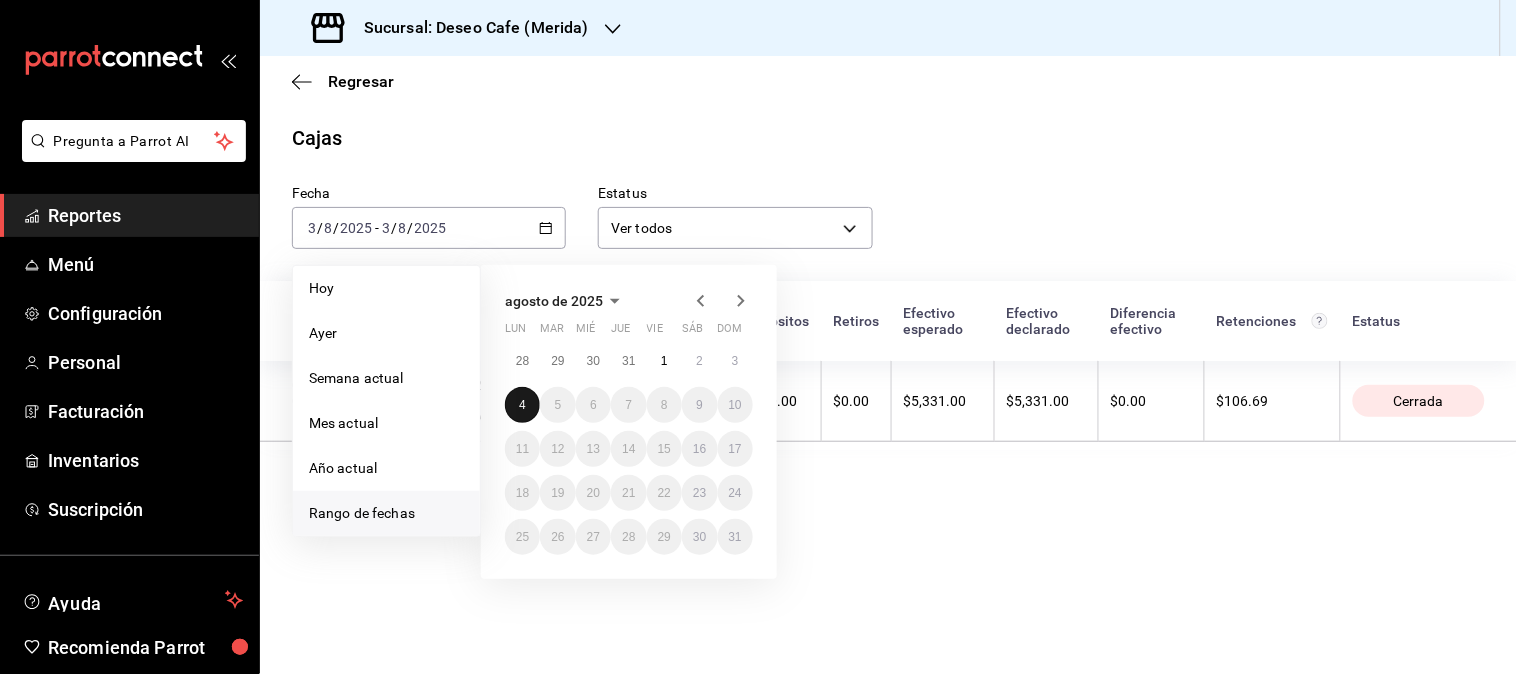 click on "4" at bounding box center [522, 405] 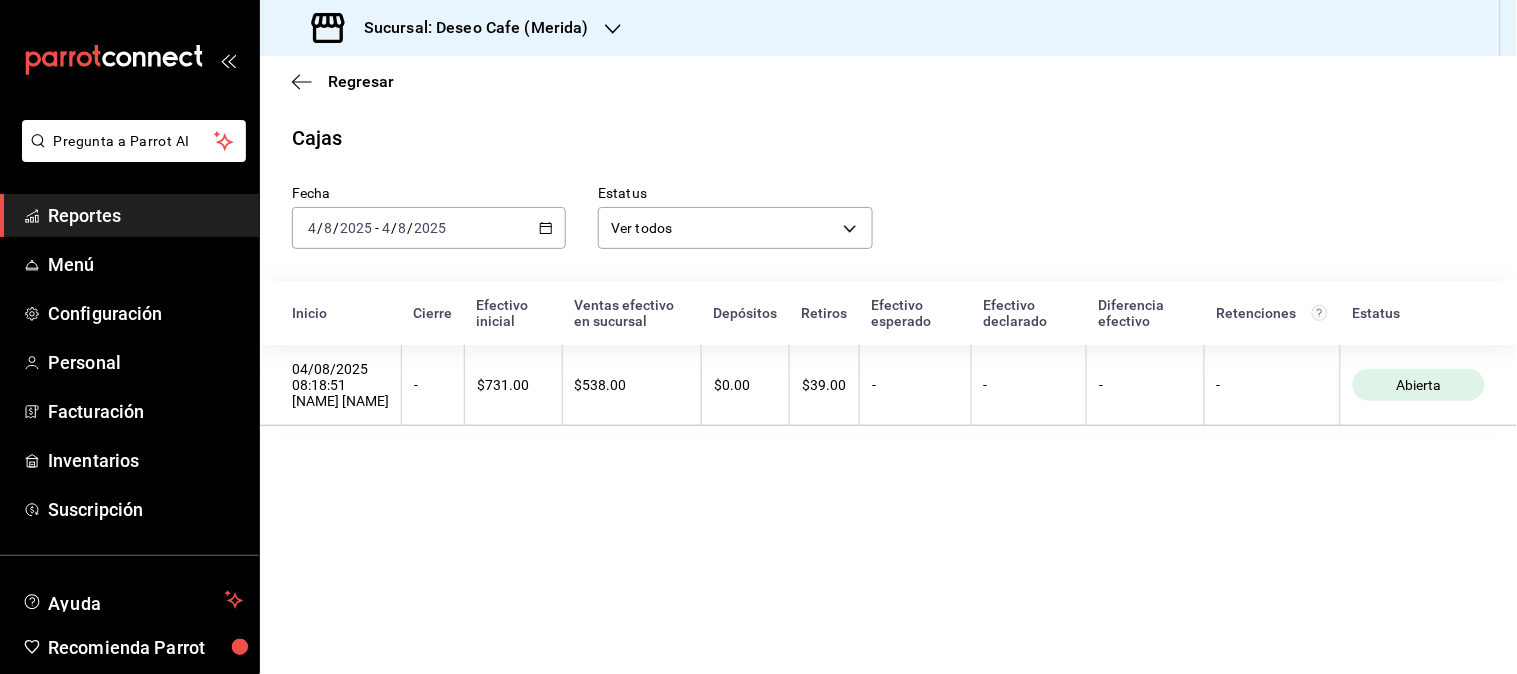 click on "2025-08-04 4 / 8 / 2025 - 2025-08-04 4 / 8 / 2025" at bounding box center (429, 228) 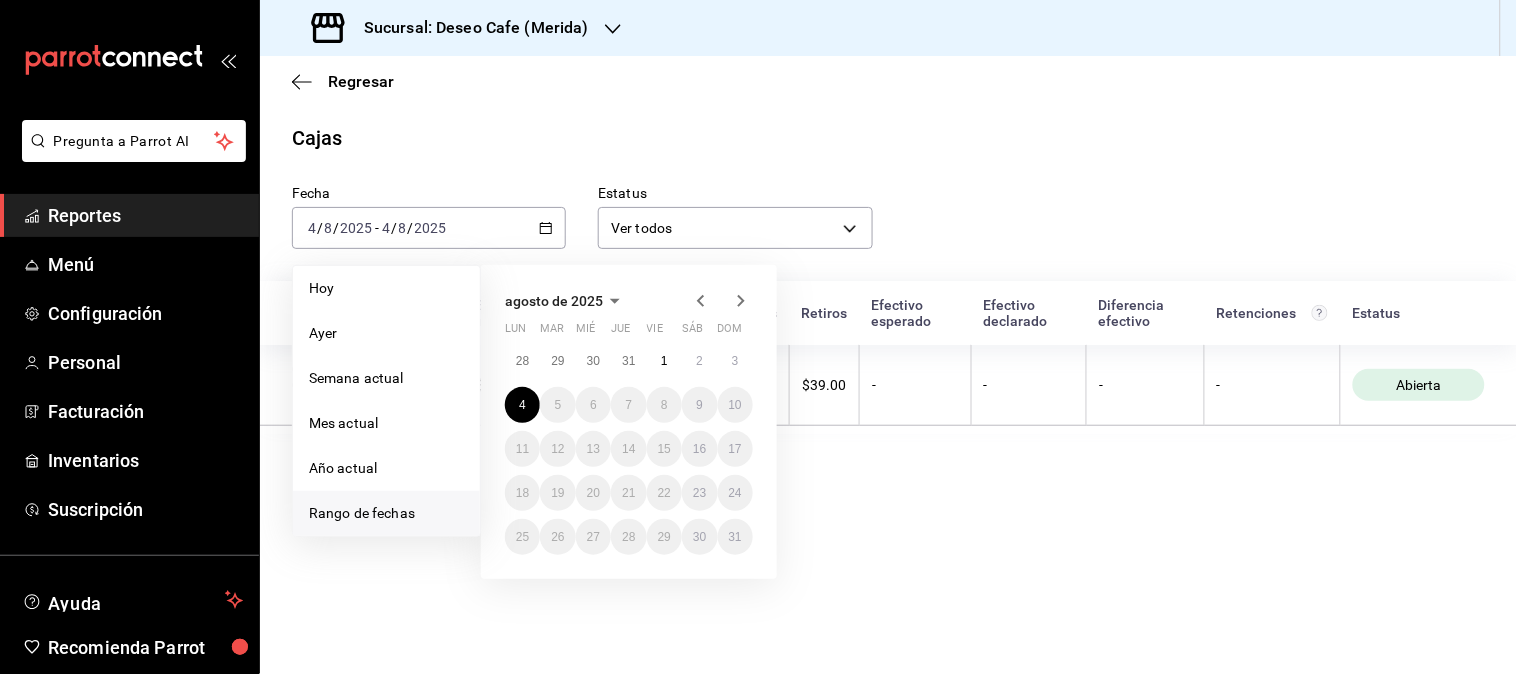 click on "Rango de fechas" at bounding box center (386, 513) 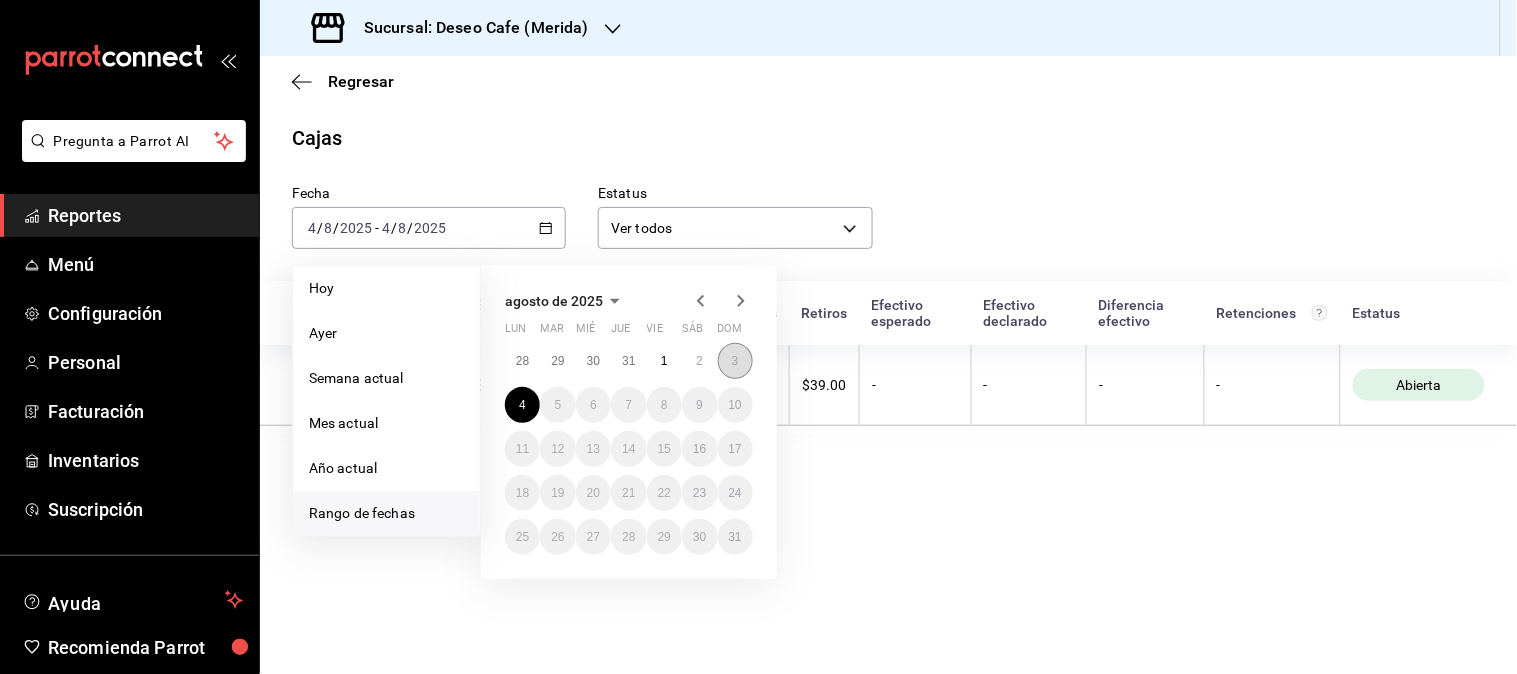 click on "3" at bounding box center (735, 361) 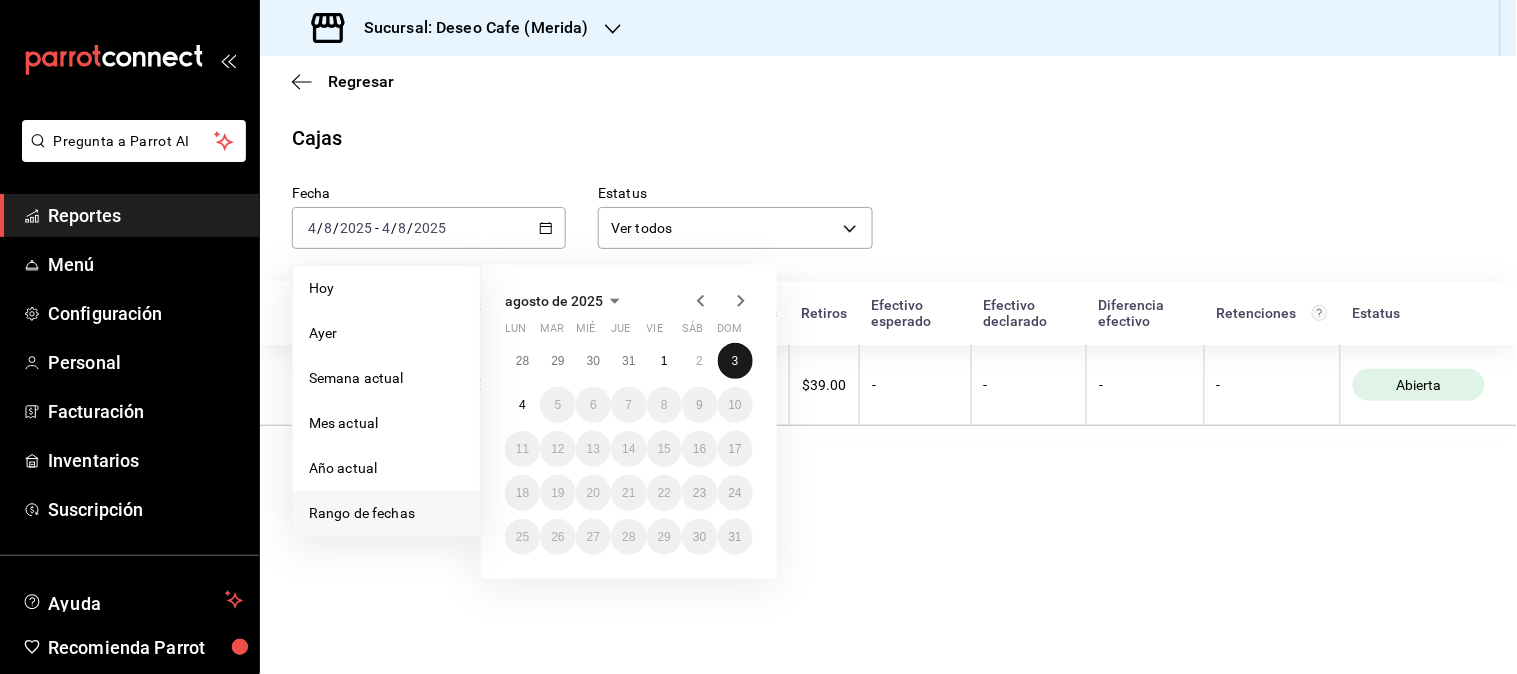 click on "3" at bounding box center [735, 361] 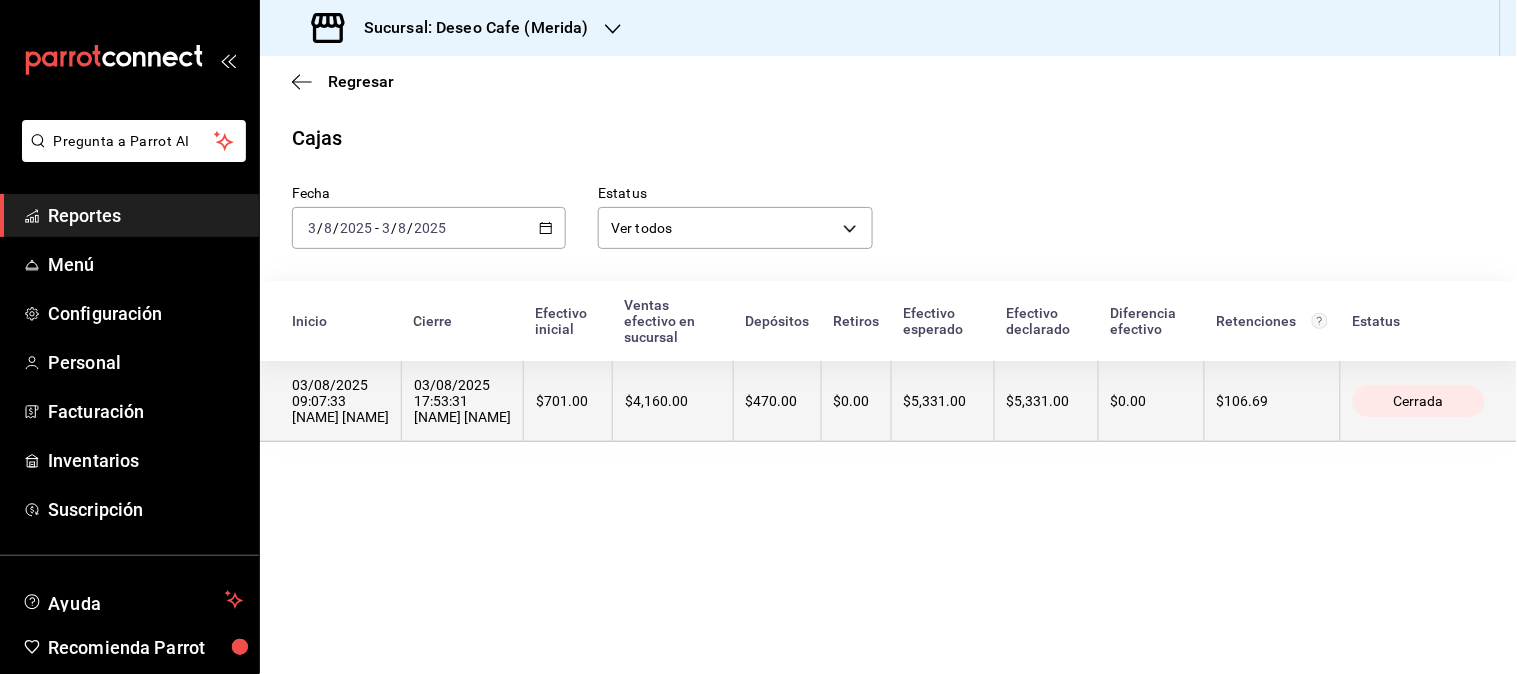 click on "$4,160.00" at bounding box center (673, 401) 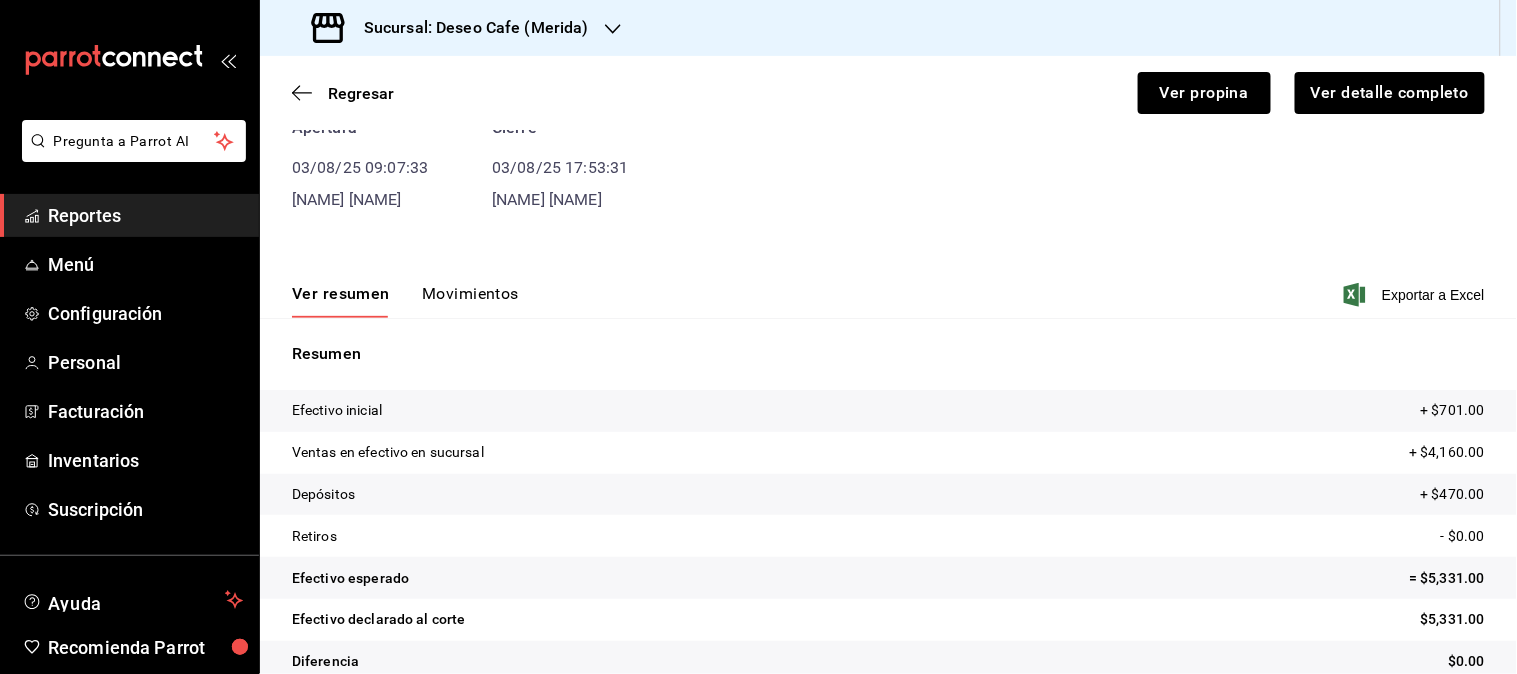 scroll, scrollTop: 141, scrollLeft: 0, axis: vertical 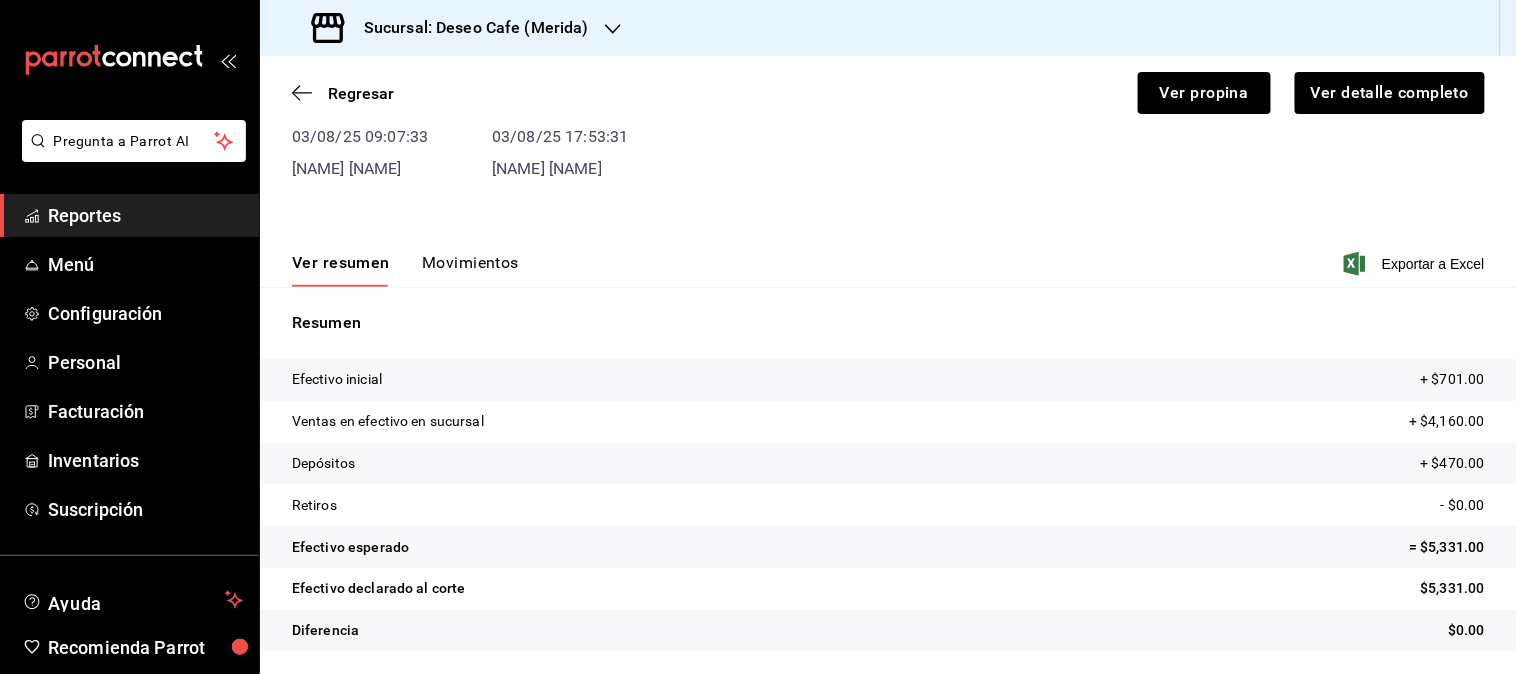 click on "Movimientos" at bounding box center [470, 270] 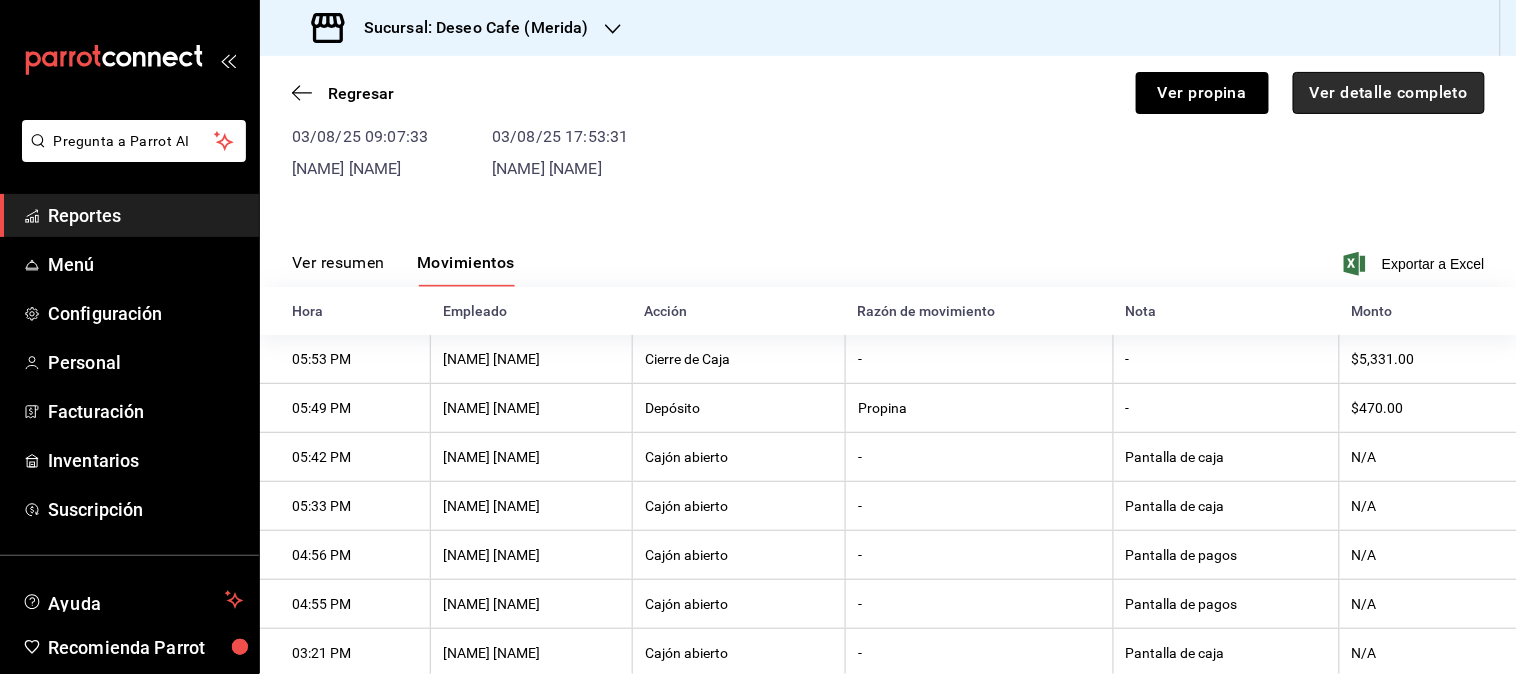 click on "Ver detalle completo" at bounding box center (1389, 93) 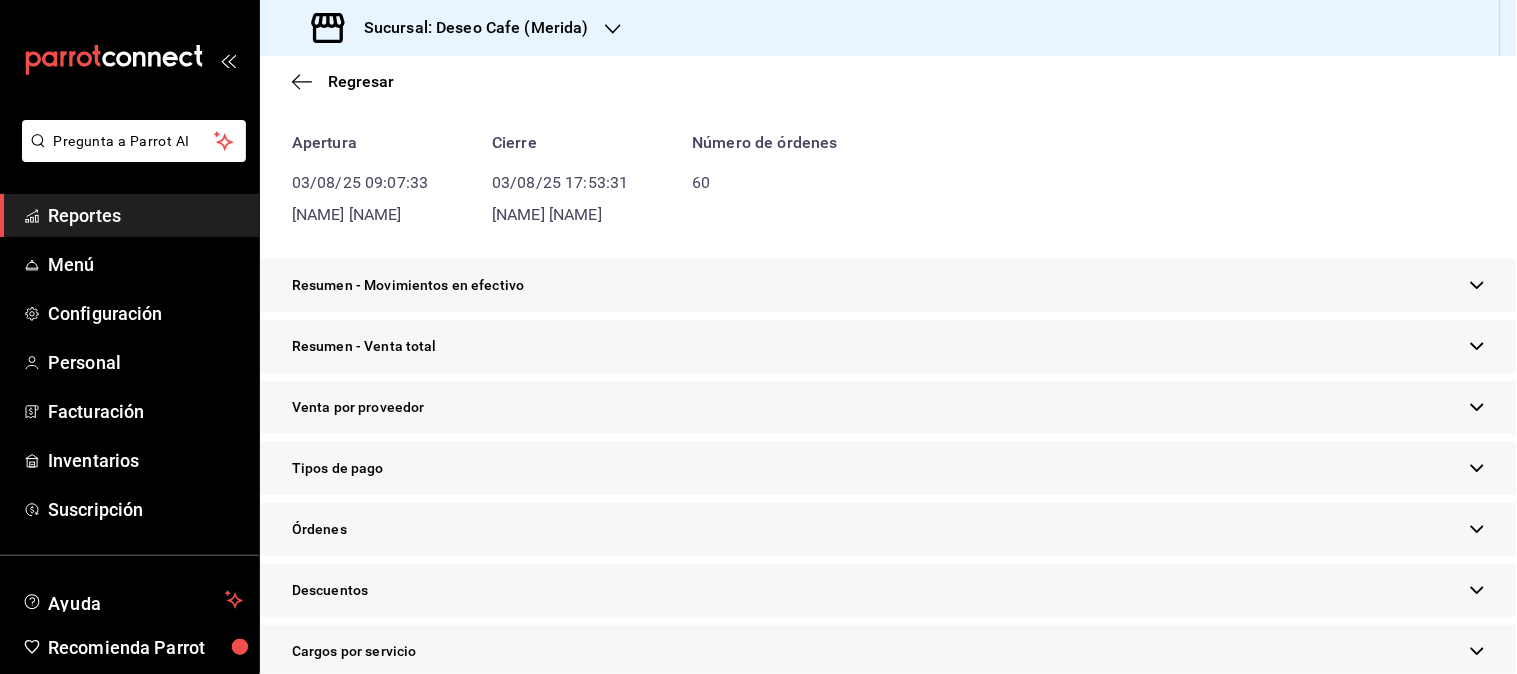 scroll, scrollTop: 454, scrollLeft: 0, axis: vertical 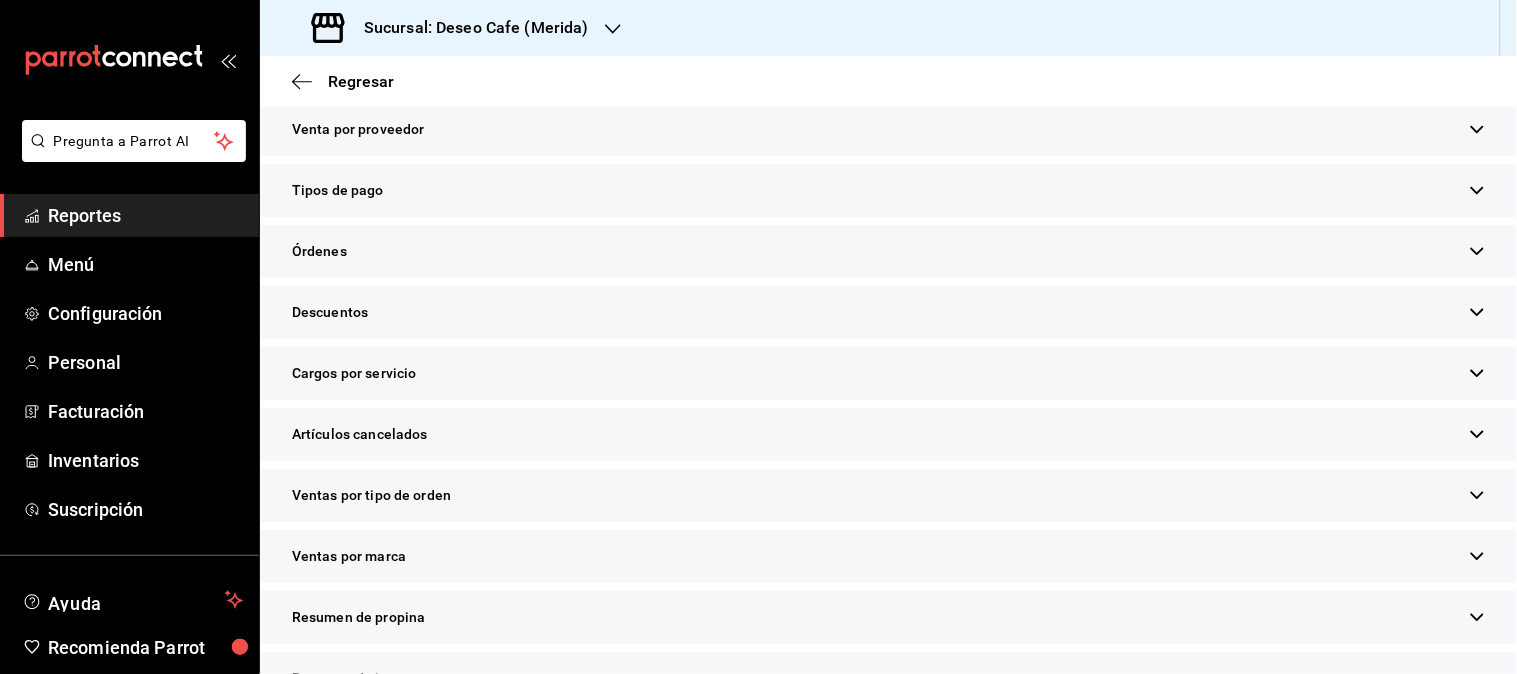 click on "Resumen de propina" at bounding box center (888, 617) 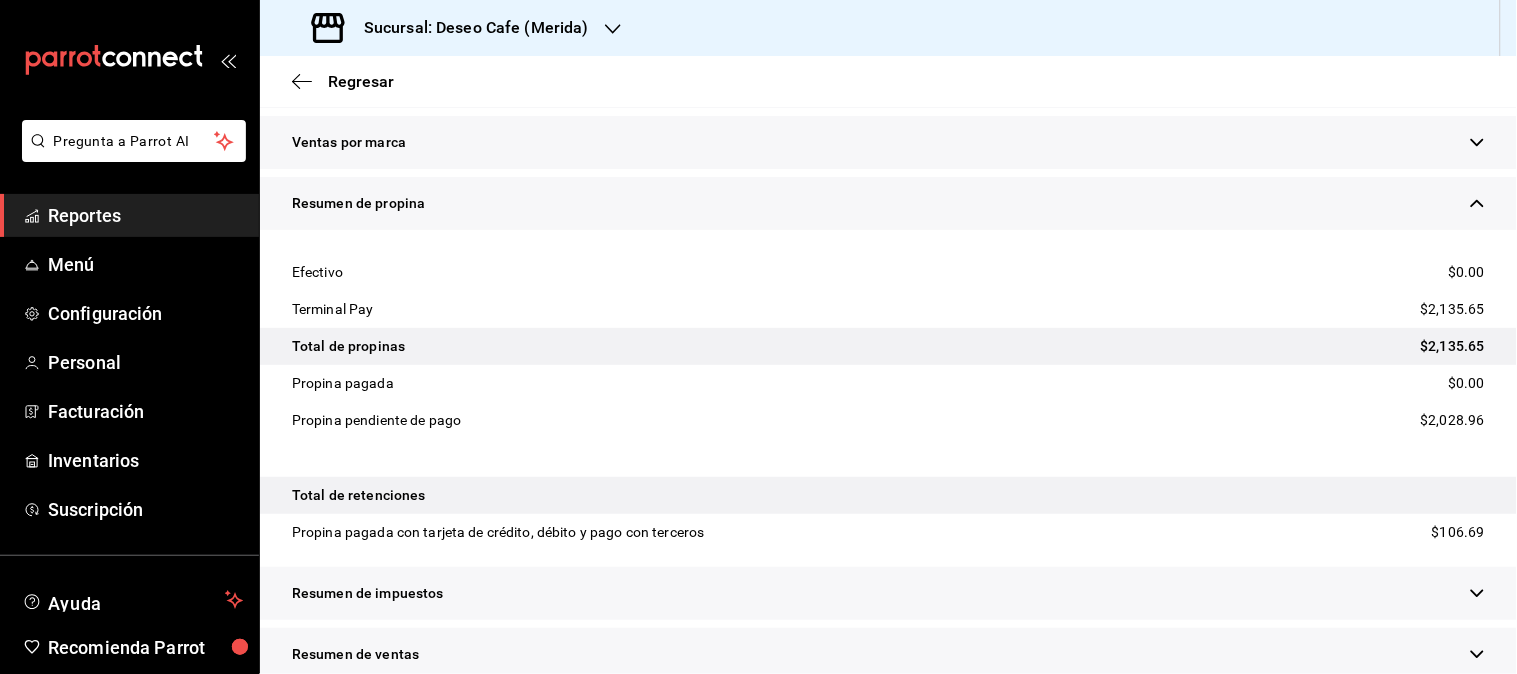 scroll, scrollTop: 872, scrollLeft: 0, axis: vertical 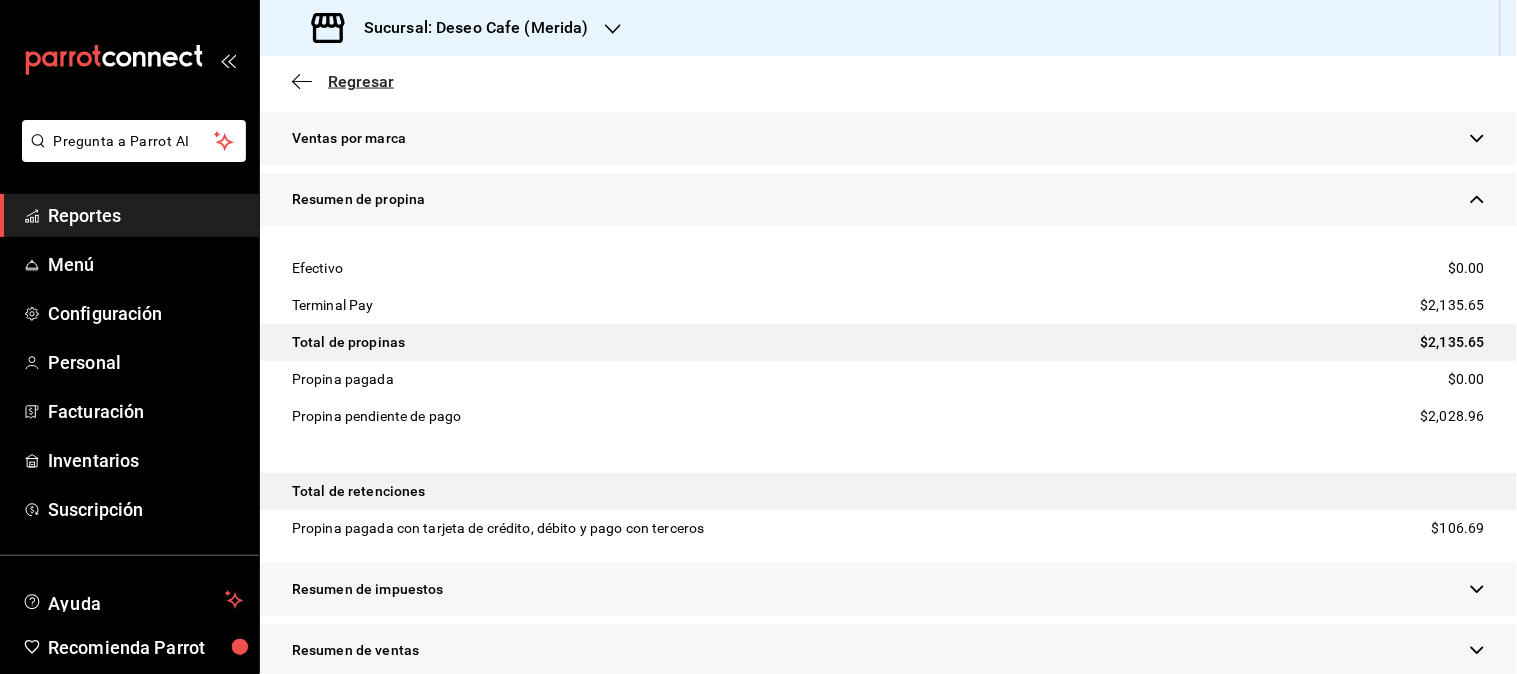 click on "Regresar" at bounding box center [343, 81] 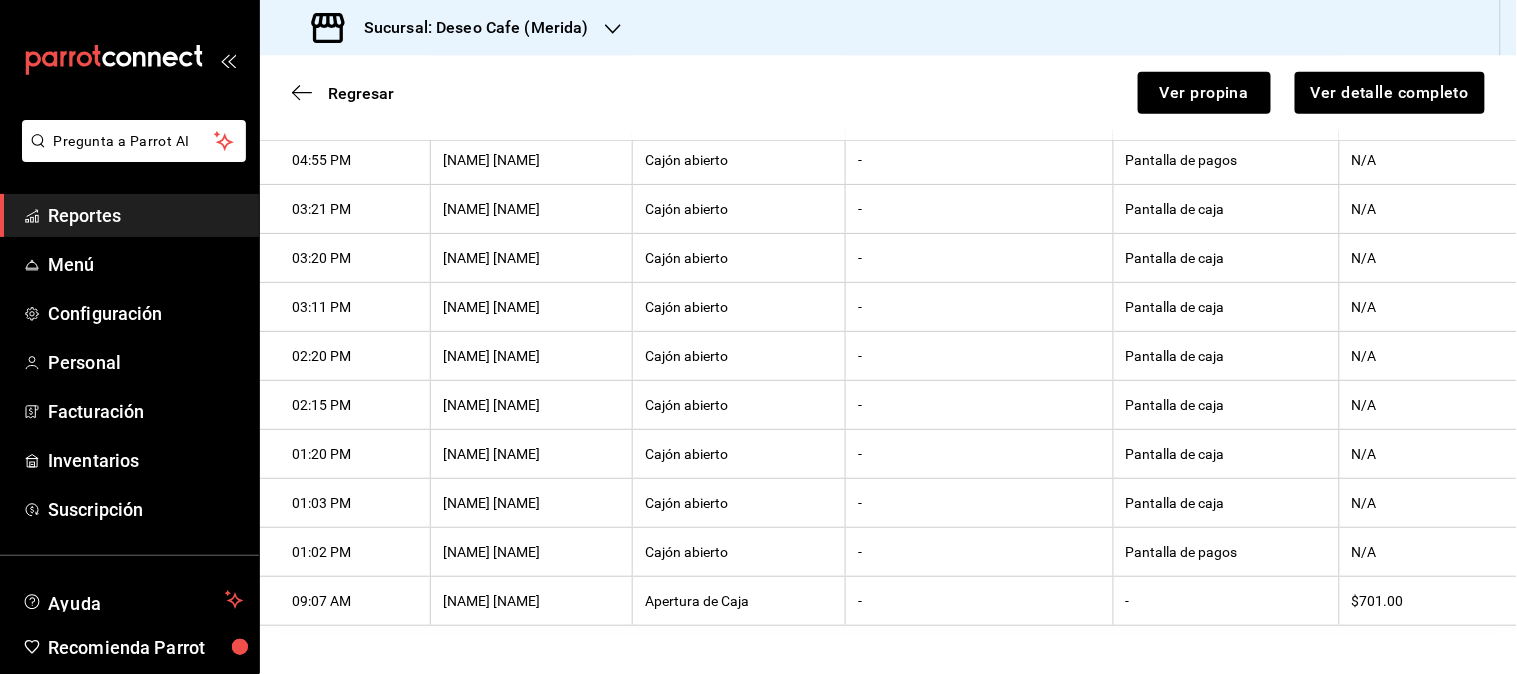 scroll, scrollTop: 633, scrollLeft: 0, axis: vertical 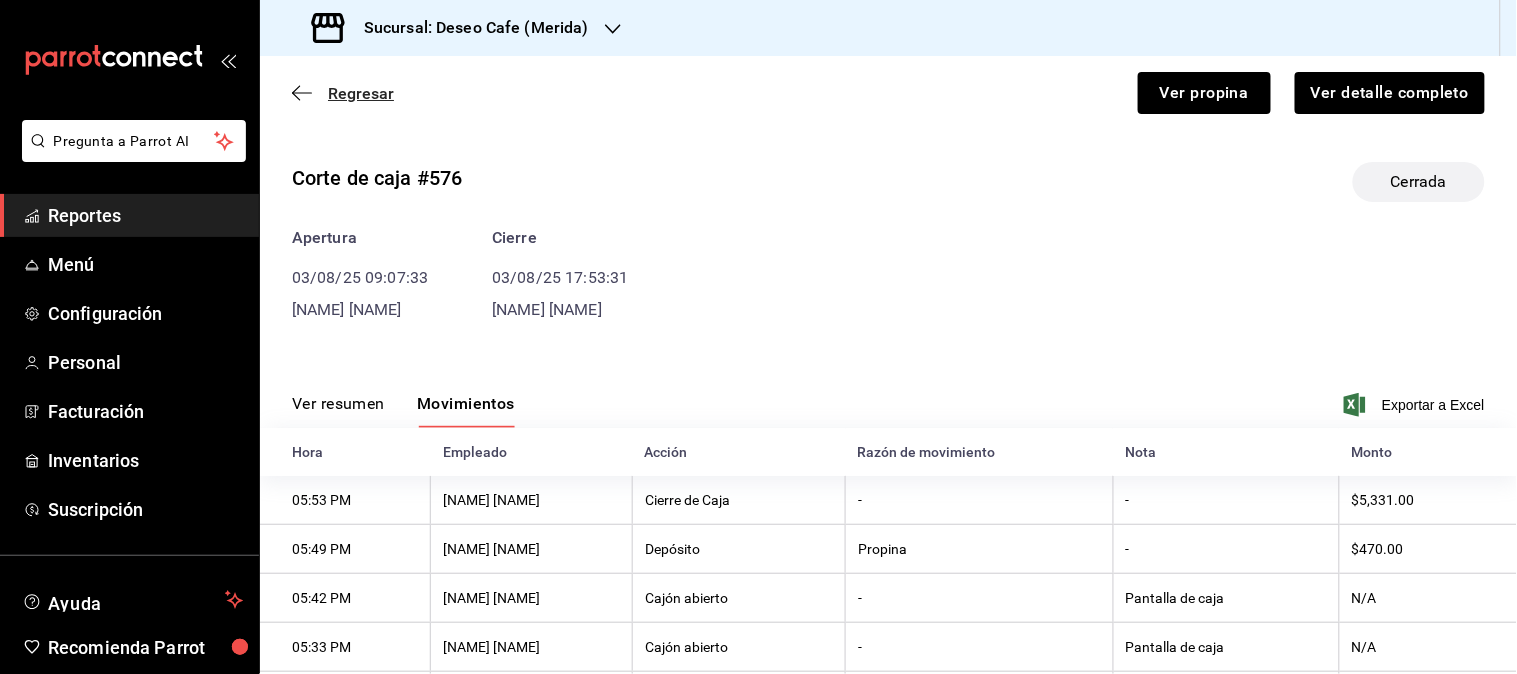 click 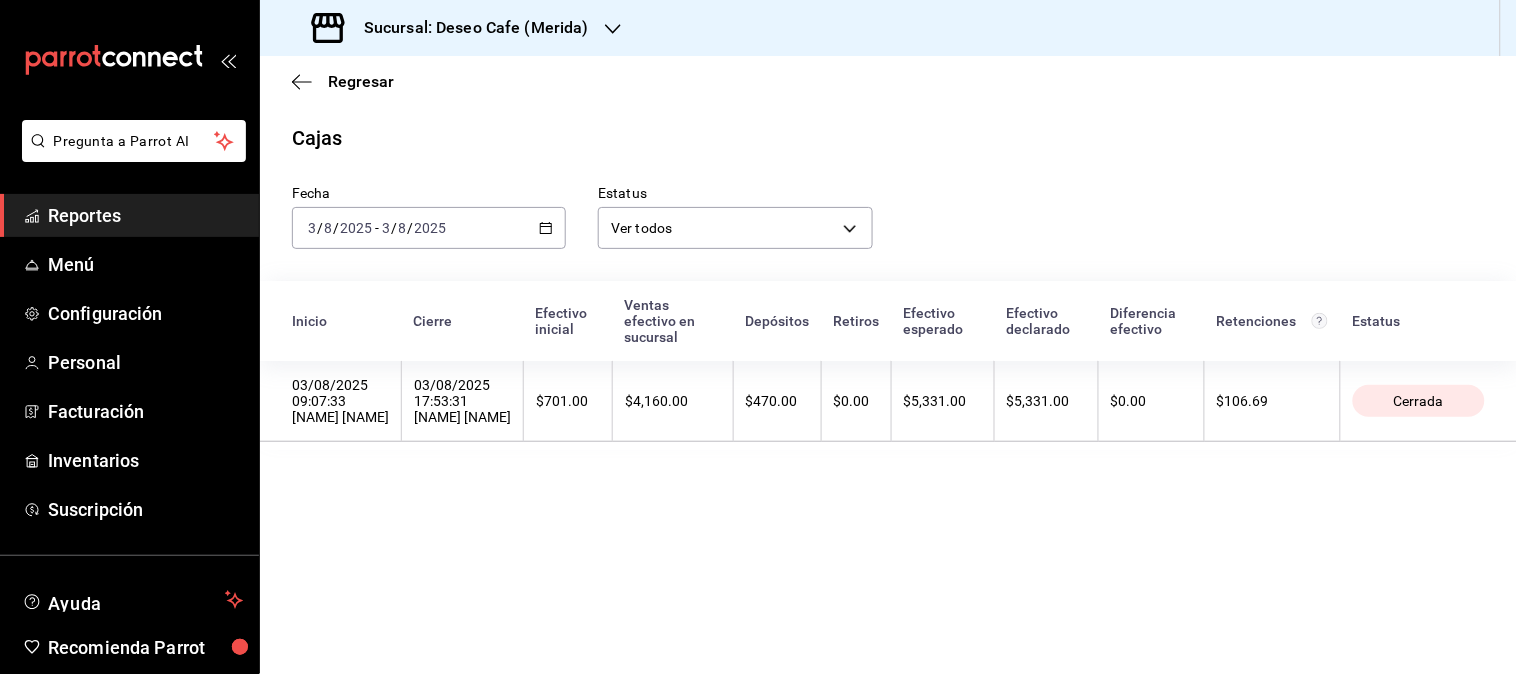 click 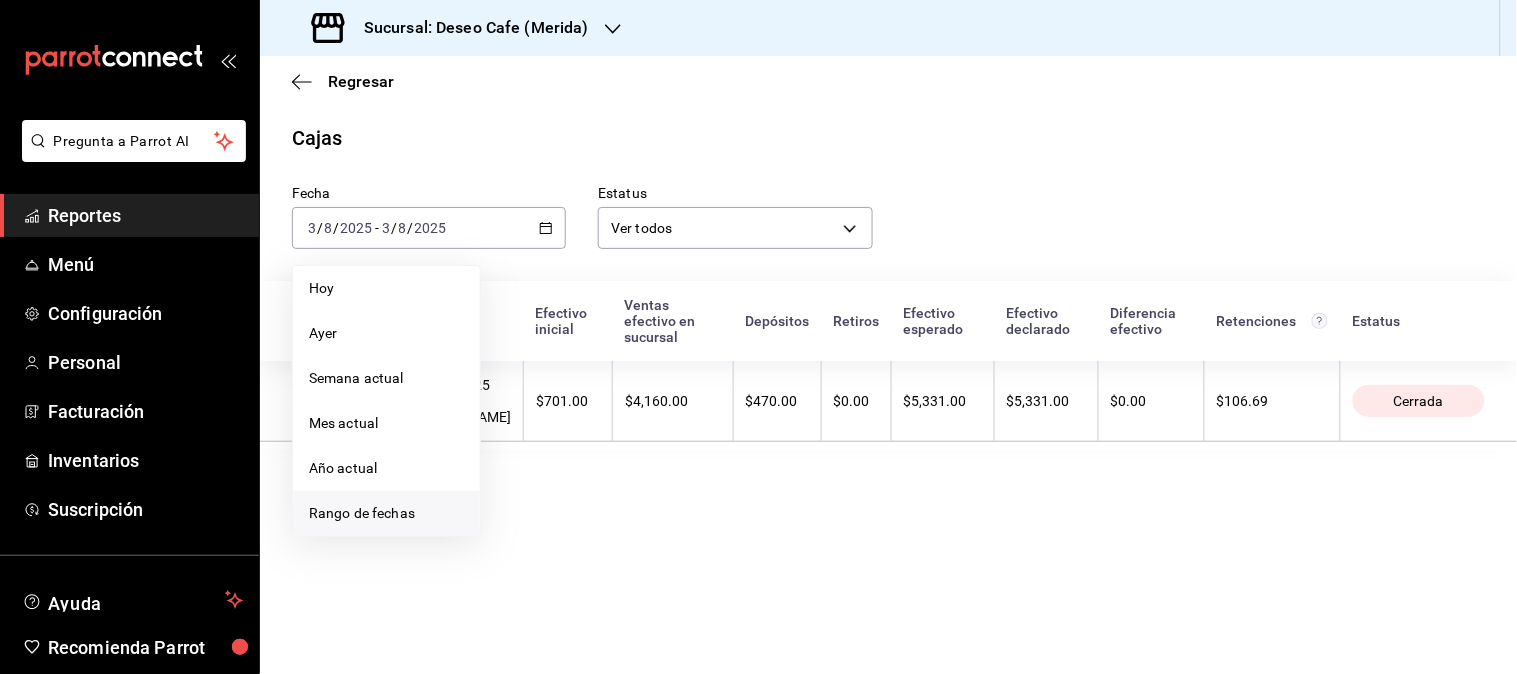 click on "Rango de fechas" at bounding box center (386, 513) 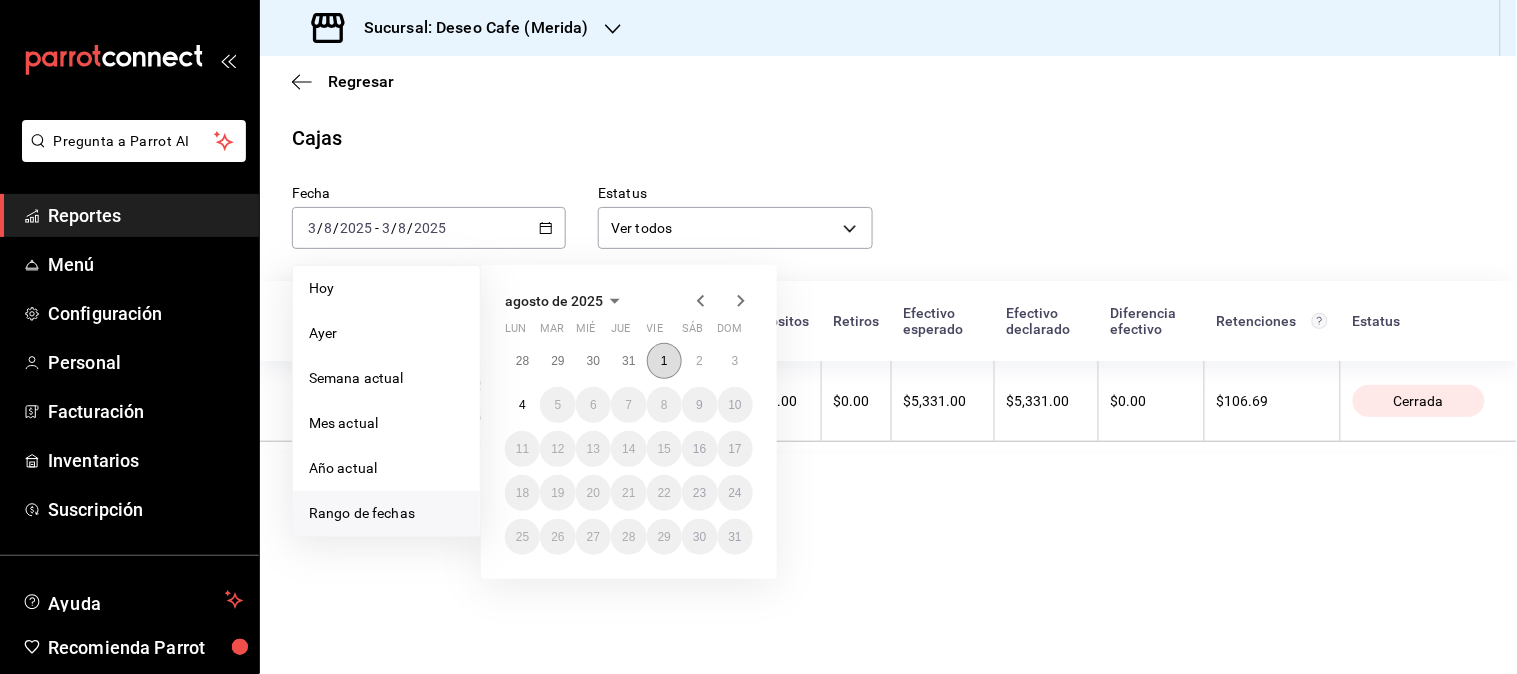 click on "1" at bounding box center [664, 361] 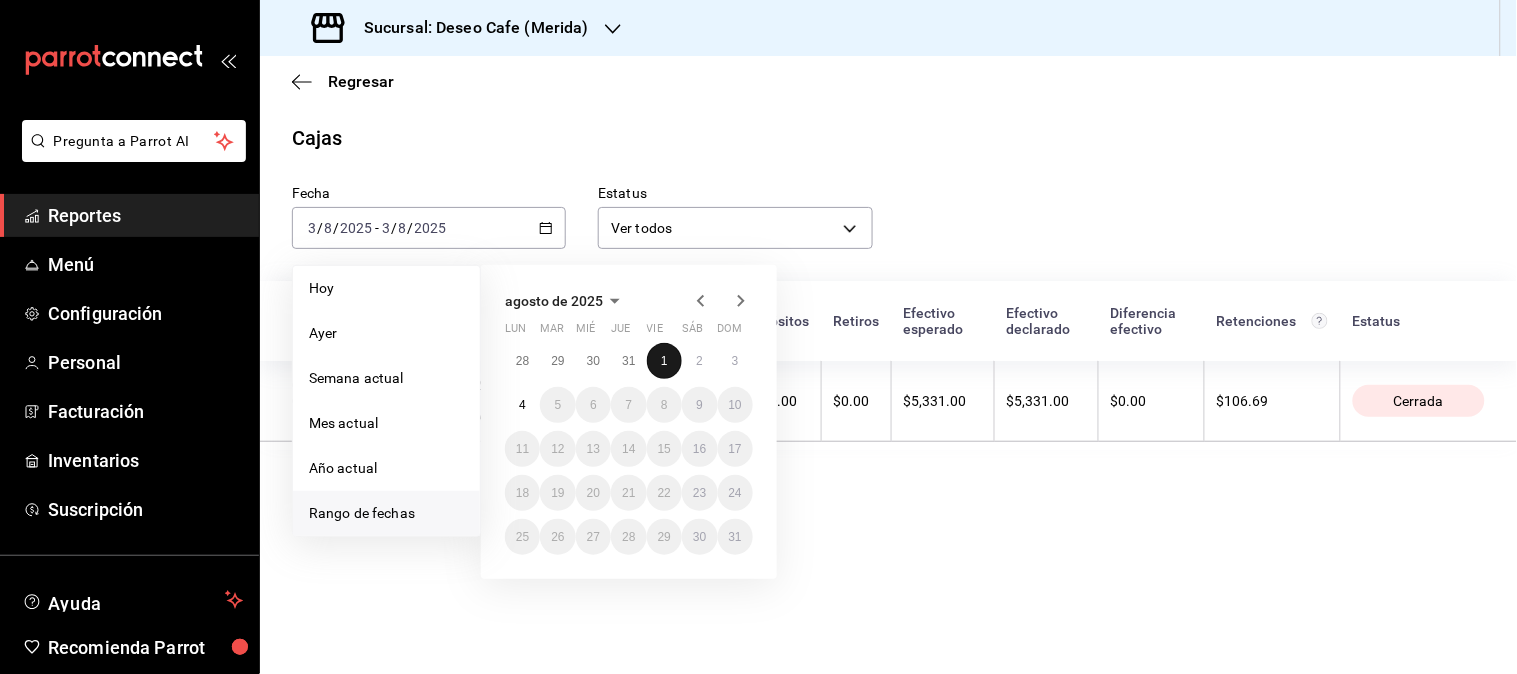 click on "1" at bounding box center [664, 361] 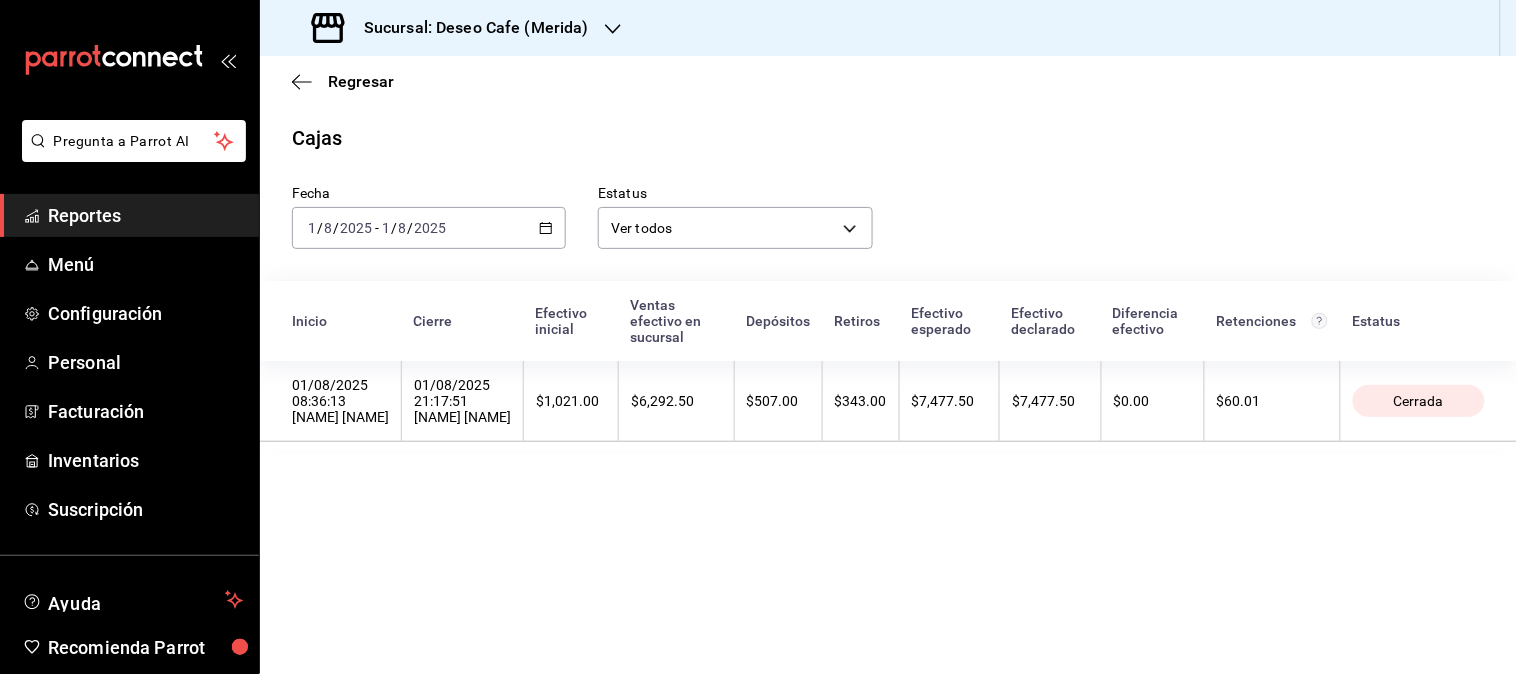click on "Sucursal: Deseo Cafe (Merida)" at bounding box center [452, 28] 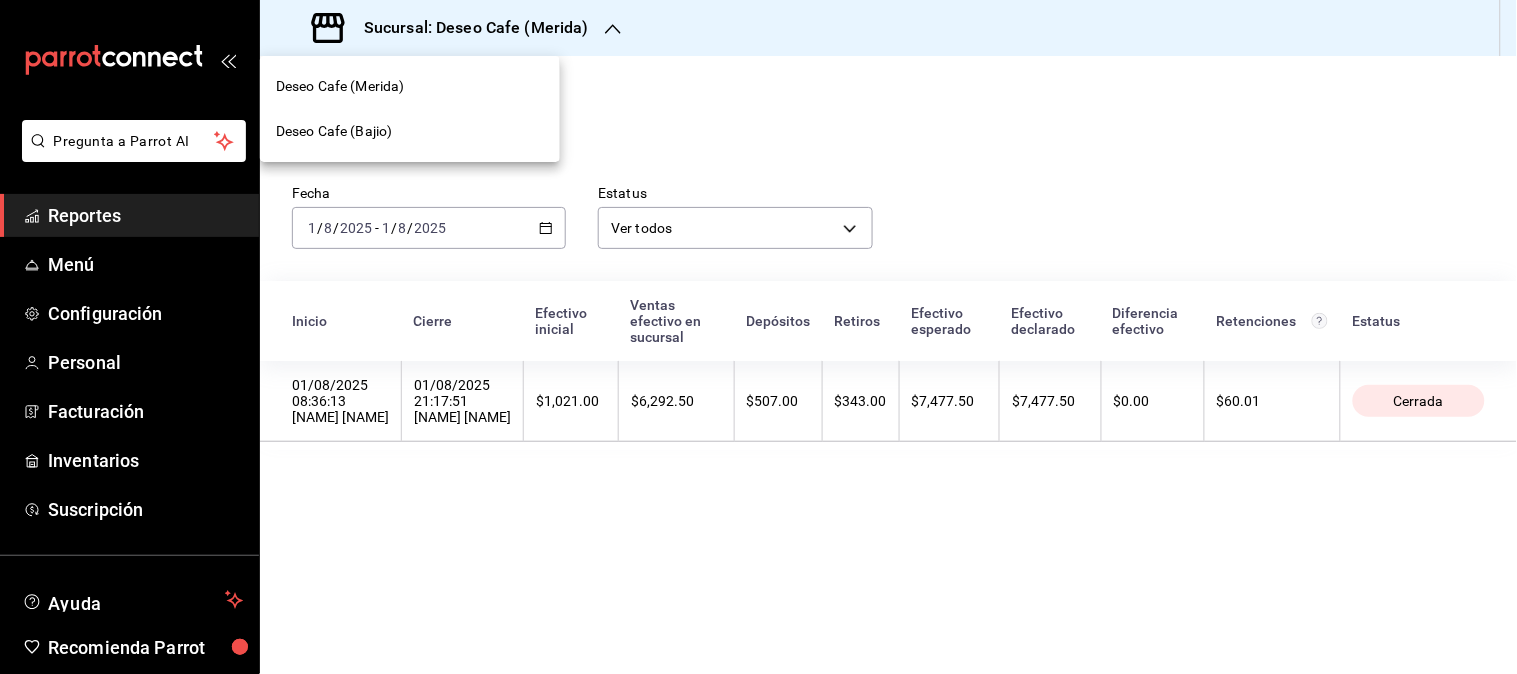 click on "Deseo Cafe (Bajio)" at bounding box center (410, 131) 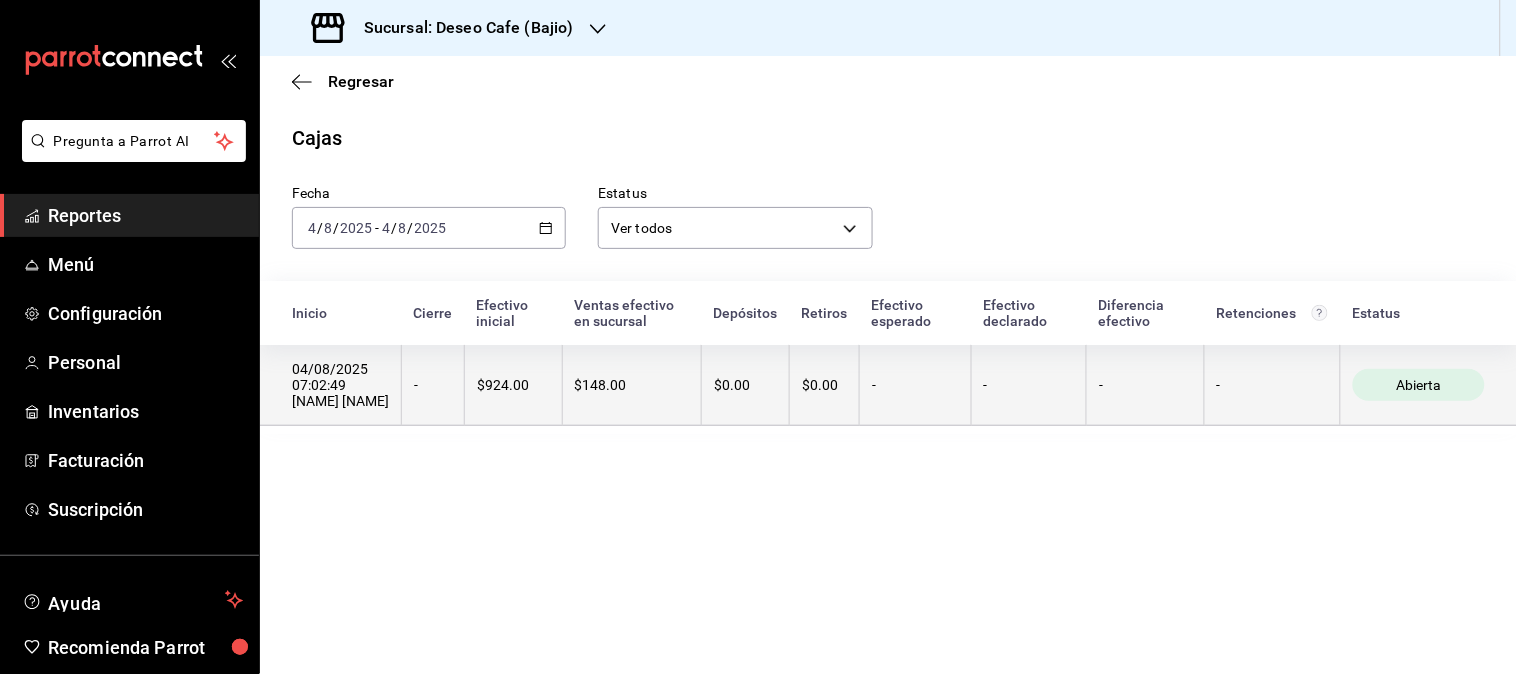 click on "$0.00" at bounding box center (745, 385) 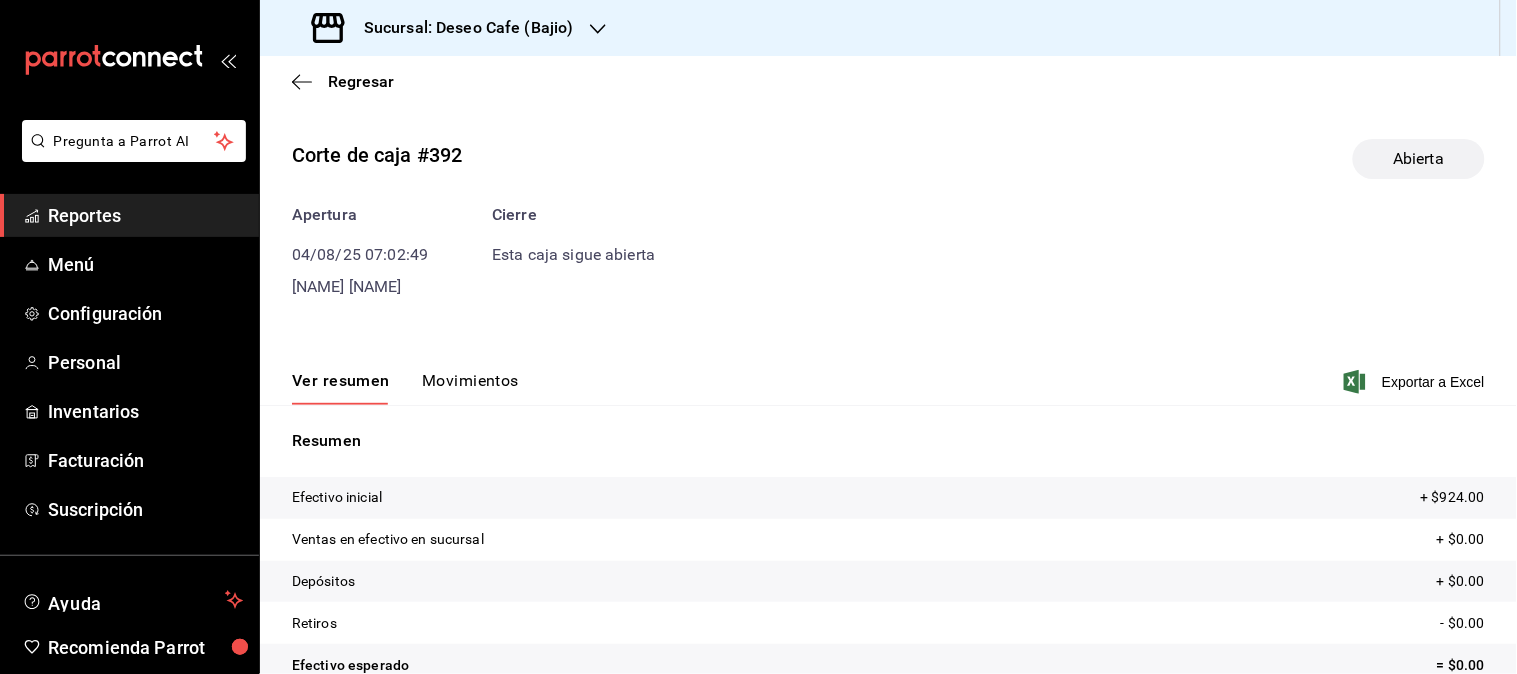 scroll, scrollTop: 120, scrollLeft: 0, axis: vertical 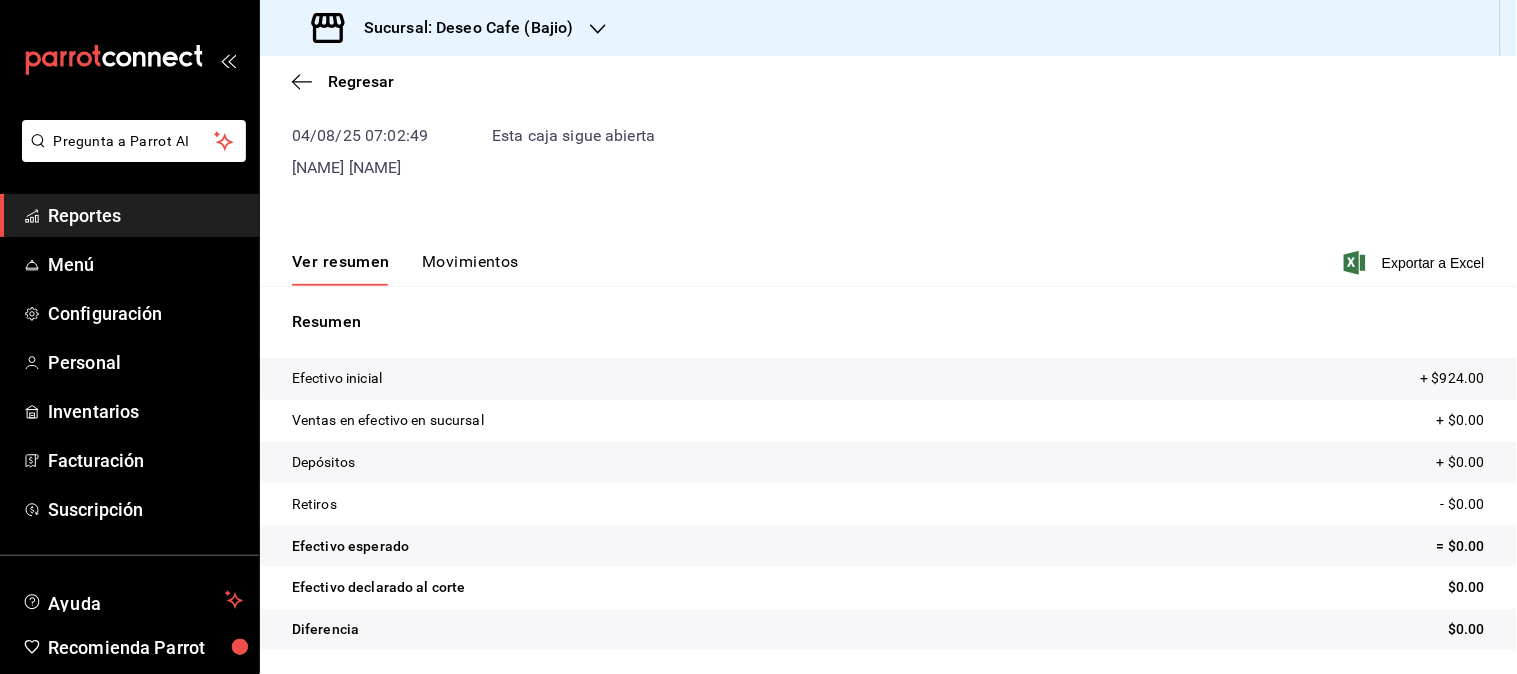click on "Movimientos" at bounding box center [470, 269] 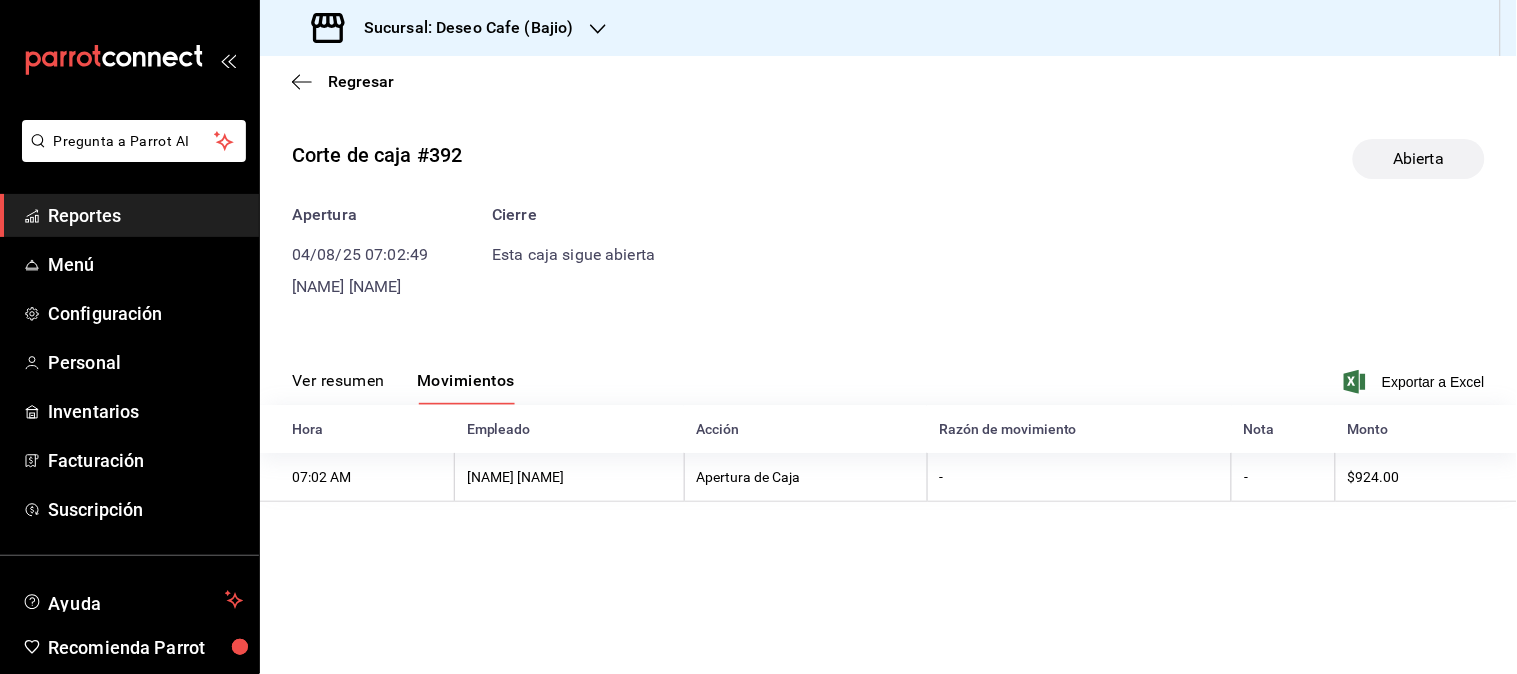 scroll, scrollTop: 0, scrollLeft: 0, axis: both 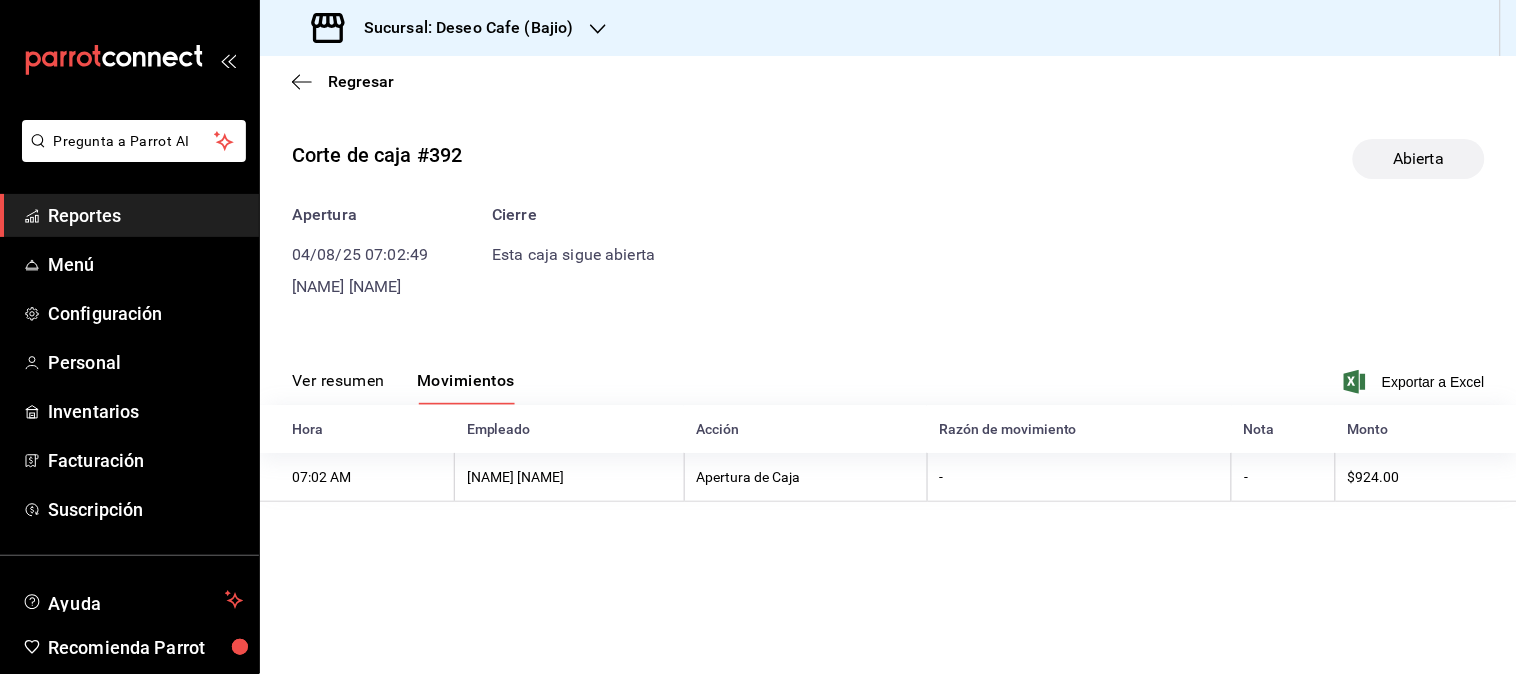 click on "Regresar Corte de caja  #392 Abierta Apertura 04/08/25 07:02:49 Michelle Carranza Cierre Esta caja sigue abierta Ver resumen Movimientos Exportar a Excel Hora Empleado Acción Razón de movimiento Nota Monto 07:02 AM Michelle Carranza Apertura de Caja - - $924.00" at bounding box center [888, 365] 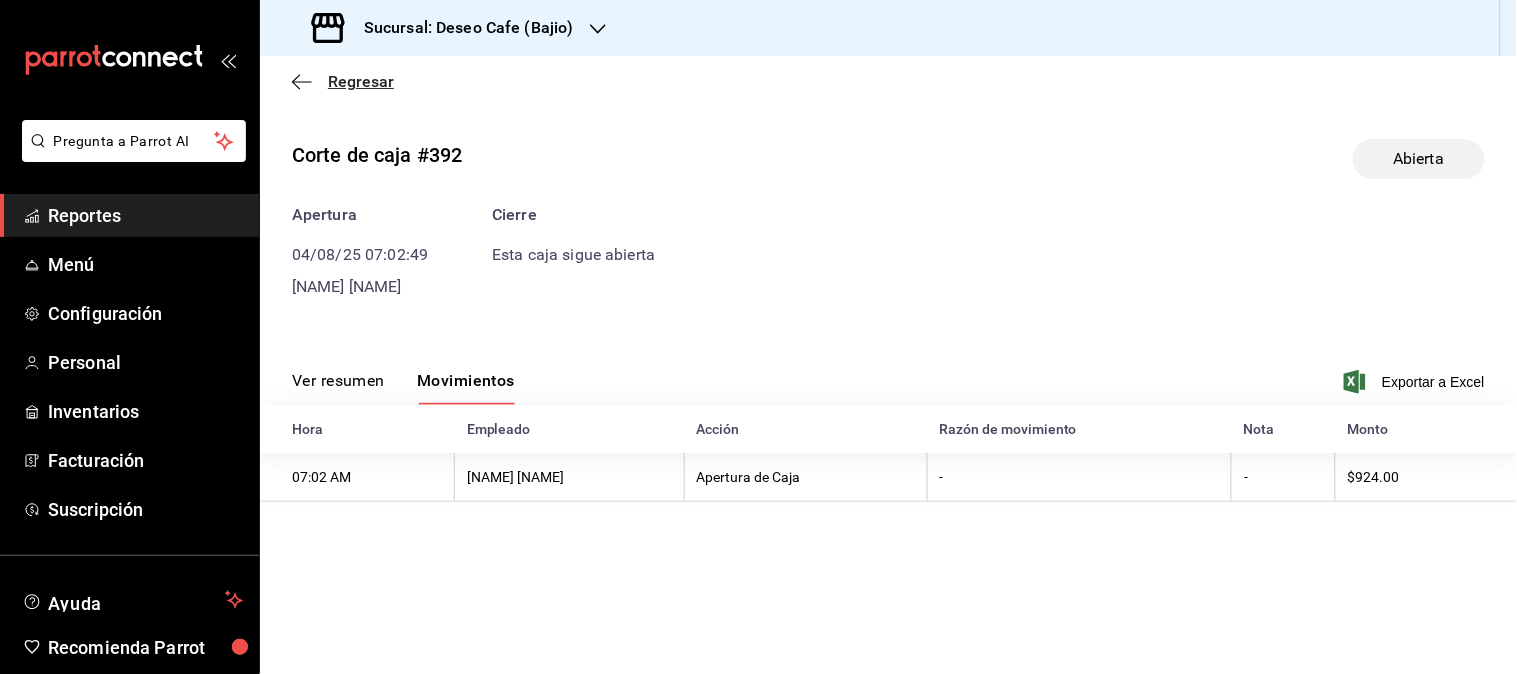 click 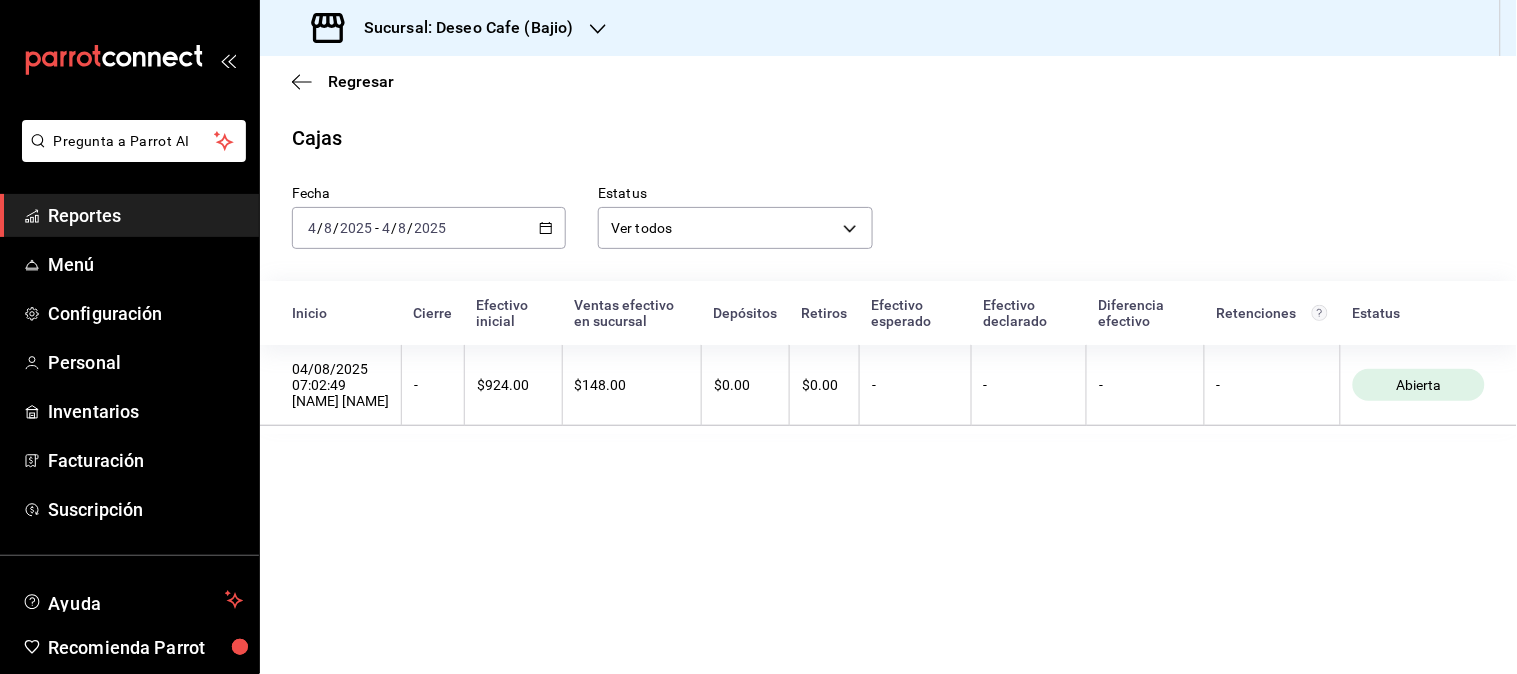 click 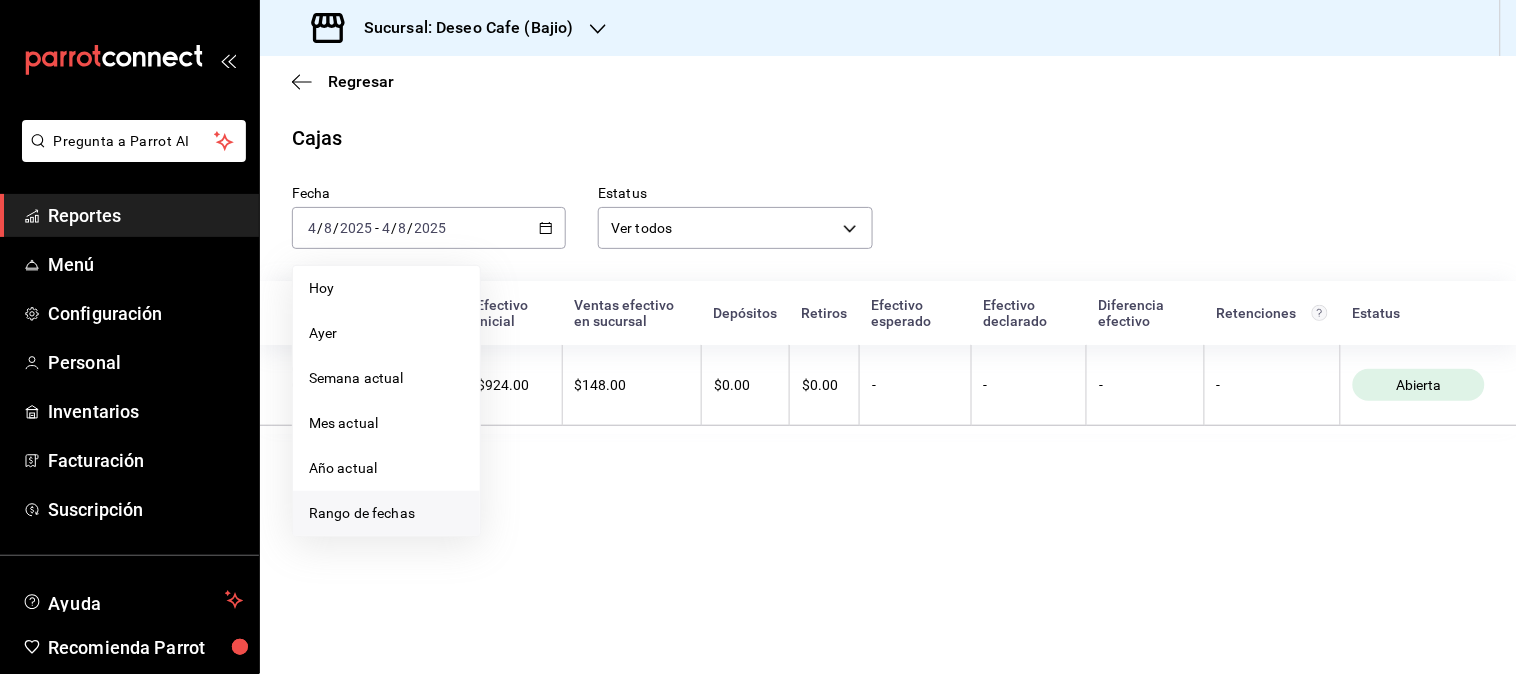 click on "Rango de fechas" at bounding box center (386, 513) 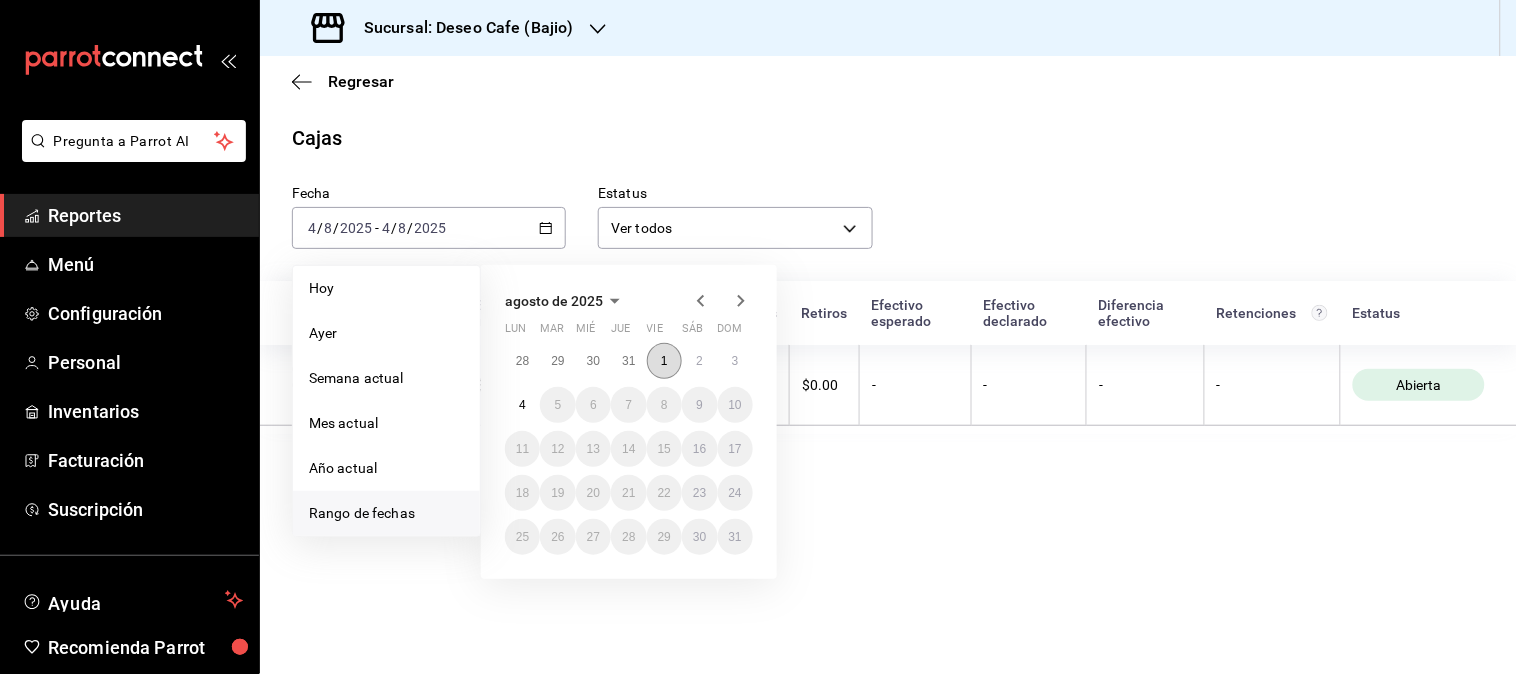 click on "1" at bounding box center [664, 361] 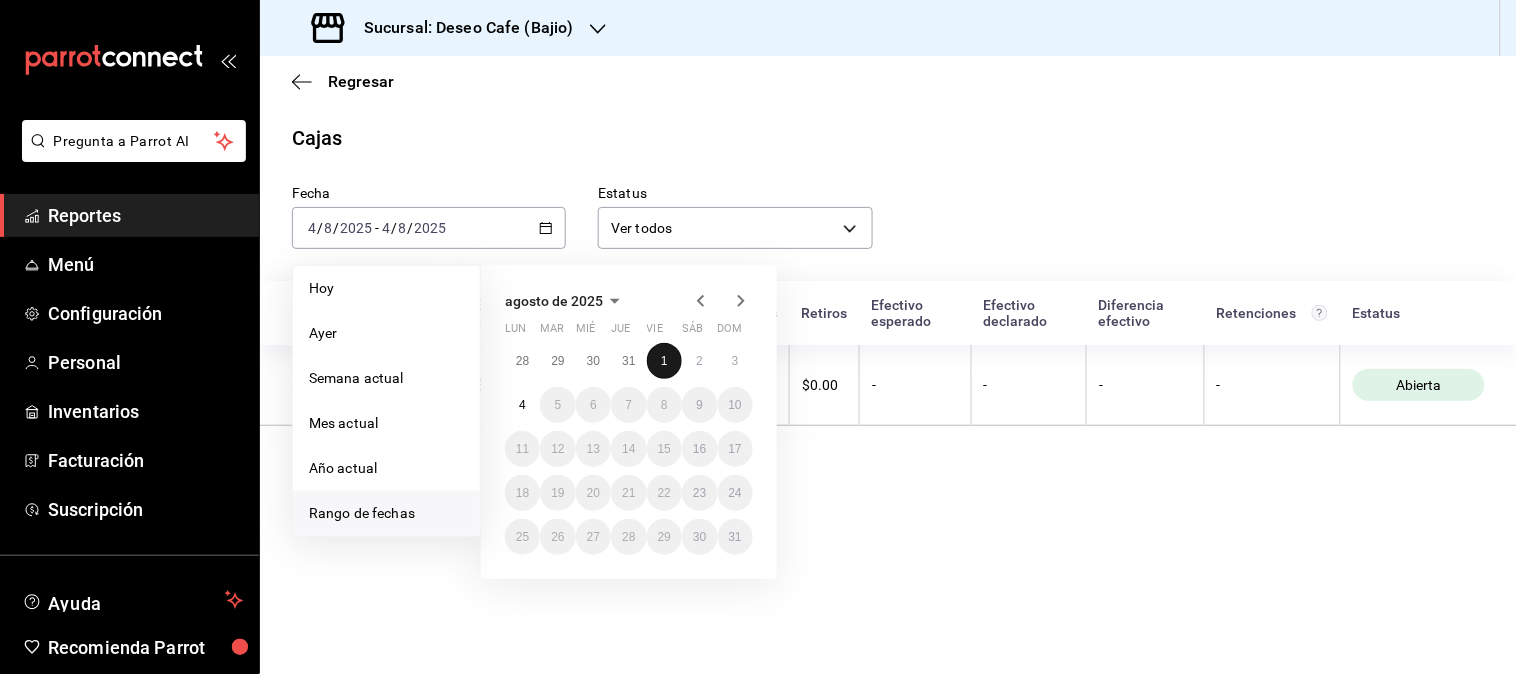 click on "1" at bounding box center (664, 361) 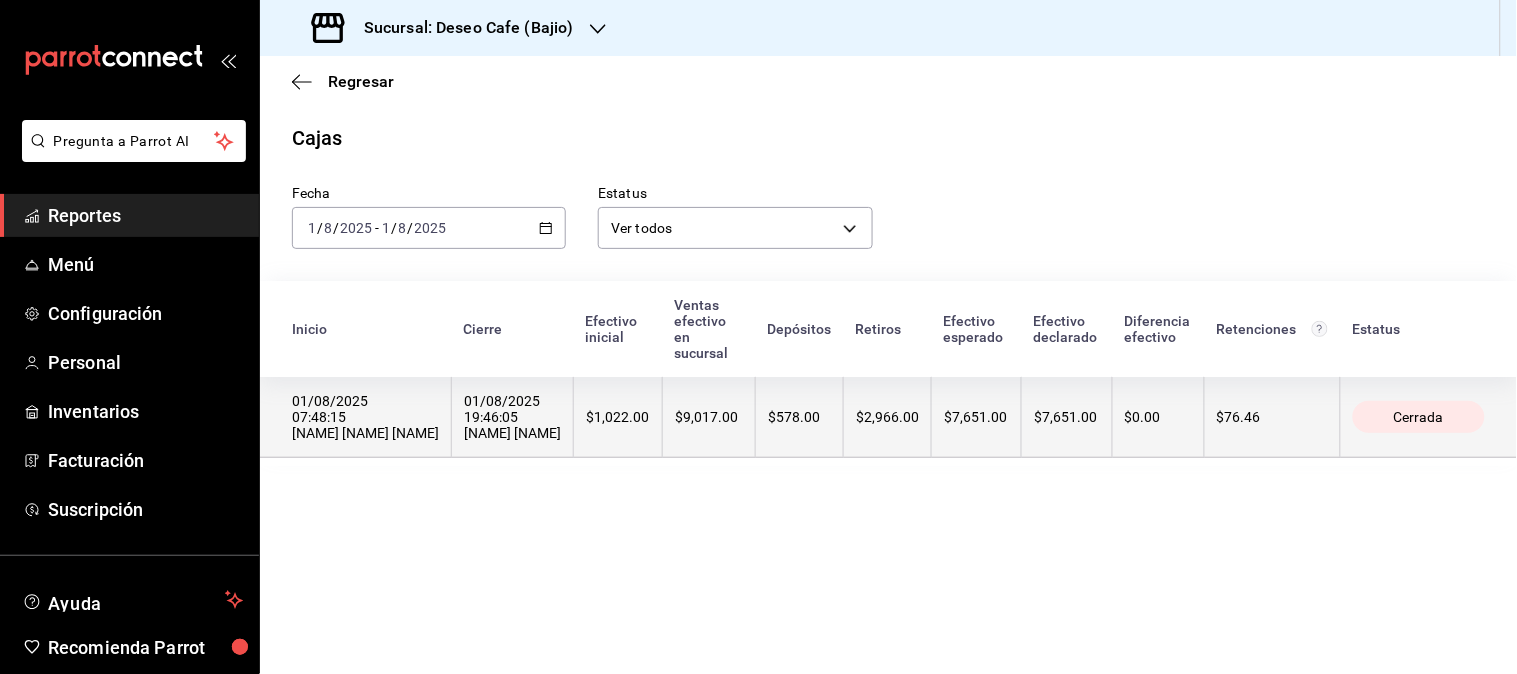 click on "$1,022.00" at bounding box center (618, 417) 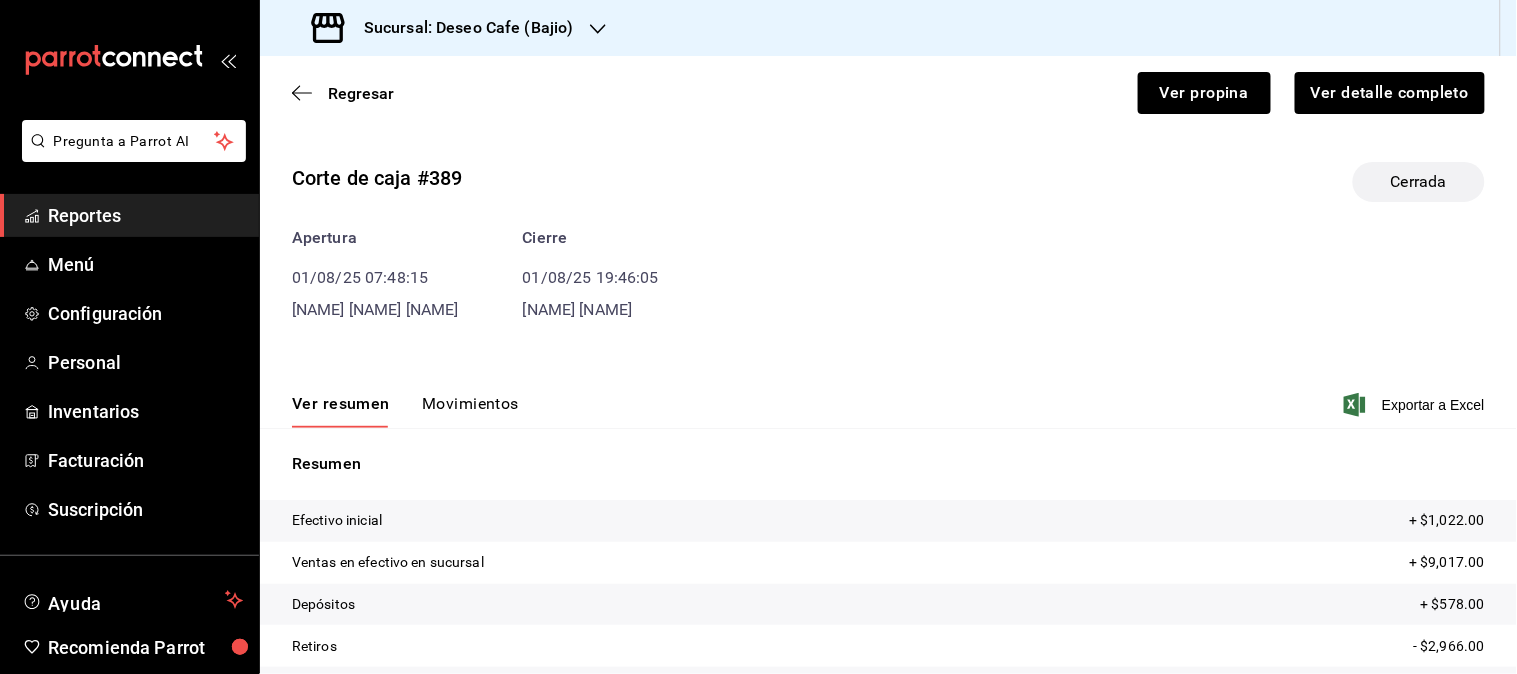 scroll, scrollTop: 141, scrollLeft: 0, axis: vertical 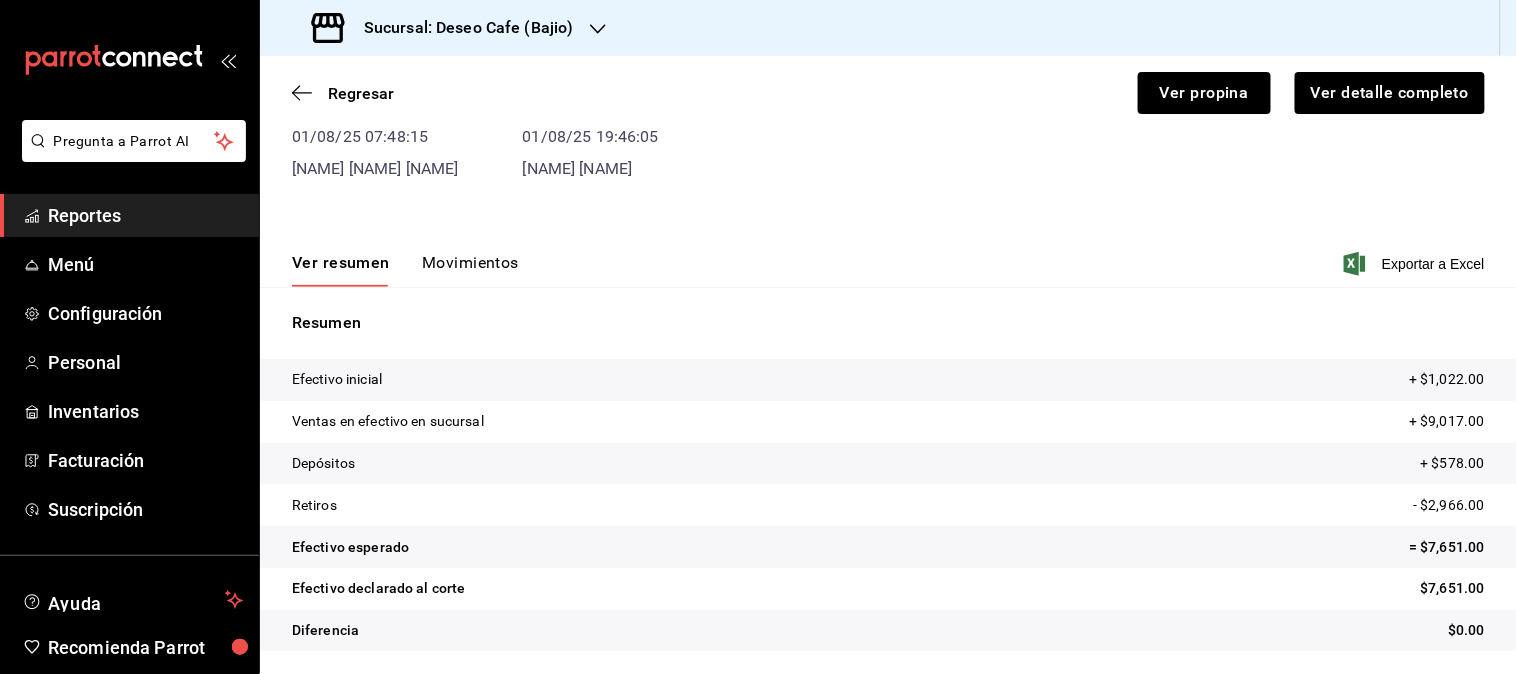 click on "Movimientos" at bounding box center [470, 270] 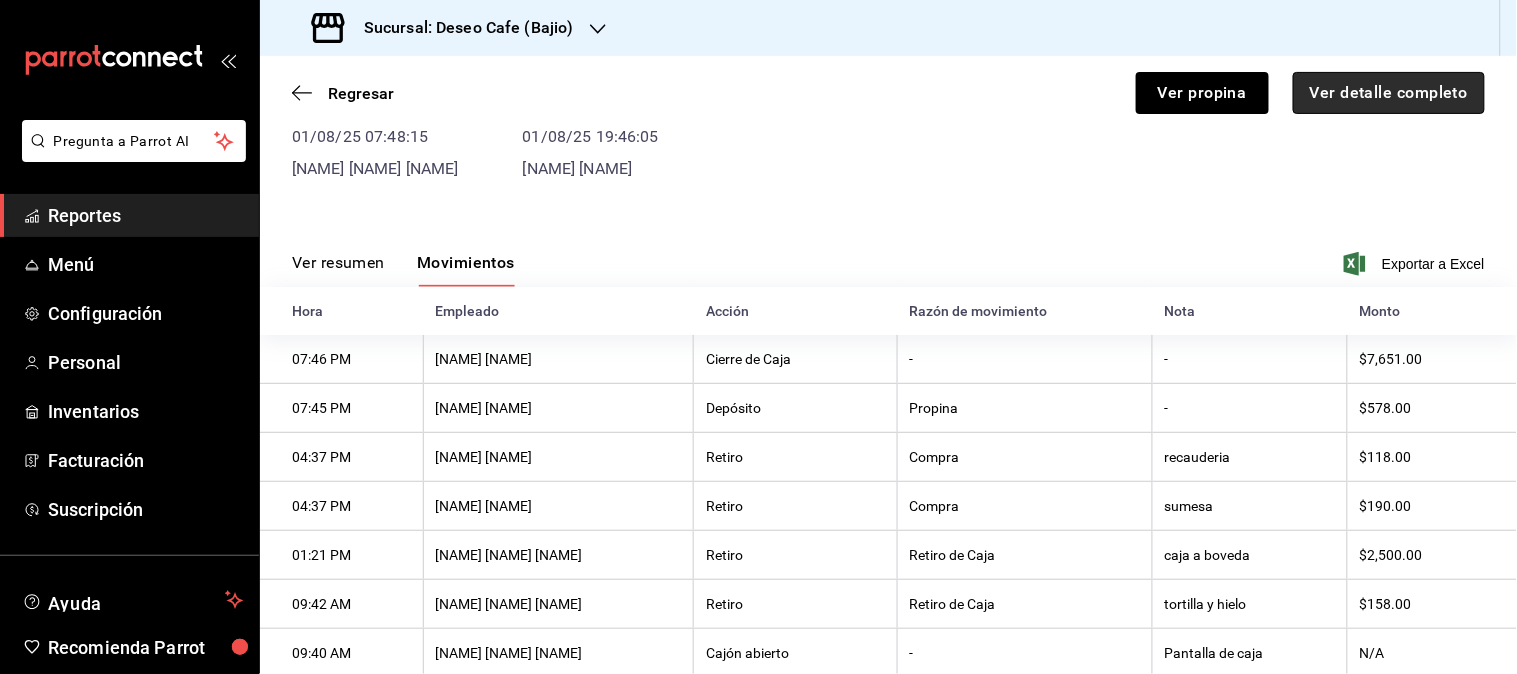 click on "Ver detalle completo" at bounding box center (1389, 93) 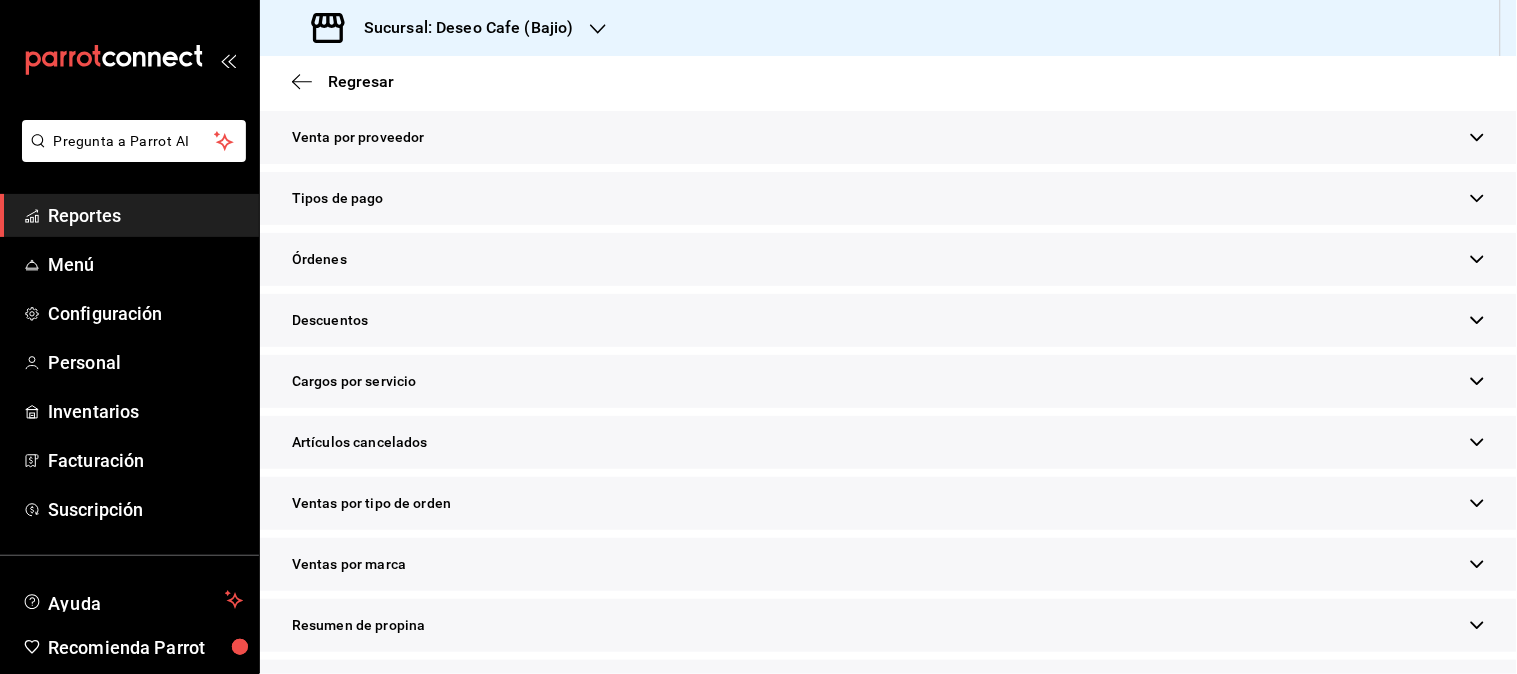 scroll, scrollTop: 630, scrollLeft: 0, axis: vertical 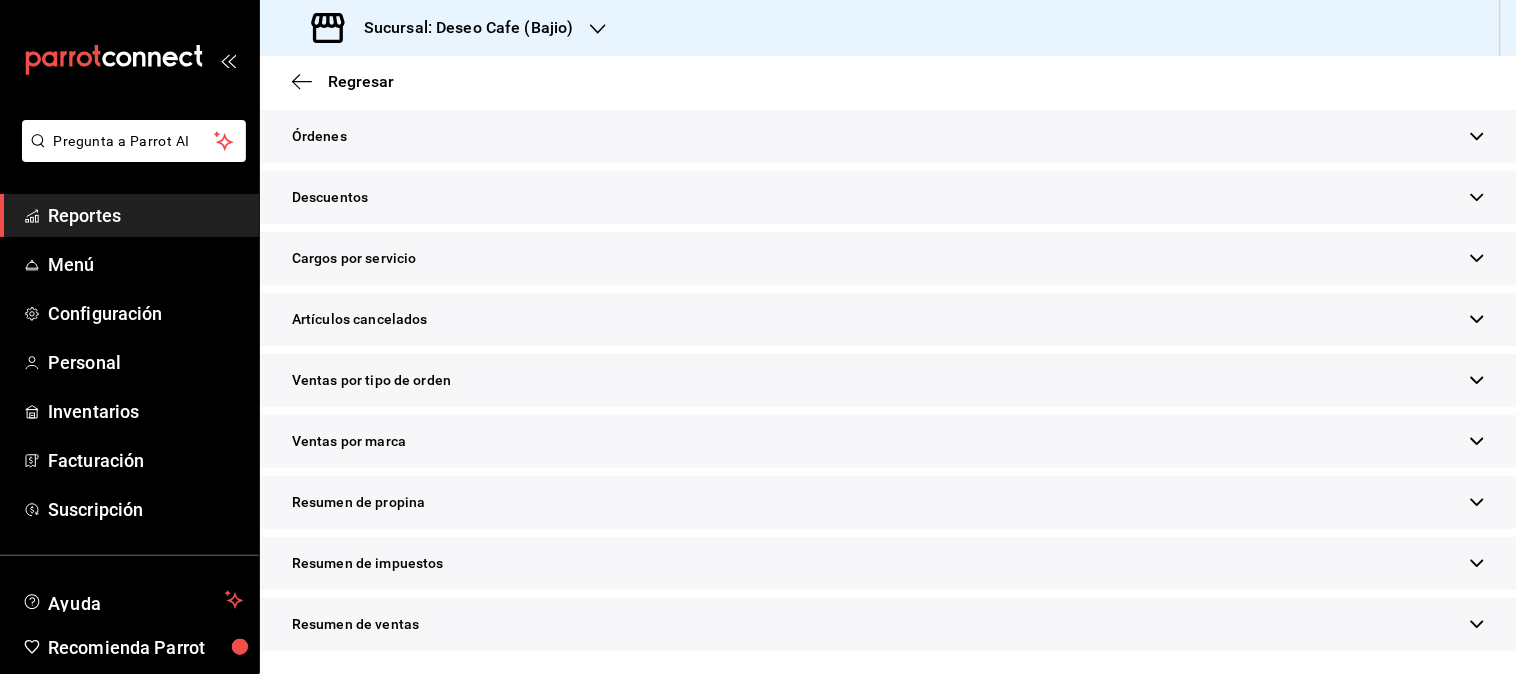 click on "Resumen de propina" at bounding box center [888, 502] 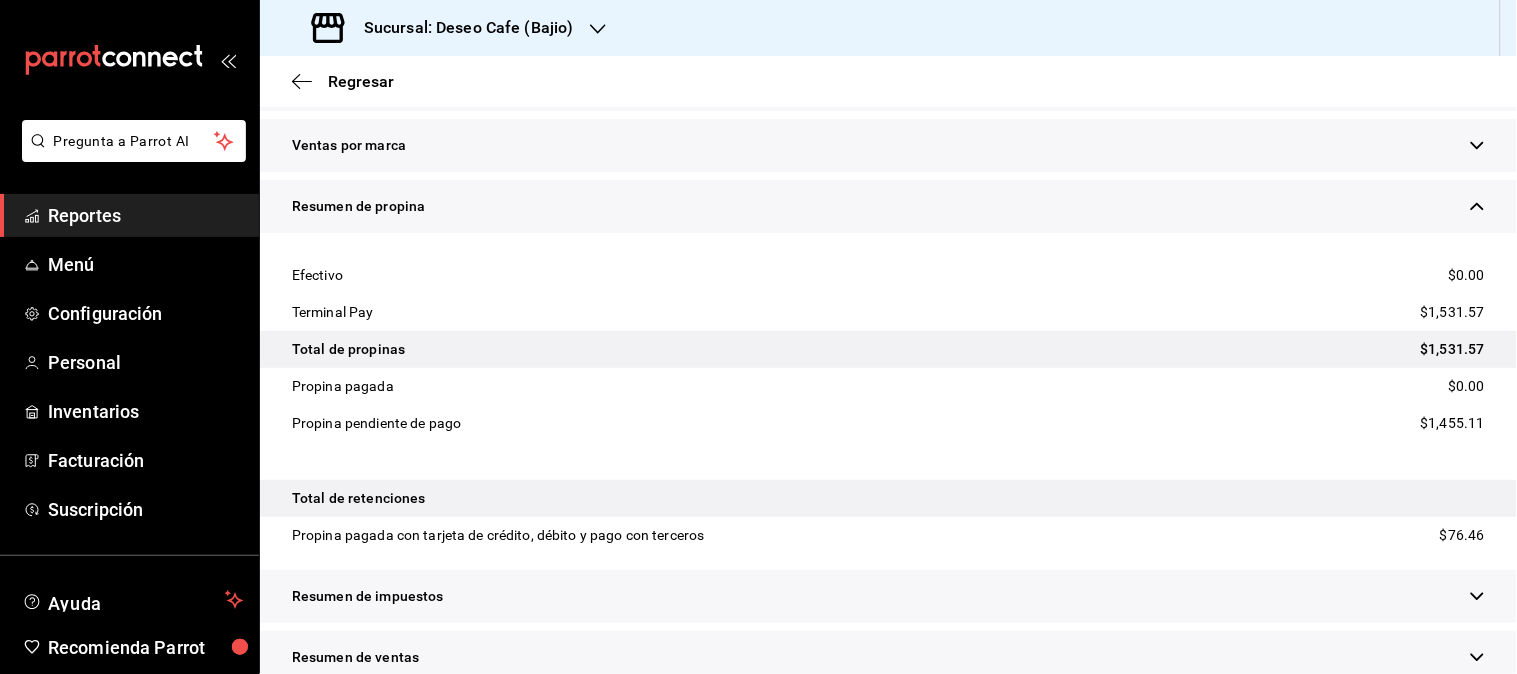 scroll, scrollTop: 958, scrollLeft: 0, axis: vertical 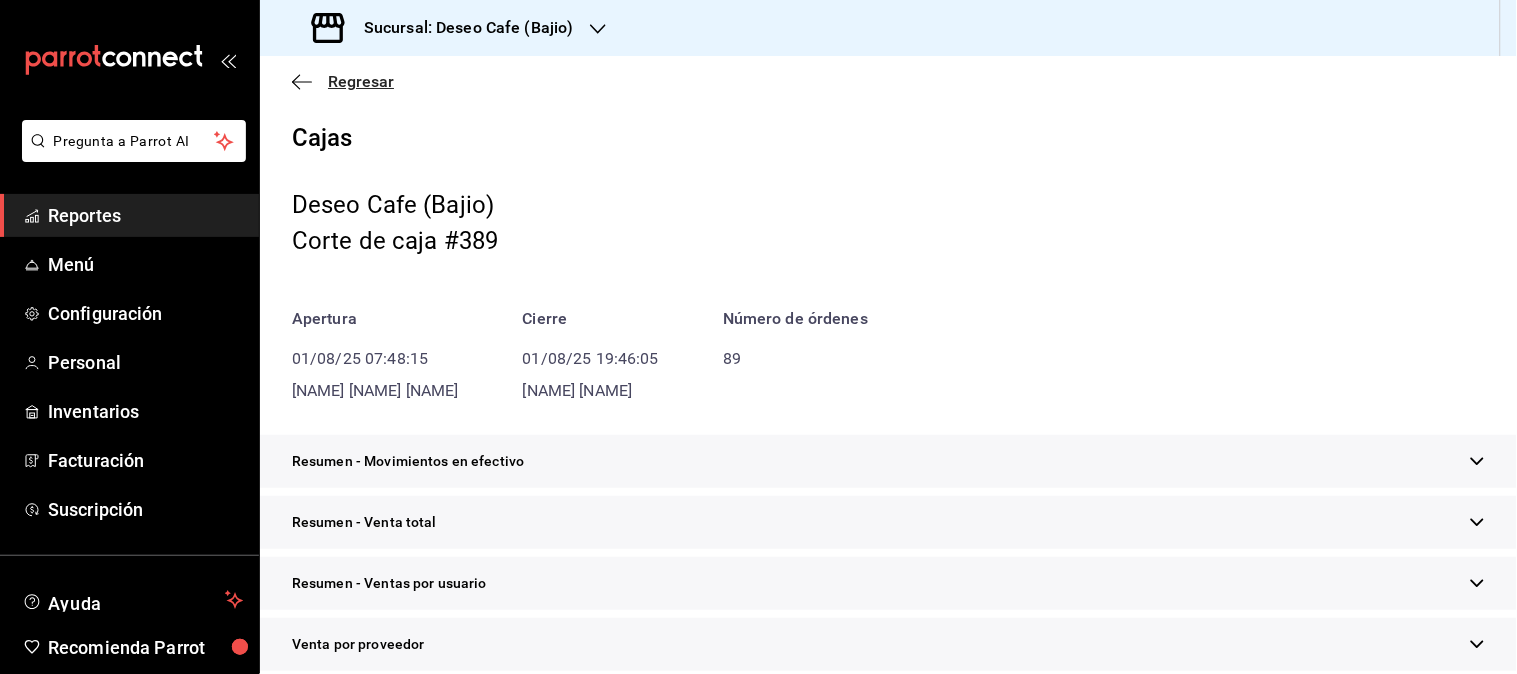 click 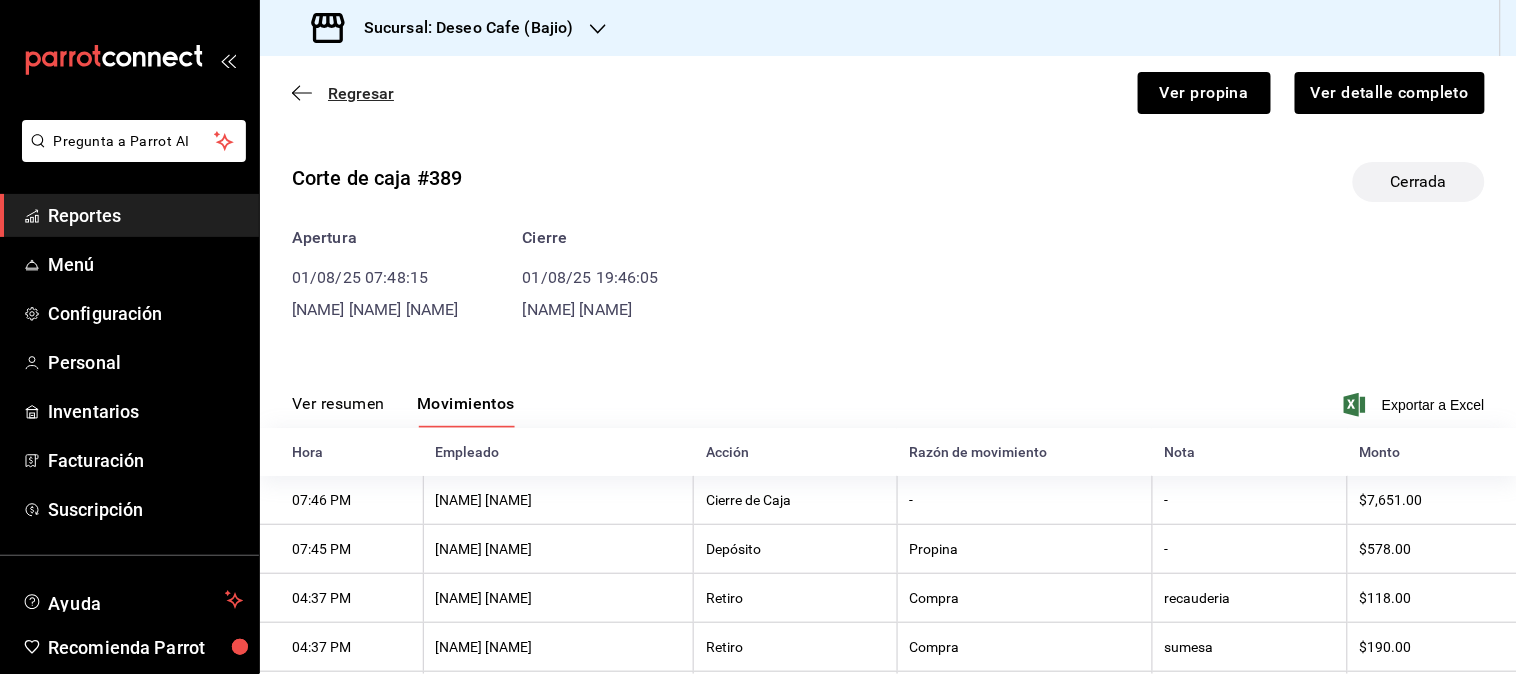 click 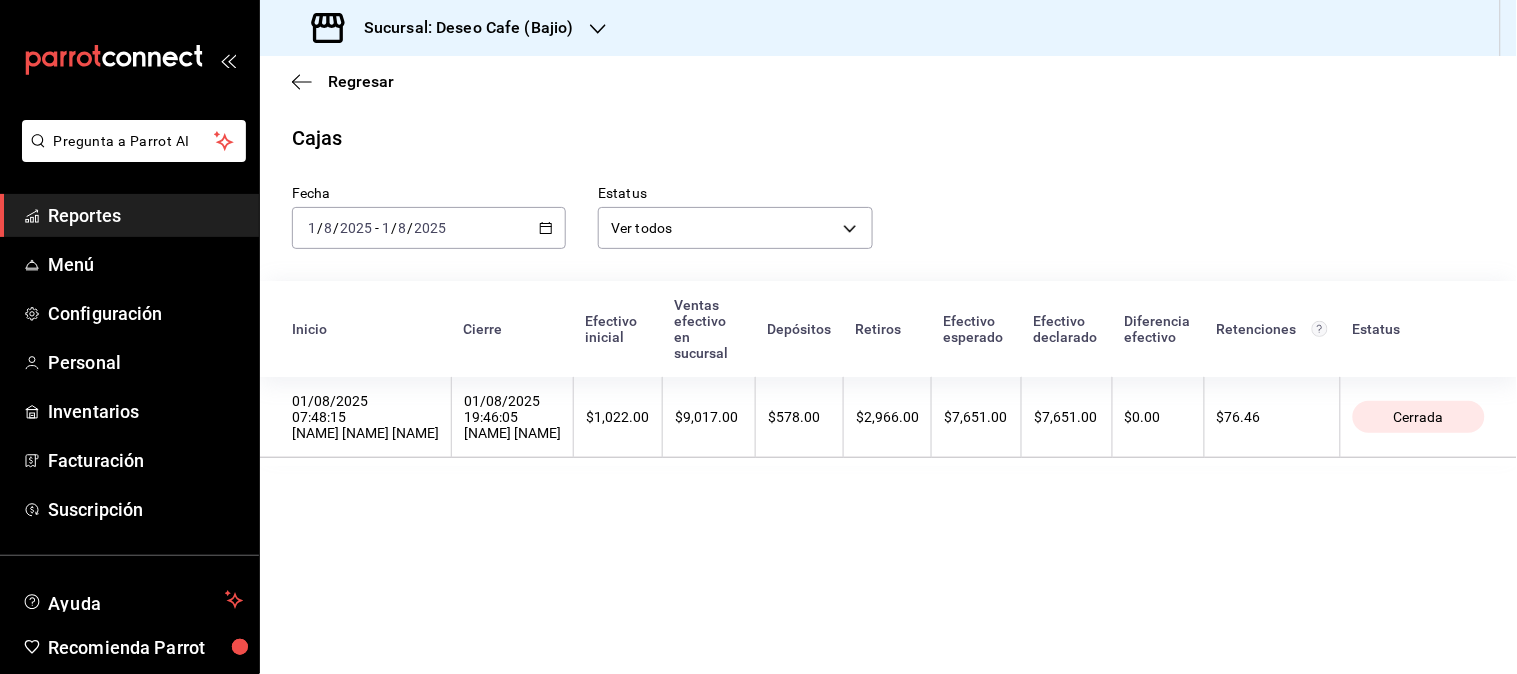 click on "2025-08-01 1 / 8 / 2025 - 2025-08-01 1 / 8 / 2025" at bounding box center (429, 228) 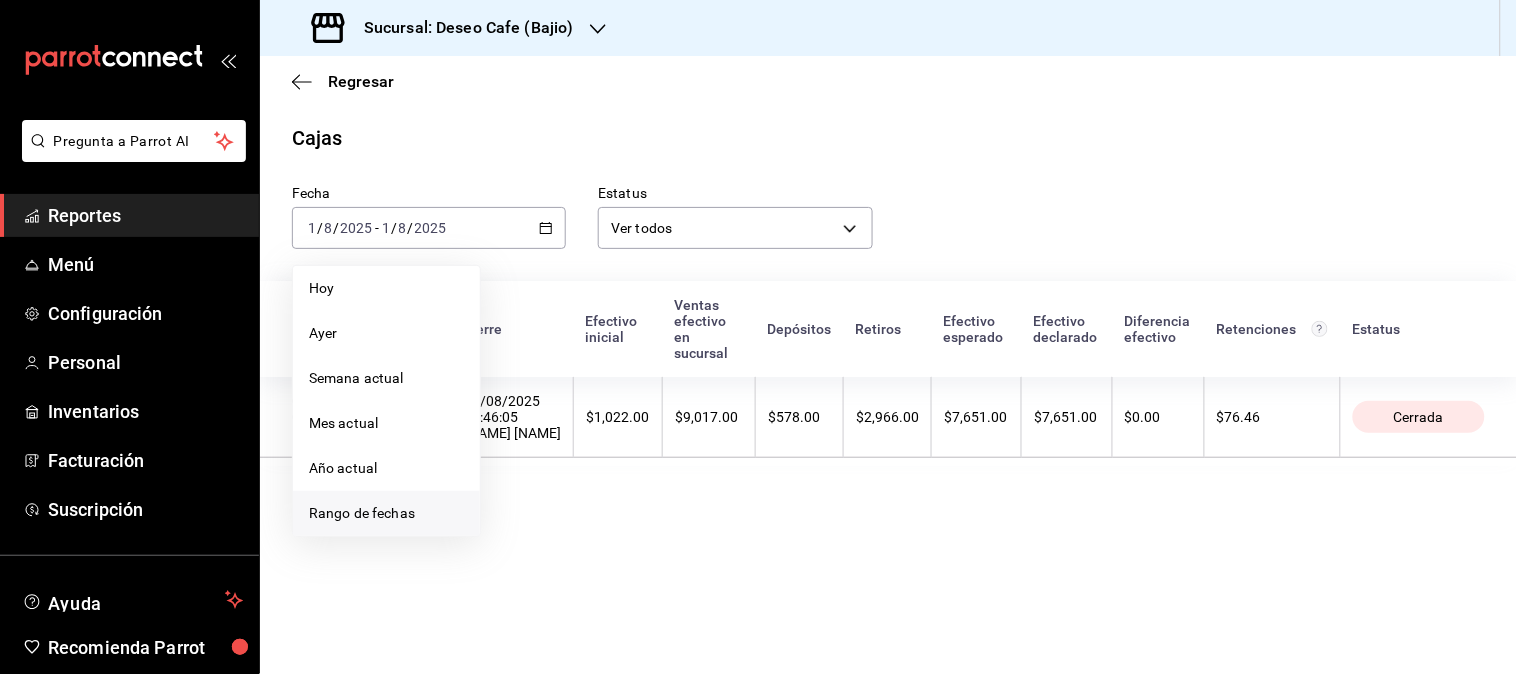 click on "Rango de fechas" at bounding box center (386, 513) 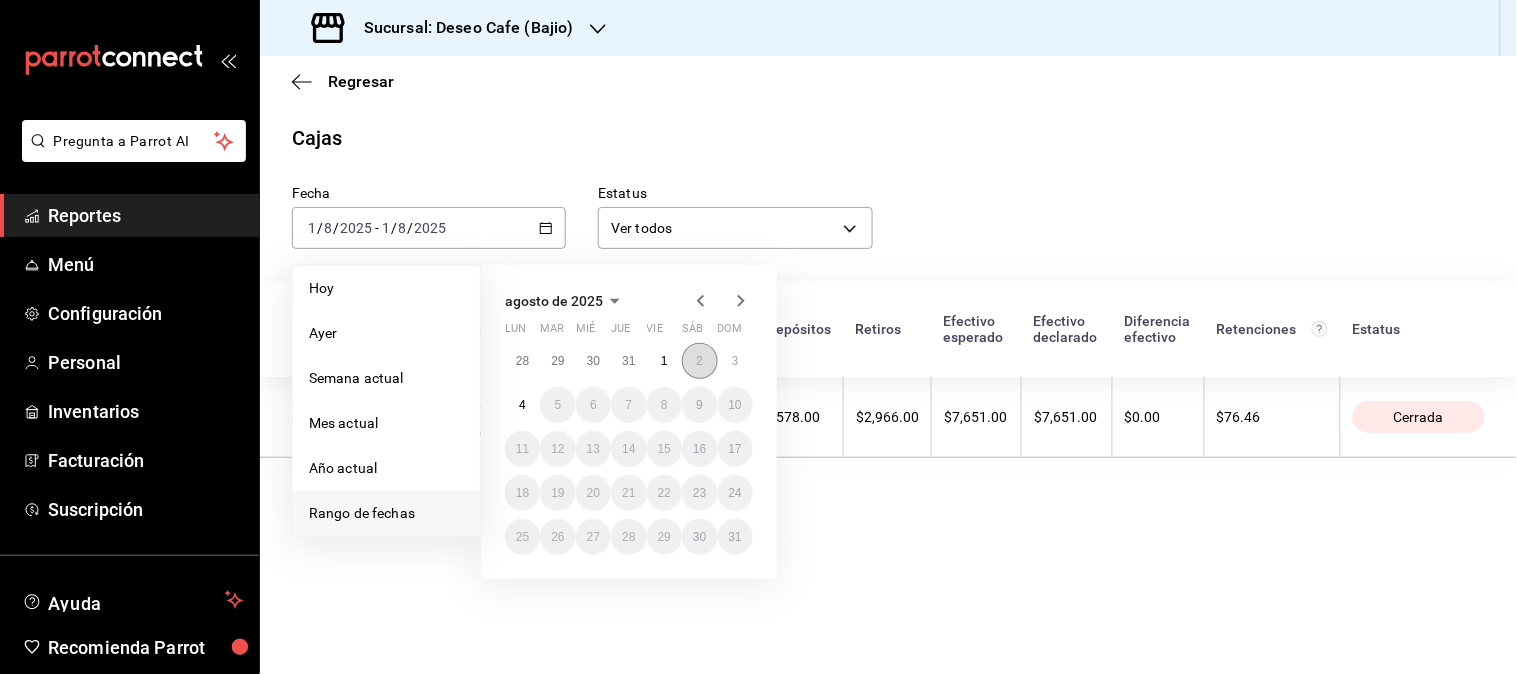 click on "2" at bounding box center [699, 361] 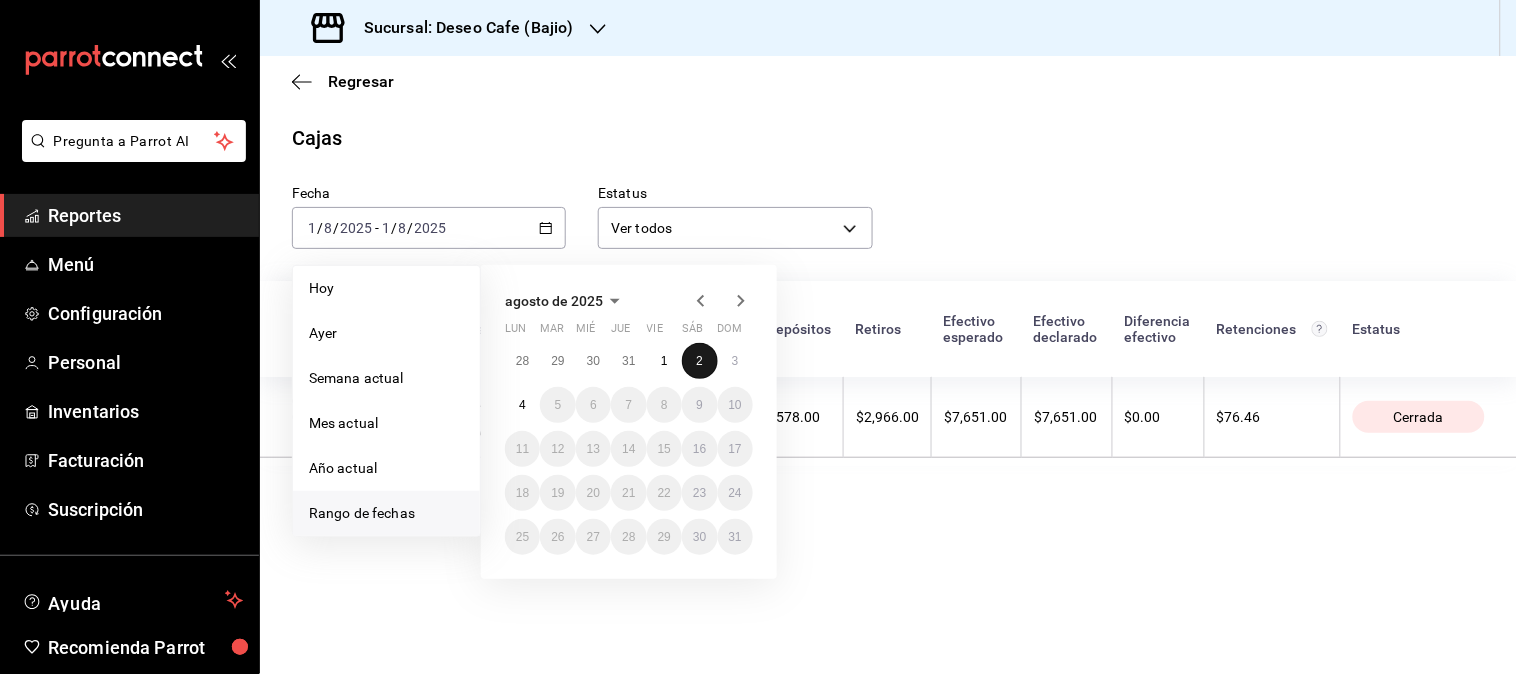 click on "2" at bounding box center (699, 361) 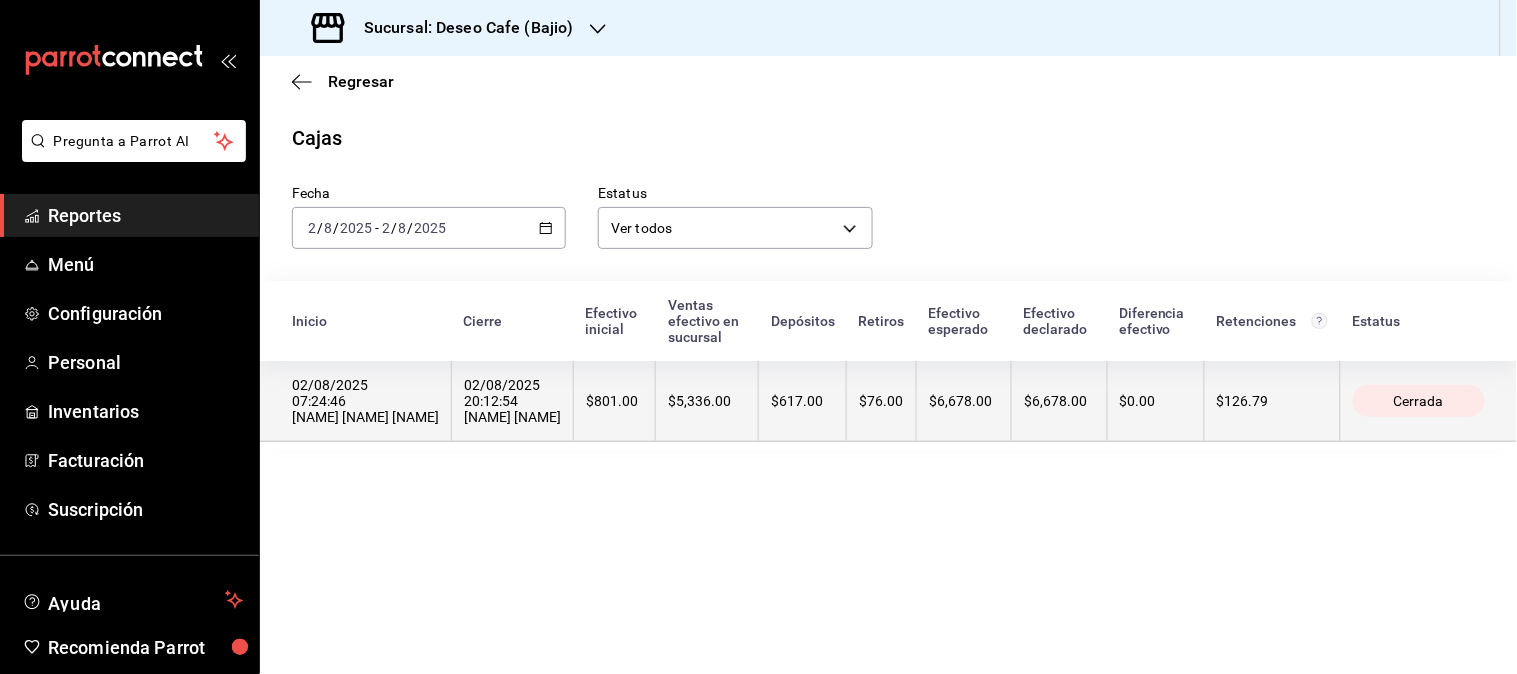 click on "$5,336.00" at bounding box center (707, 401) 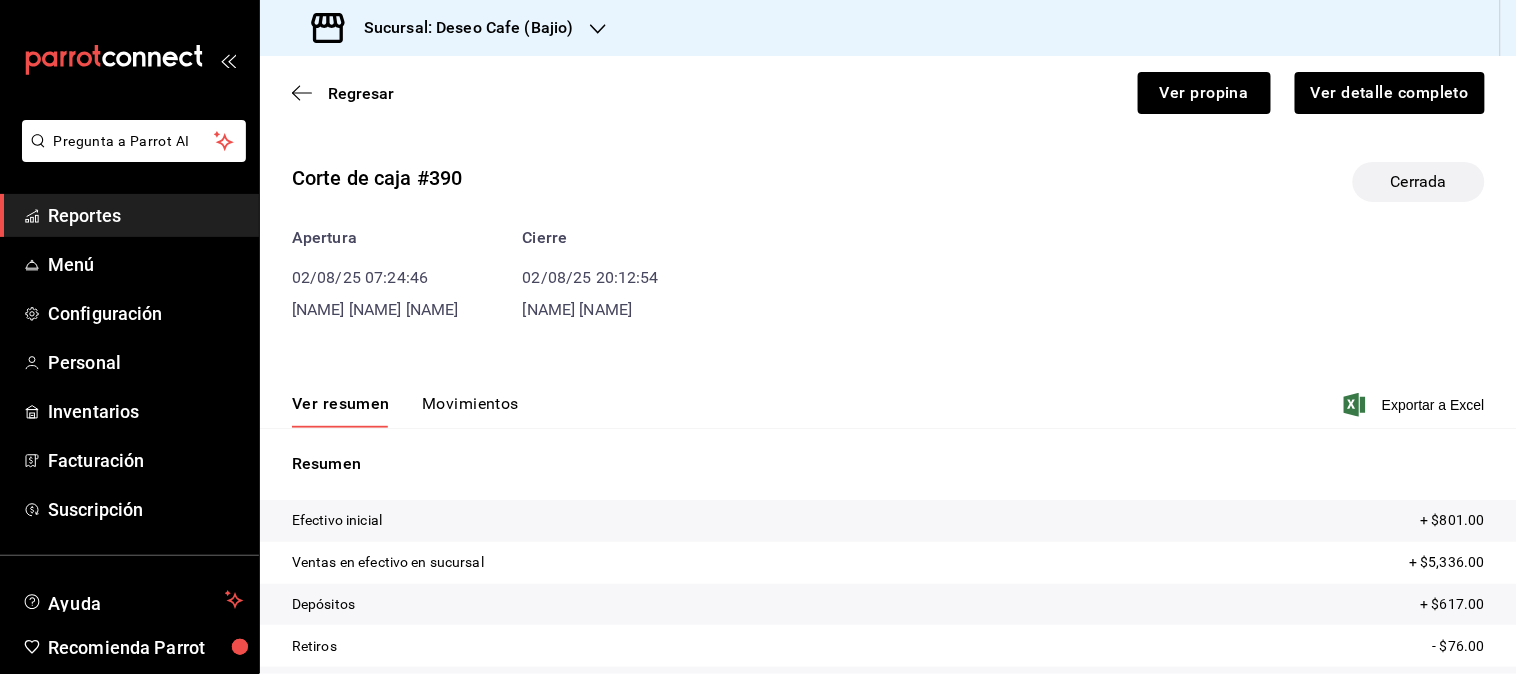 click on "Movimientos" at bounding box center (470, 411) 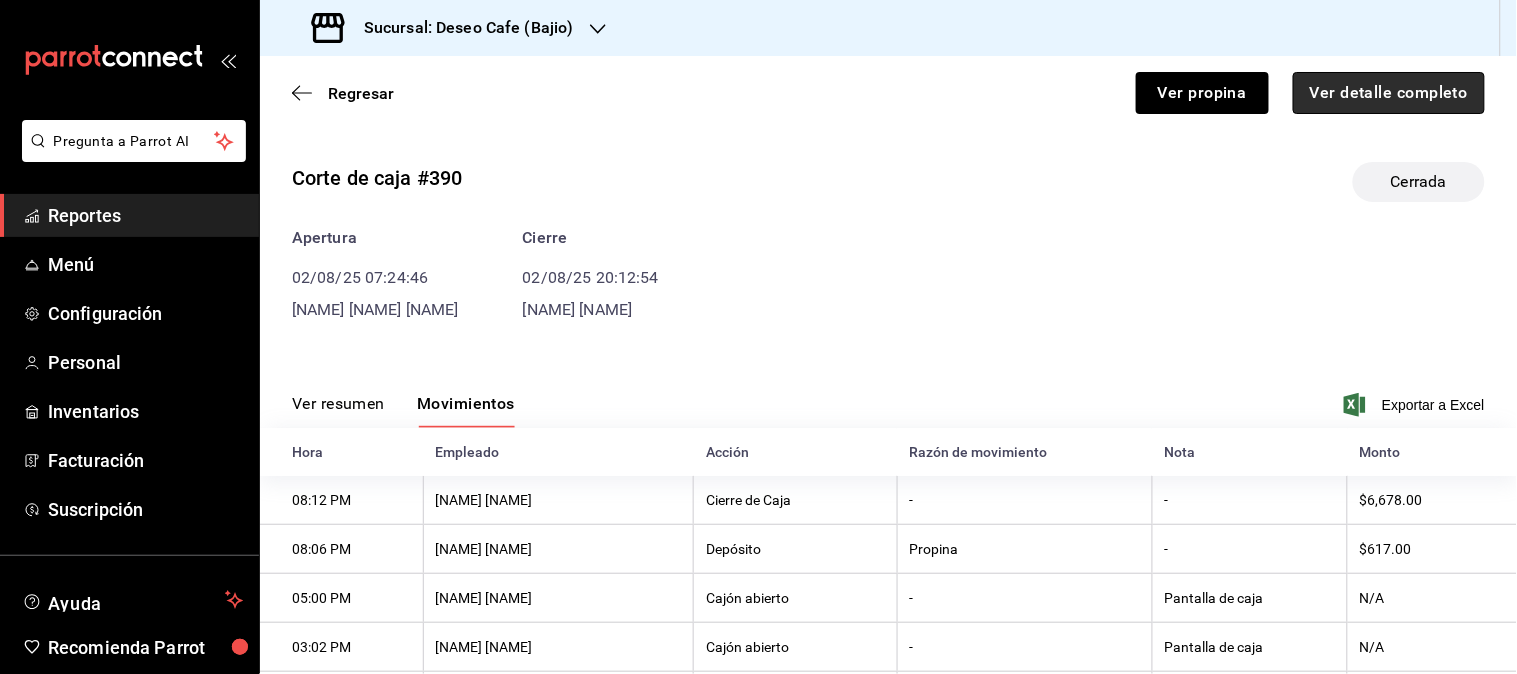 click on "Ver detalle completo" at bounding box center (1389, 93) 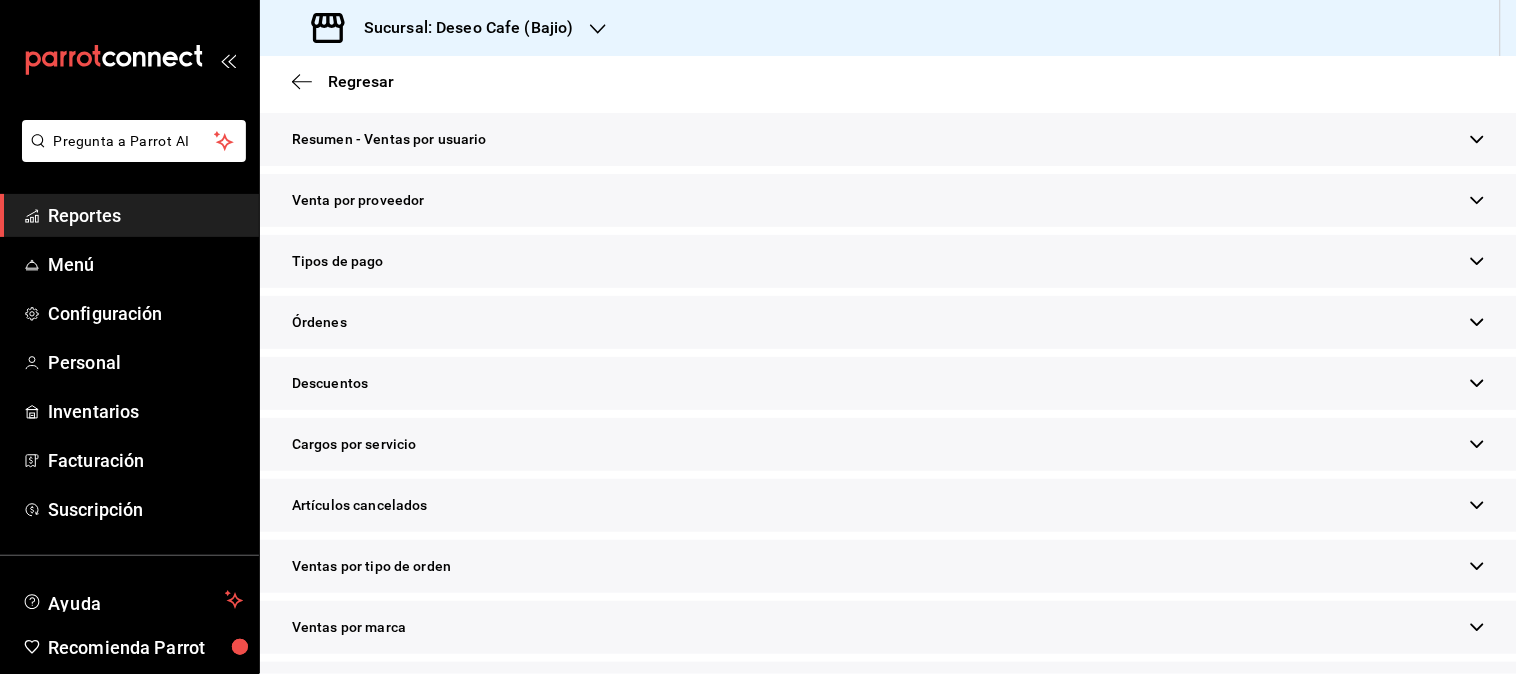 scroll, scrollTop: 630, scrollLeft: 0, axis: vertical 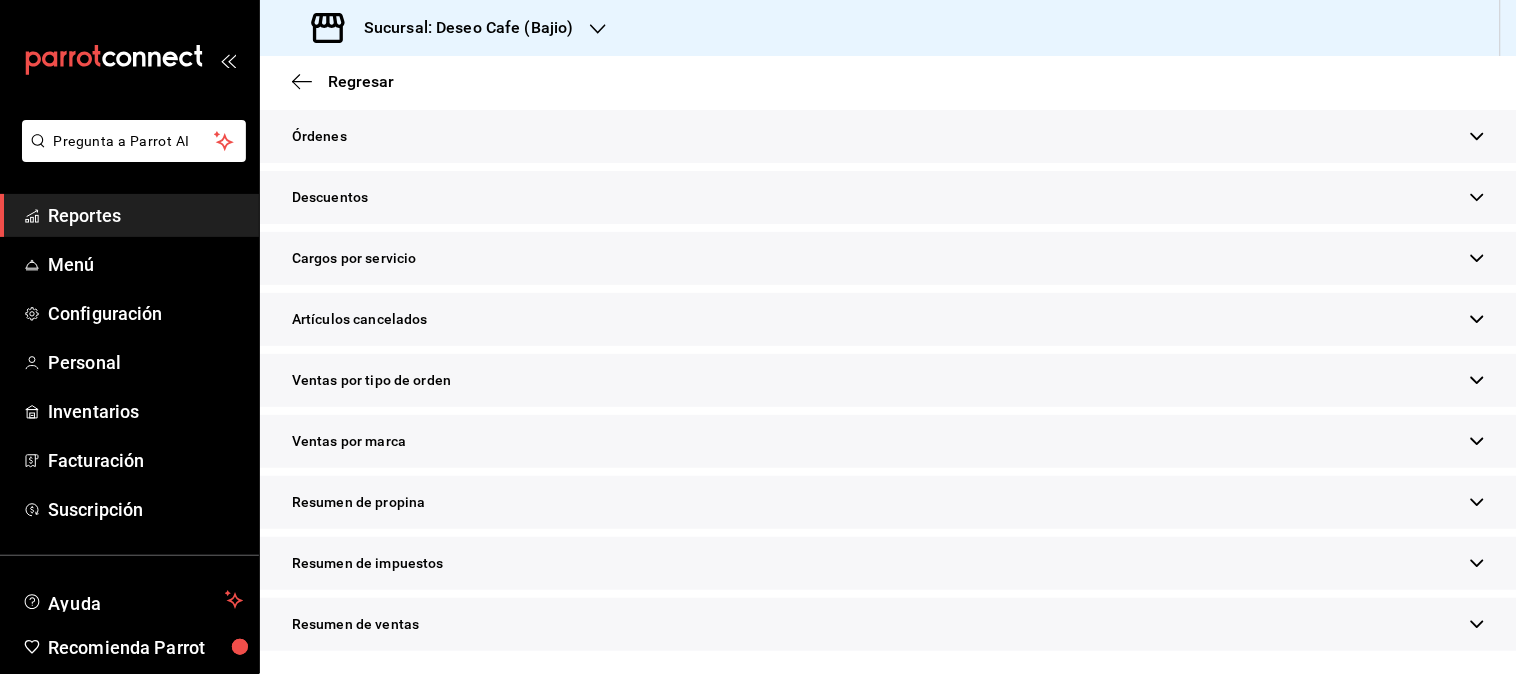 click on "Resumen de propina" at bounding box center (888, 502) 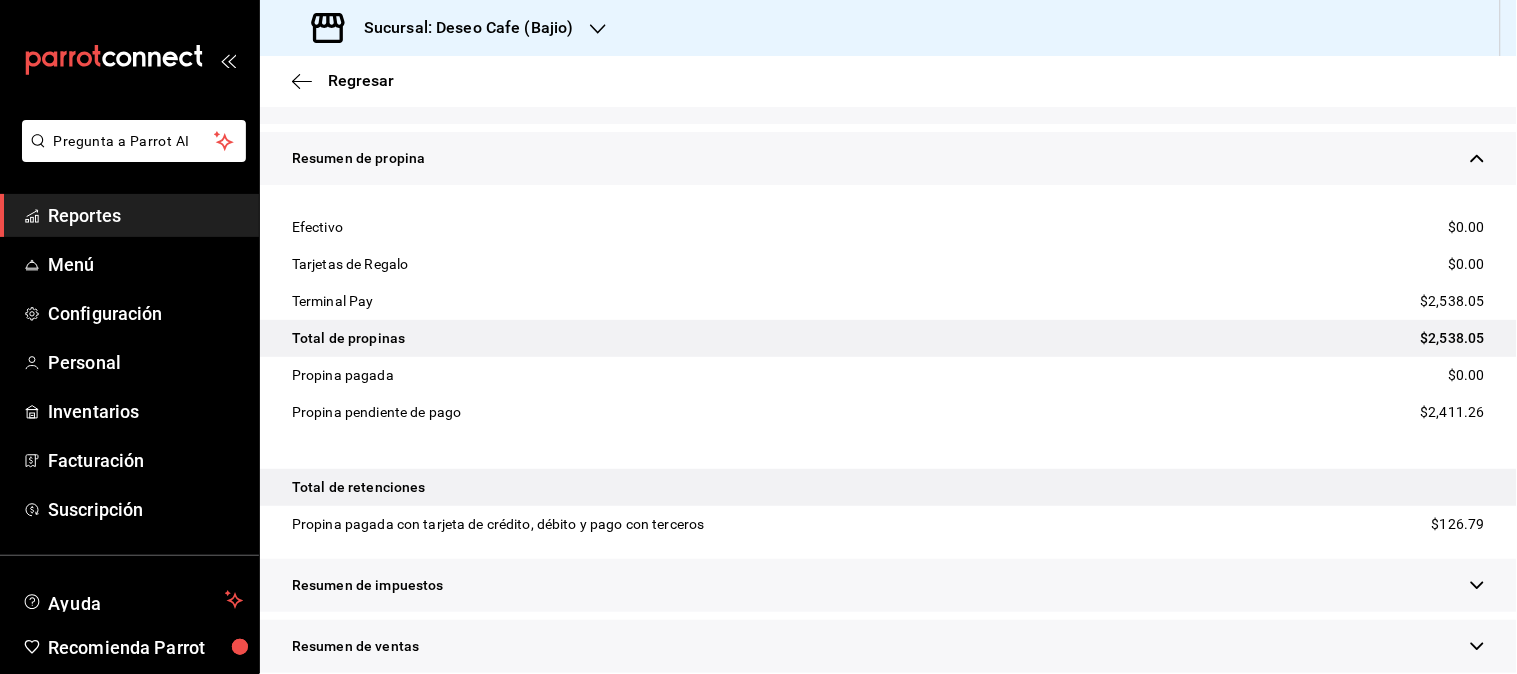 scroll, scrollTop: 977, scrollLeft: 0, axis: vertical 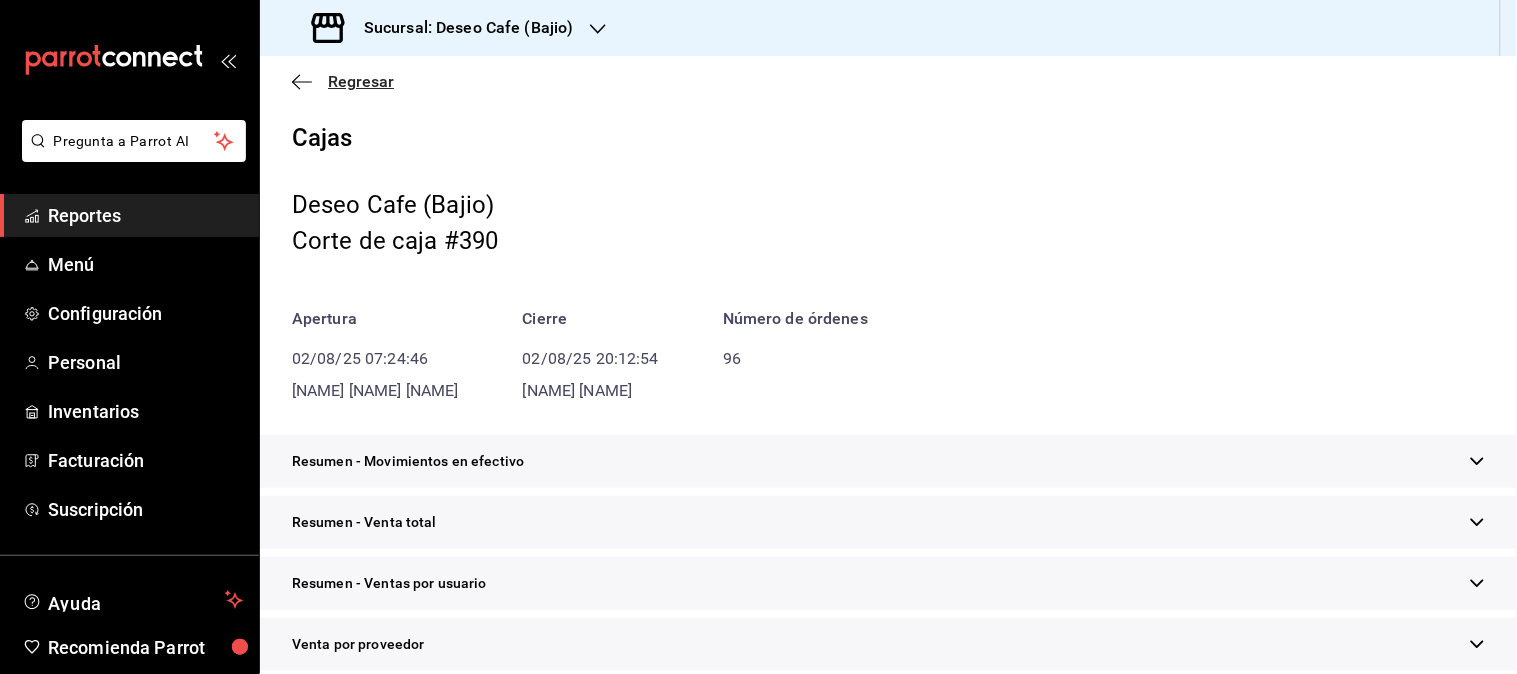 click 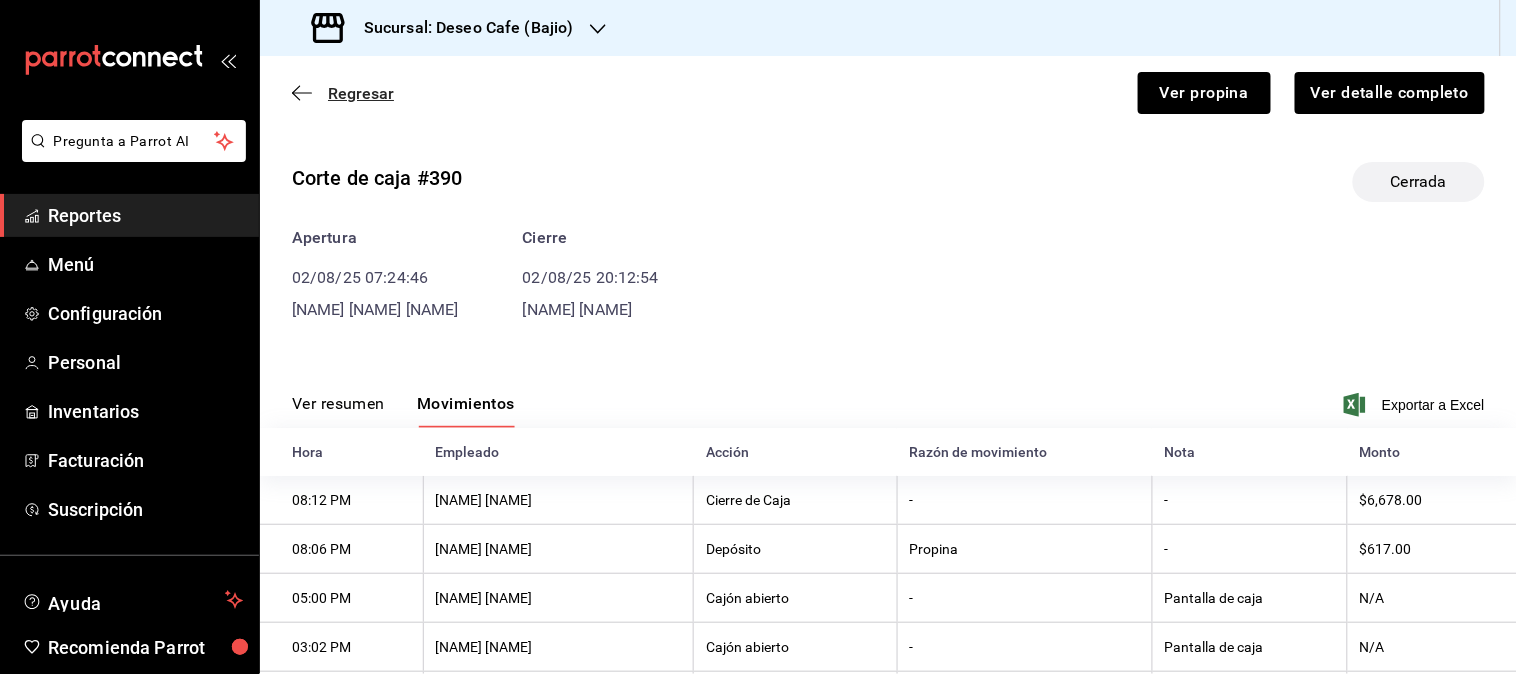 click 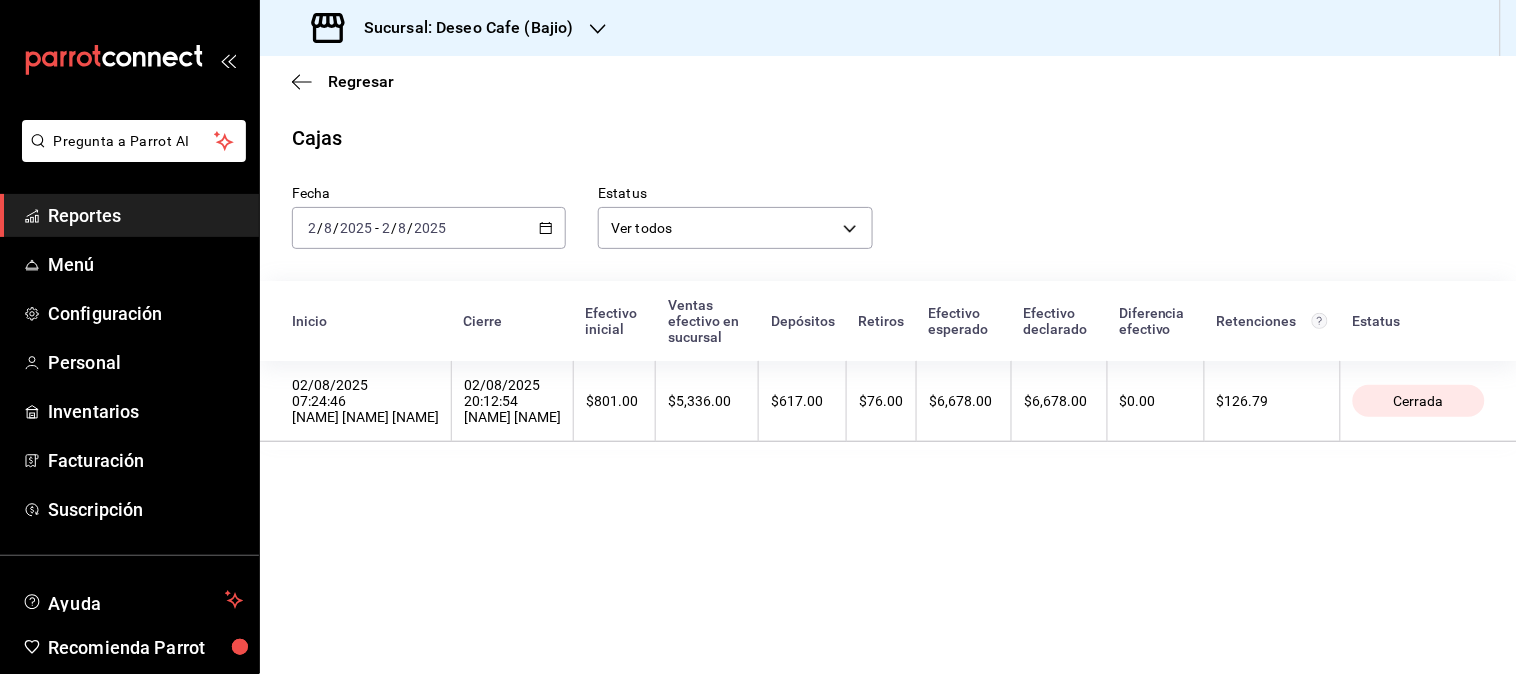 click 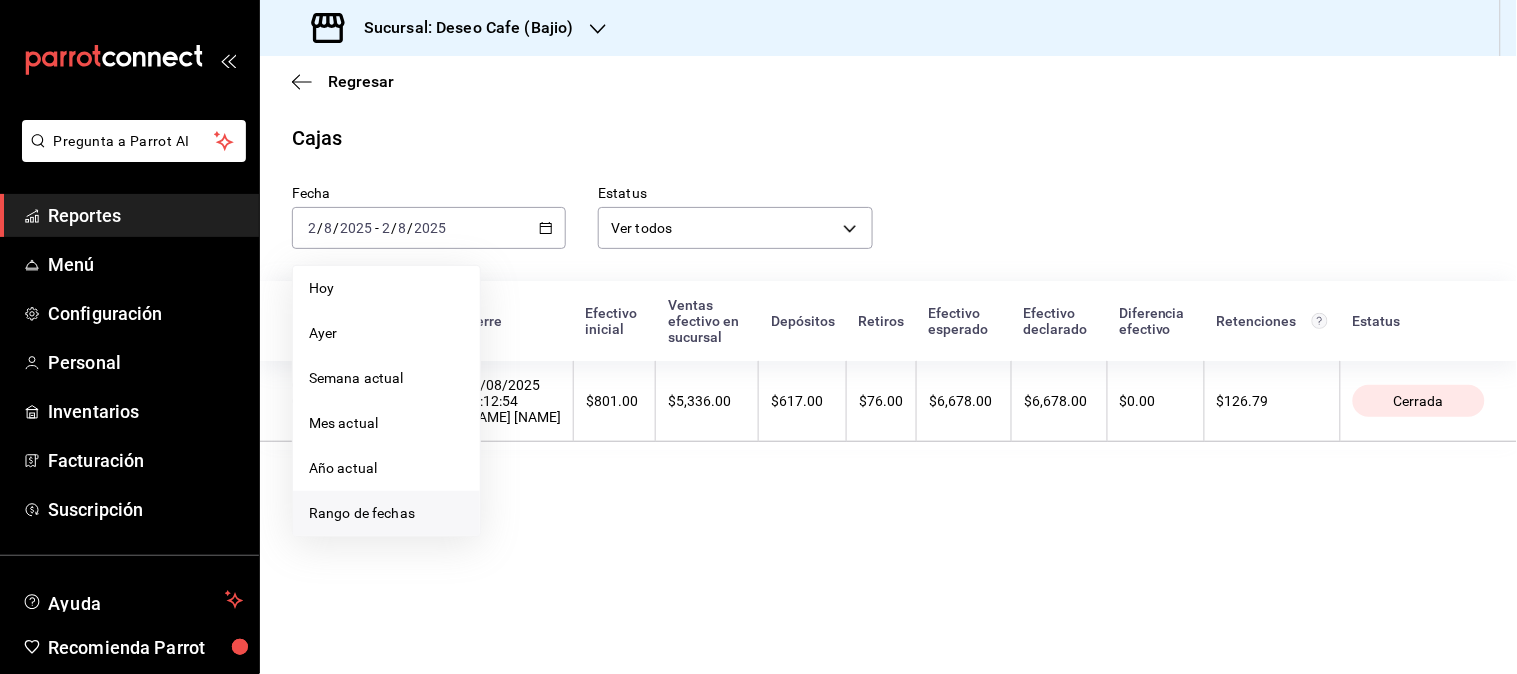 click on "Rango de fechas" at bounding box center (386, 513) 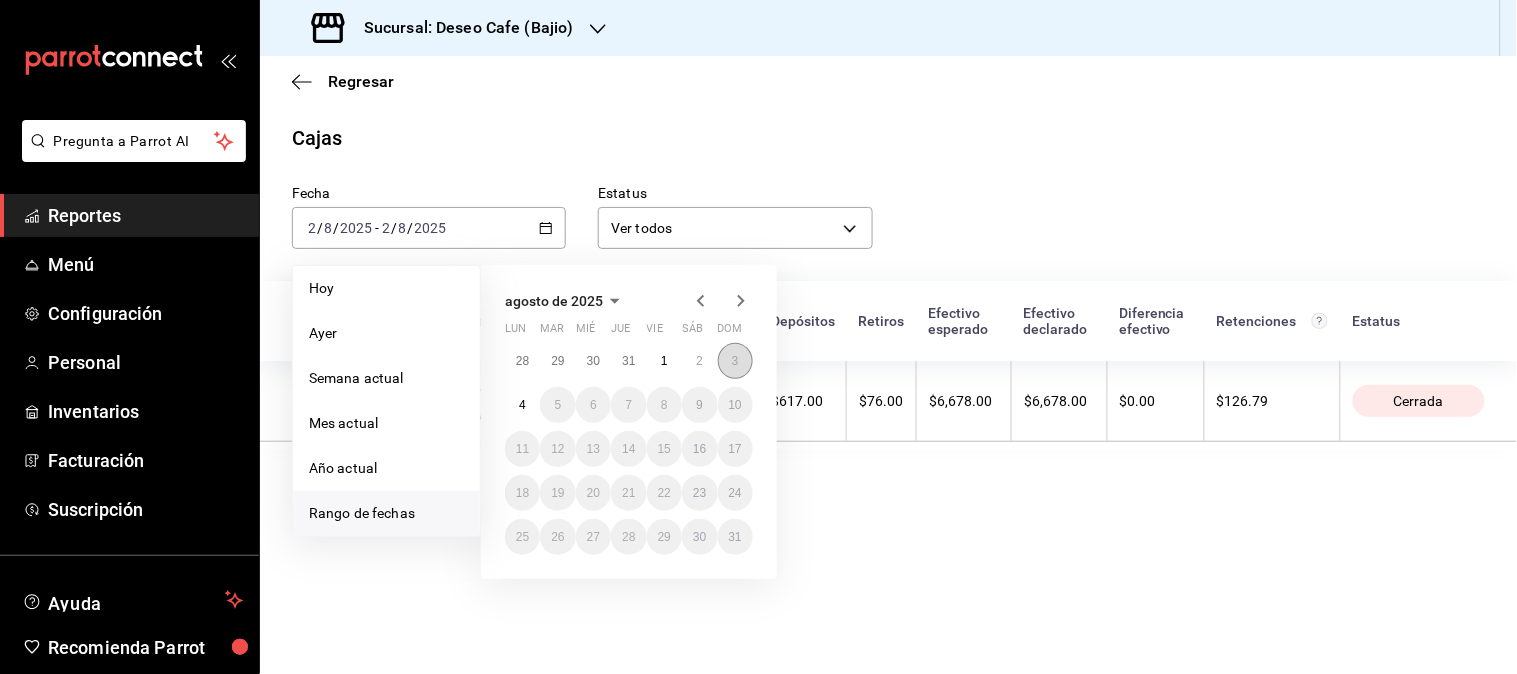 click on "3" at bounding box center (735, 361) 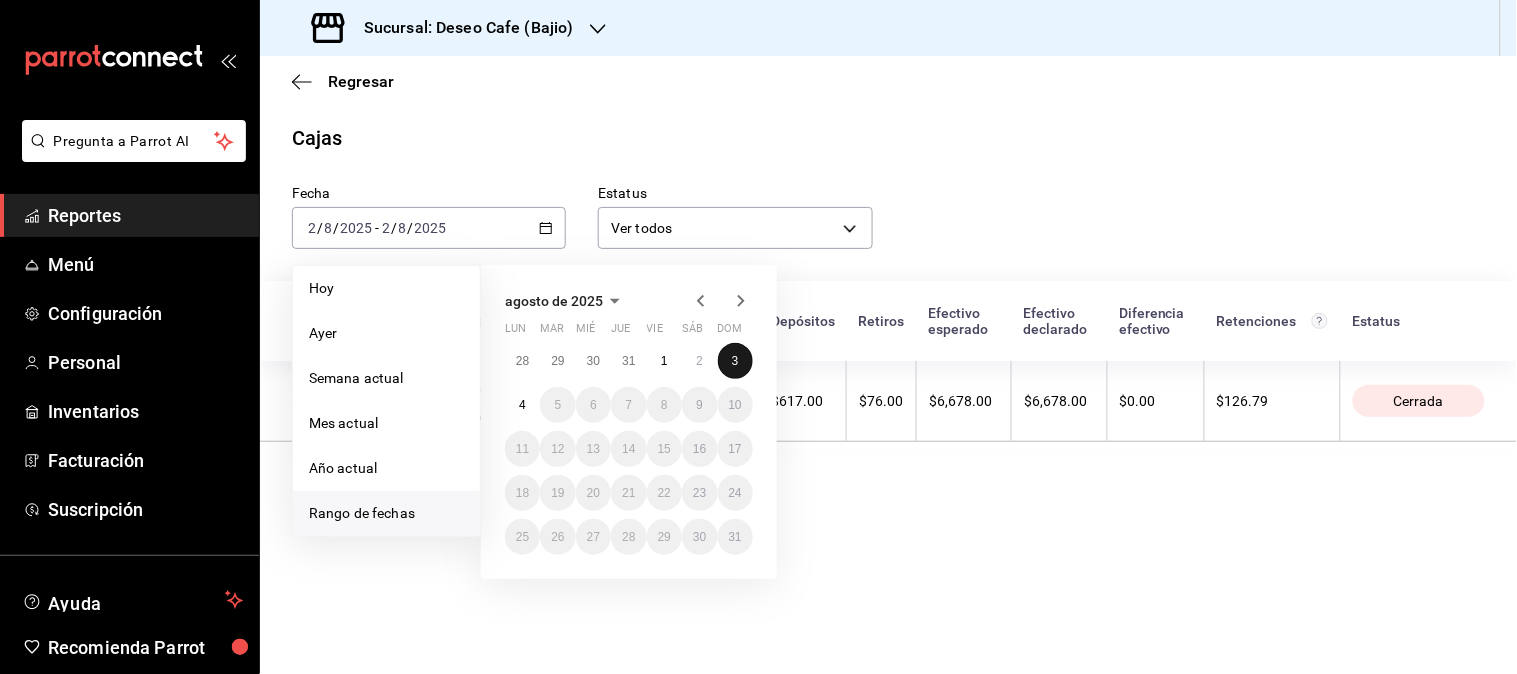 click on "3" at bounding box center [735, 361] 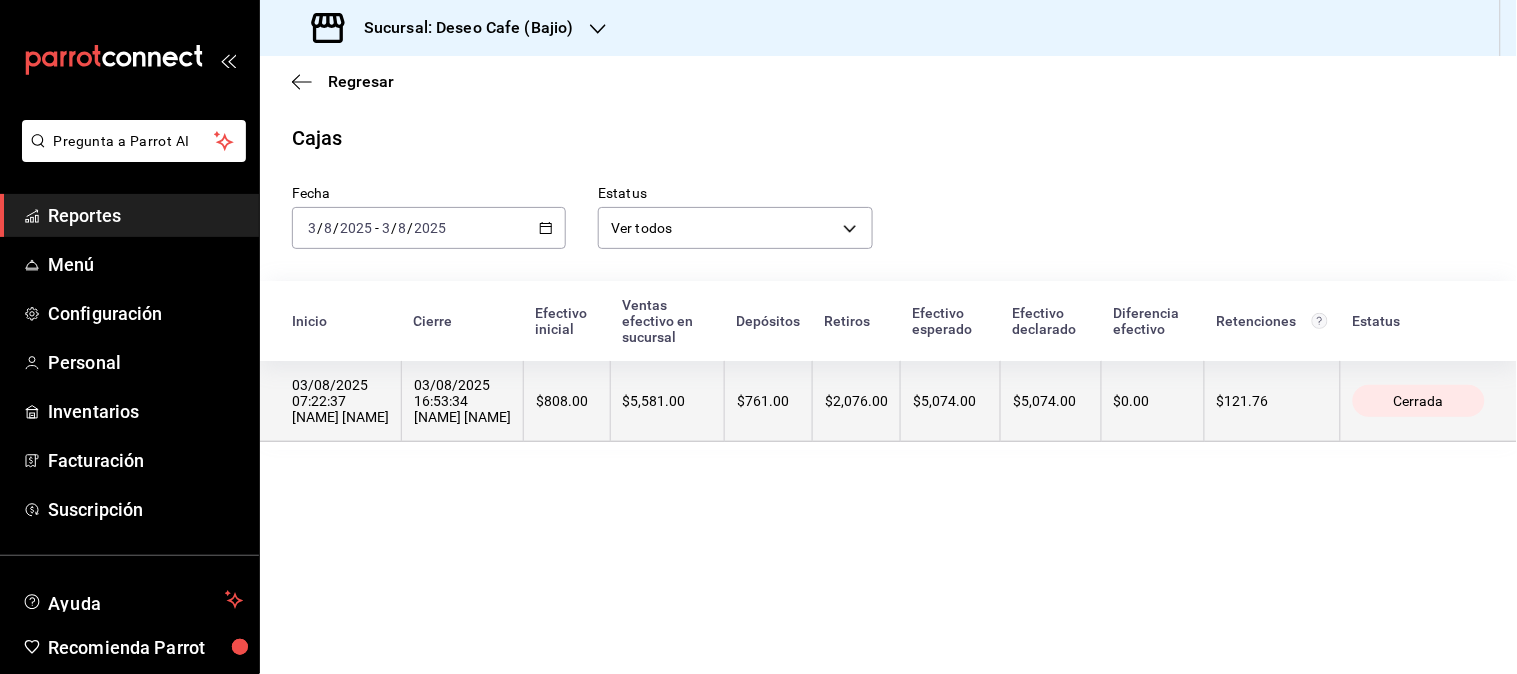 click on "$761.00" at bounding box center [769, 401] 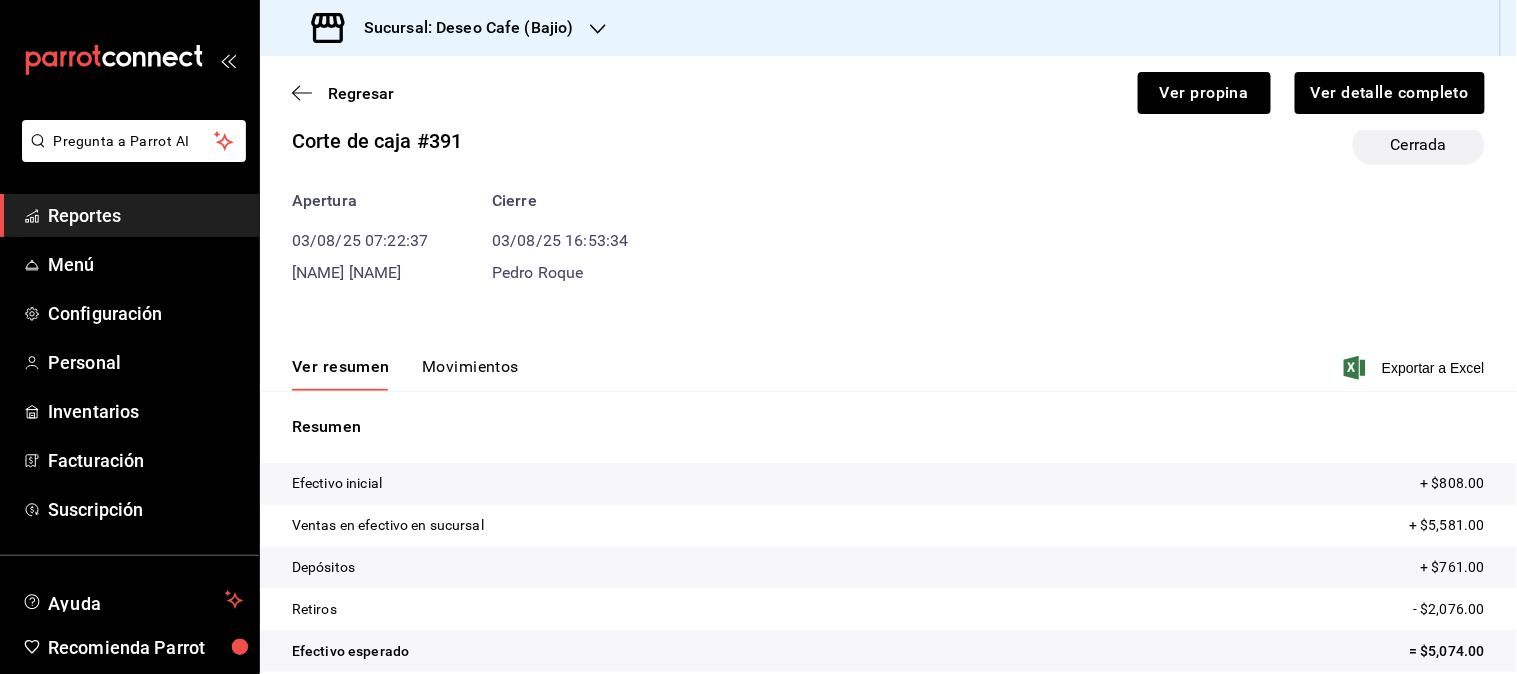 scroll, scrollTop: 141, scrollLeft: 0, axis: vertical 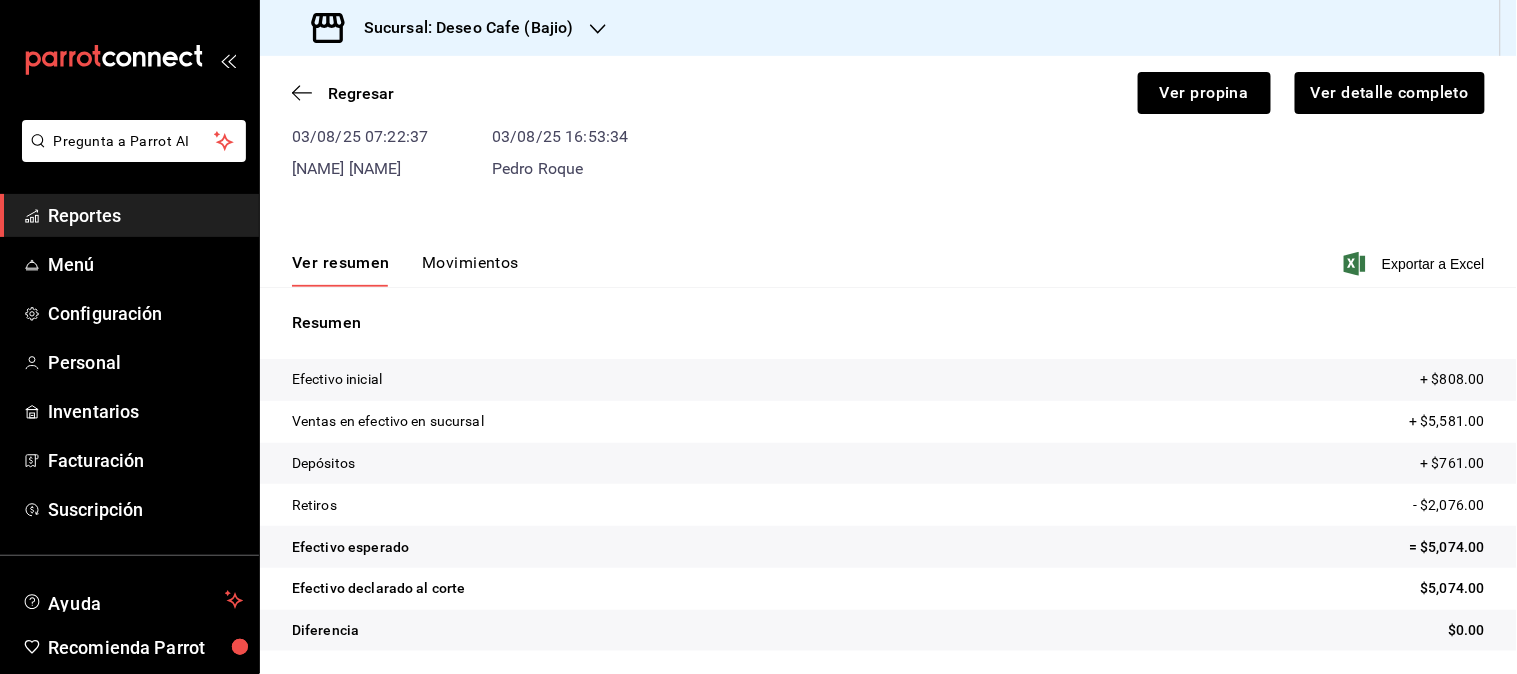 click on "Movimientos" at bounding box center [470, 270] 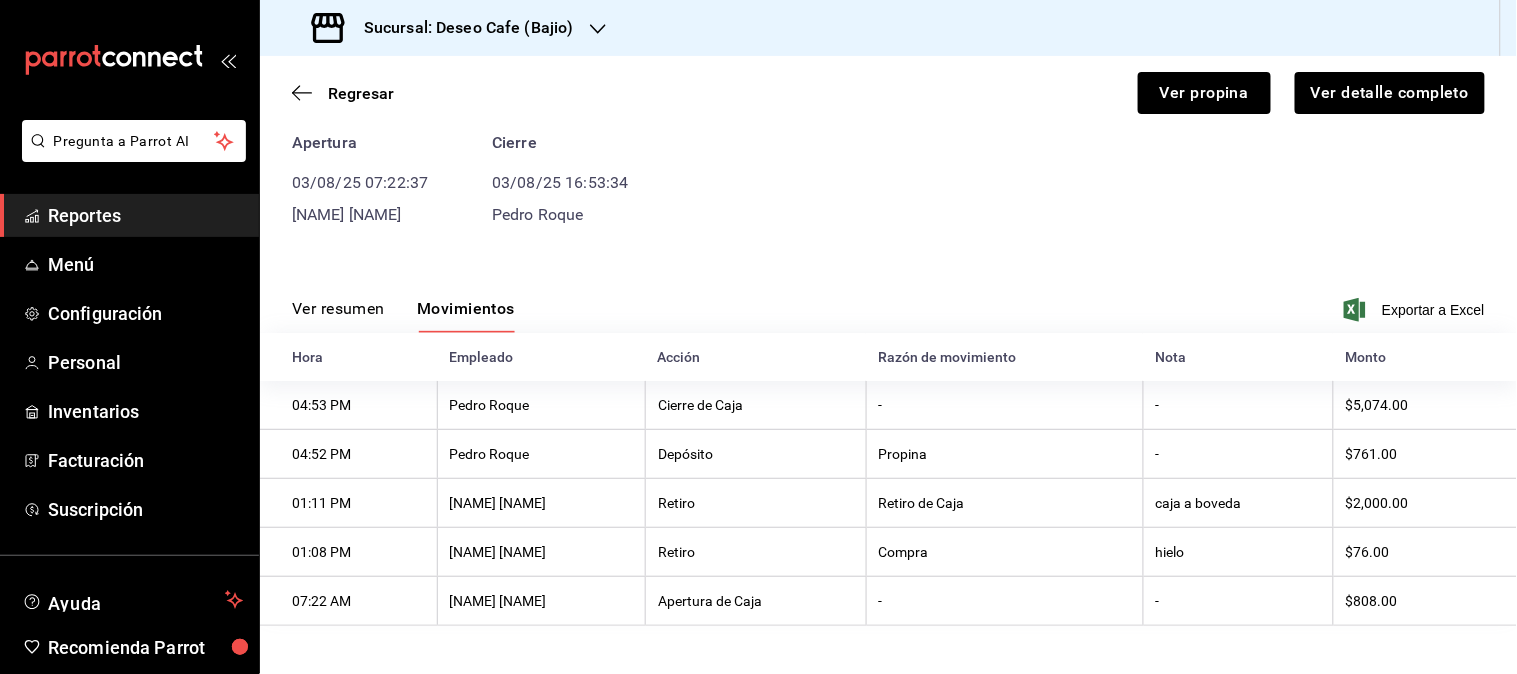 scroll, scrollTop: 98, scrollLeft: 0, axis: vertical 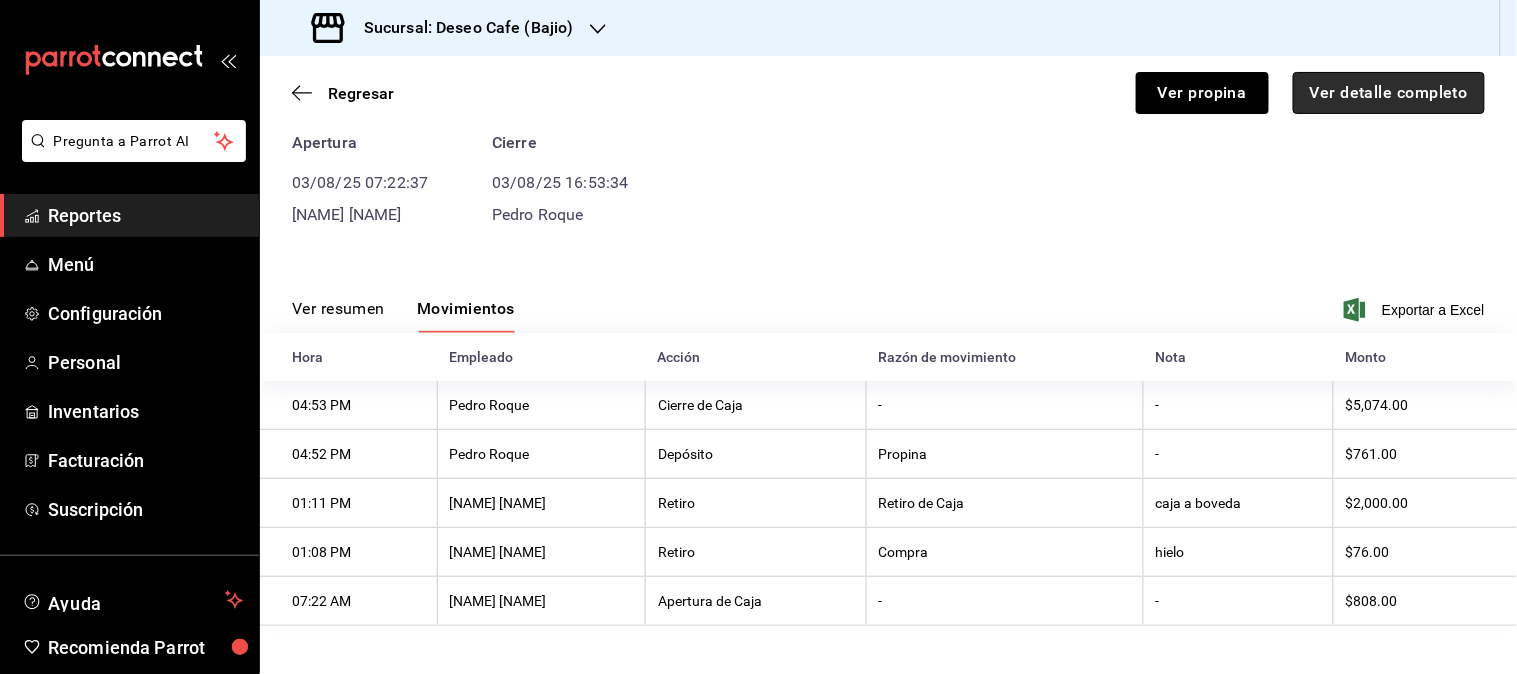 click on "Ver detalle completo" at bounding box center (1389, 93) 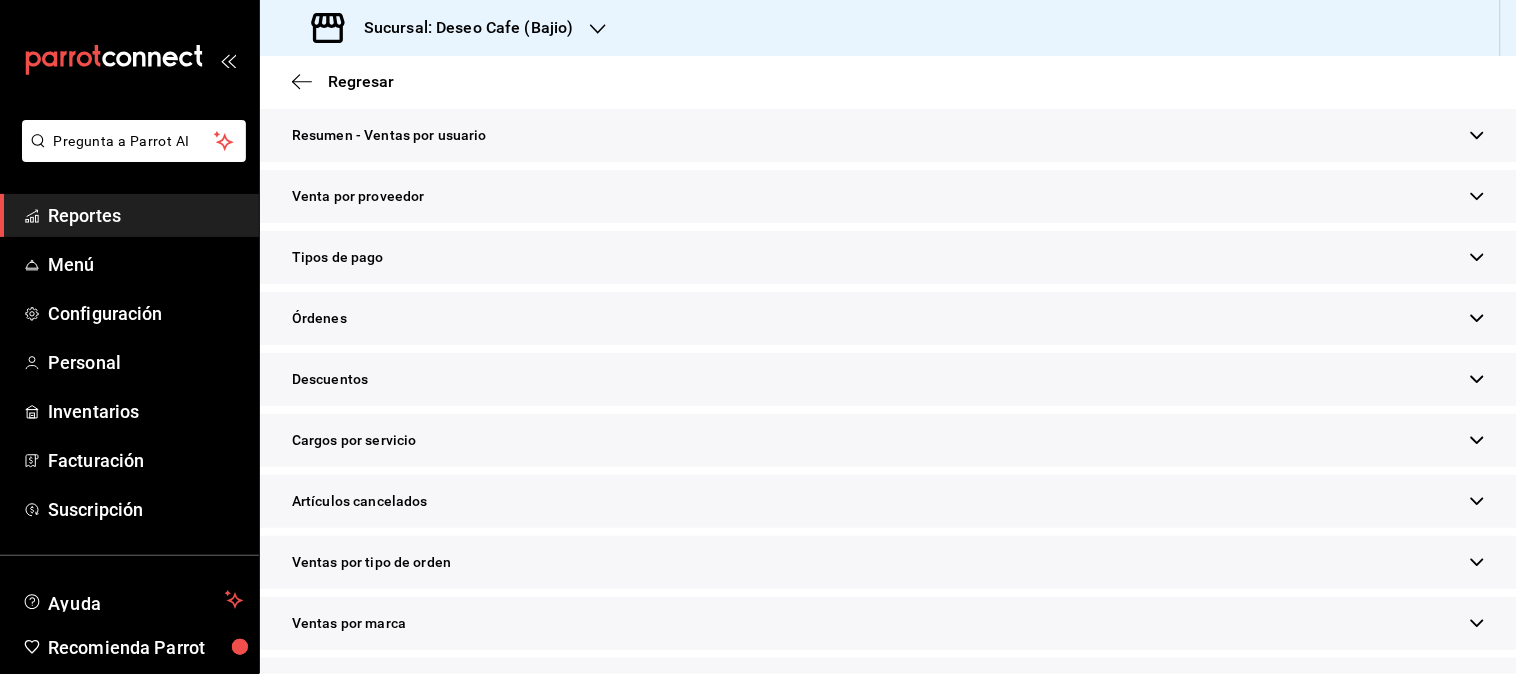 scroll, scrollTop: 595, scrollLeft: 0, axis: vertical 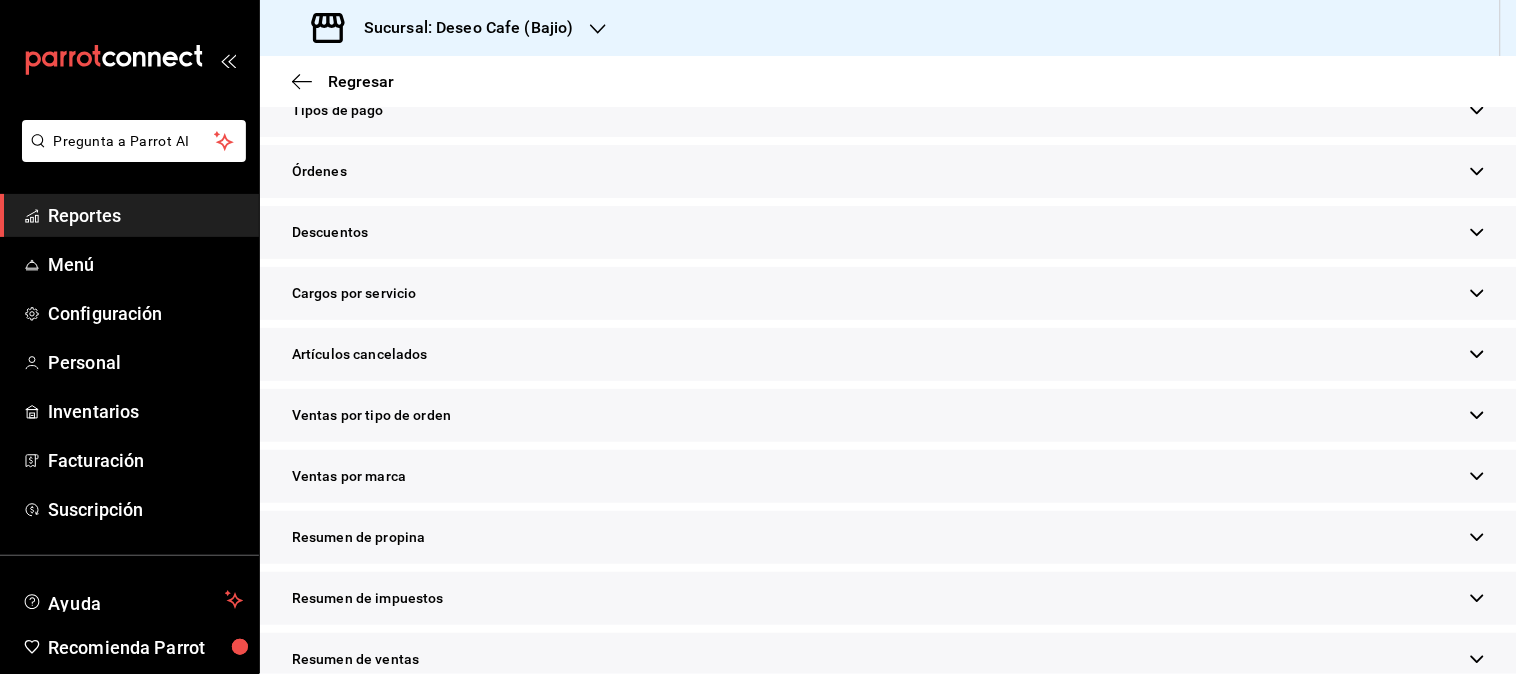 click on "Resumen de propina" at bounding box center (888, 537) 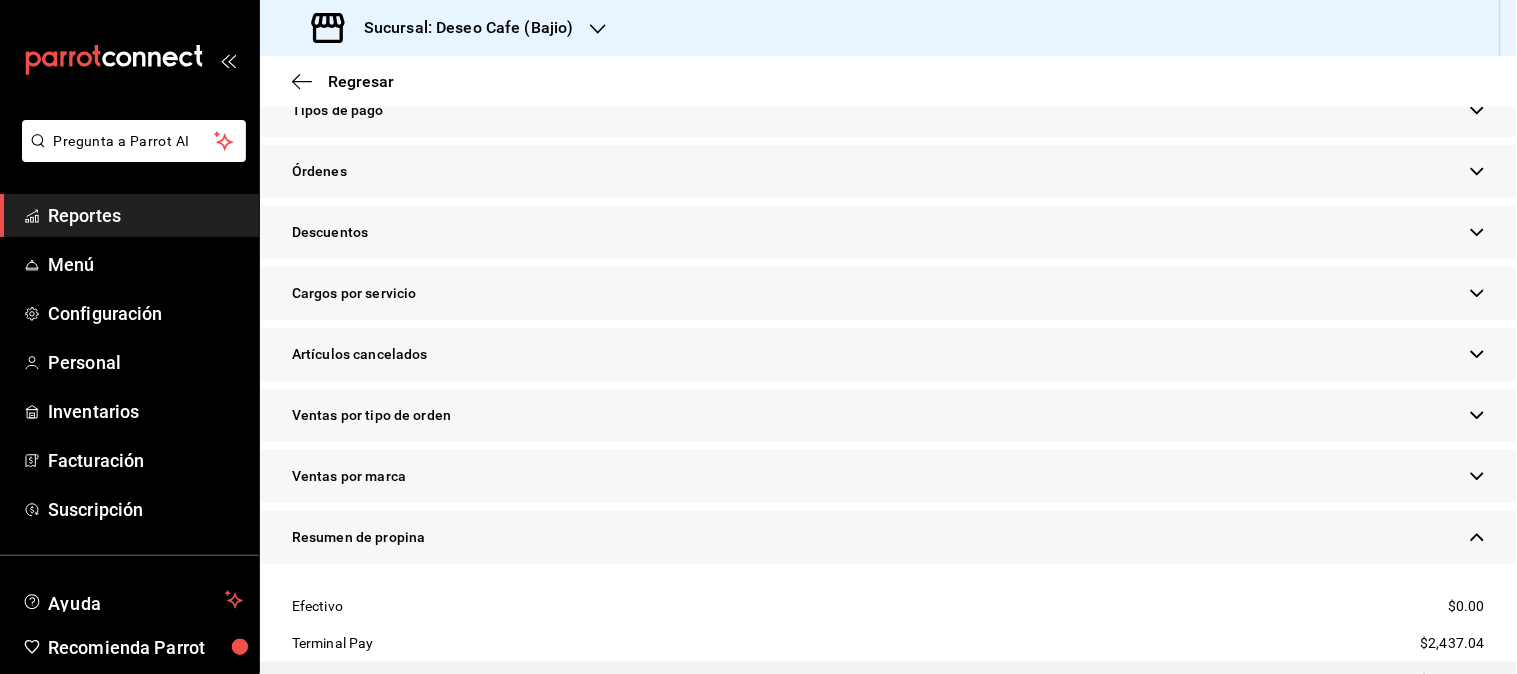 scroll, scrollTop: 958, scrollLeft: 0, axis: vertical 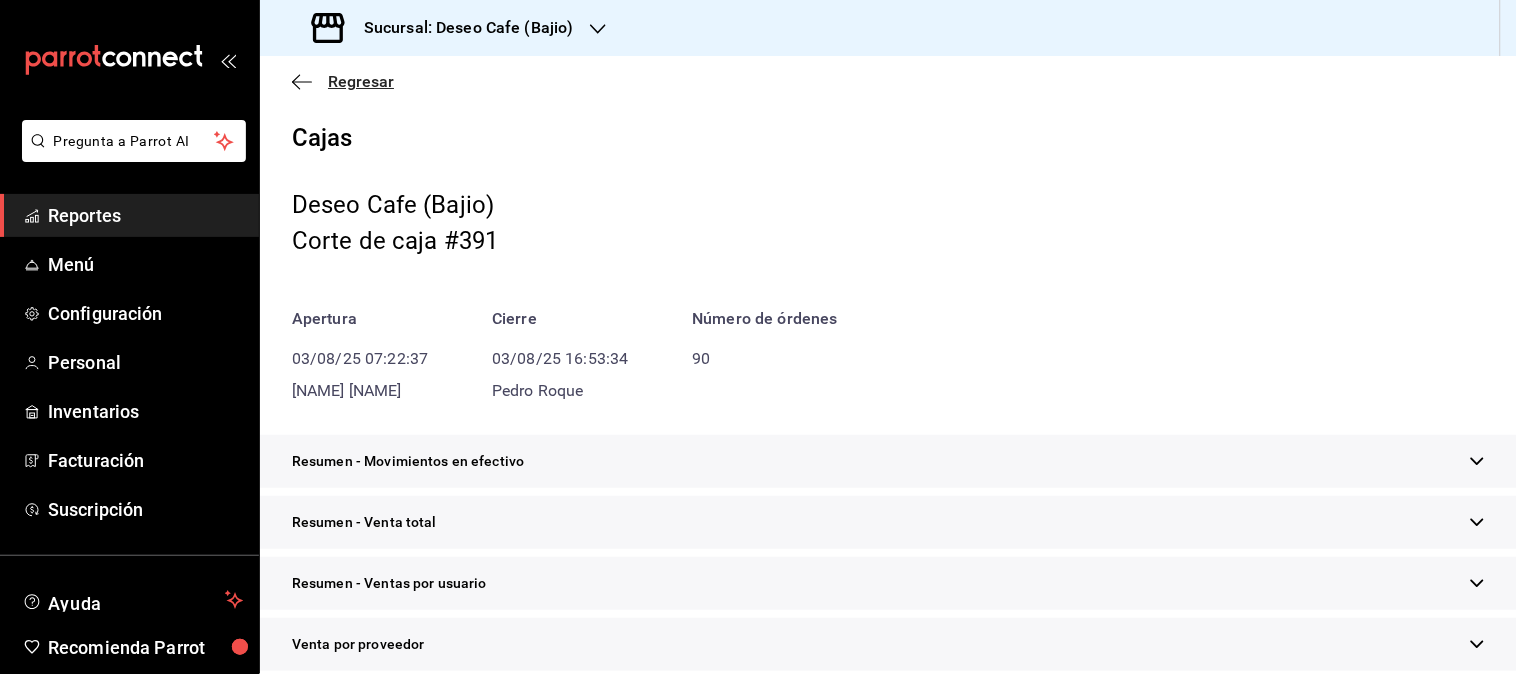 click 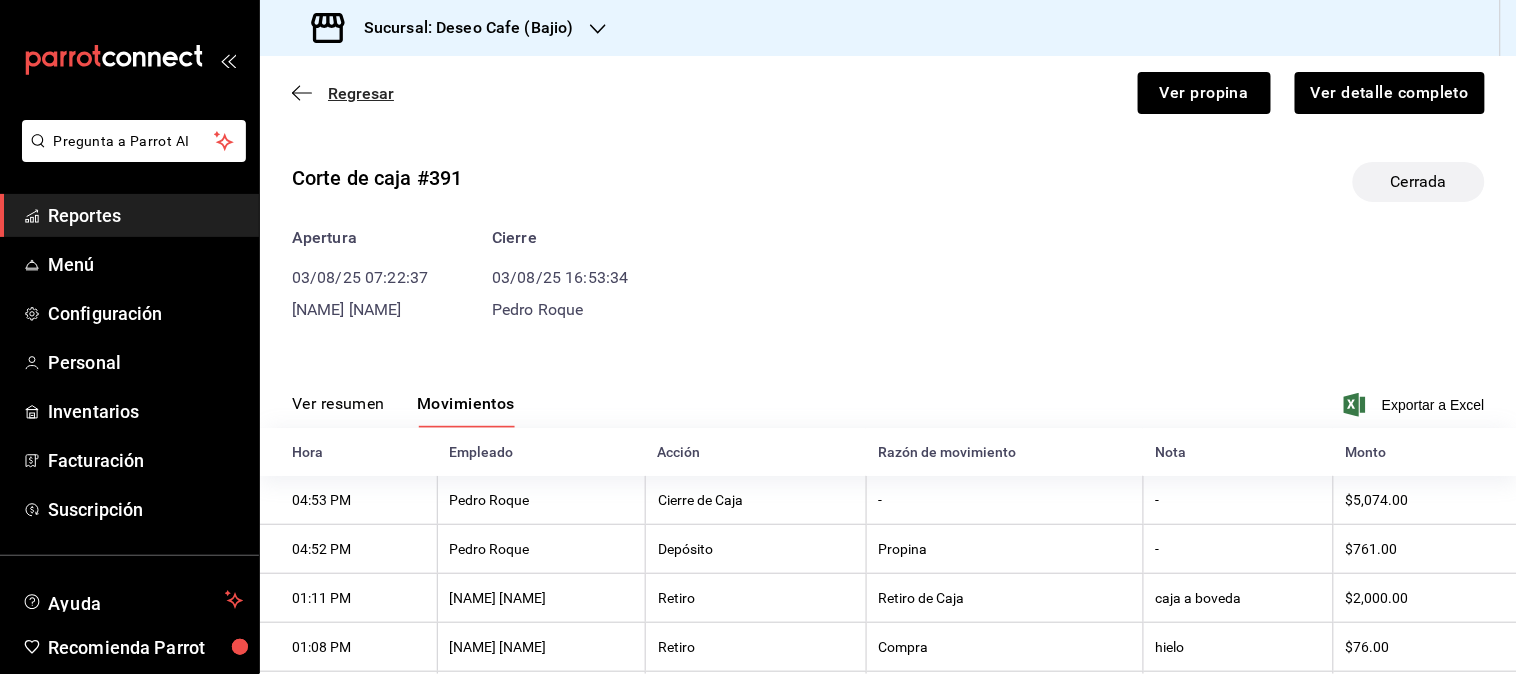 click 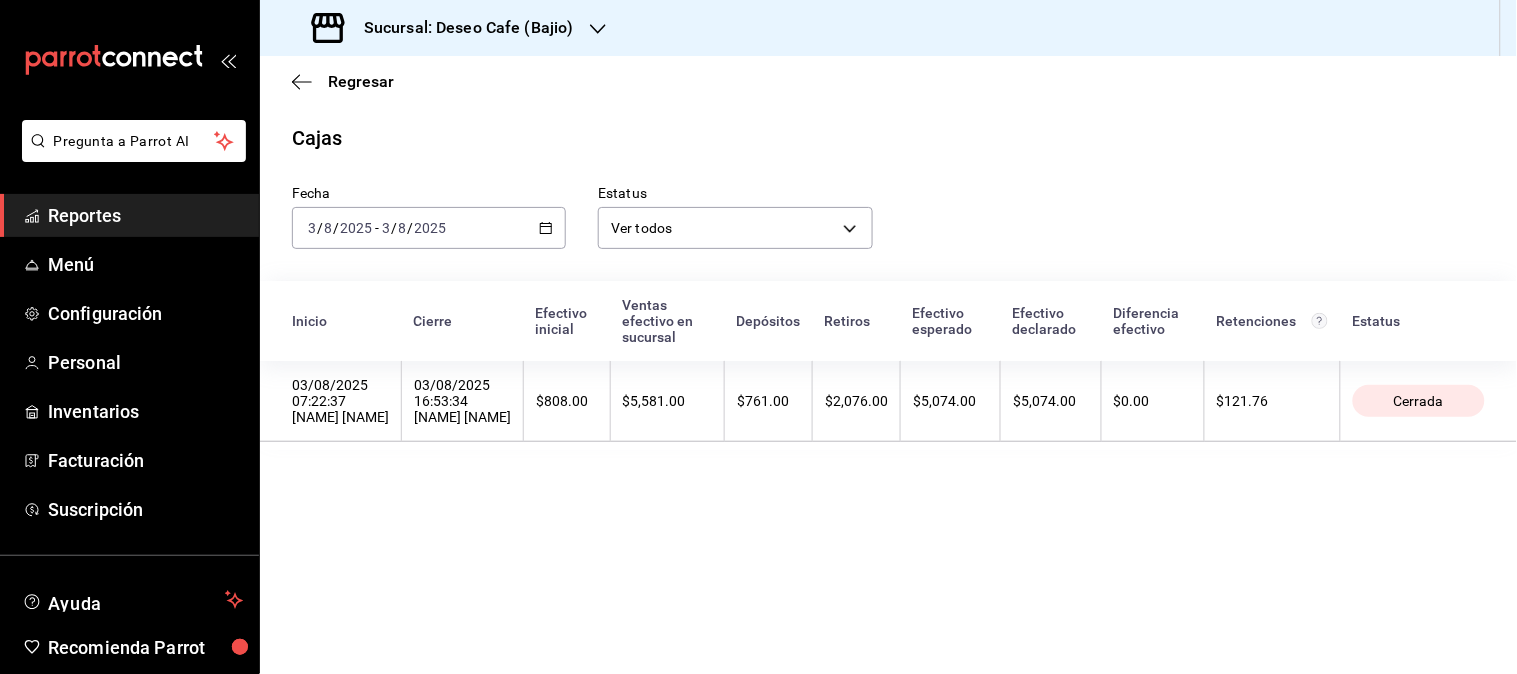 click 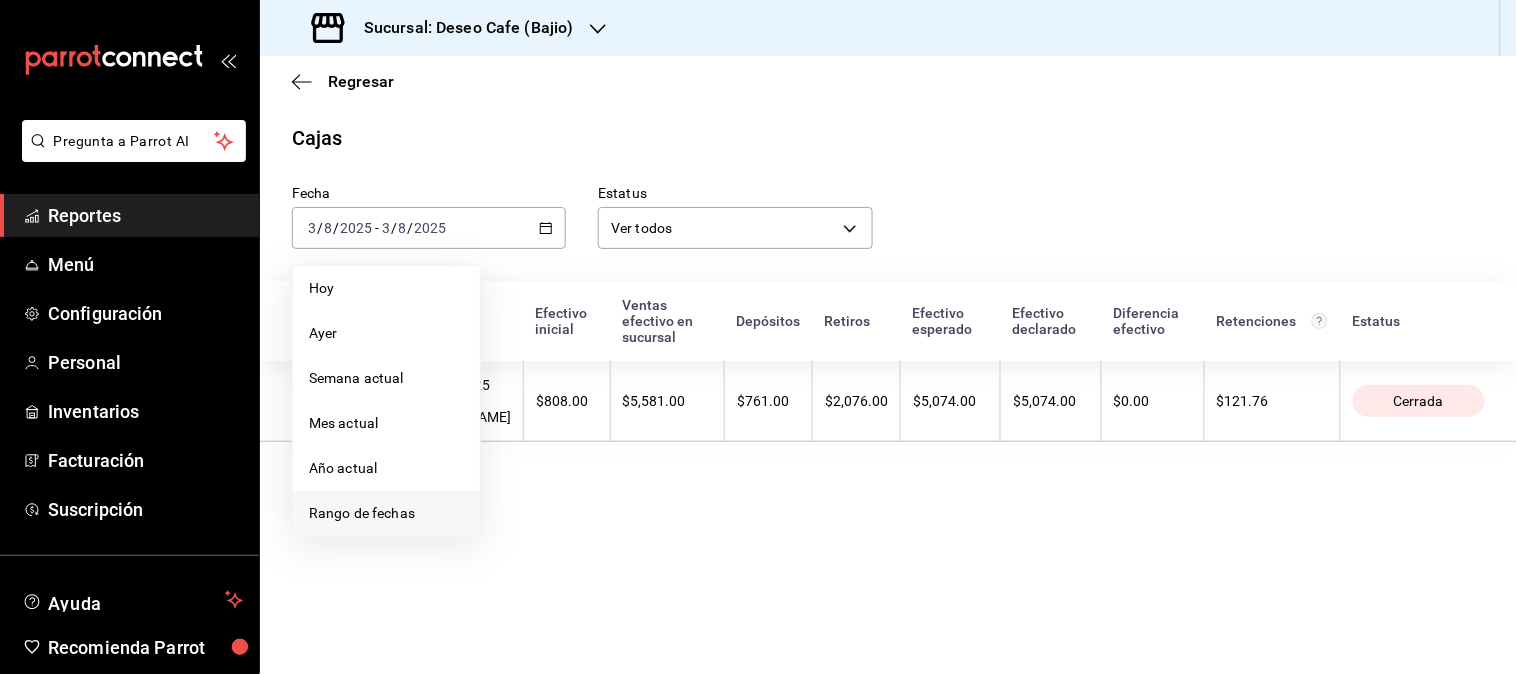 click on "Rango de fechas" at bounding box center [386, 513] 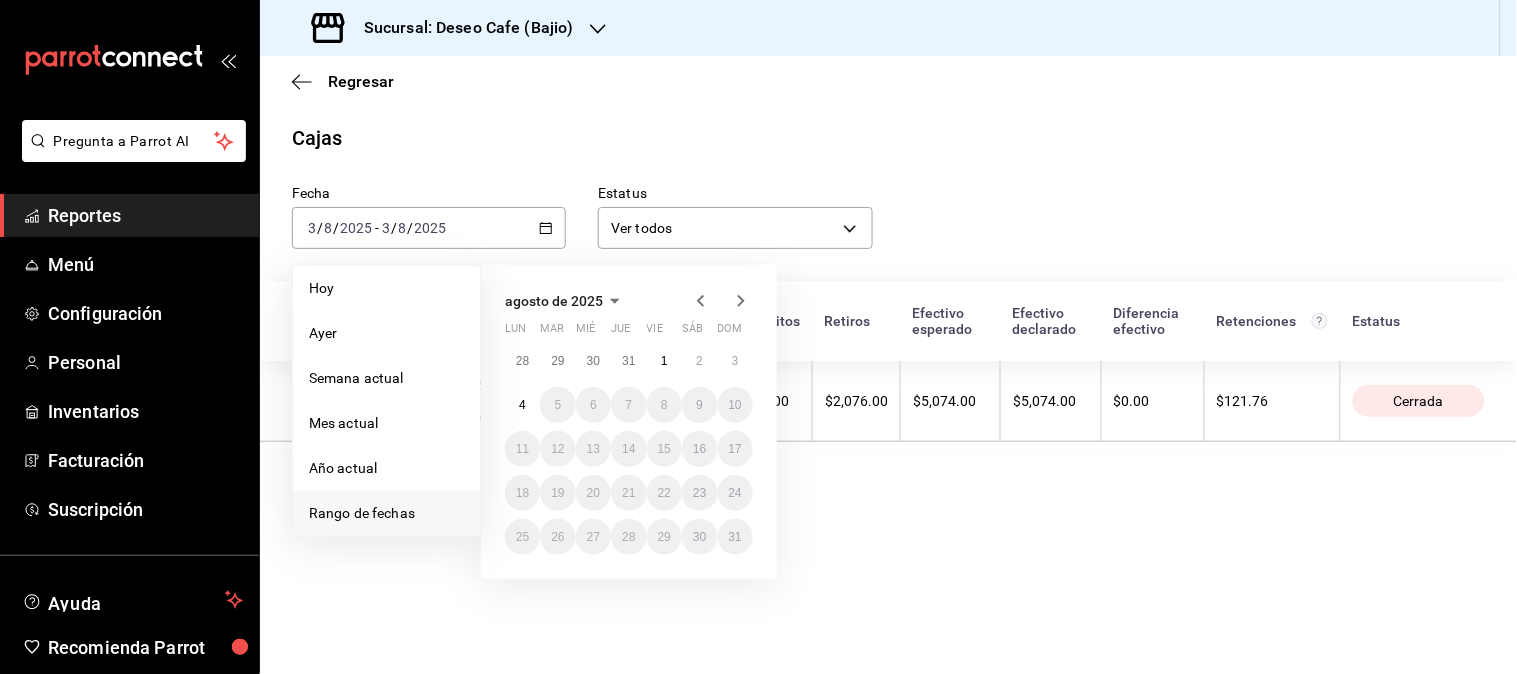 click on "Rango de fechas" at bounding box center (386, 513) 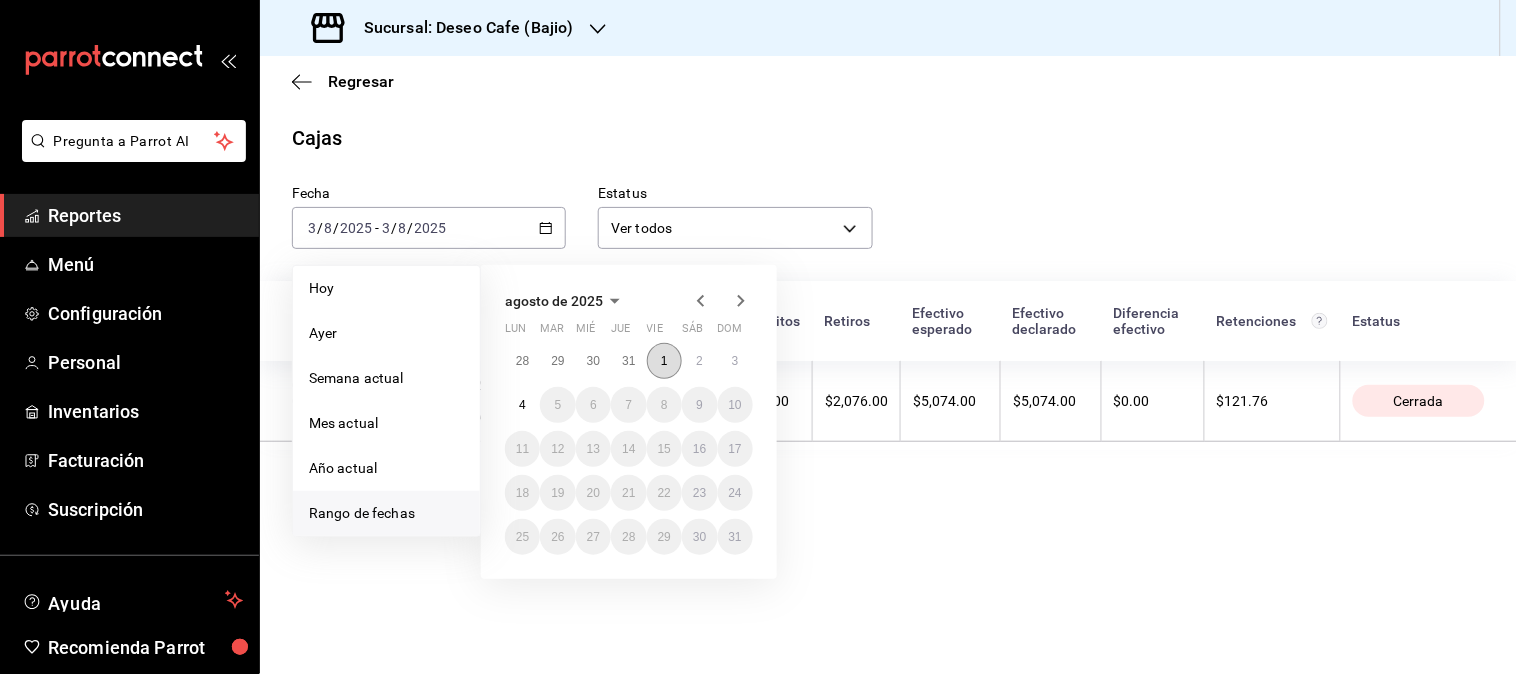 click on "1" at bounding box center (664, 361) 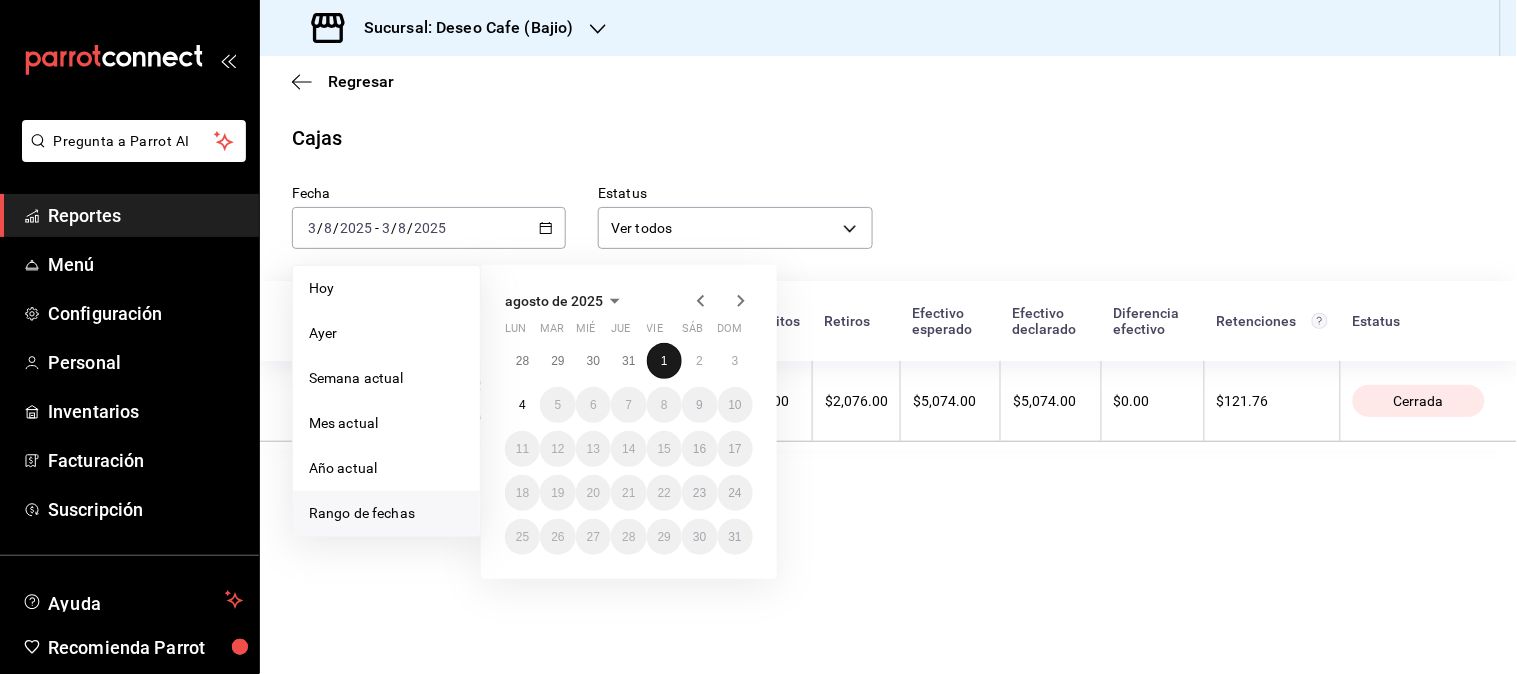 click on "1" at bounding box center [664, 361] 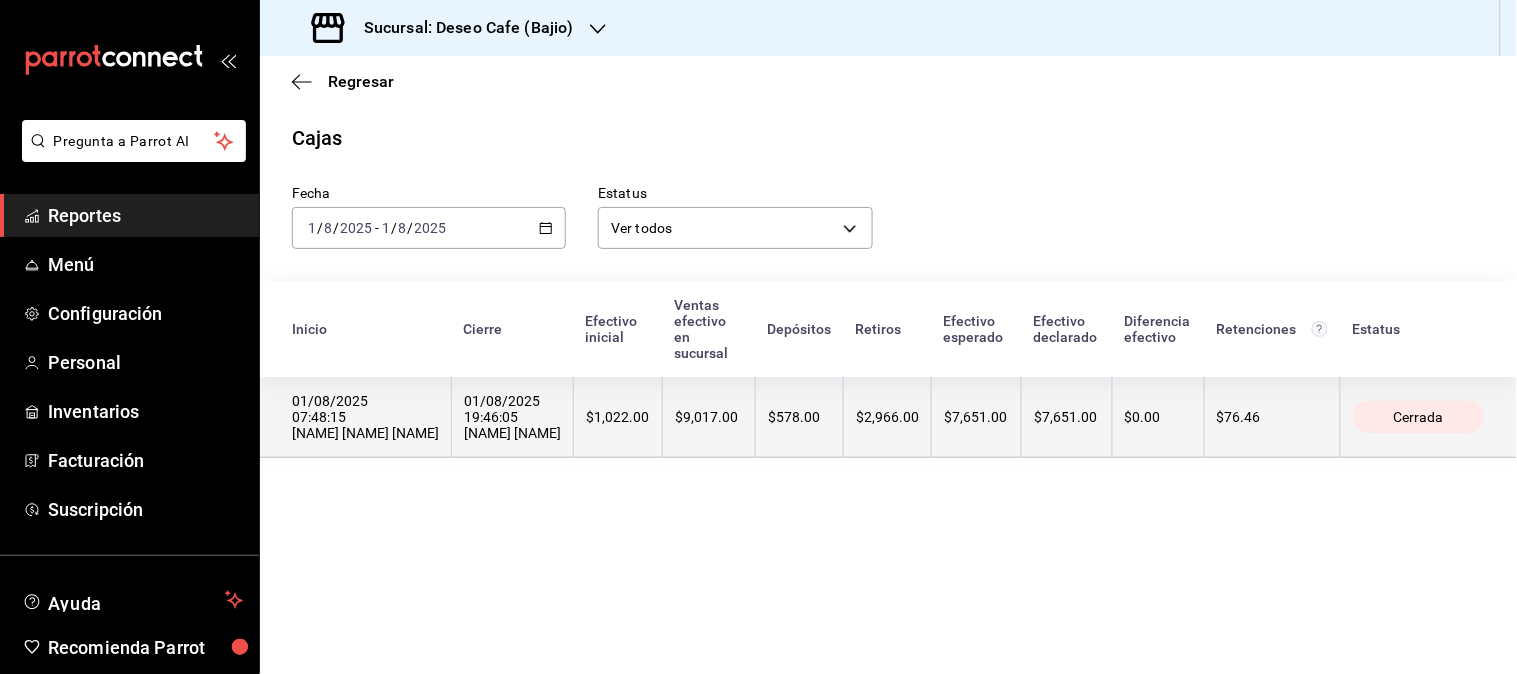 click on "$9,017.00" at bounding box center (709, 417) 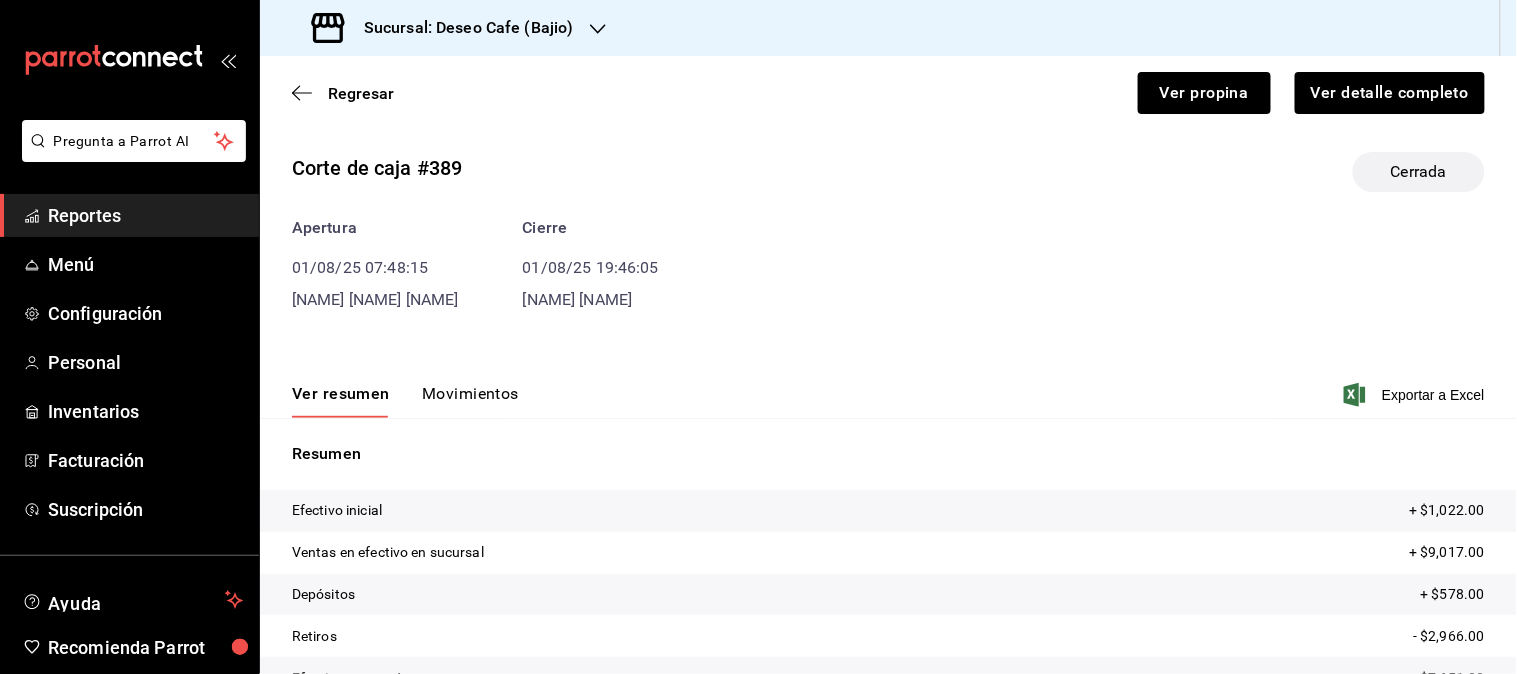 scroll, scrollTop: 13, scrollLeft: 0, axis: vertical 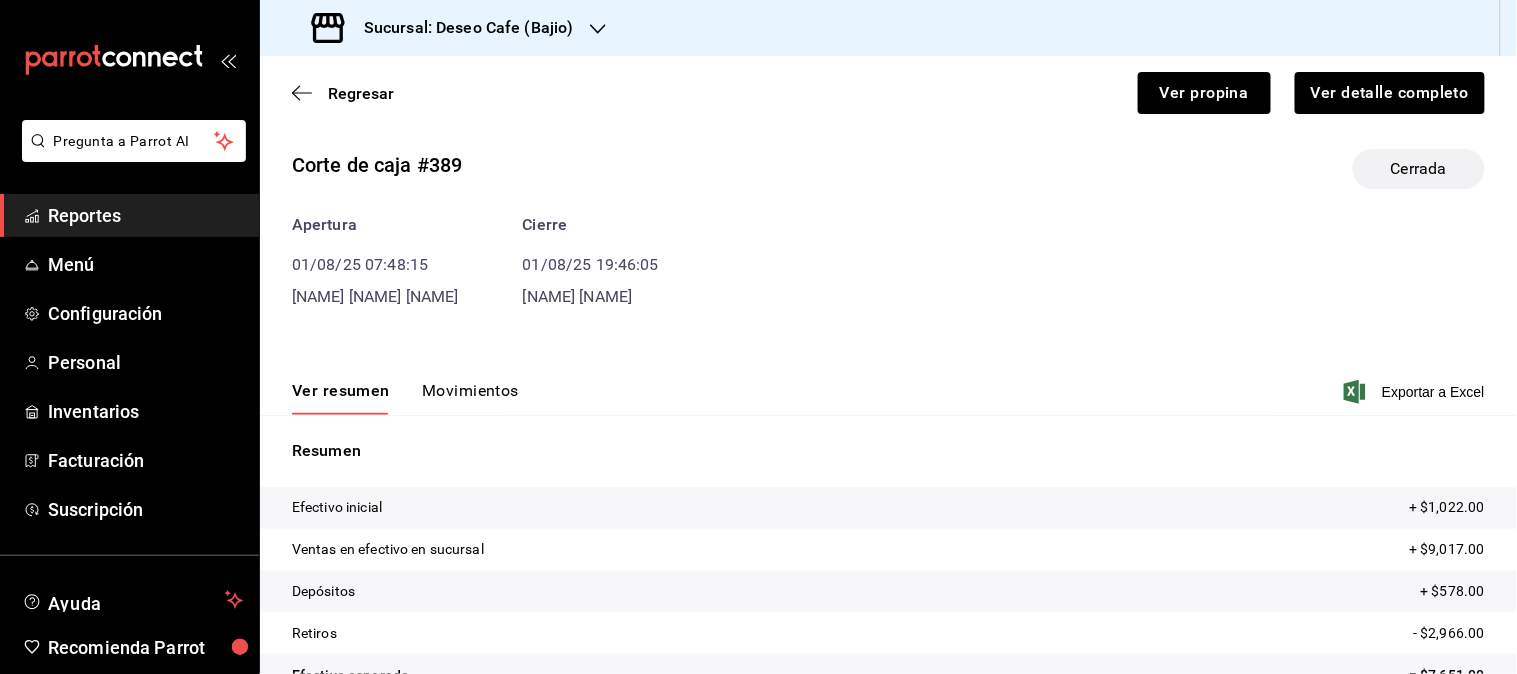click on "Movimientos" at bounding box center [470, 398] 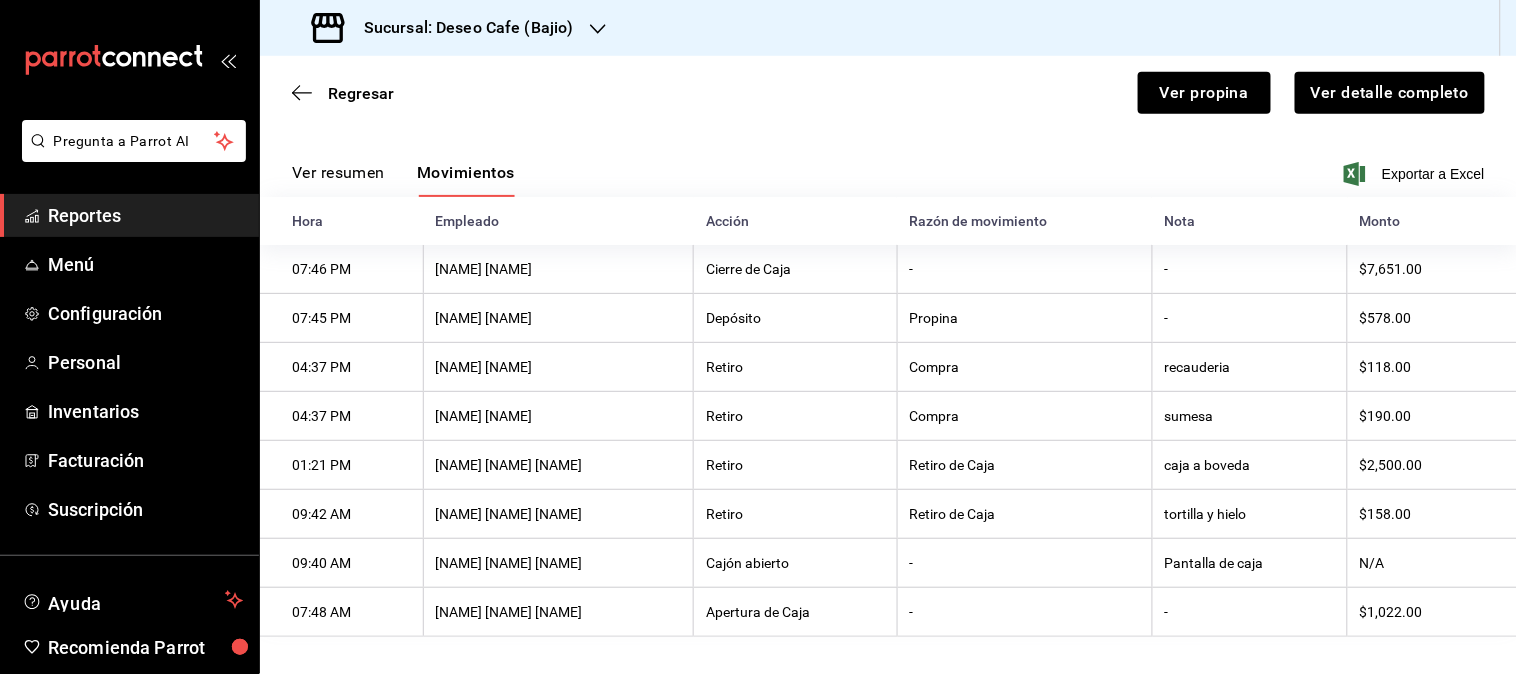 scroll, scrollTop: 247, scrollLeft: 0, axis: vertical 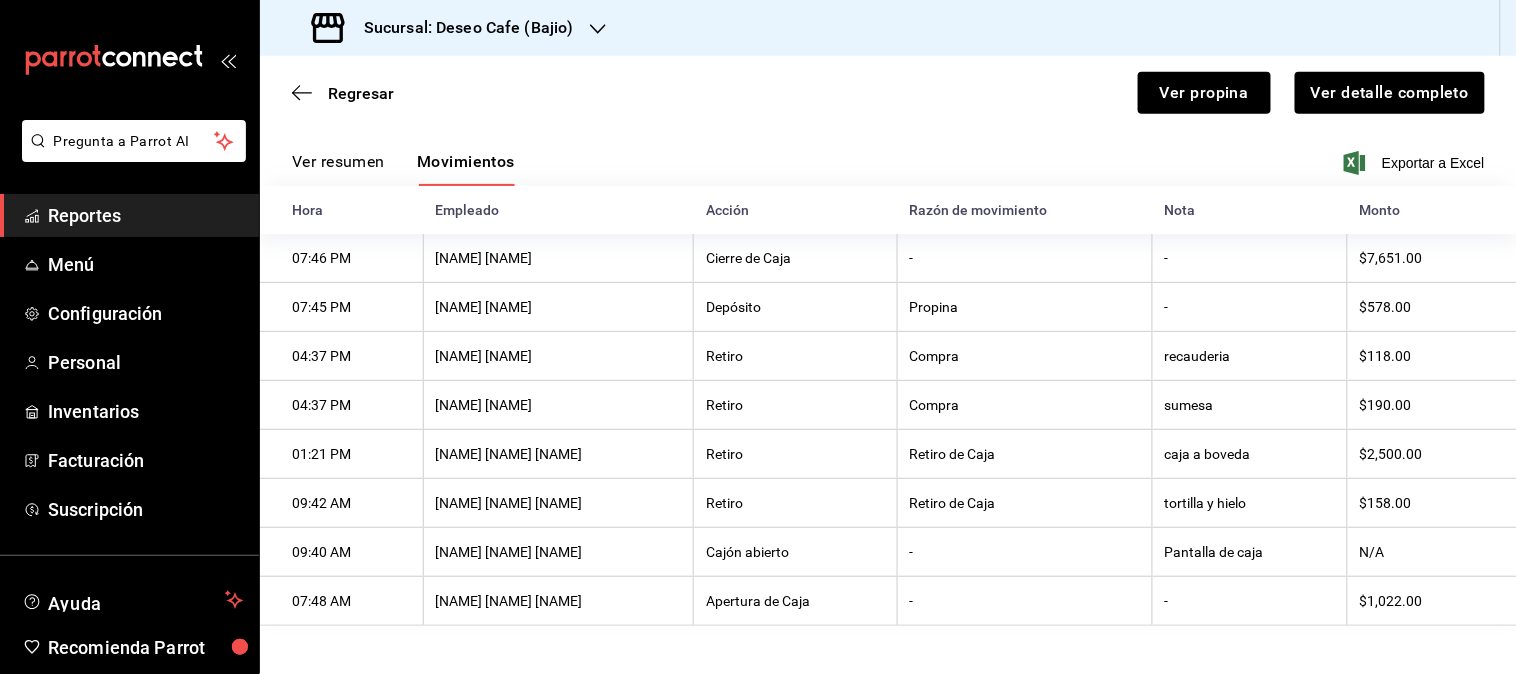 type 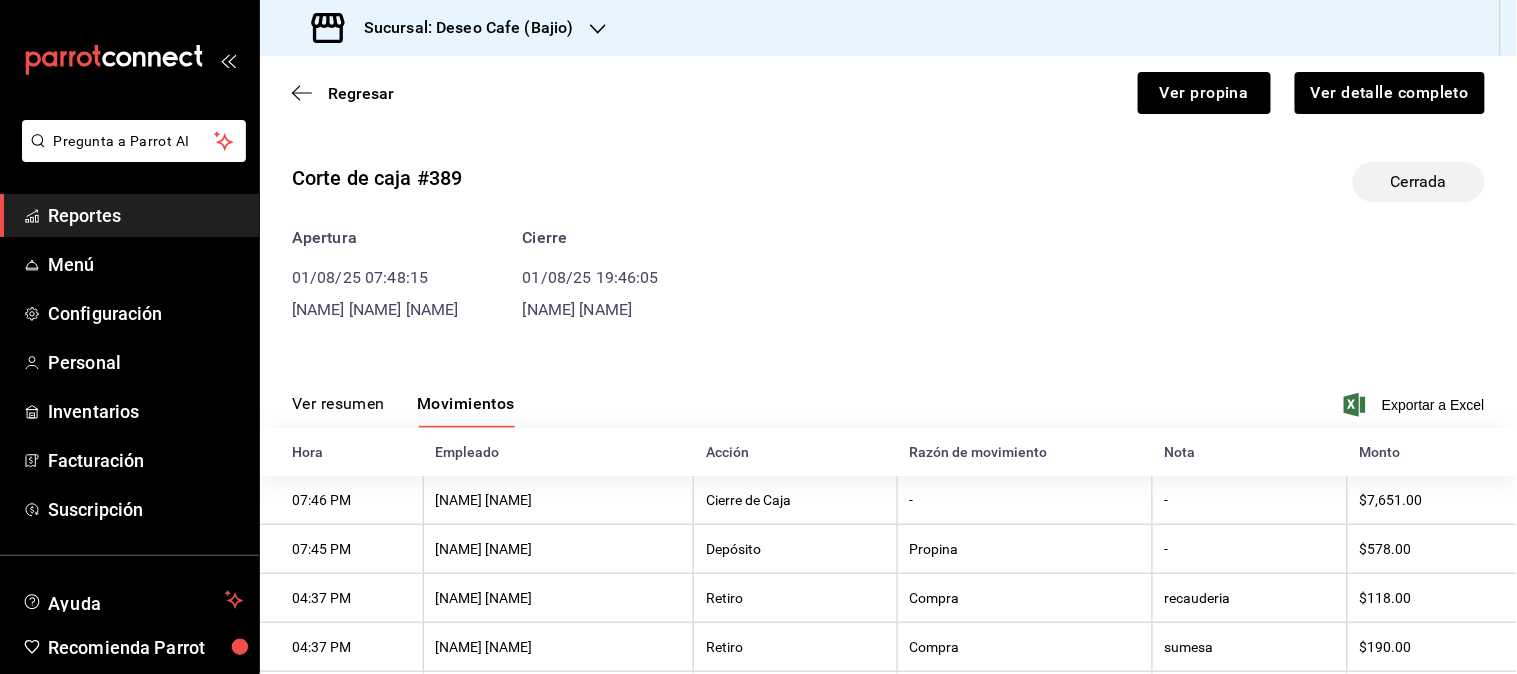 click on "Sucursal: Deseo Cafe (Bajio)" at bounding box center [445, 28] 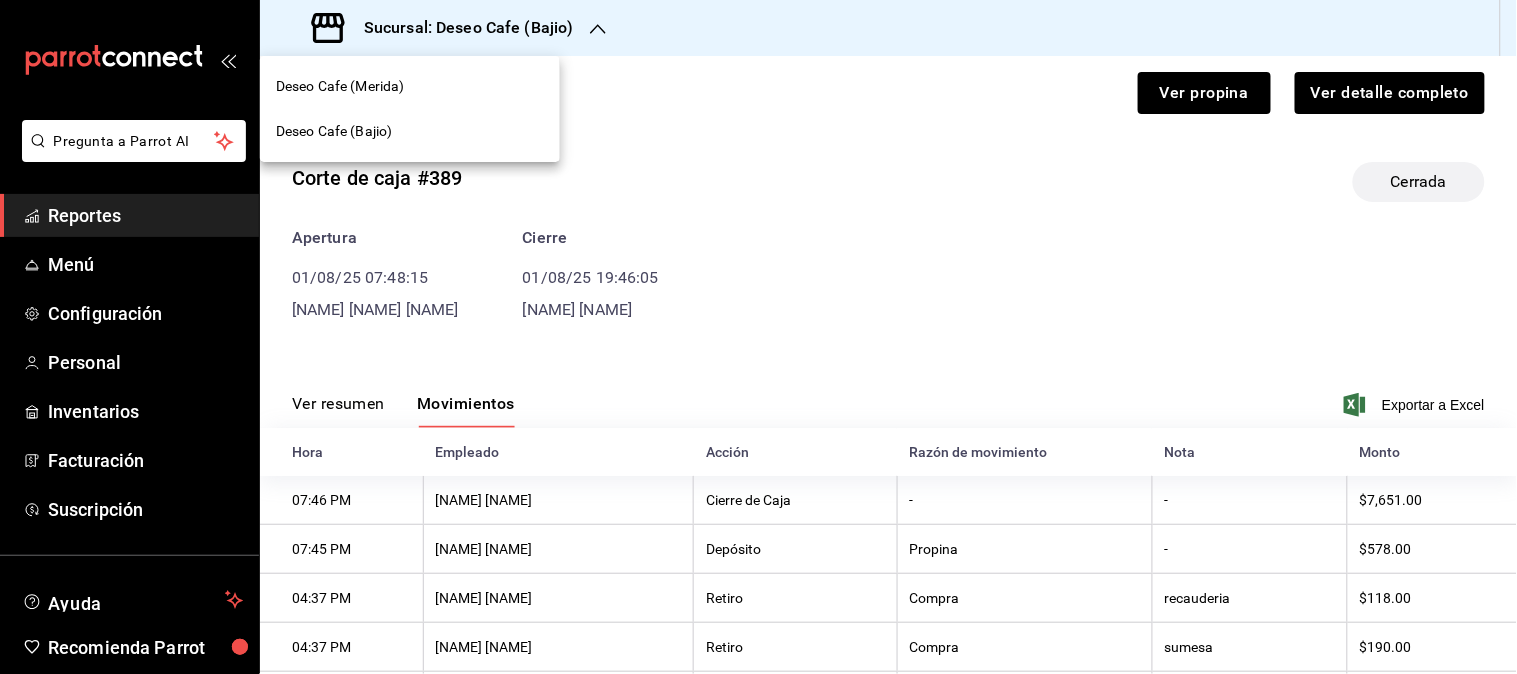 click on "Deseo Cafe (Merida)" at bounding box center (410, 86) 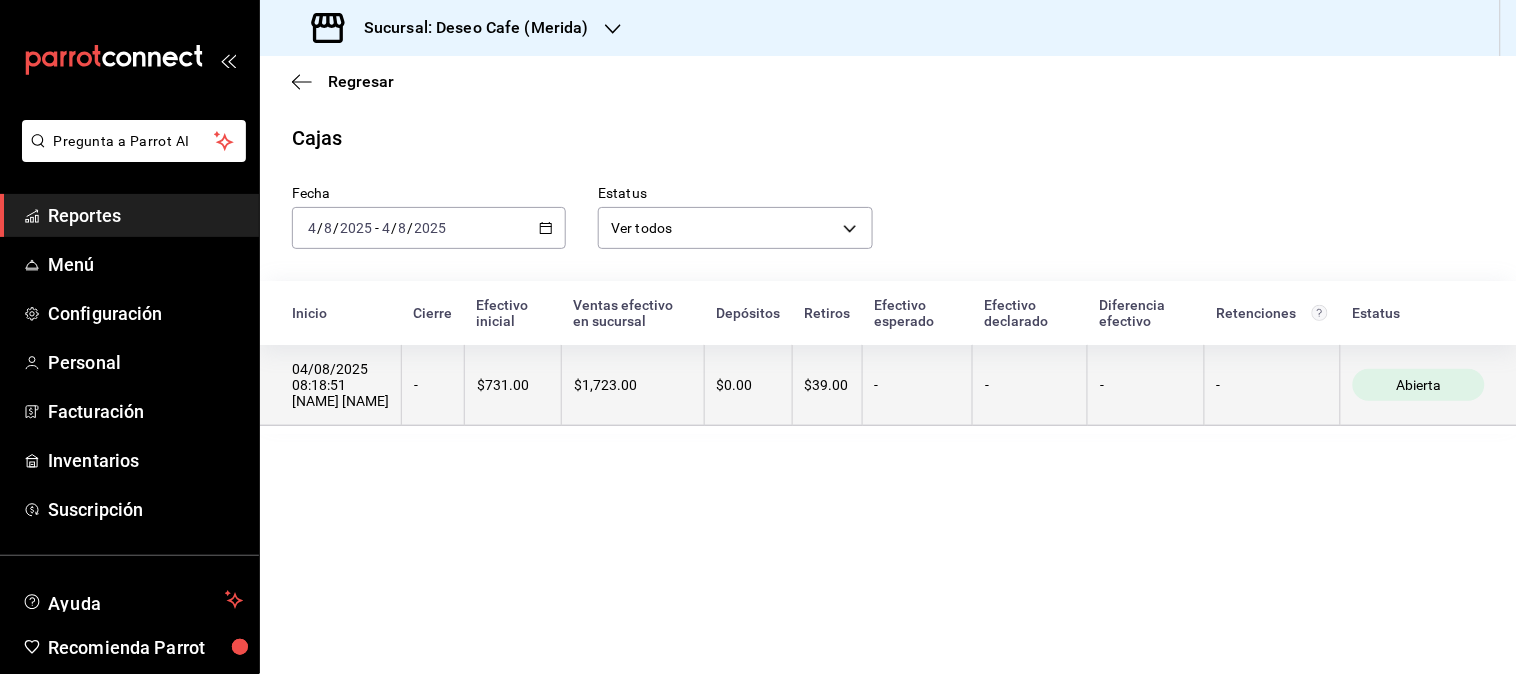 click on "$731.00" at bounding box center [513, 385] 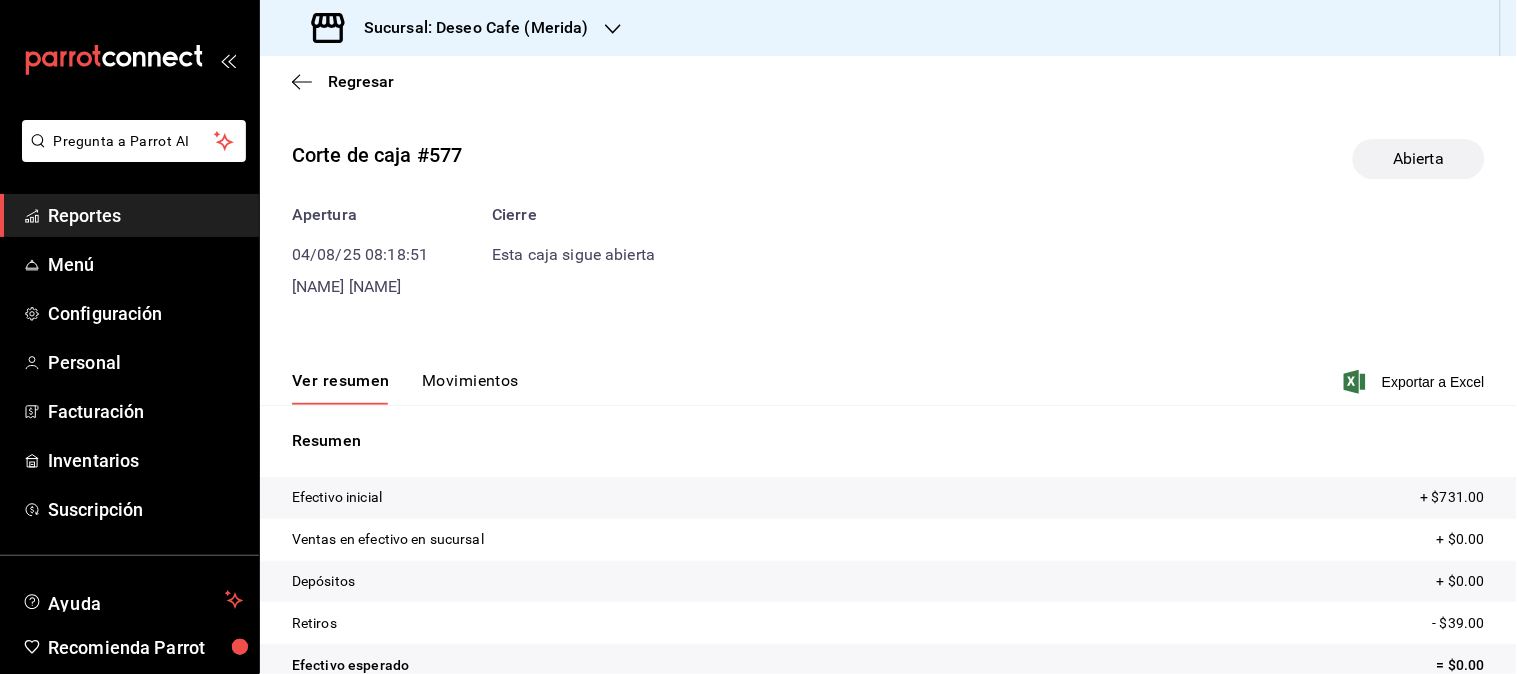 scroll, scrollTop: 120, scrollLeft: 0, axis: vertical 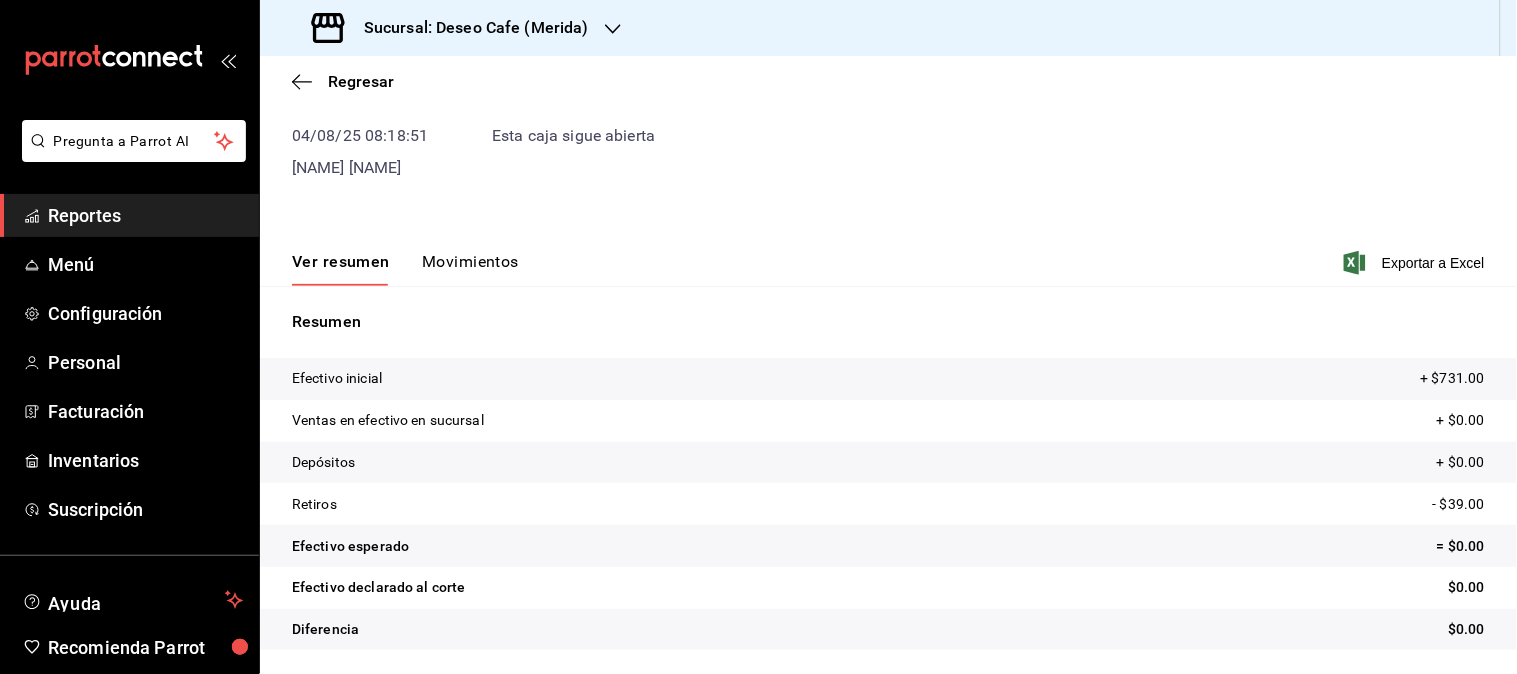 click on "Movimientos" at bounding box center (470, 269) 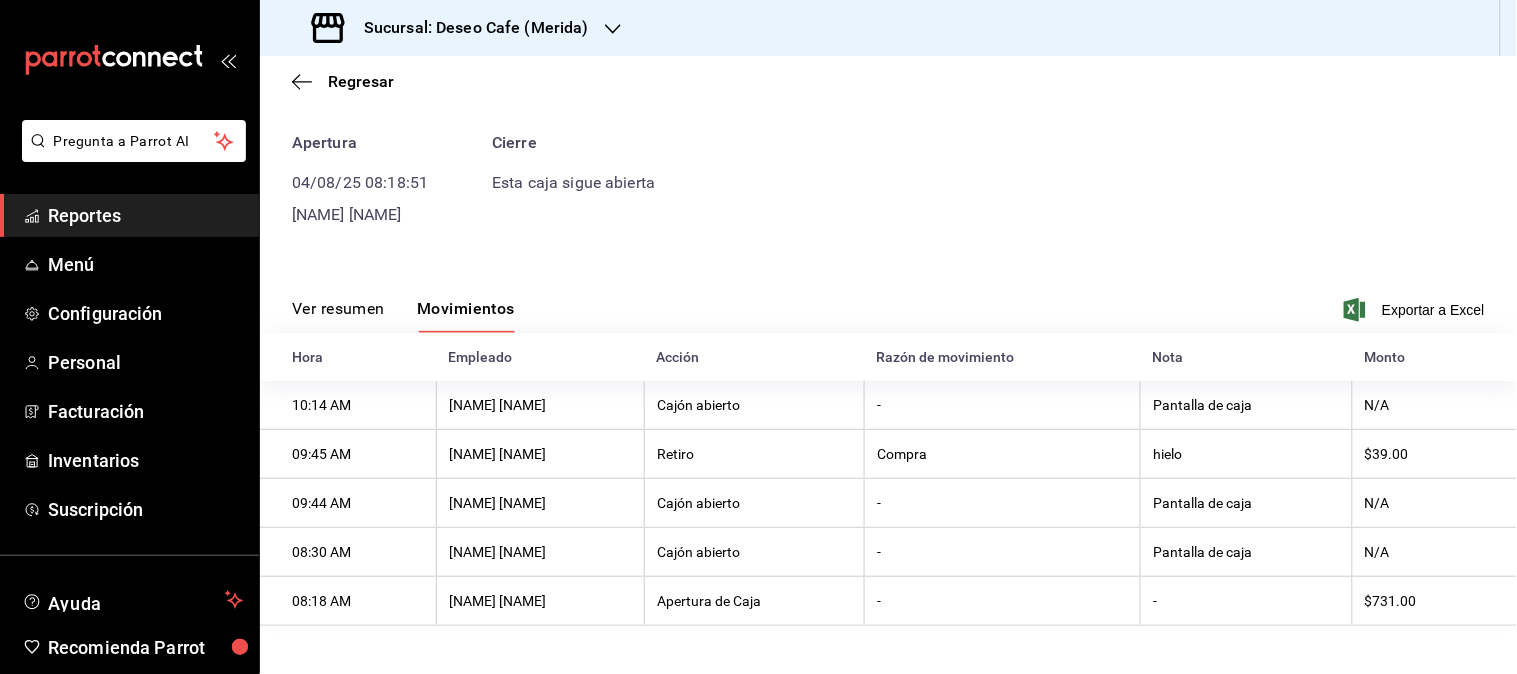 scroll, scrollTop: 76, scrollLeft: 0, axis: vertical 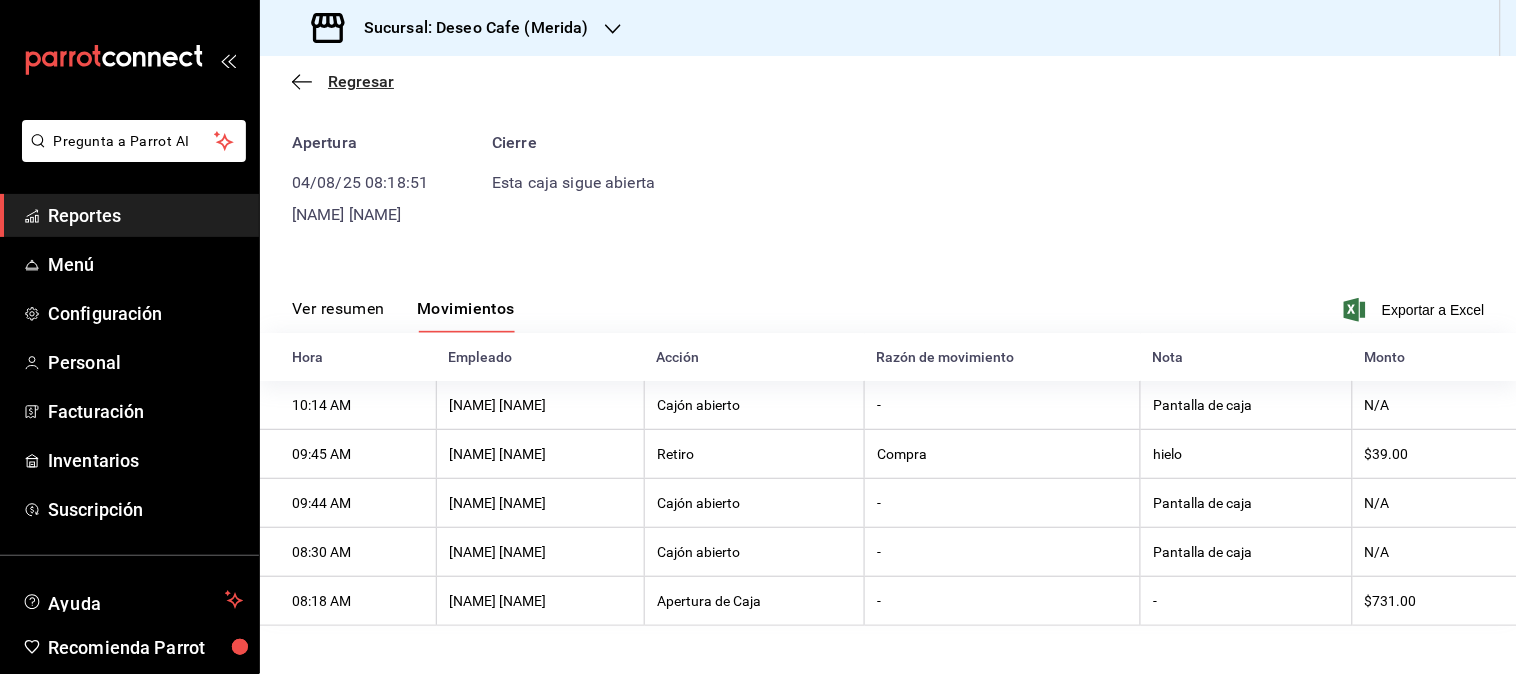 click 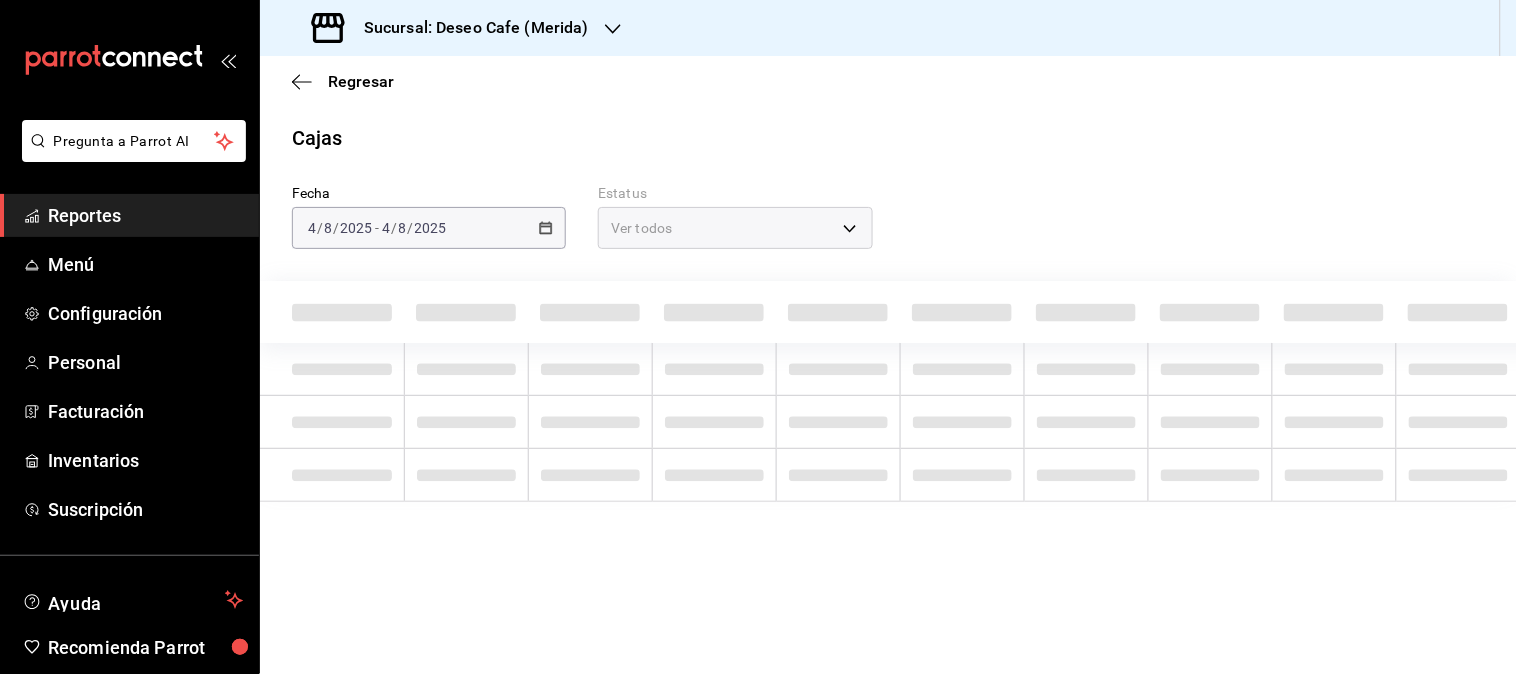 scroll, scrollTop: 0, scrollLeft: 0, axis: both 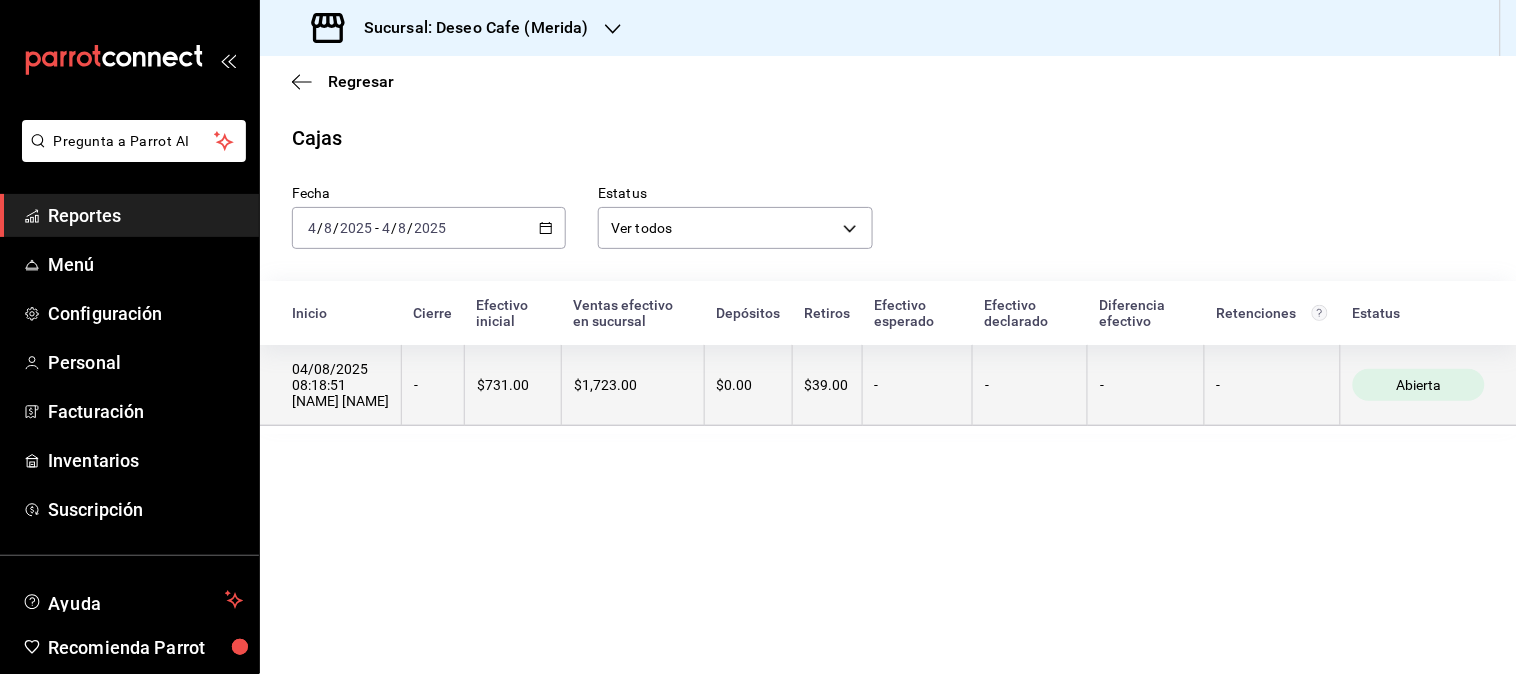 click on "$1,723.00" at bounding box center [633, 385] 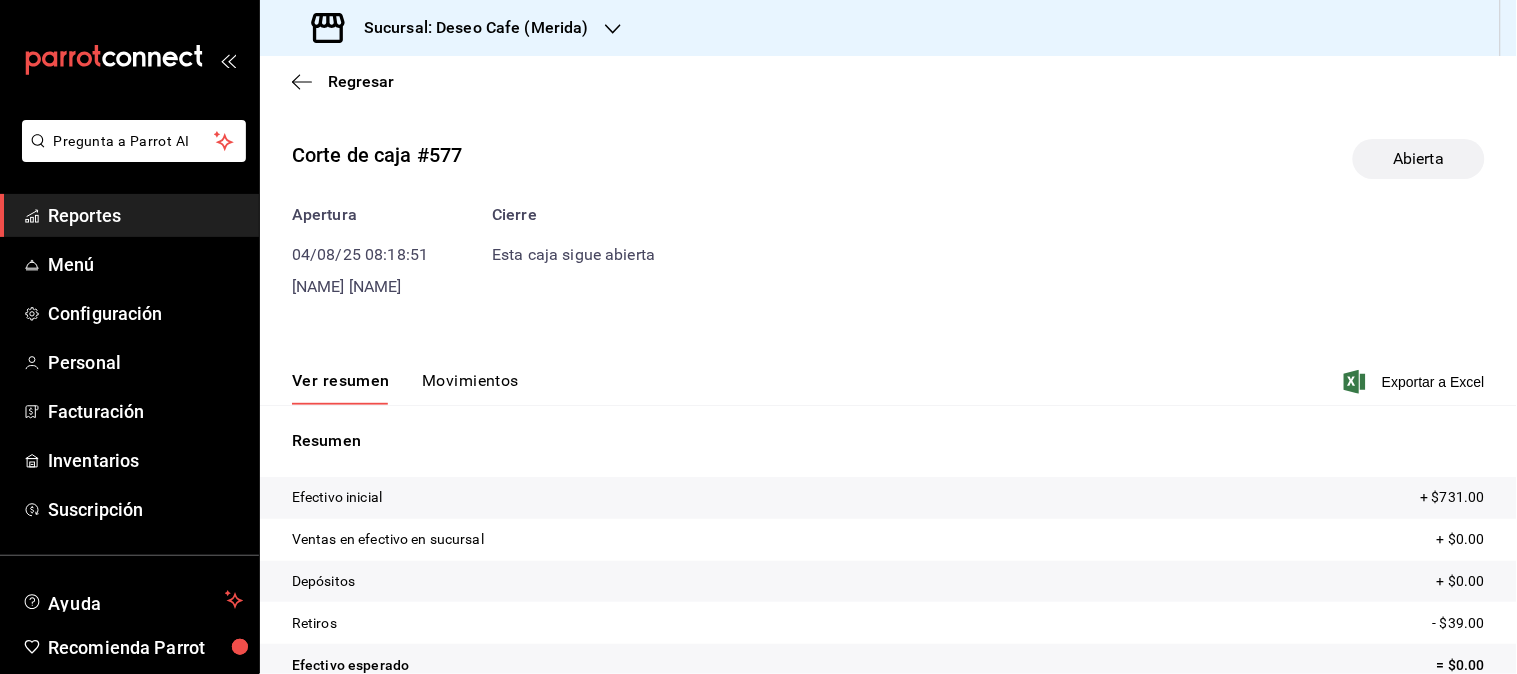 click on "Movimientos" at bounding box center (470, 388) 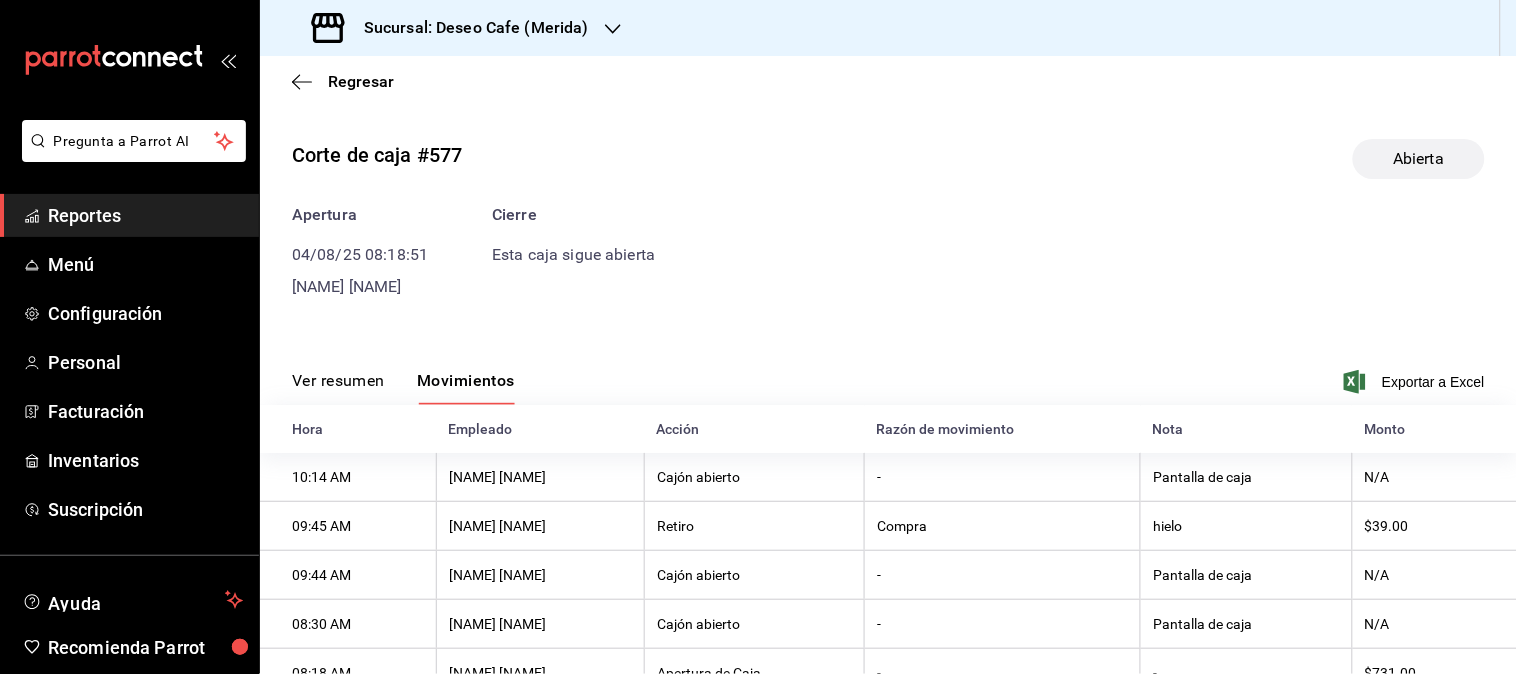 scroll, scrollTop: 76, scrollLeft: 0, axis: vertical 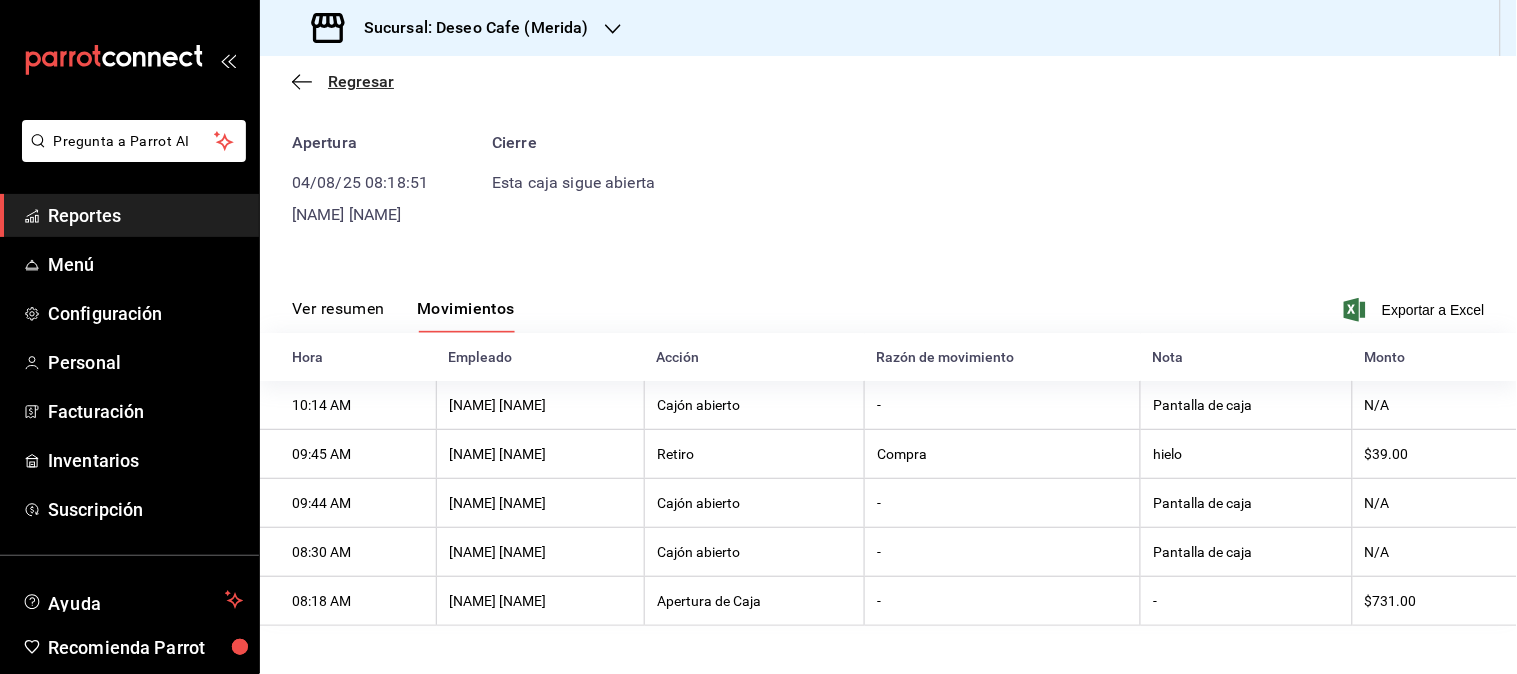 click 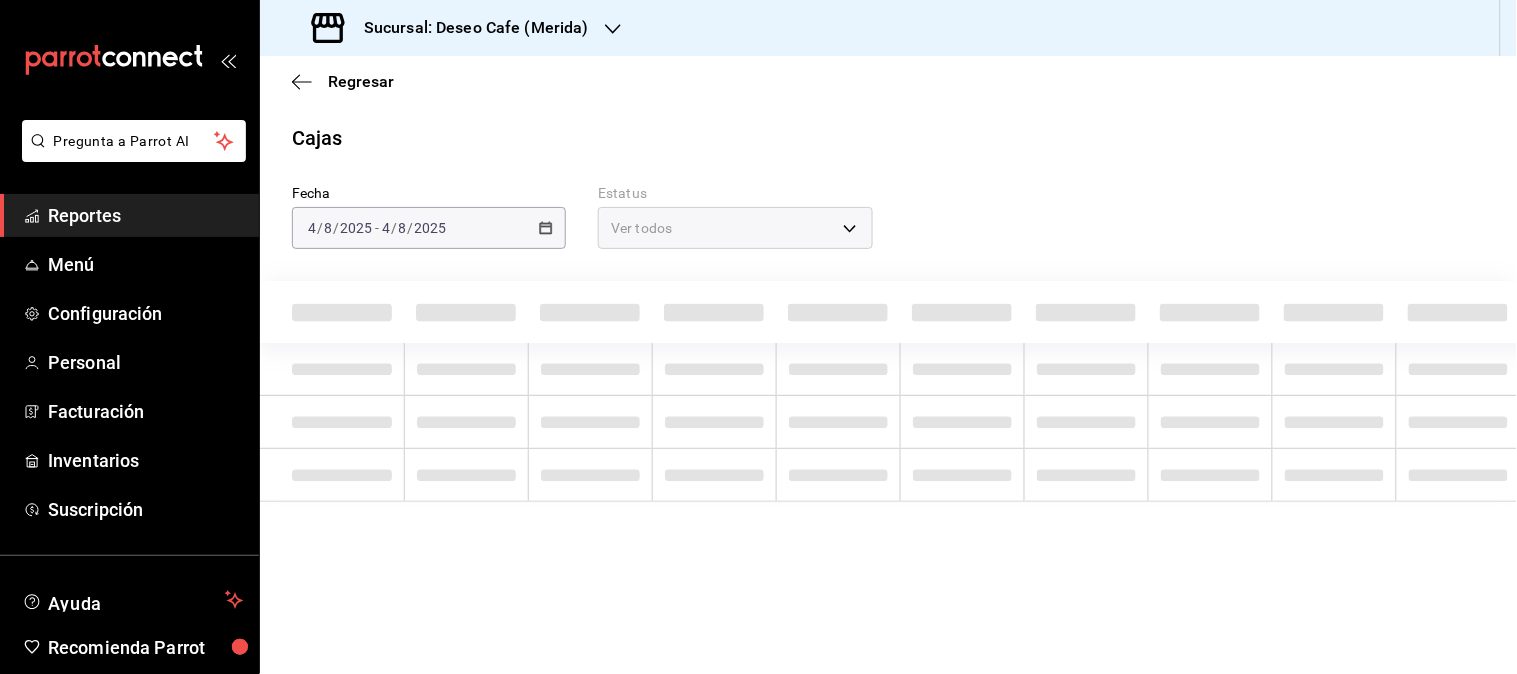scroll, scrollTop: 0, scrollLeft: 0, axis: both 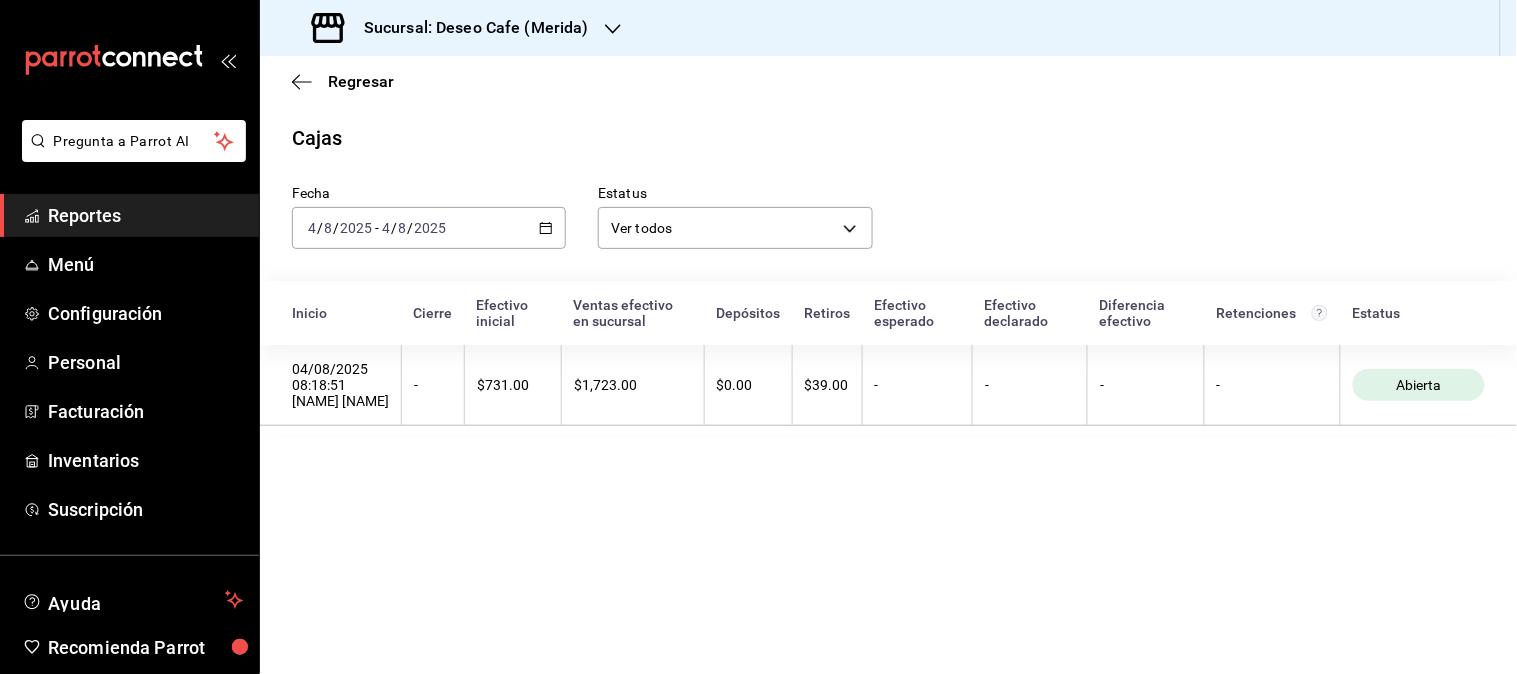 click 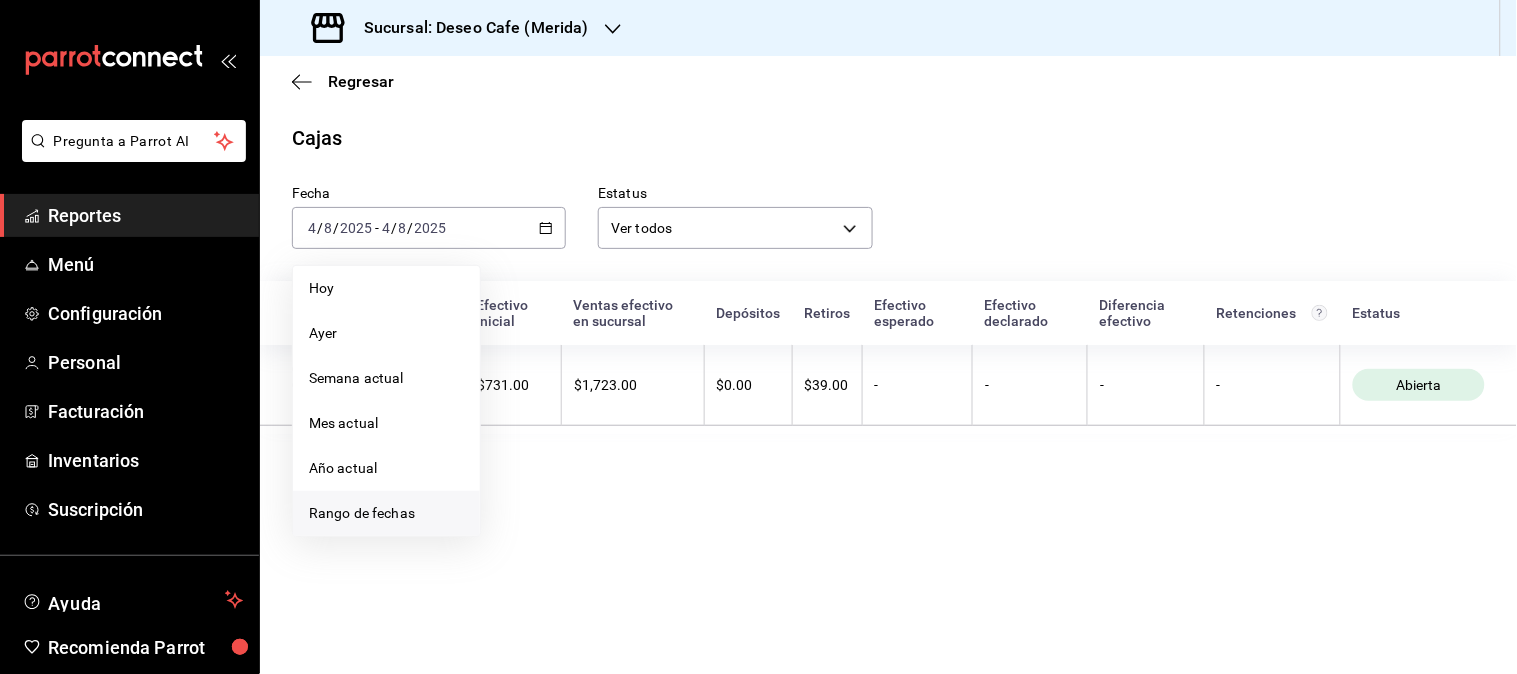 click on "Rango de fechas" at bounding box center [386, 513] 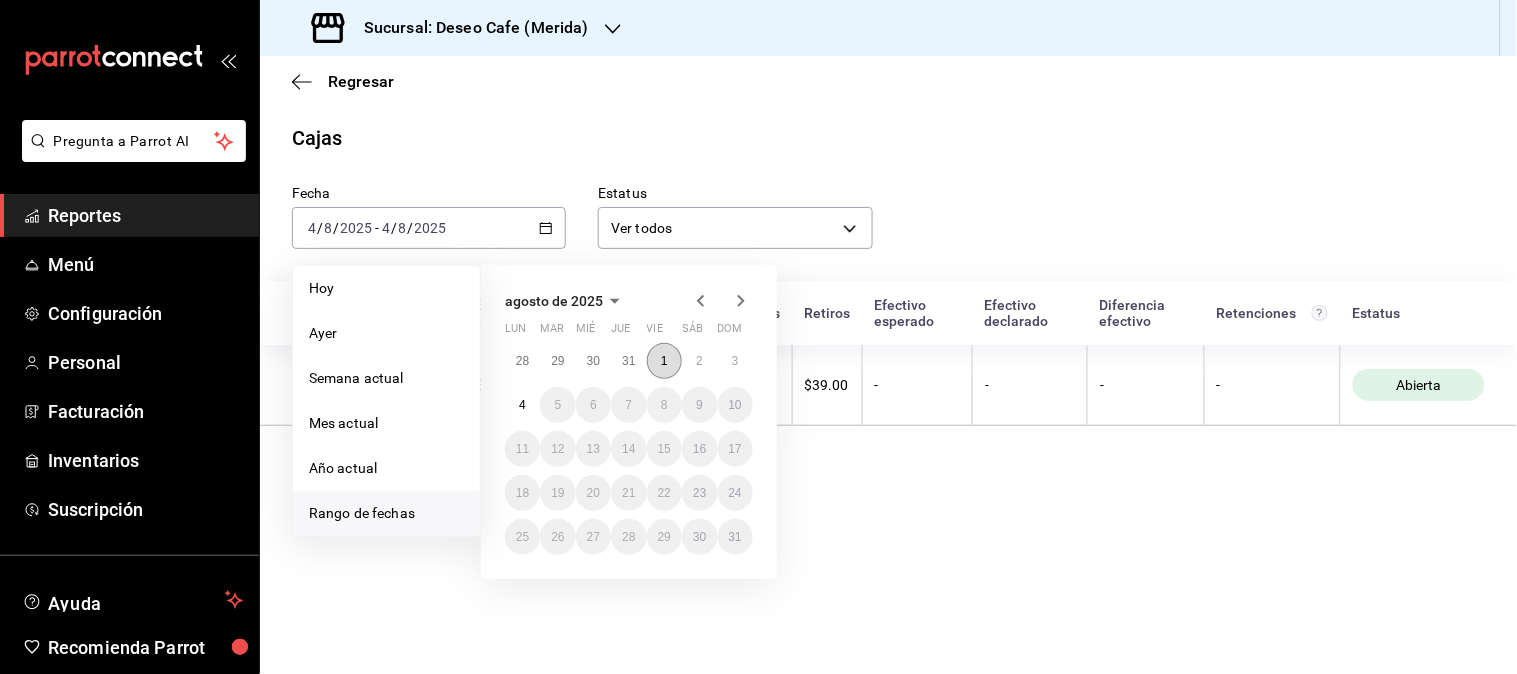 click on "1" at bounding box center [664, 361] 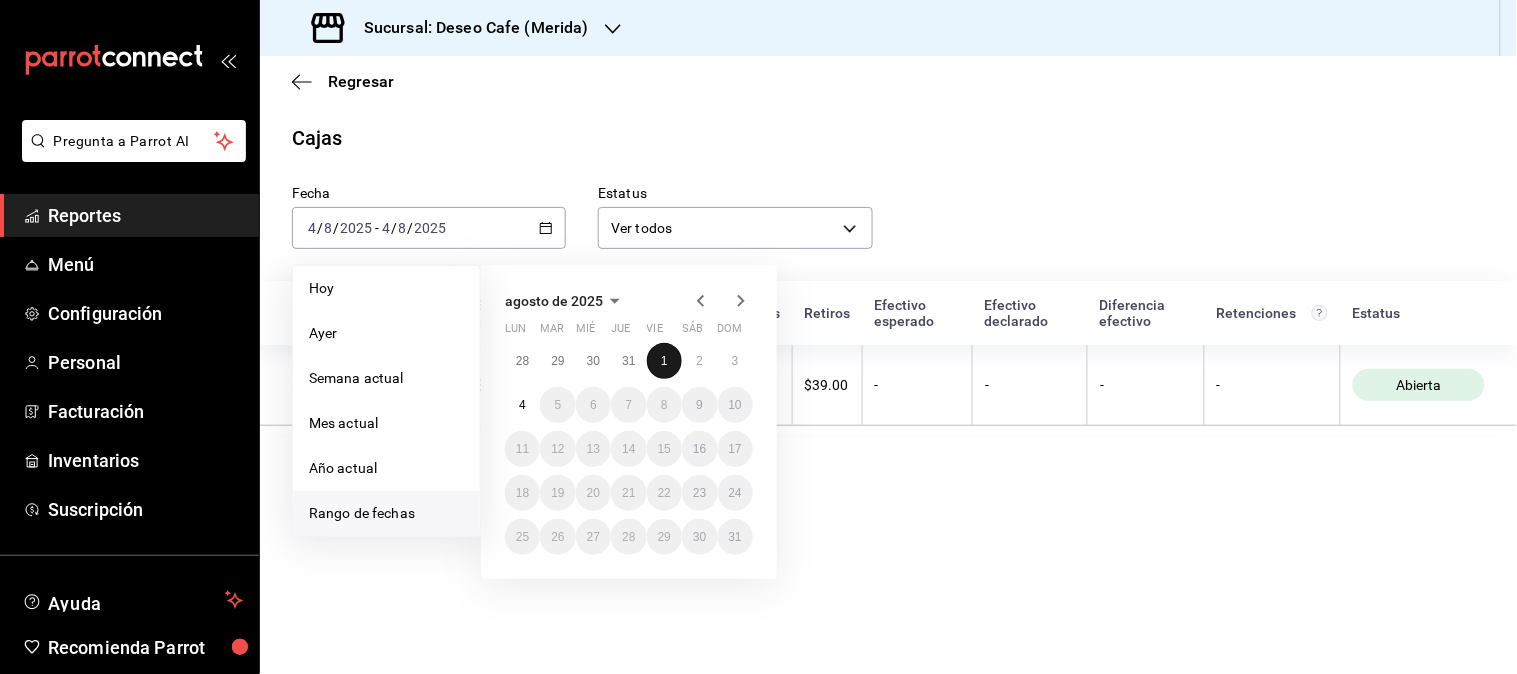 click on "1" at bounding box center [664, 361] 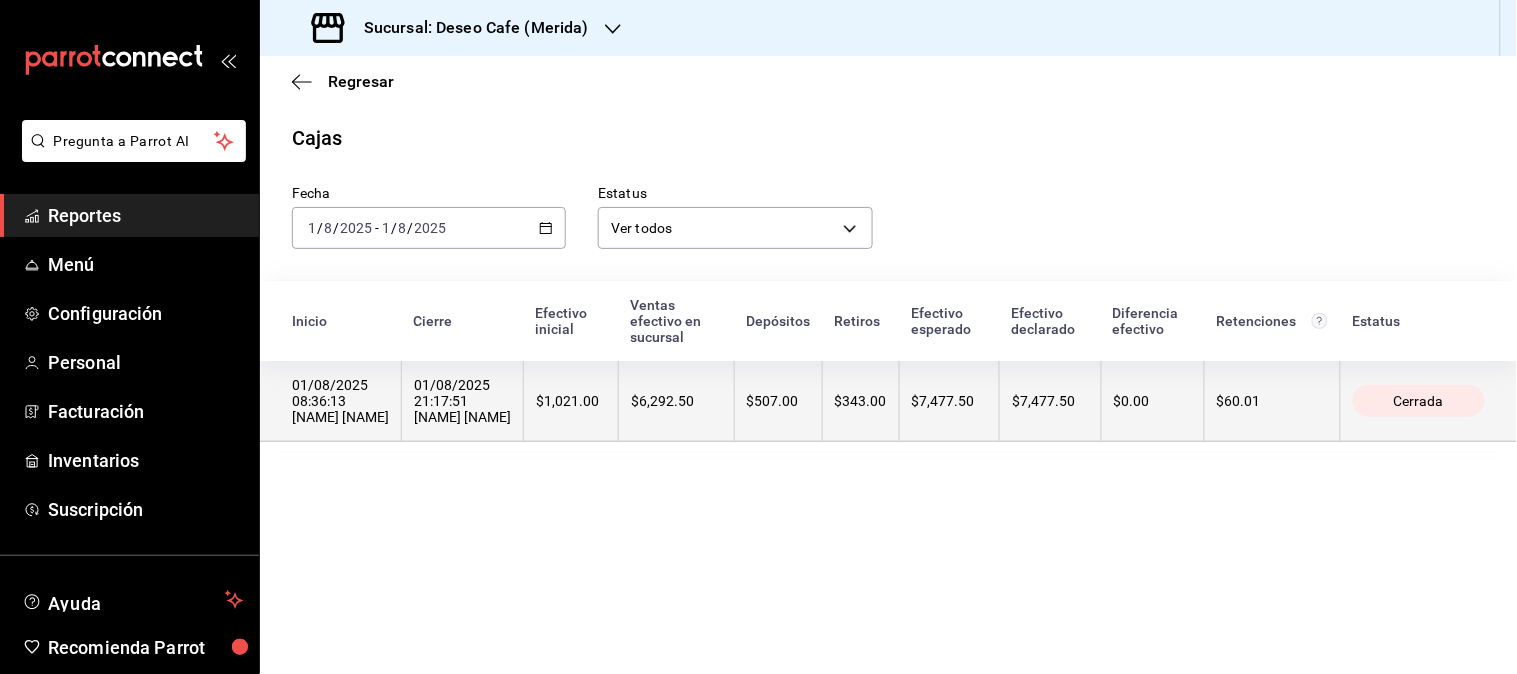click on "$6,292.50" at bounding box center [676, 401] 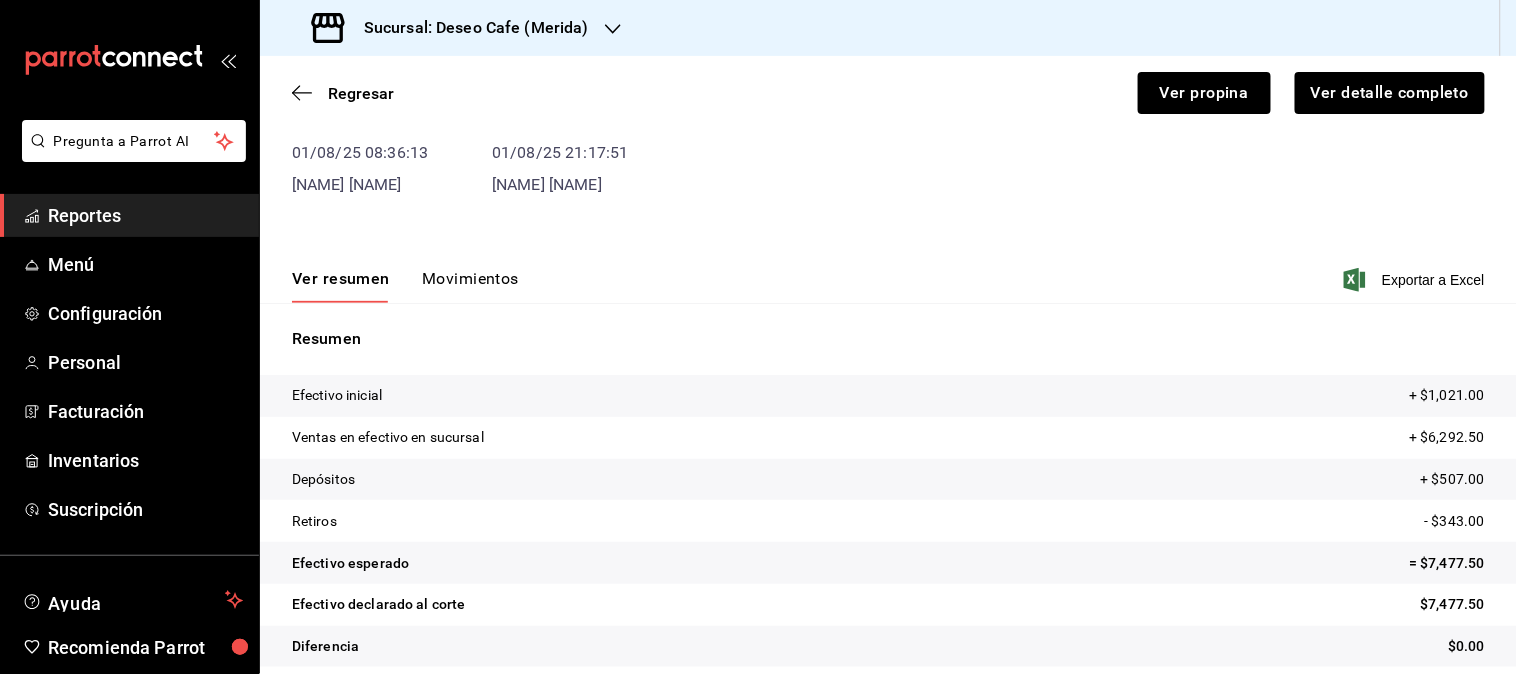 scroll, scrollTop: 141, scrollLeft: 0, axis: vertical 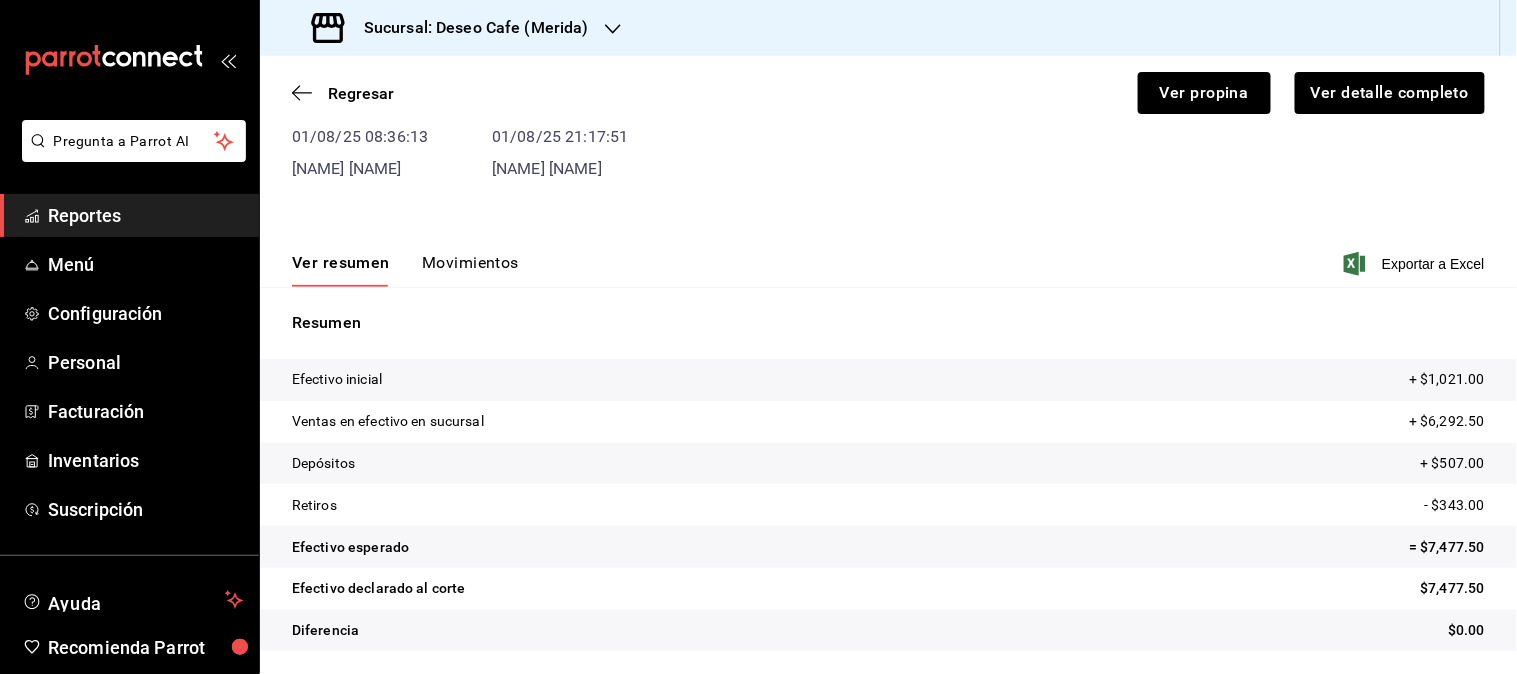 click on "Movimientos" at bounding box center [470, 270] 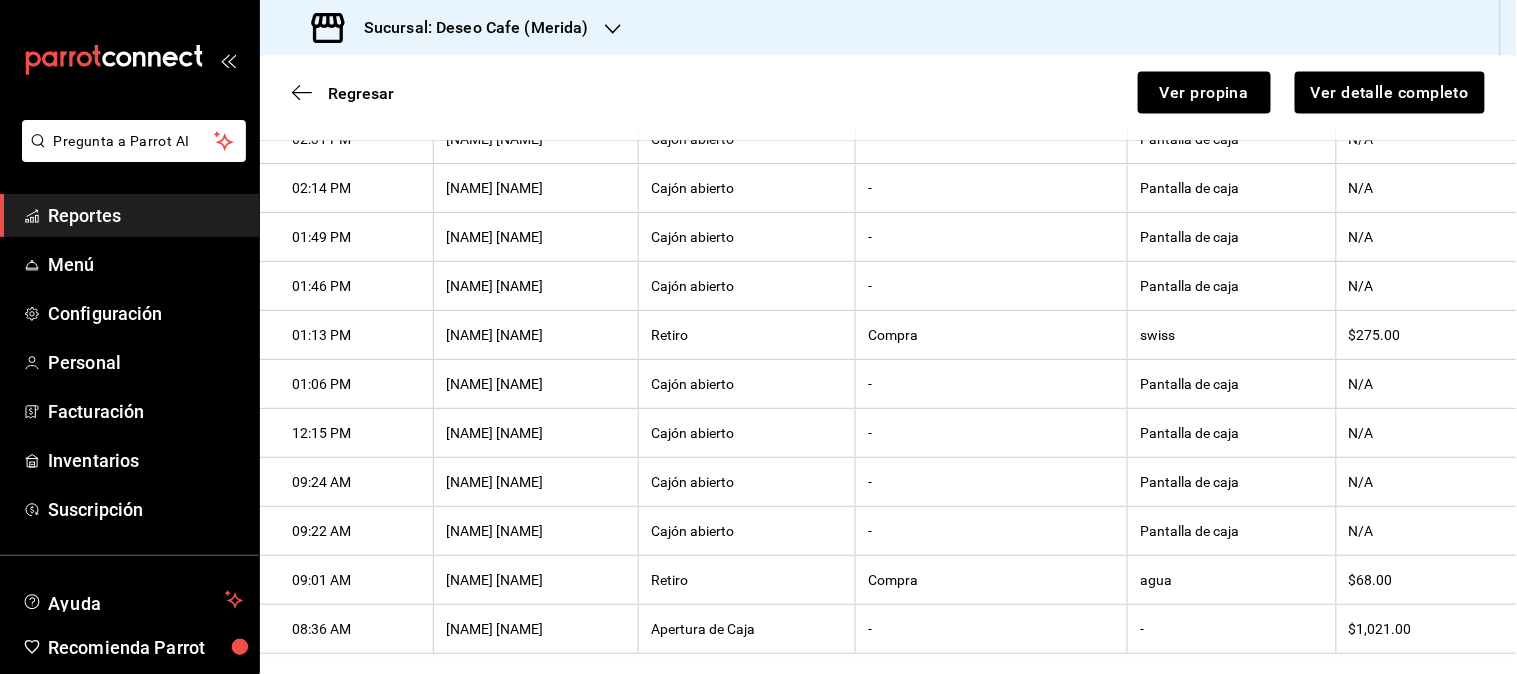 scroll, scrollTop: 832, scrollLeft: 0, axis: vertical 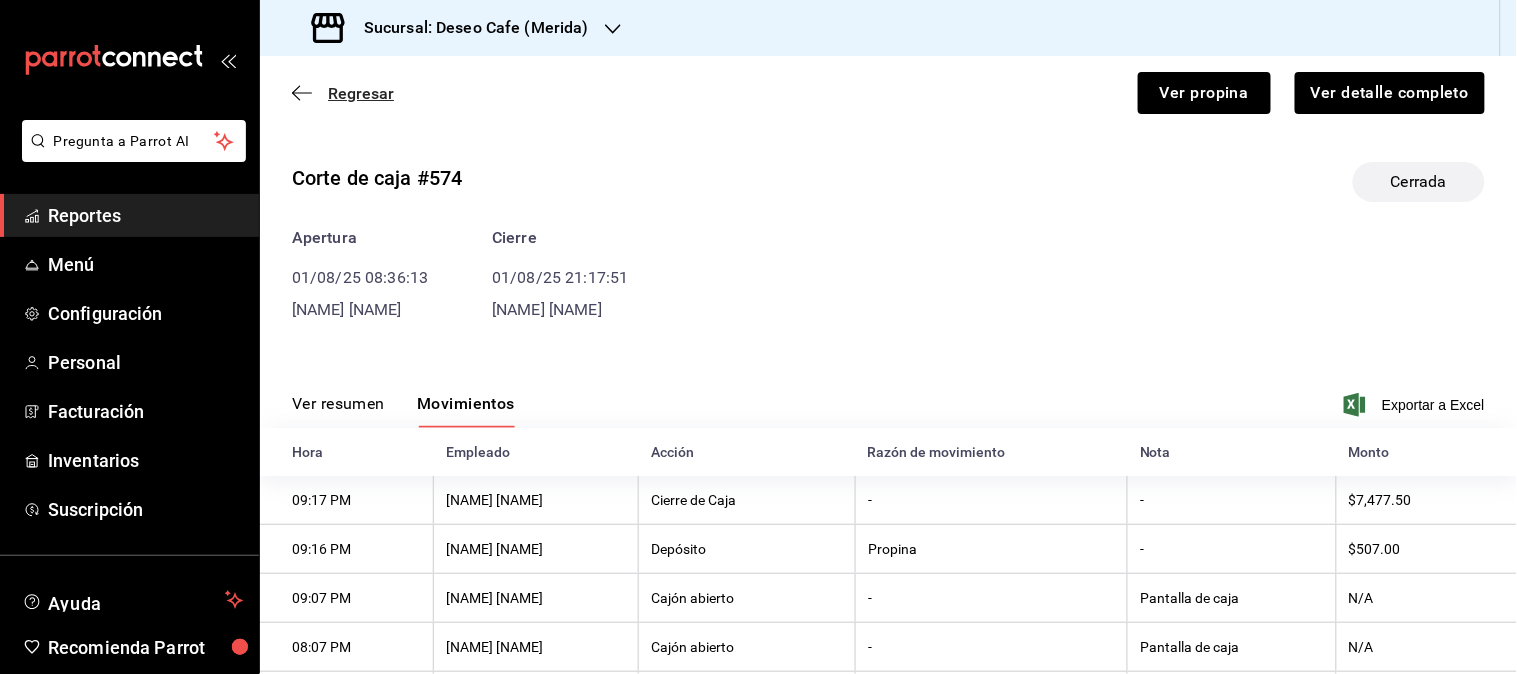 click 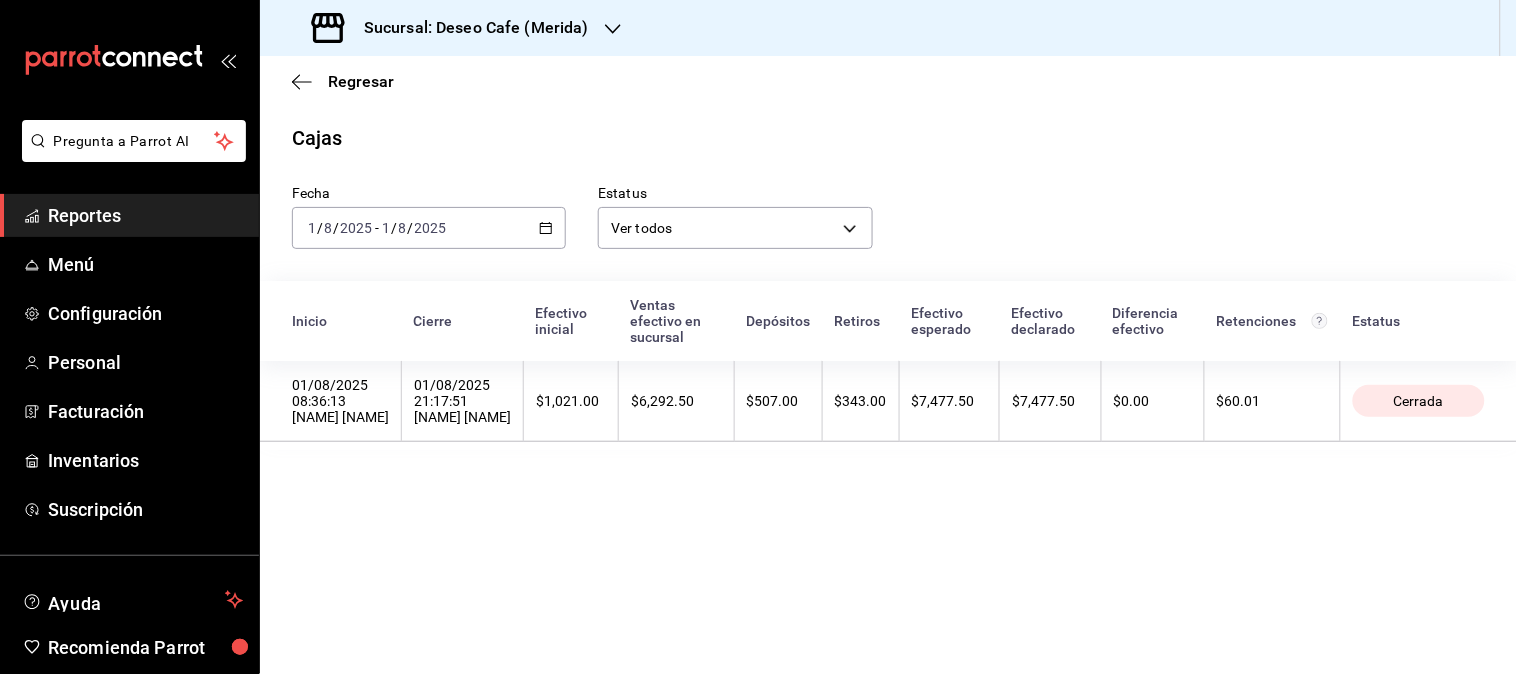 click 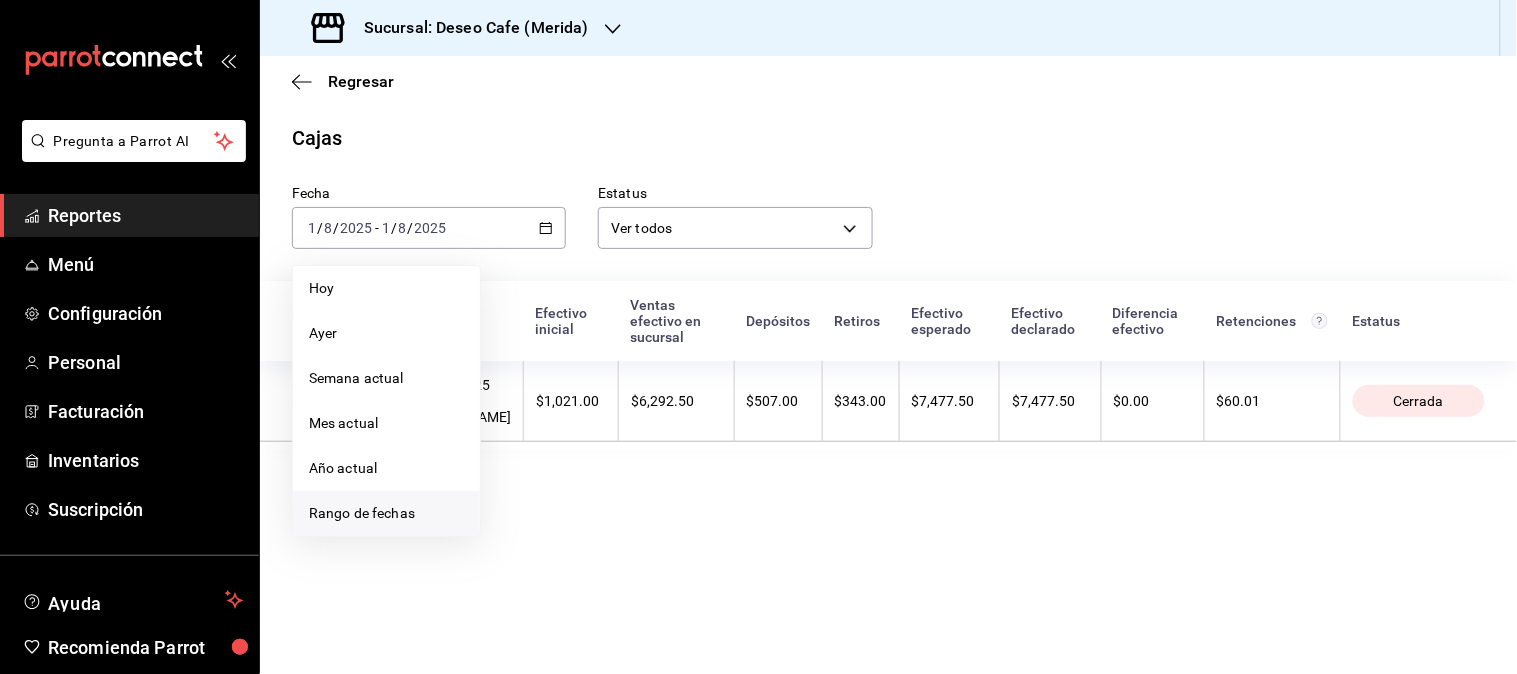 click on "Rango de fechas" at bounding box center [386, 513] 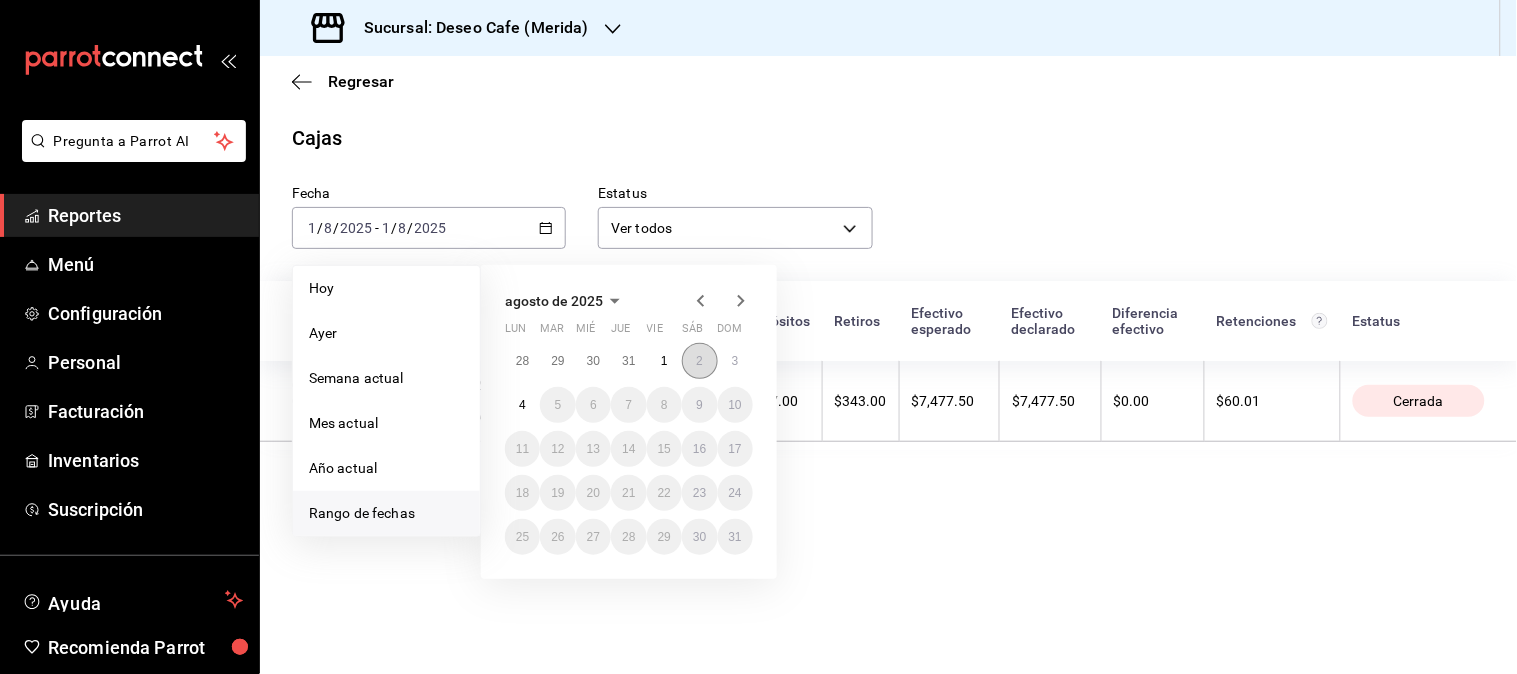 click on "2" at bounding box center (699, 361) 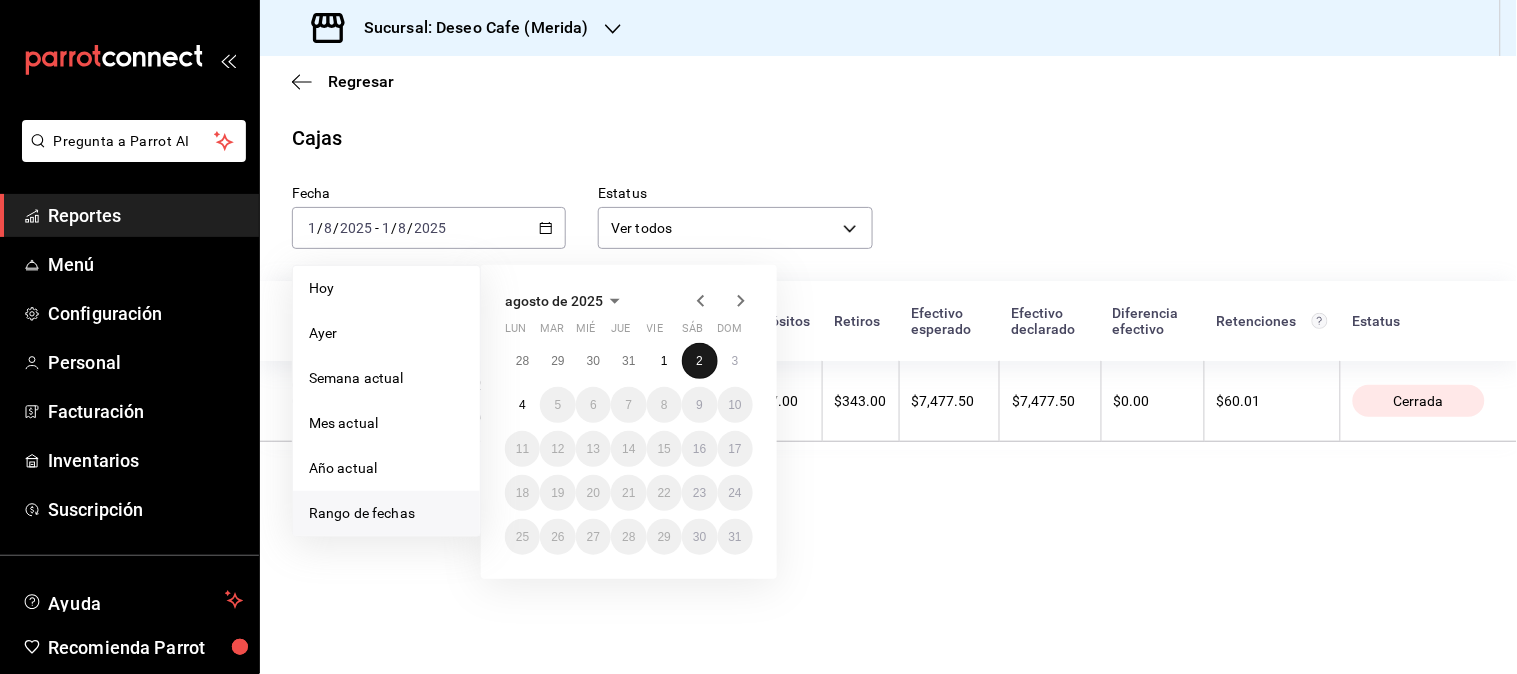 click on "2" at bounding box center (699, 361) 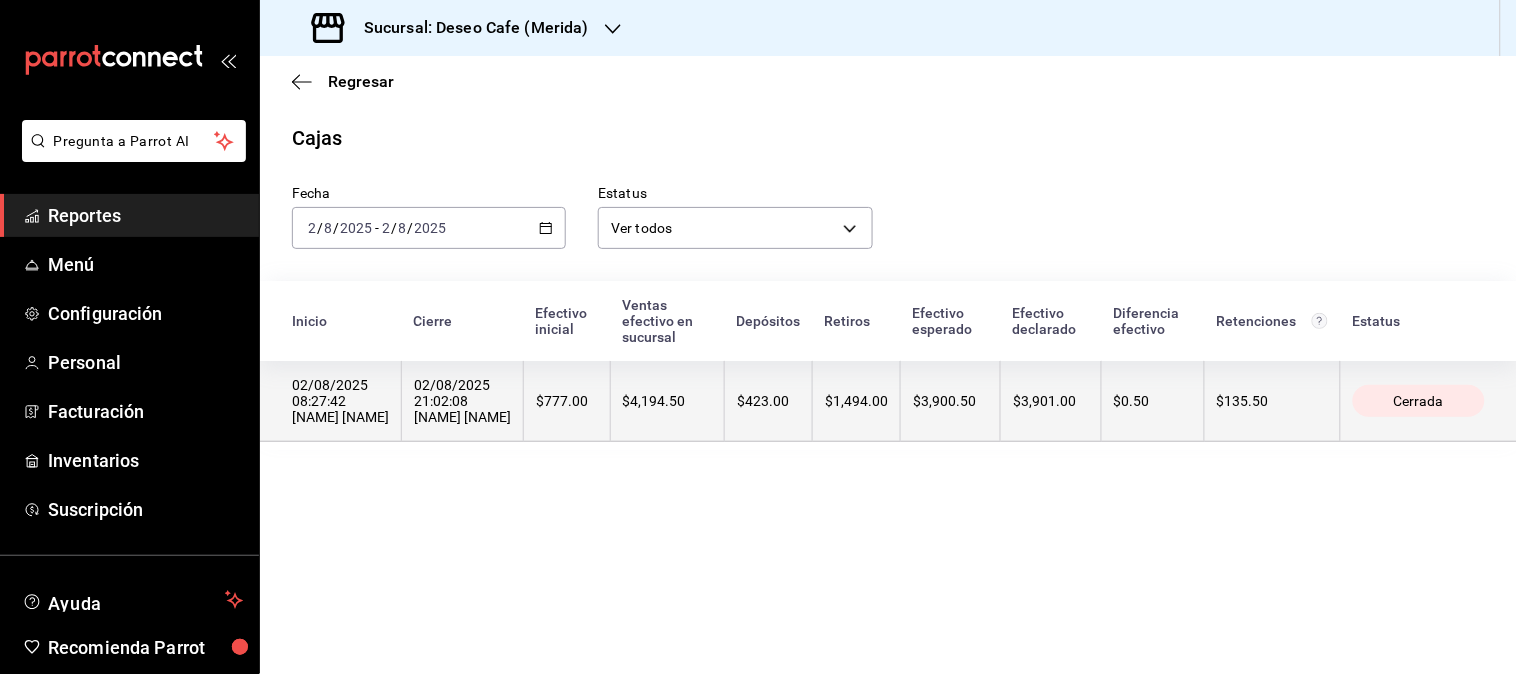 click on "$777.00" at bounding box center [567, 401] 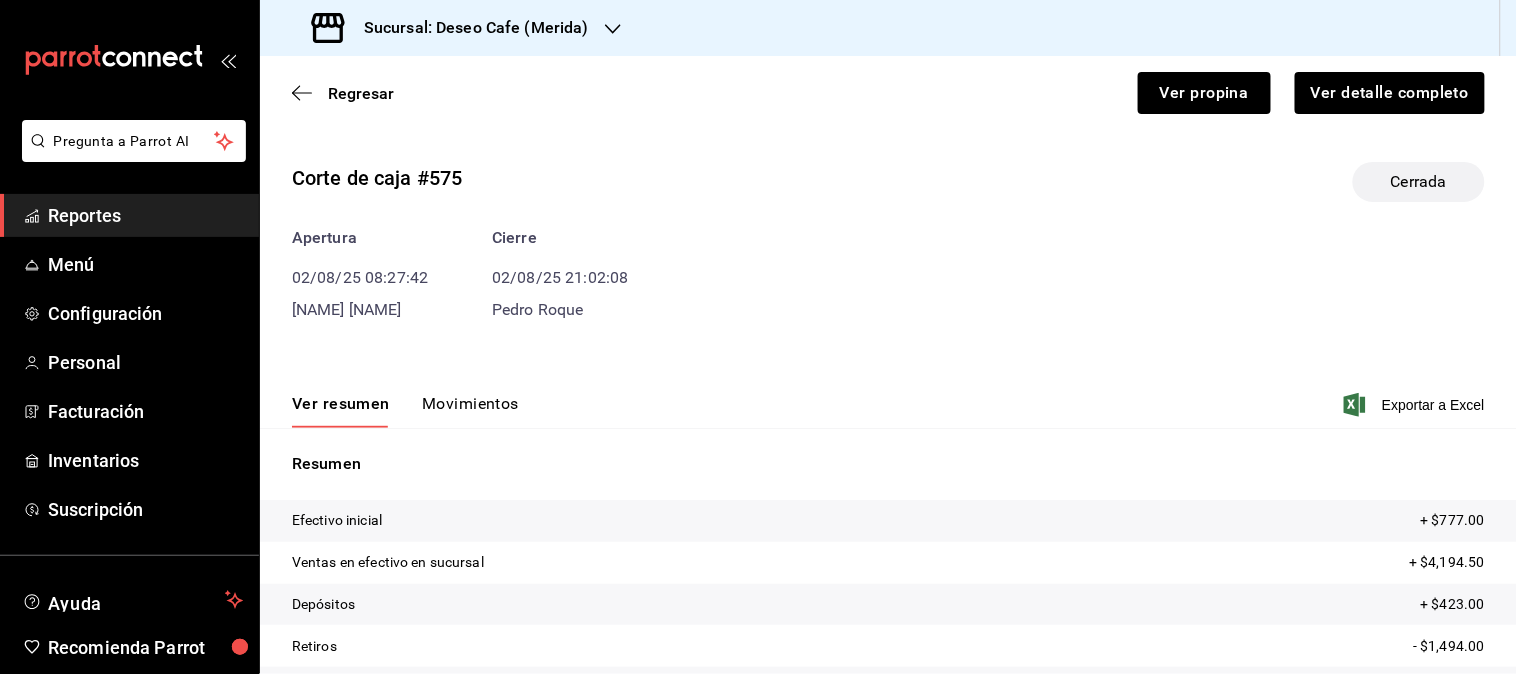 scroll, scrollTop: 141, scrollLeft: 0, axis: vertical 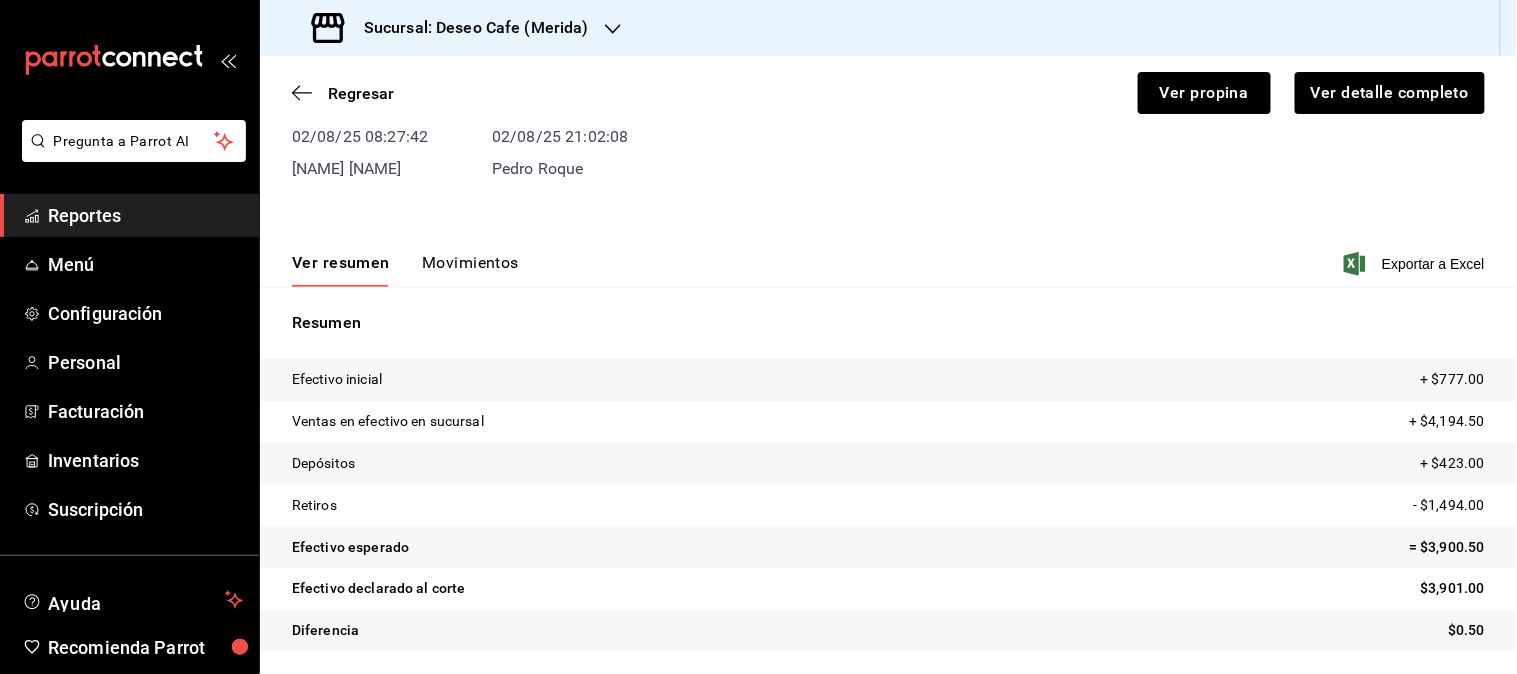 click on "Movimientos" at bounding box center [470, 270] 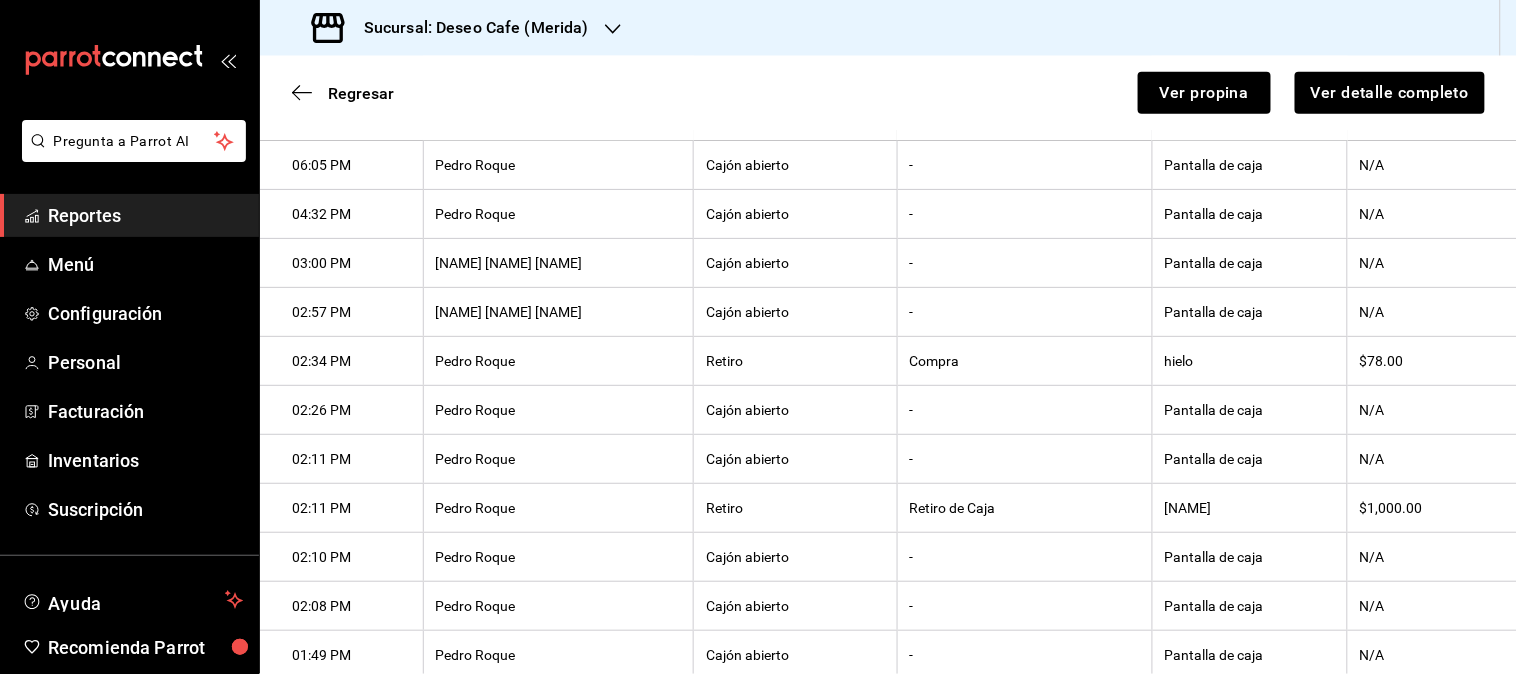 scroll, scrollTop: 454, scrollLeft: 0, axis: vertical 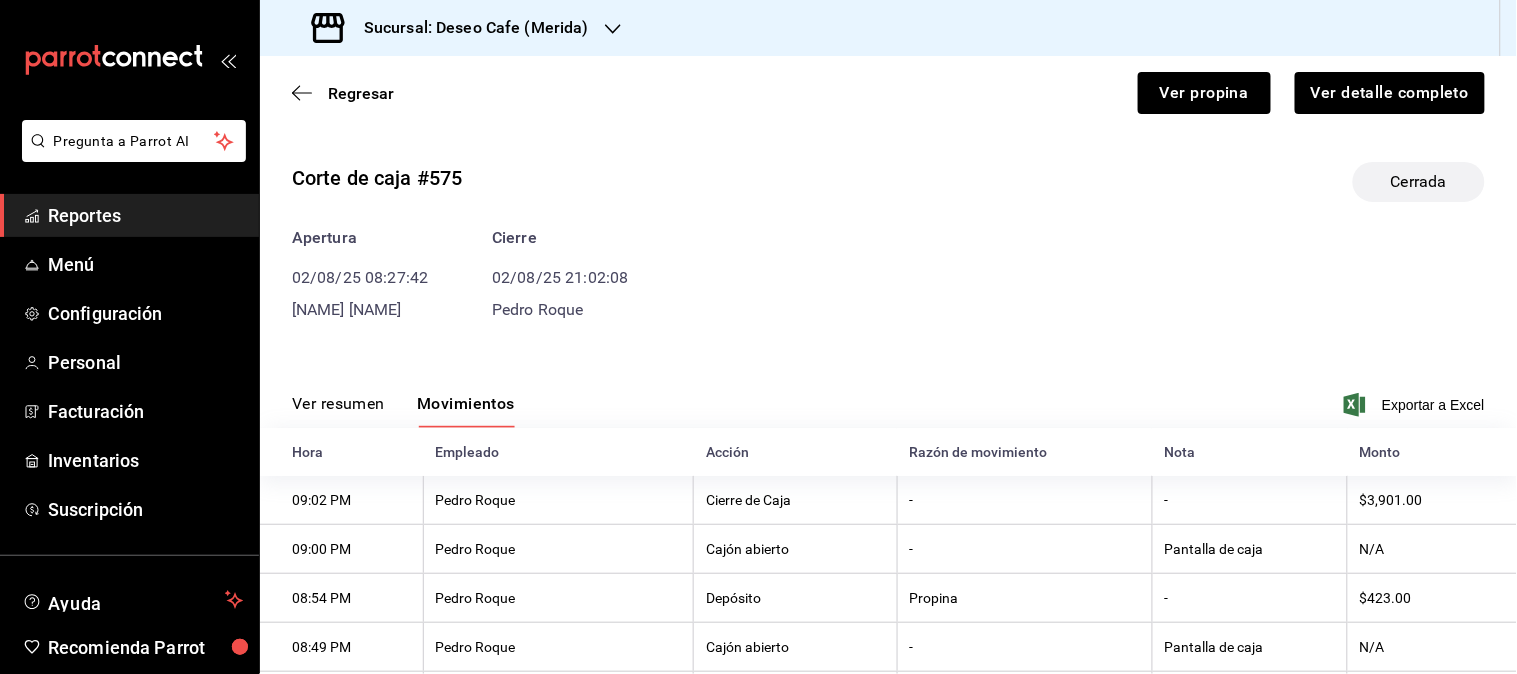 click on "Sucursal: Deseo Cafe (Merida)" at bounding box center (452, 28) 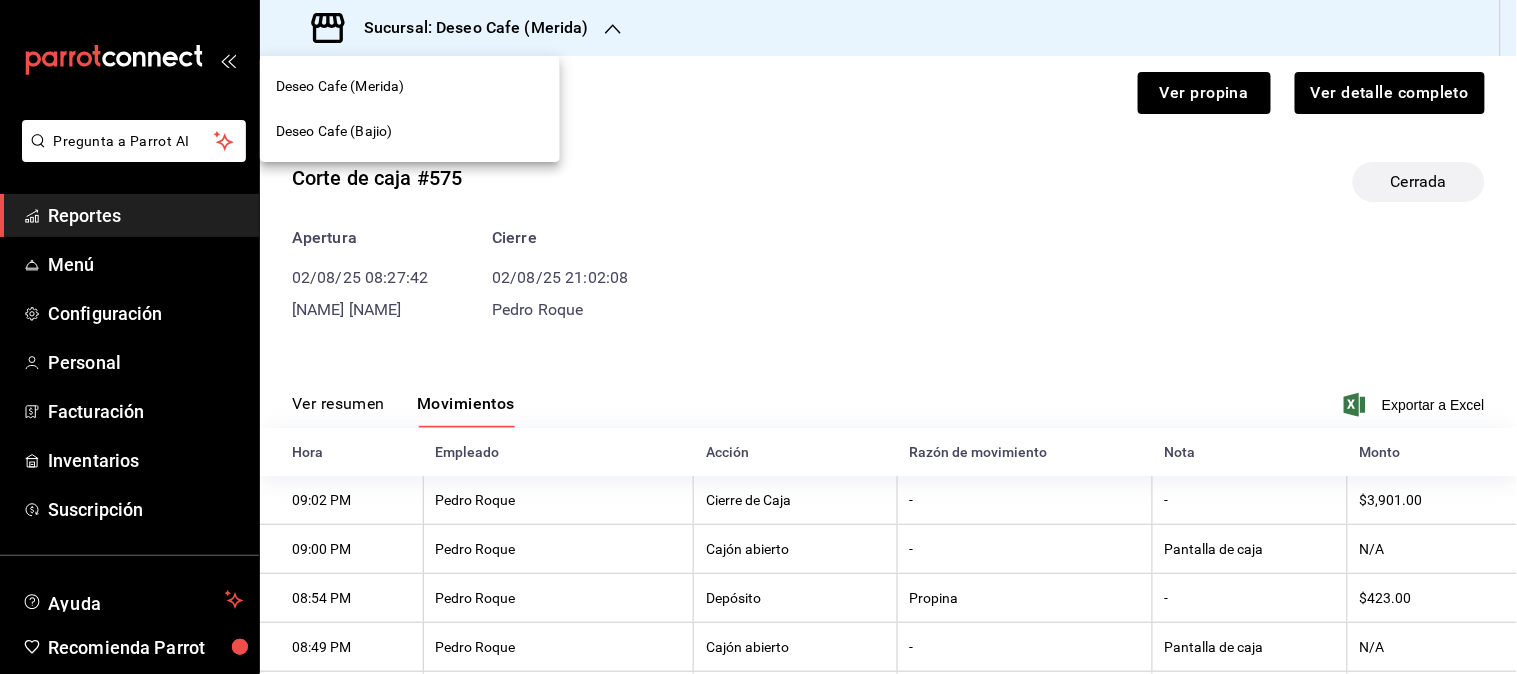 click on "Deseo Cafe (Bajio)" at bounding box center [410, 131] 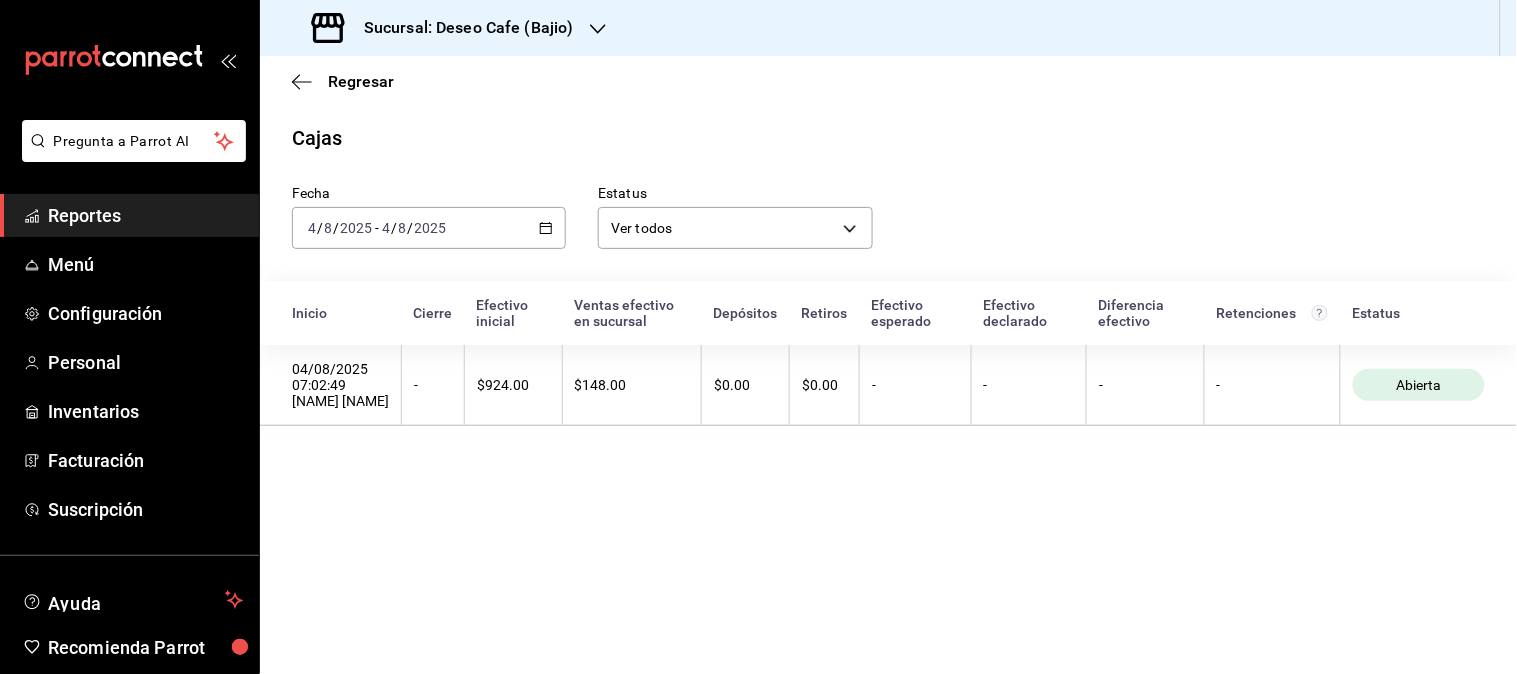click 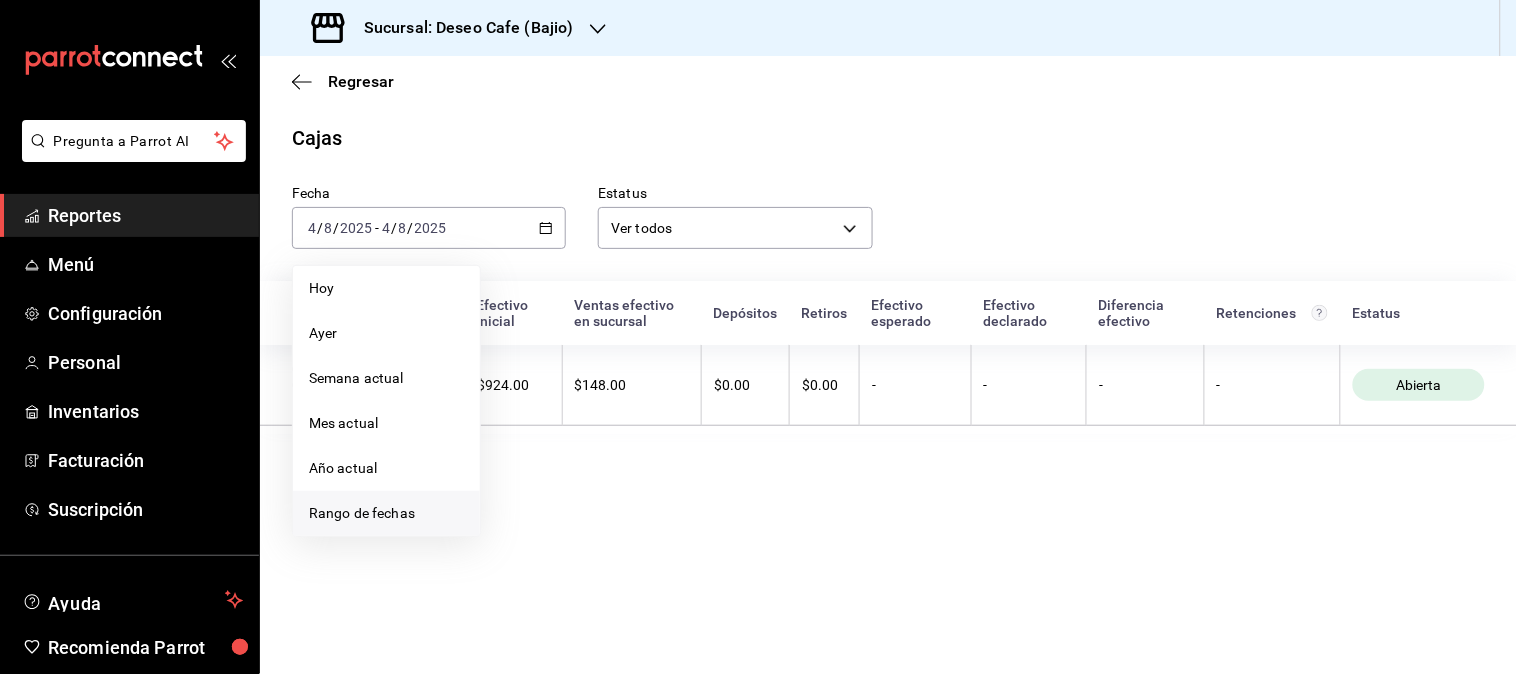 click on "Rango de fechas" at bounding box center (386, 513) 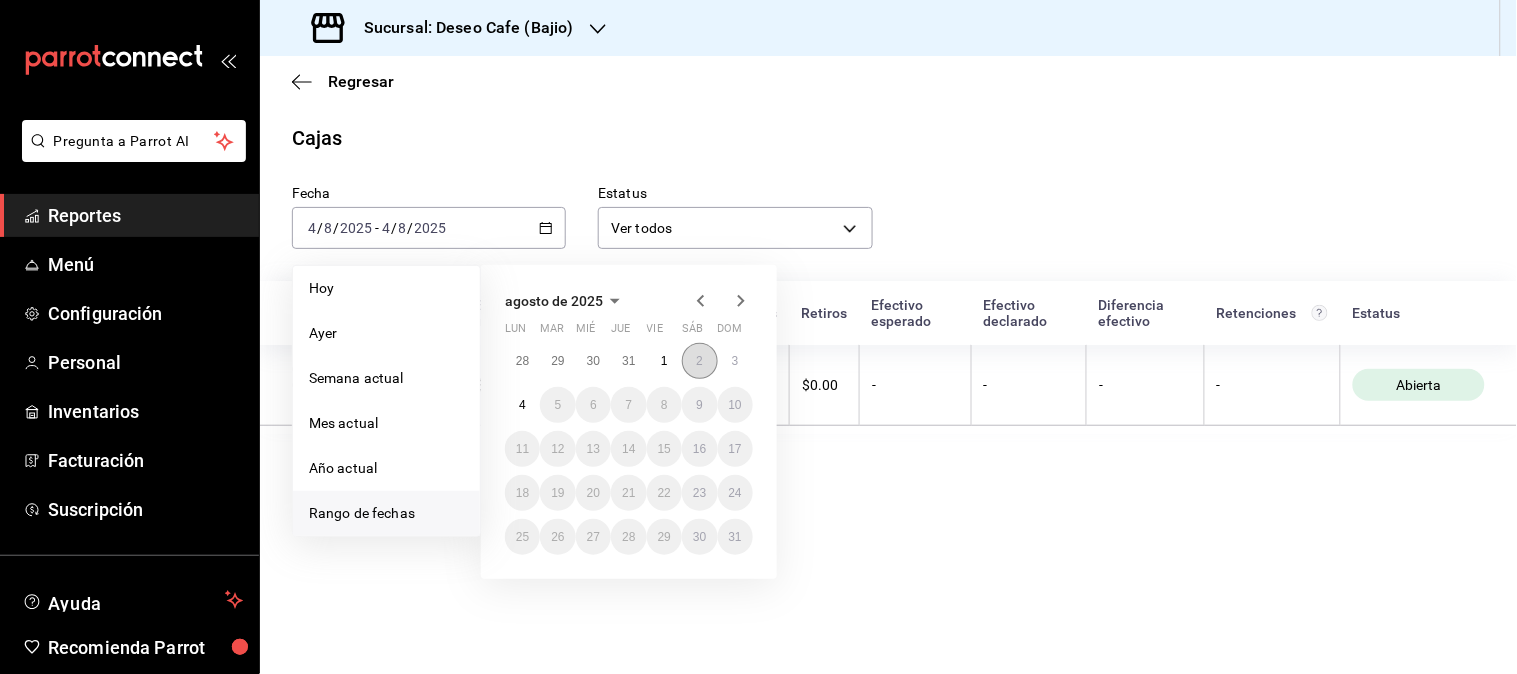 click on "2" at bounding box center (699, 361) 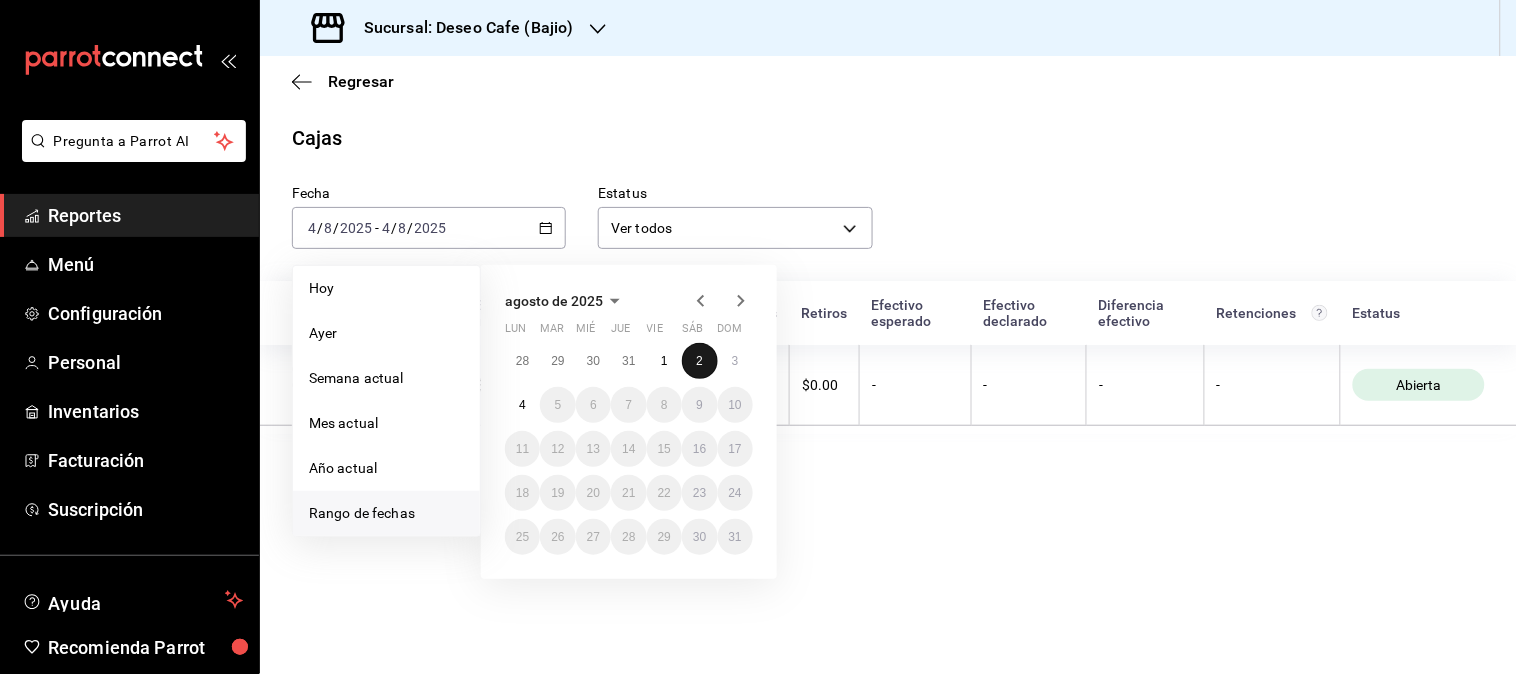 click on "2" at bounding box center (699, 361) 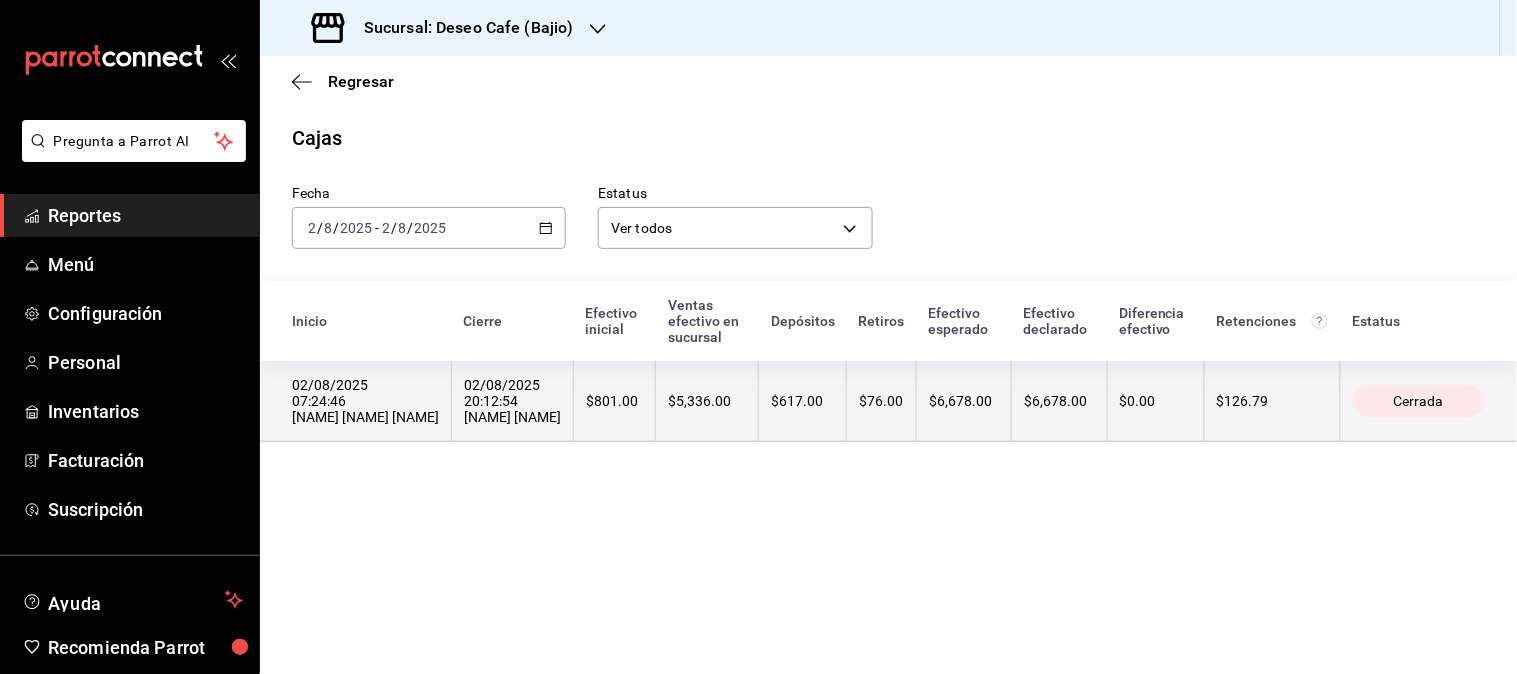 click on "$5,336.00" at bounding box center [707, 401] 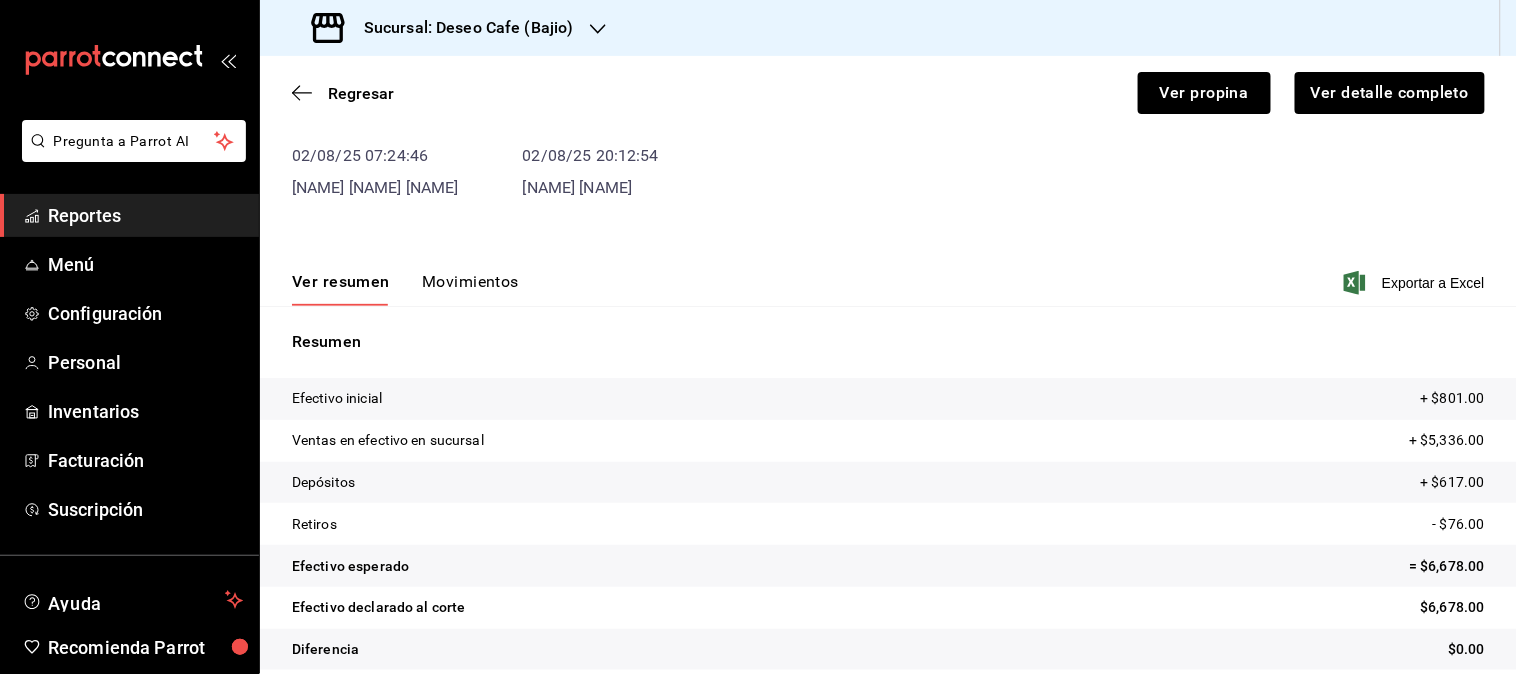 scroll, scrollTop: 141, scrollLeft: 0, axis: vertical 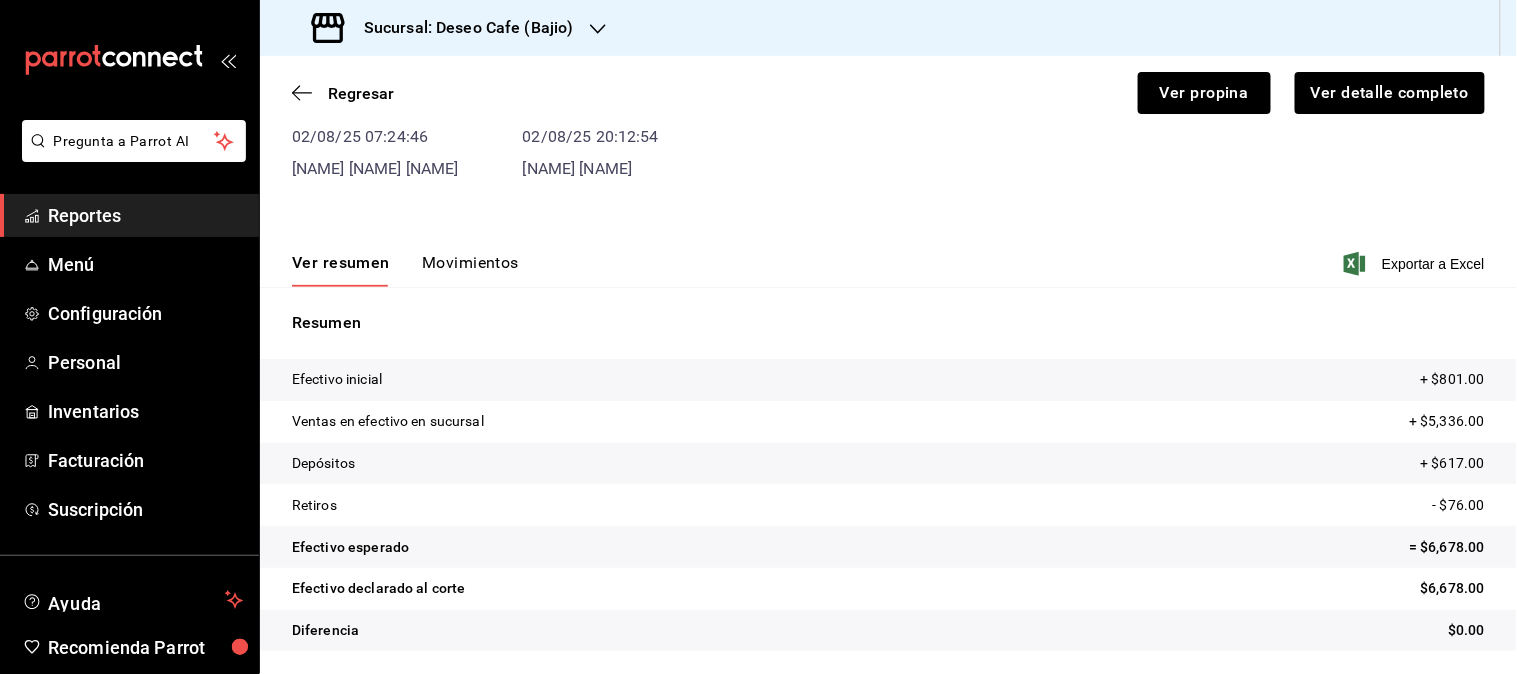 click on "Movimientos" at bounding box center (470, 270) 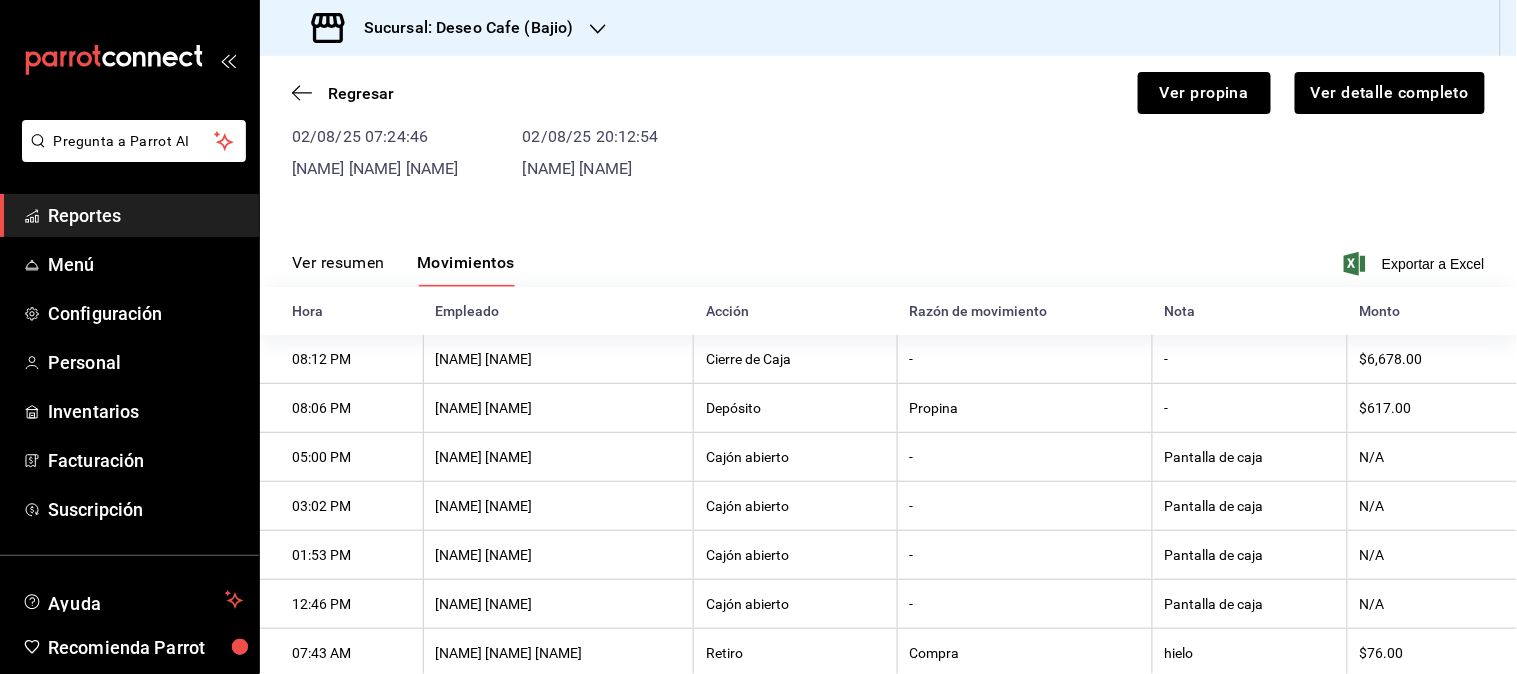 scroll, scrollTop: 297, scrollLeft: 0, axis: vertical 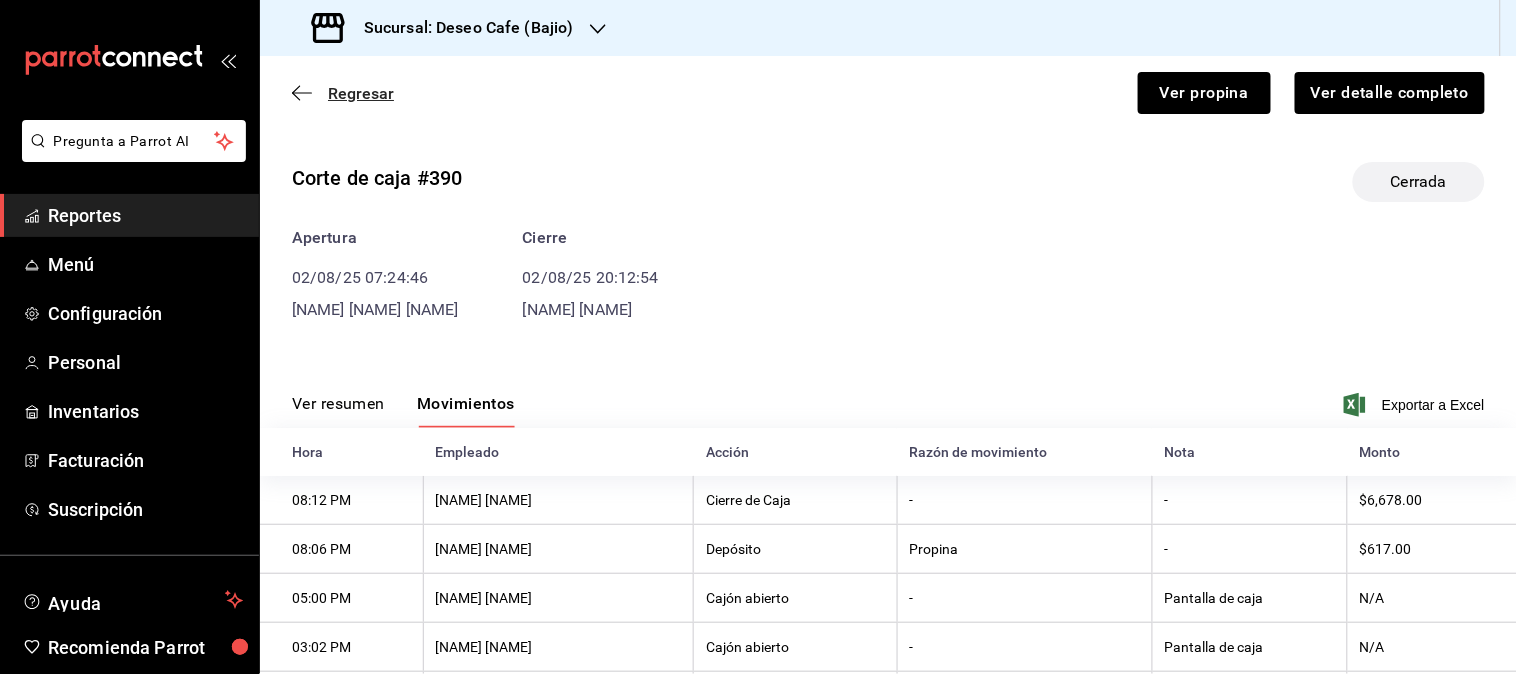 click on "Regresar" at bounding box center [343, 93] 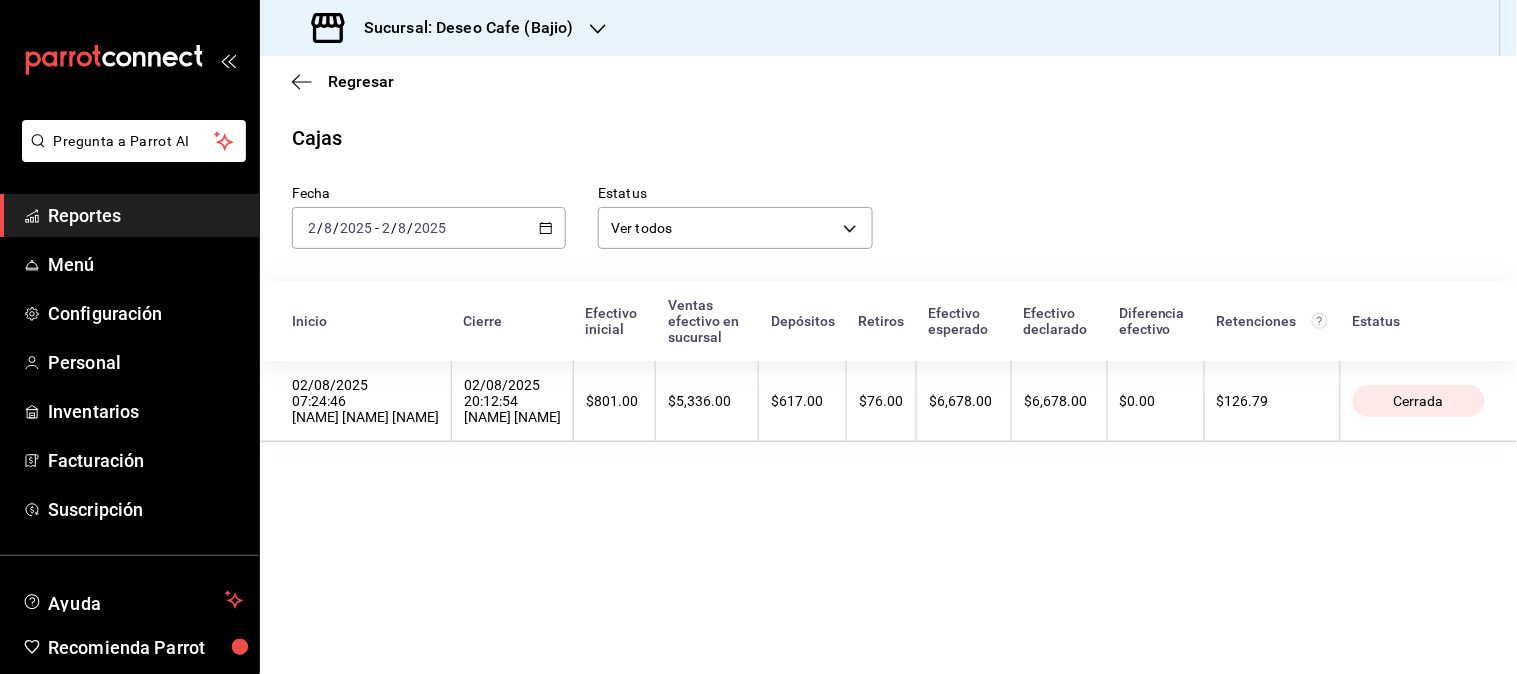 click on "2025-08-02 2 / 8 / 2025 - 2025-08-02 2 / 8 / 2025" at bounding box center (429, 228) 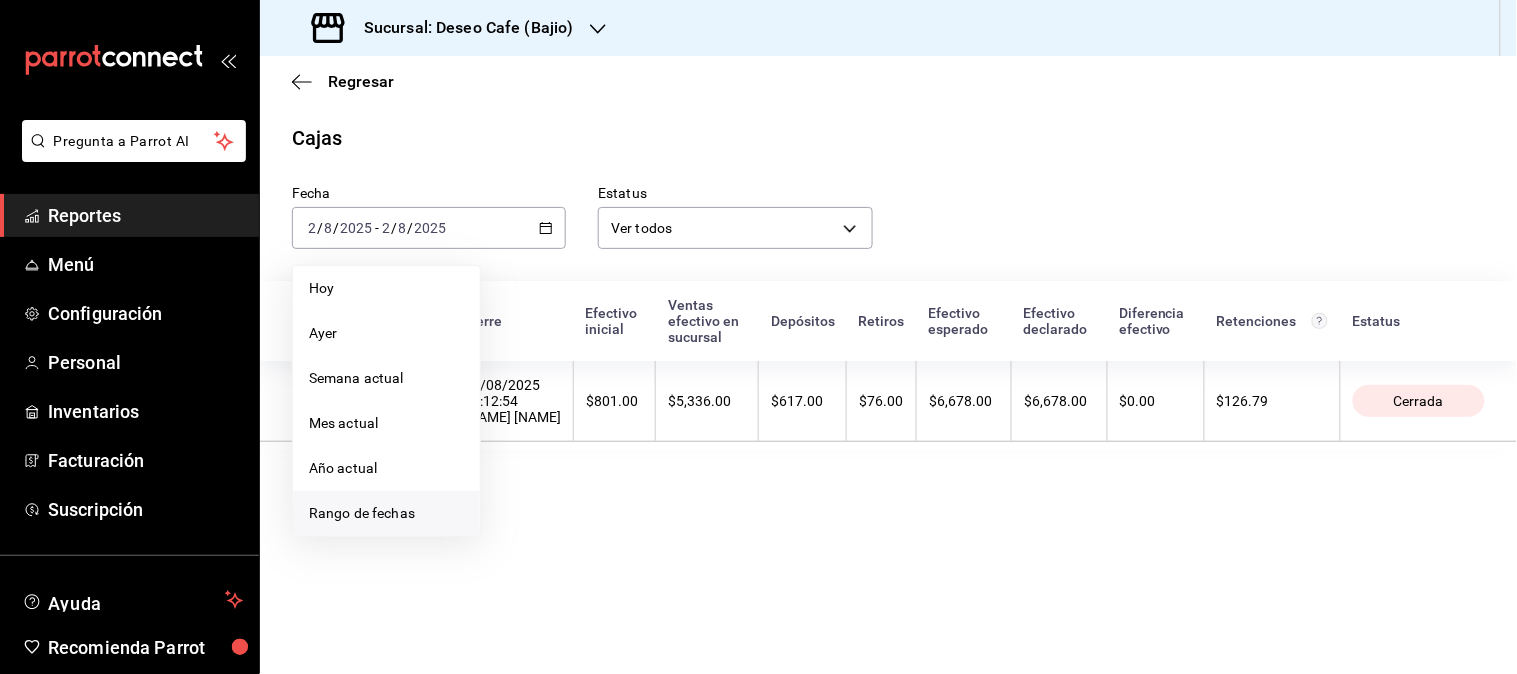 click on "Rango de fechas" at bounding box center (386, 513) 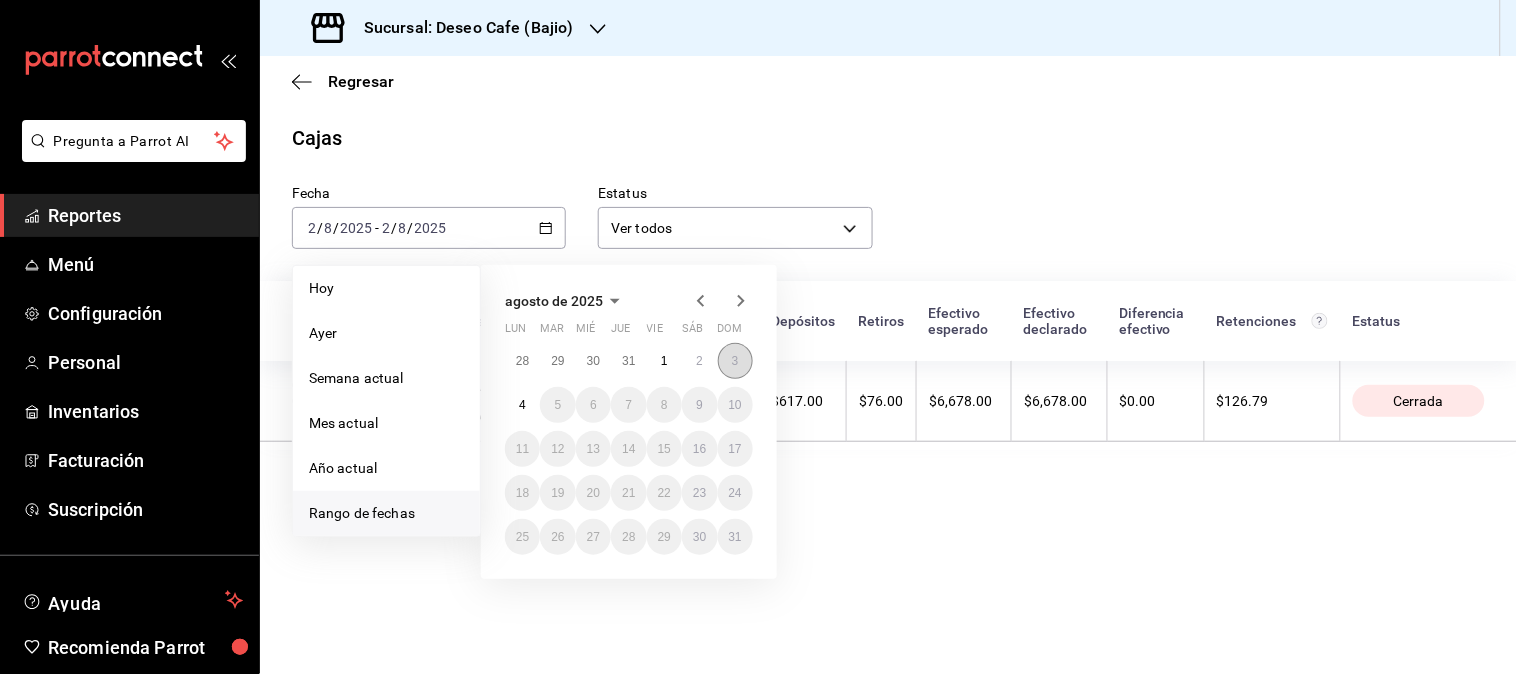 click on "3" at bounding box center (735, 361) 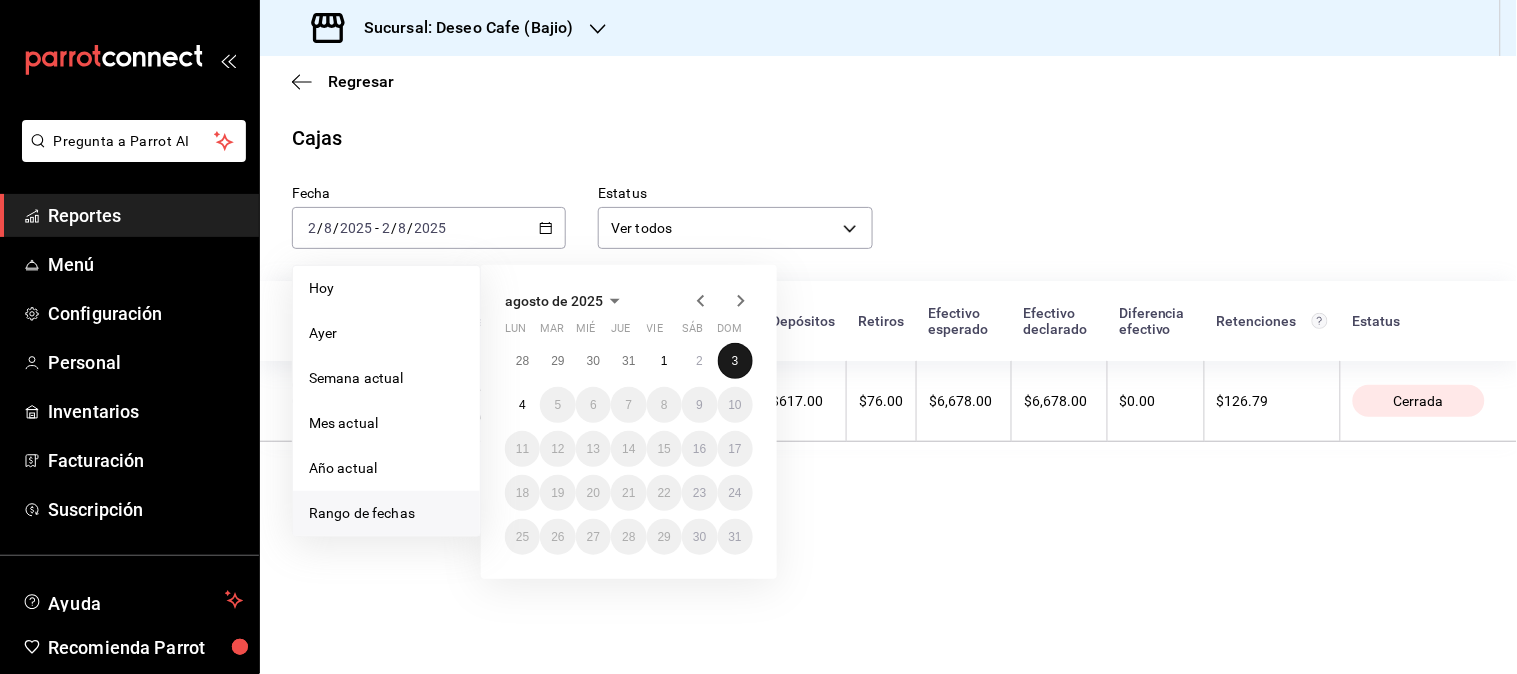 click on "3" at bounding box center [735, 361] 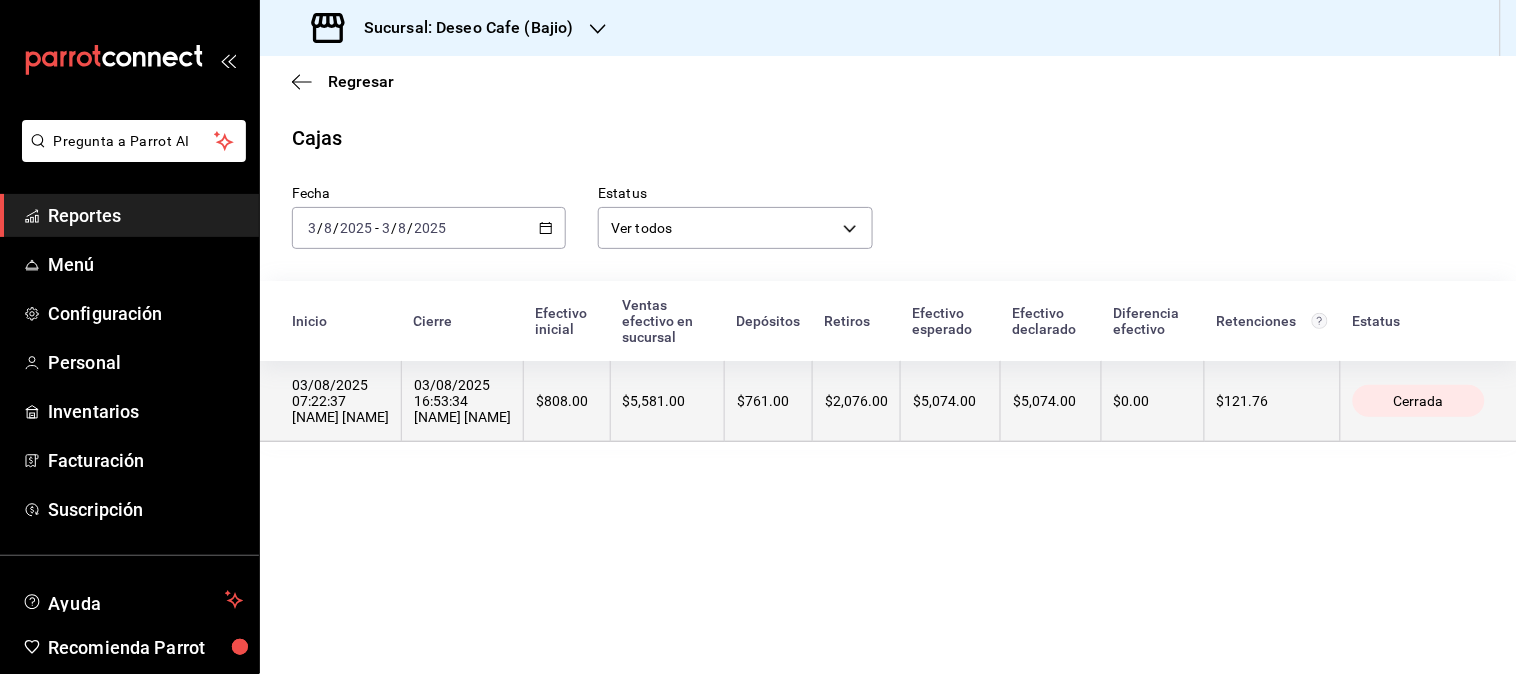 click on "$5,581.00" at bounding box center (667, 401) 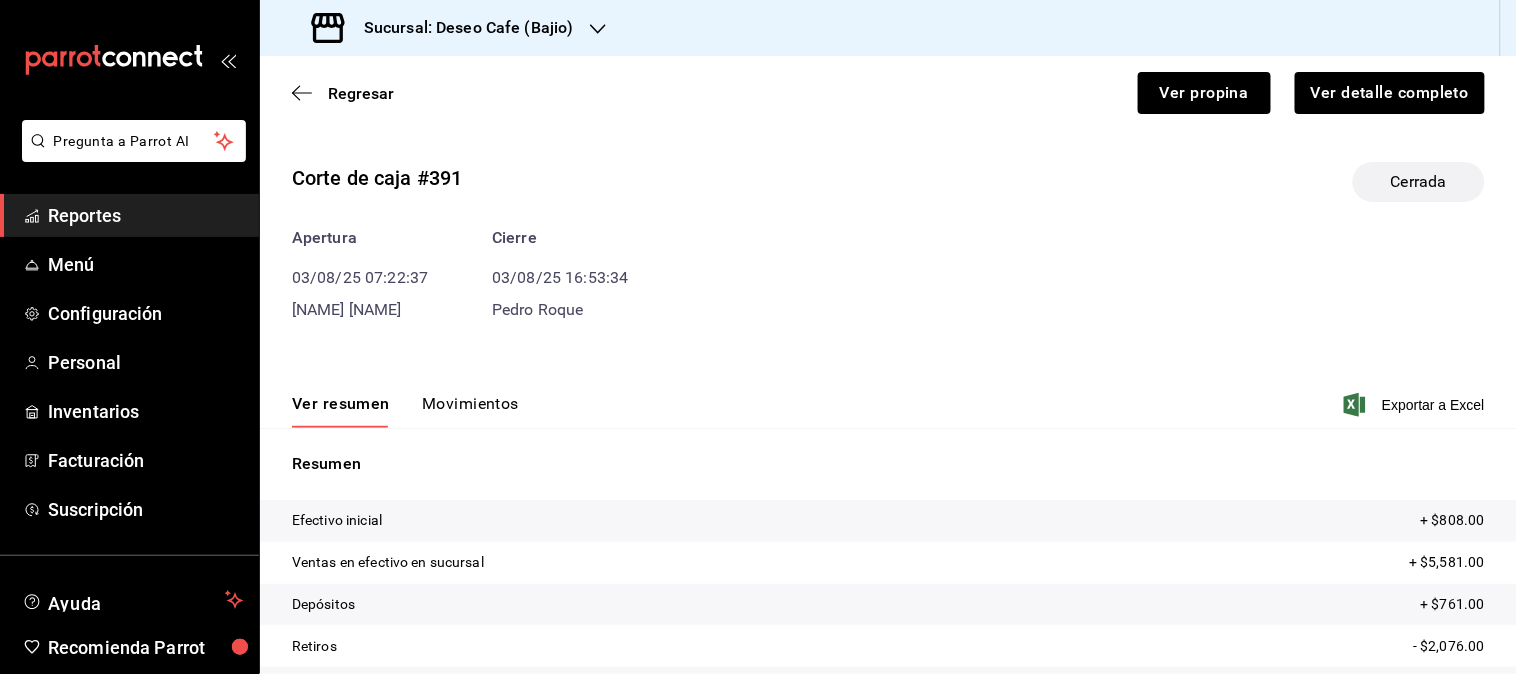 click on "Corte de caja  #391 Cerrada Apertura 03/08/25 07:22:37 Michelle Carranza Cierre 03/08/25 16:53:34 Pedro Roque" at bounding box center [888, 234] 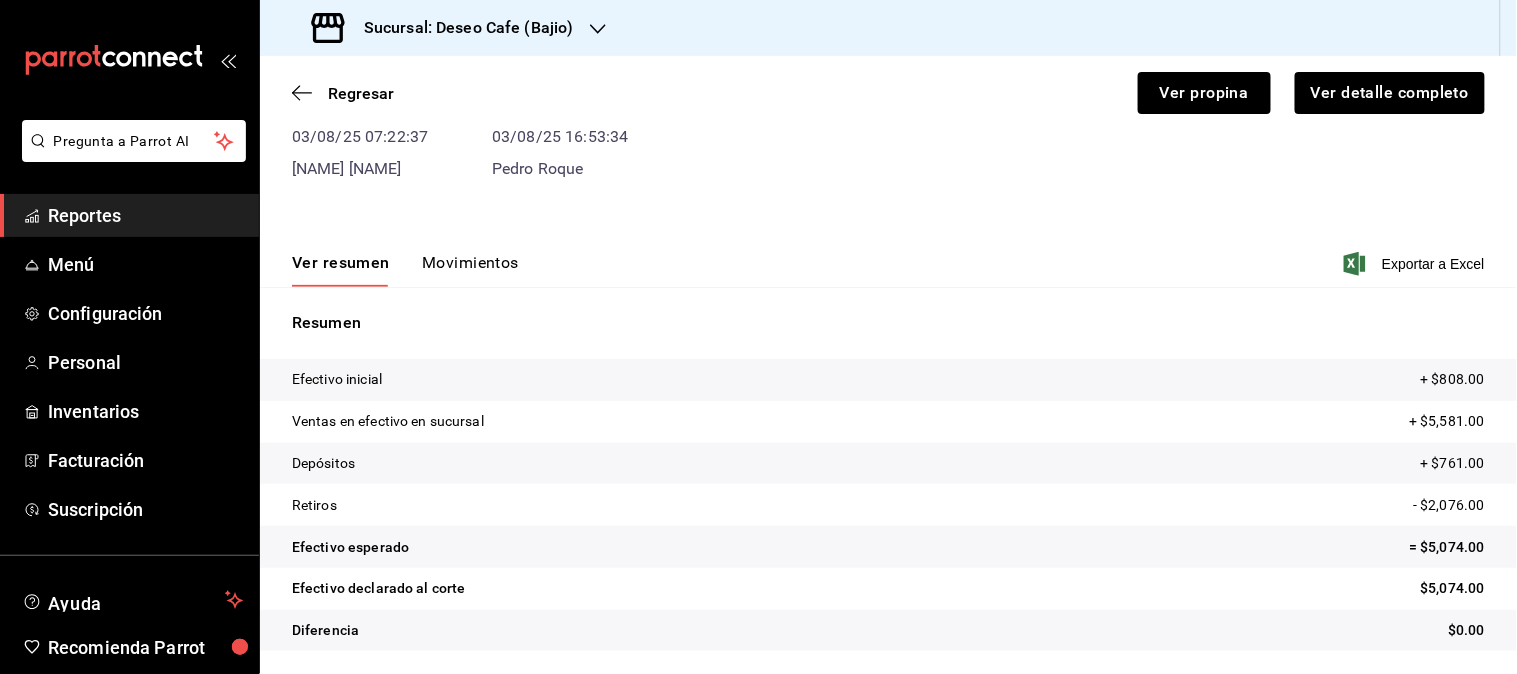 click on "Movimientos" at bounding box center [470, 270] 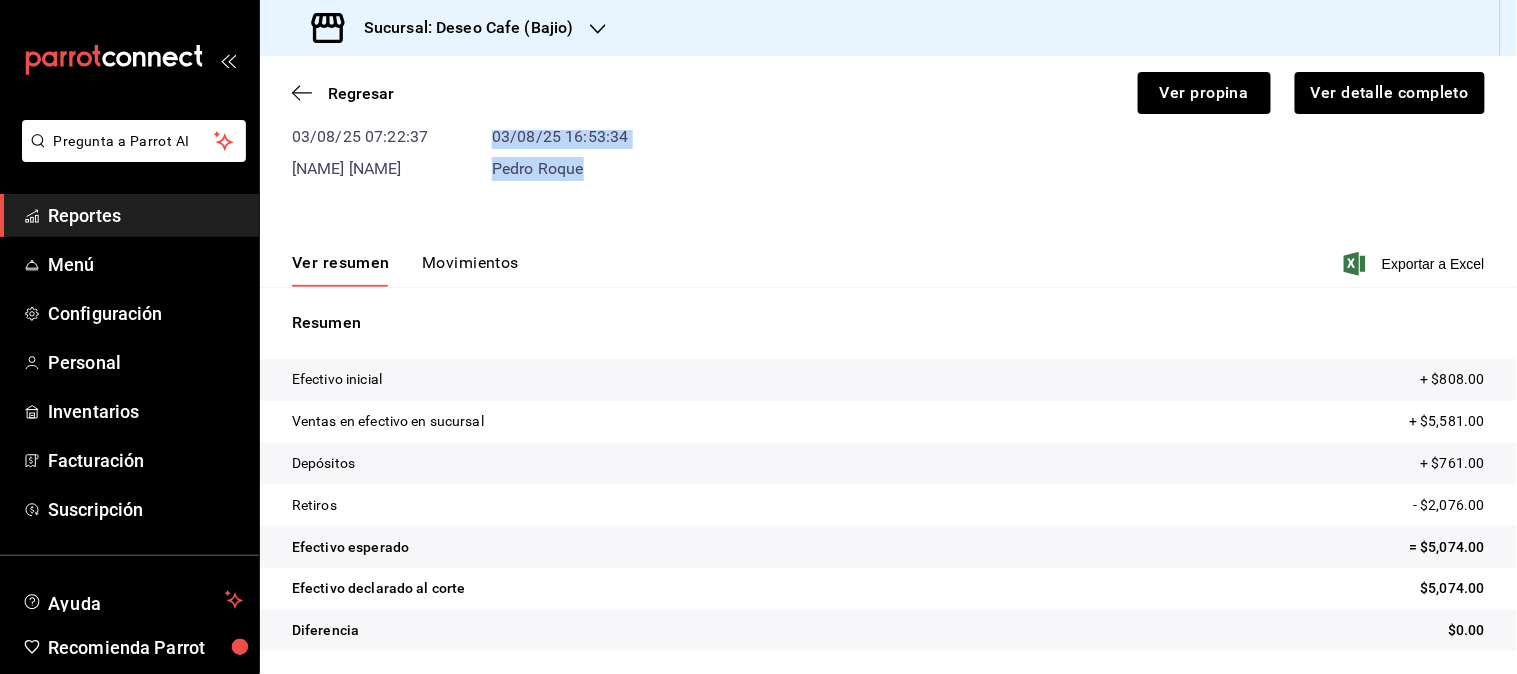 scroll, scrollTop: 98, scrollLeft: 0, axis: vertical 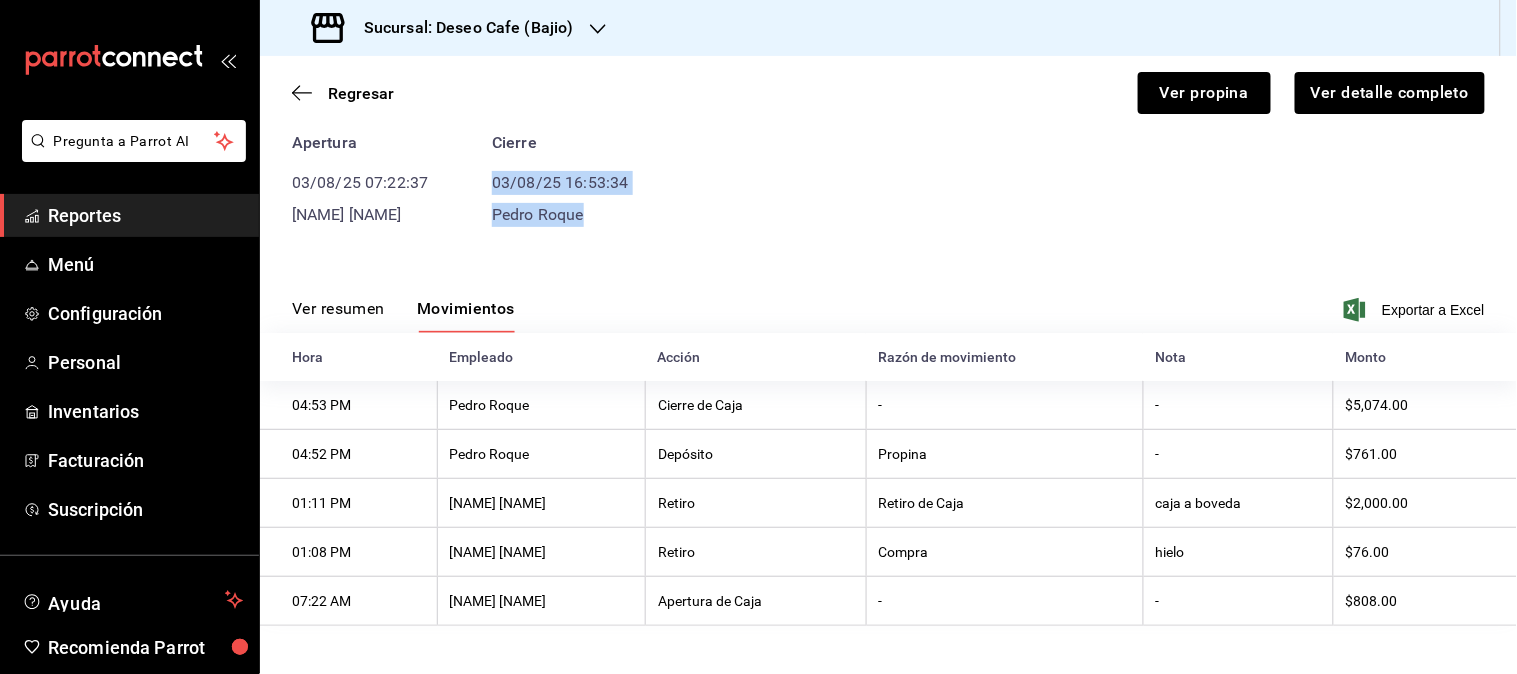 click on "Corte de caja  #391 Cerrada Apertura 03/08/25 07:22:37 Michelle Carranza Cierre 03/08/25 16:53:34 Pedro Roque Ver resumen Movimientos Exportar a Excel Hora Empleado Acción Razón de movimiento Nota Monto 04:53 PM Pedro Roque Cierre de Caja - - $5,074.00 04:52 PM Pedro Roque Depósito Propina - $761.00 01:11 PM Alan Bravo Retiro Retiro de Caja caja a boveda $2,000.00 01:08 PM Alan Bravo Retiro Compra hielo $76.00 07:22 AM Michelle Carranza Apertura de Caja - - $808.00" at bounding box center (888, 338) 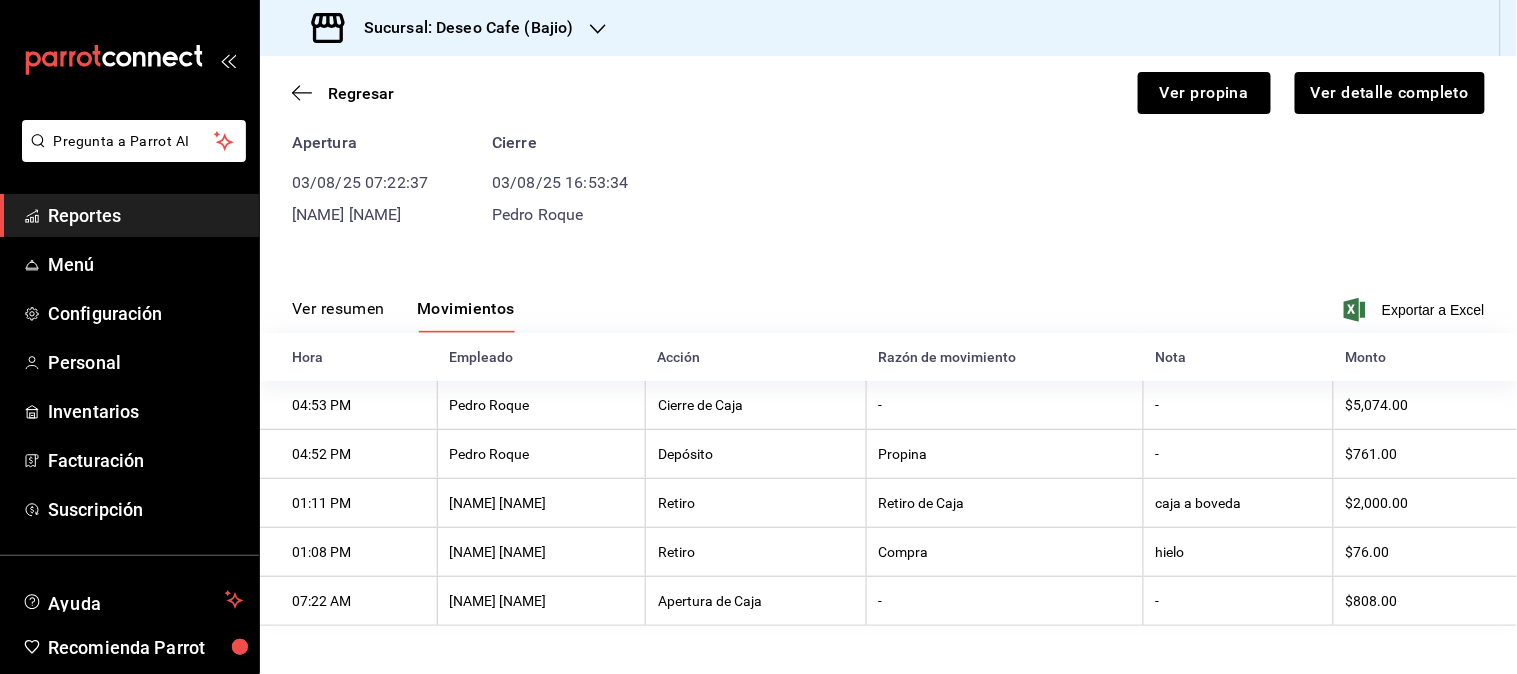 click on "Sucursal: Deseo Cafe (Bajio)" at bounding box center (445, 28) 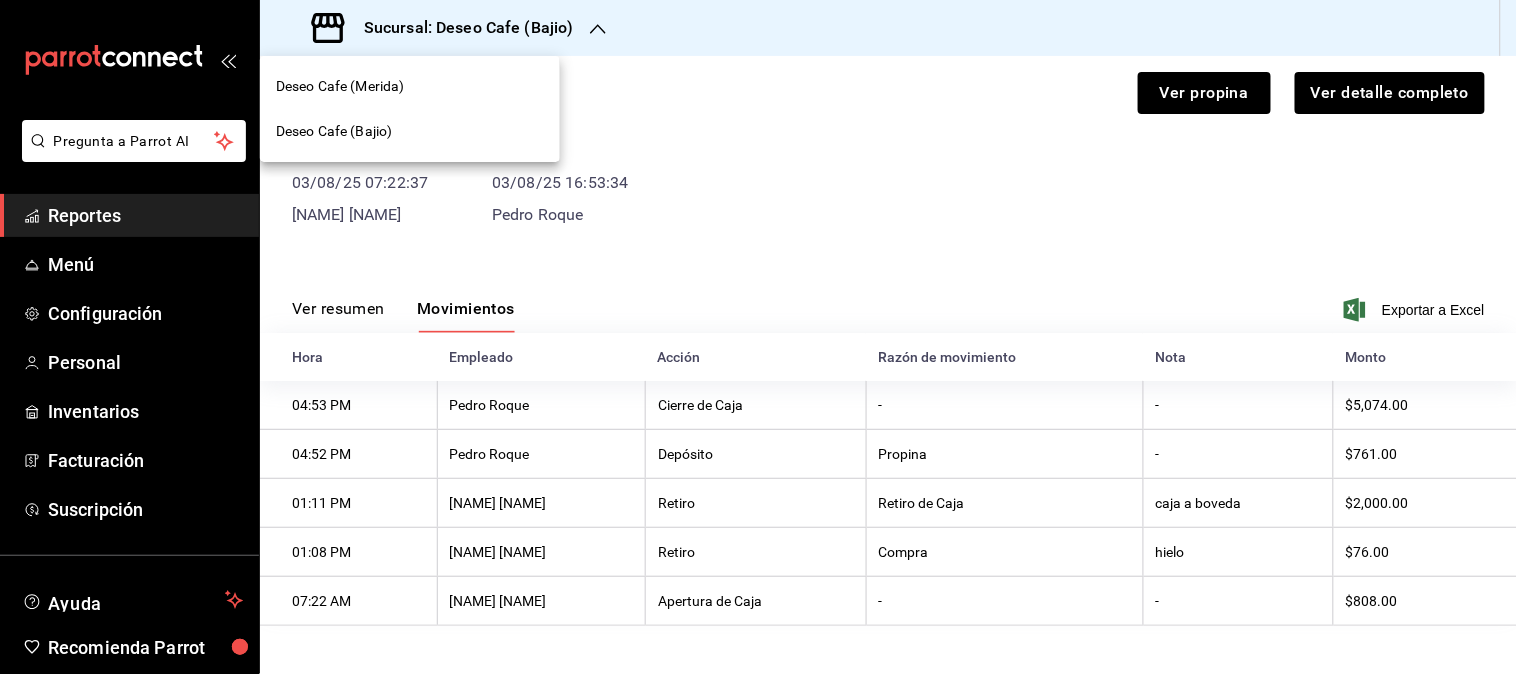 click on "Deseo Cafe (Merida)" at bounding box center (410, 86) 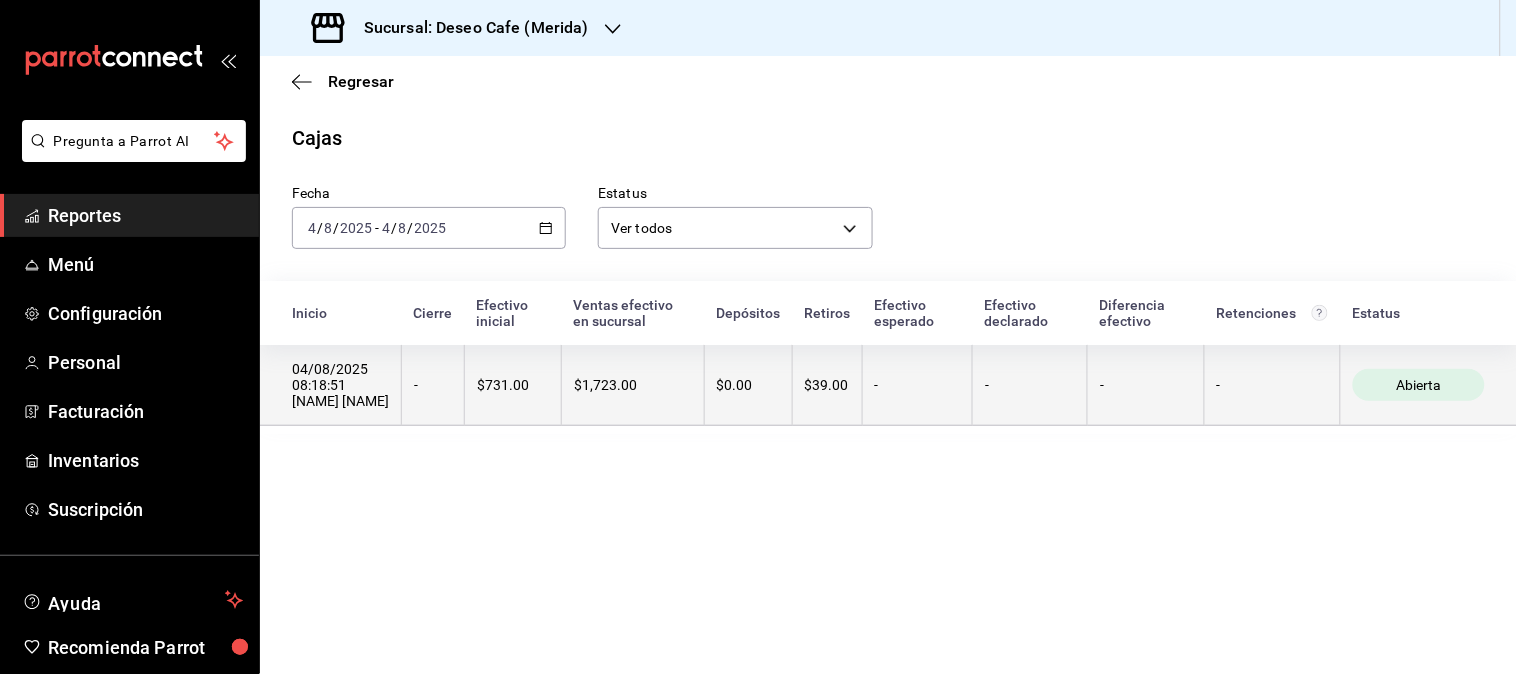 click on "$1,723.00" at bounding box center (633, 385) 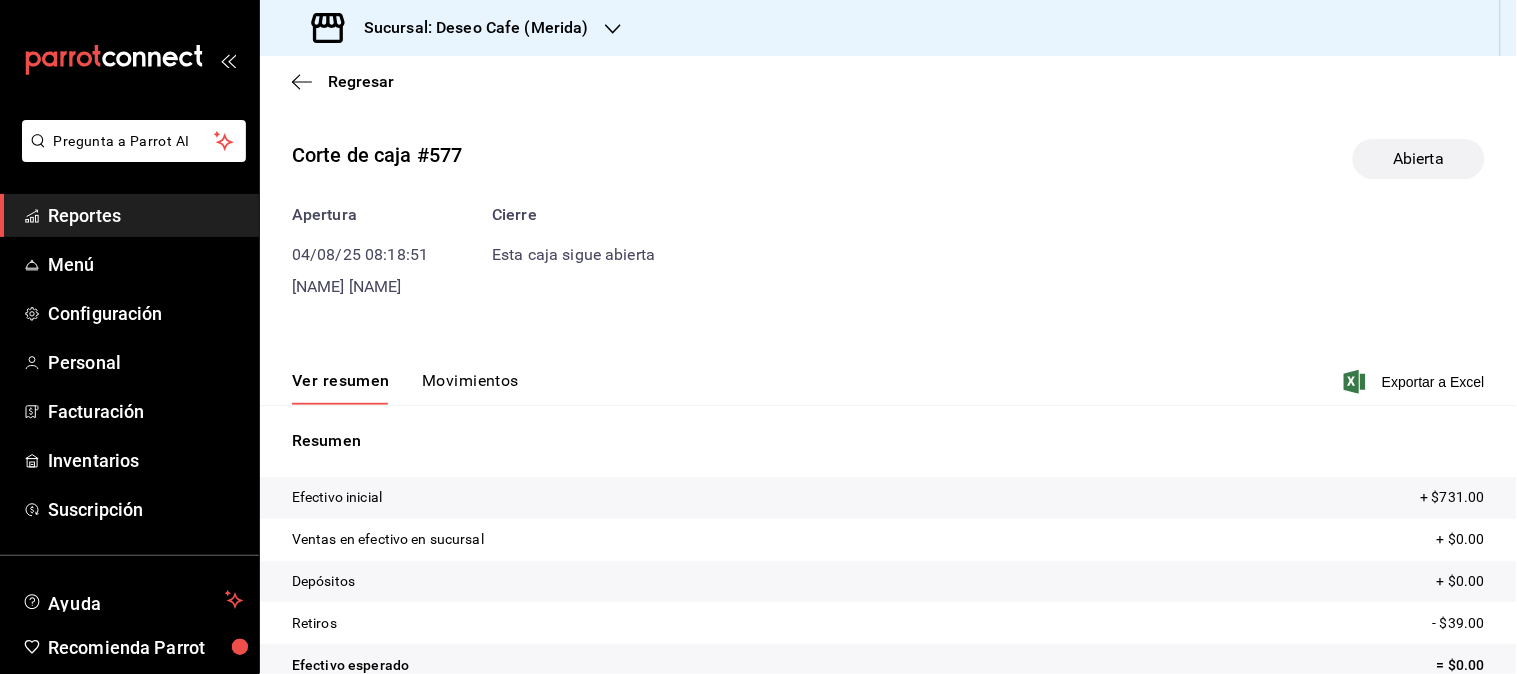 click on "Movimientos" at bounding box center [470, 388] 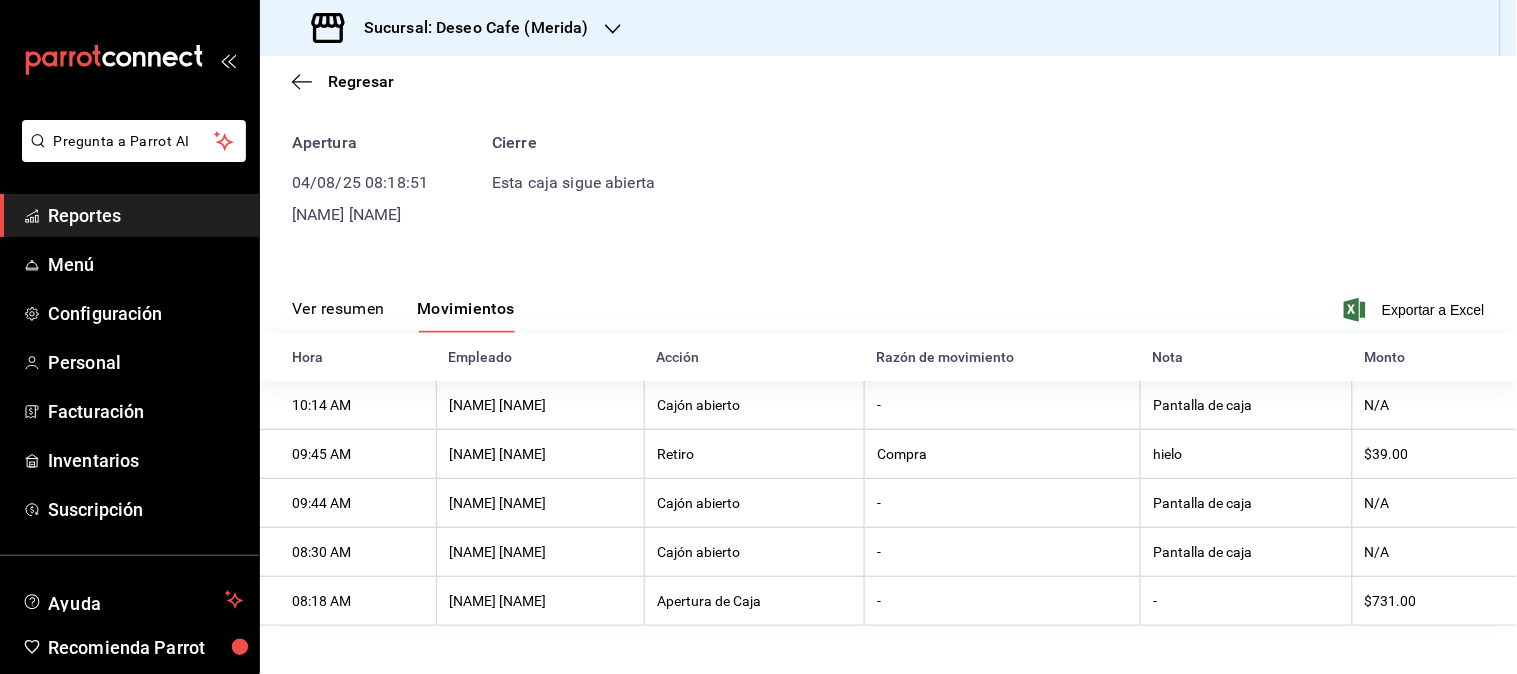 scroll, scrollTop: 0, scrollLeft: 0, axis: both 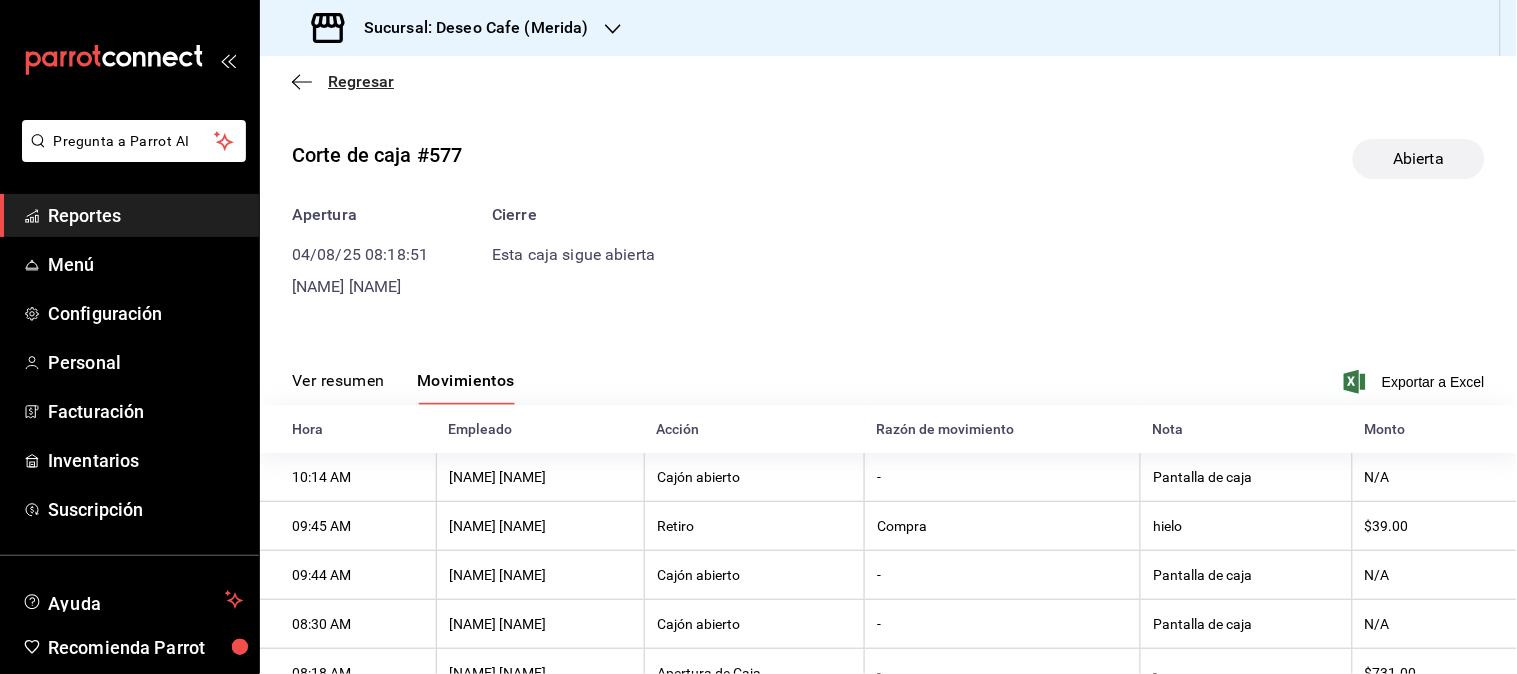 click on "Regresar" at bounding box center [343, 81] 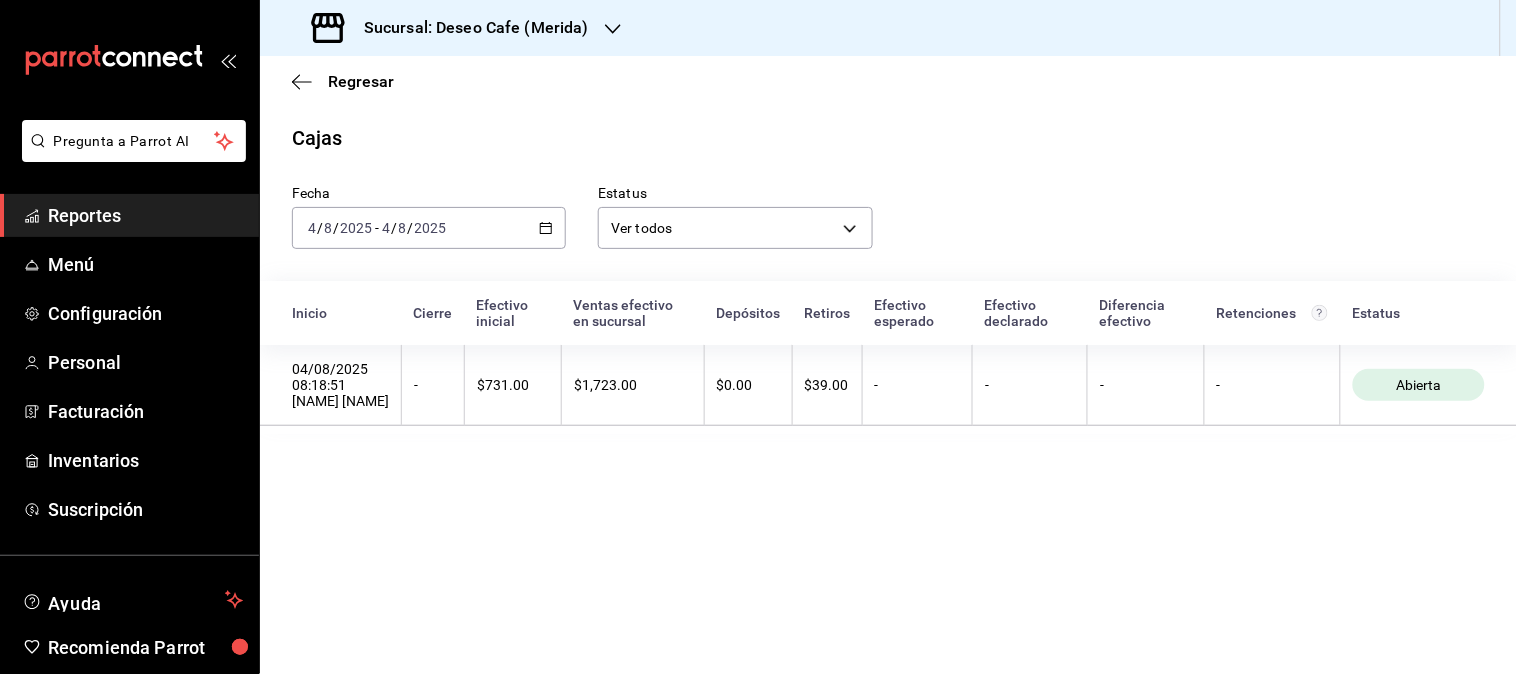 click on "2025-08-04 4 / 8 / 2025 - 2025-08-04 4 / 8 / 2025" at bounding box center (429, 228) 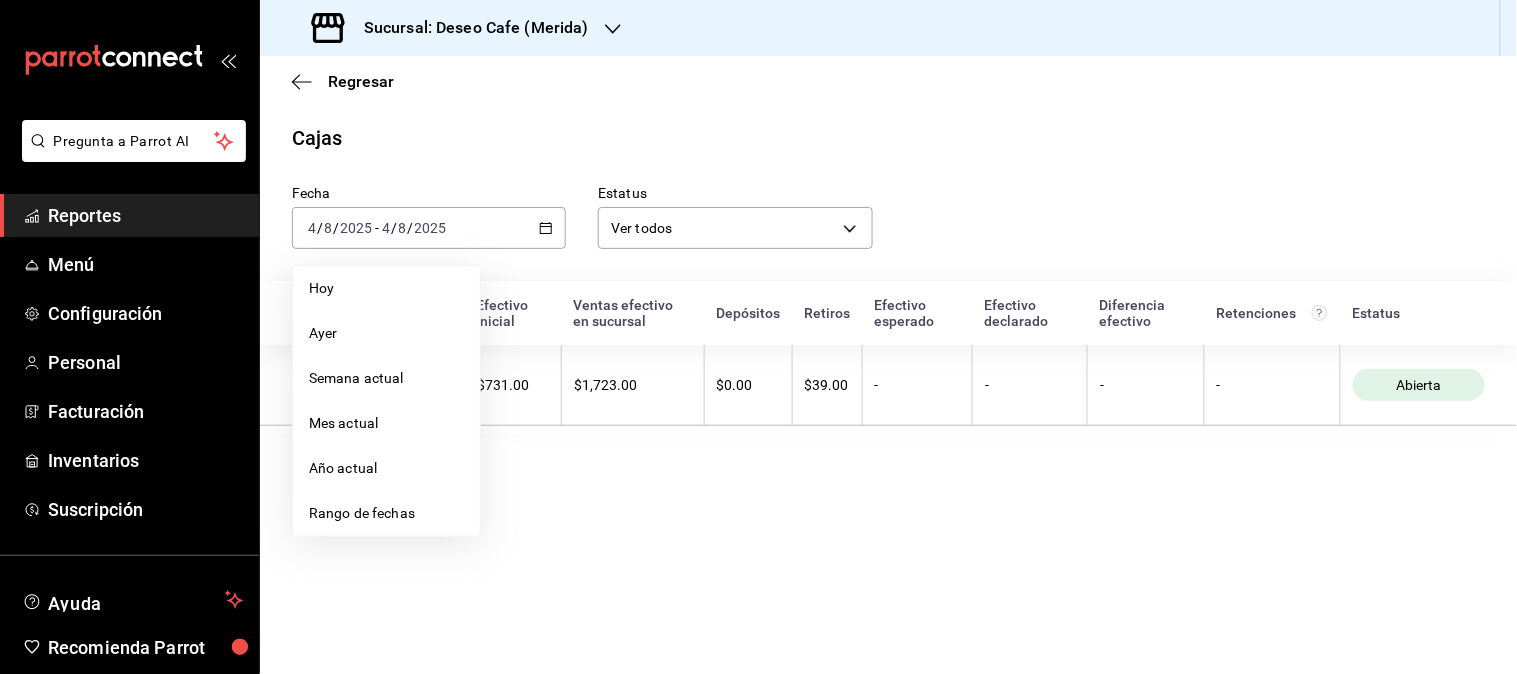 click on "Rango de fechas" at bounding box center [386, 513] 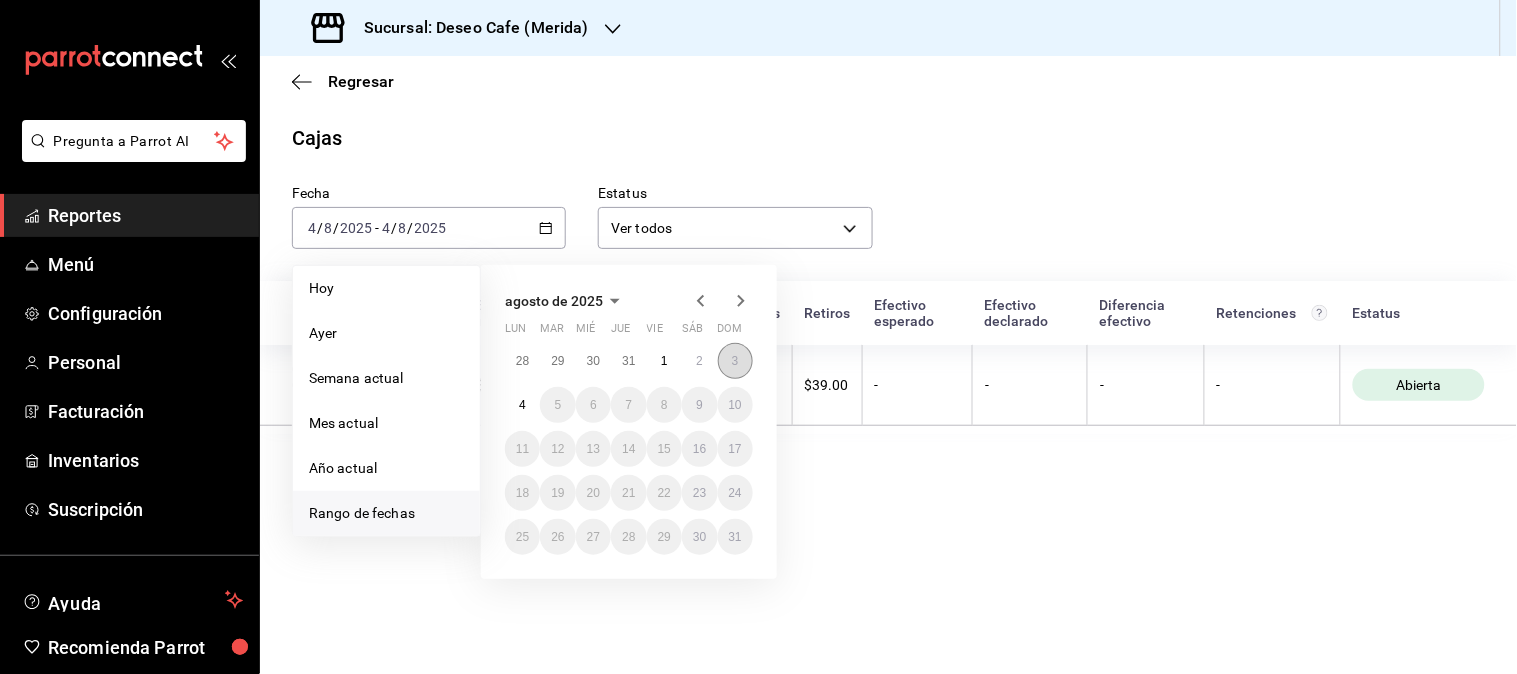 click on "3" at bounding box center (735, 361) 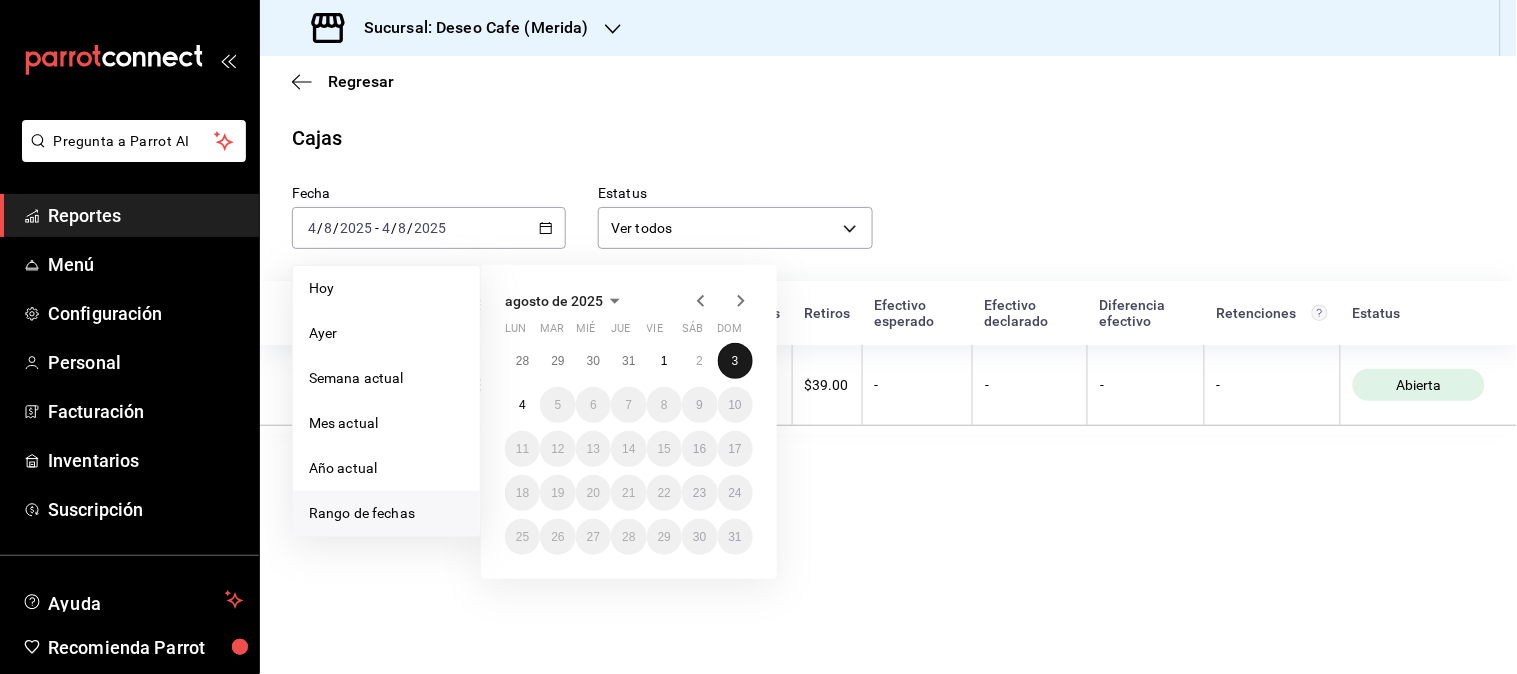 click on "3" at bounding box center [735, 361] 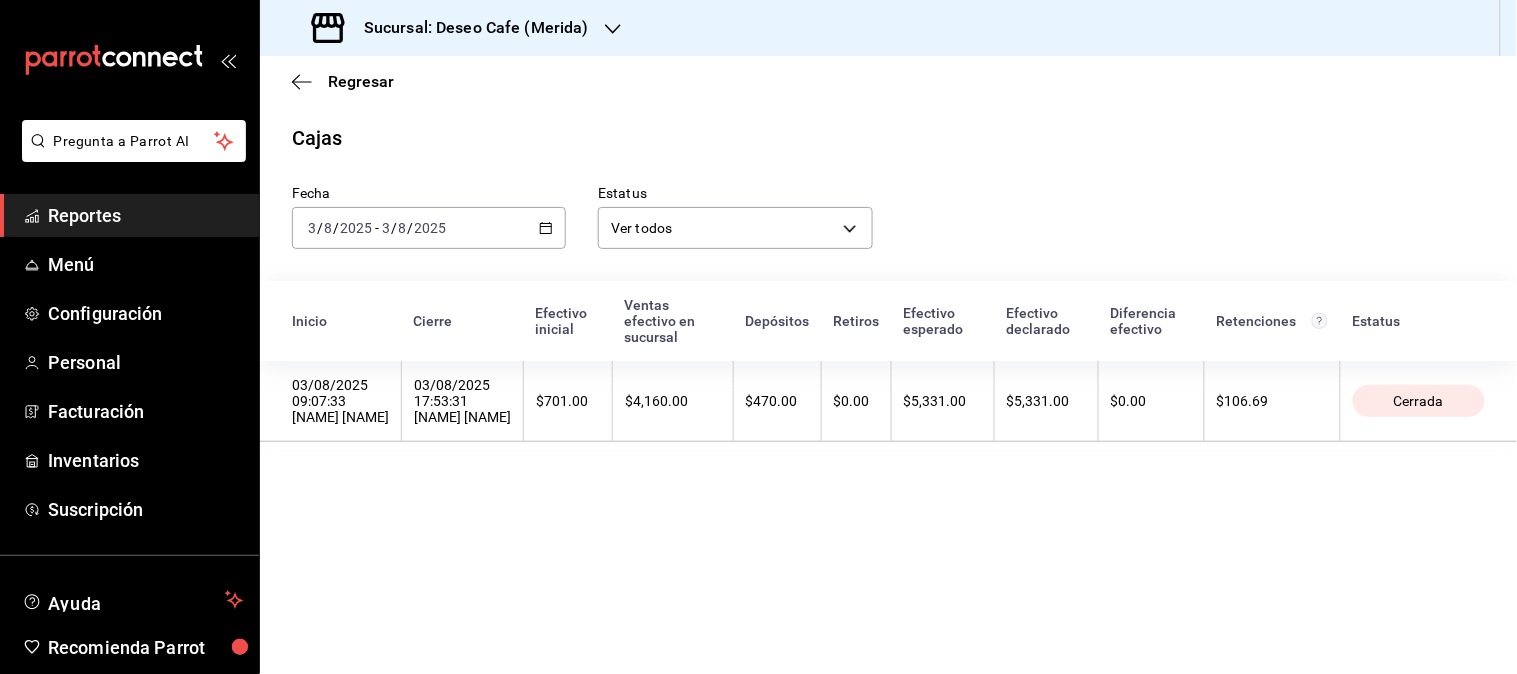 click on "$470.00" at bounding box center [777, 401] 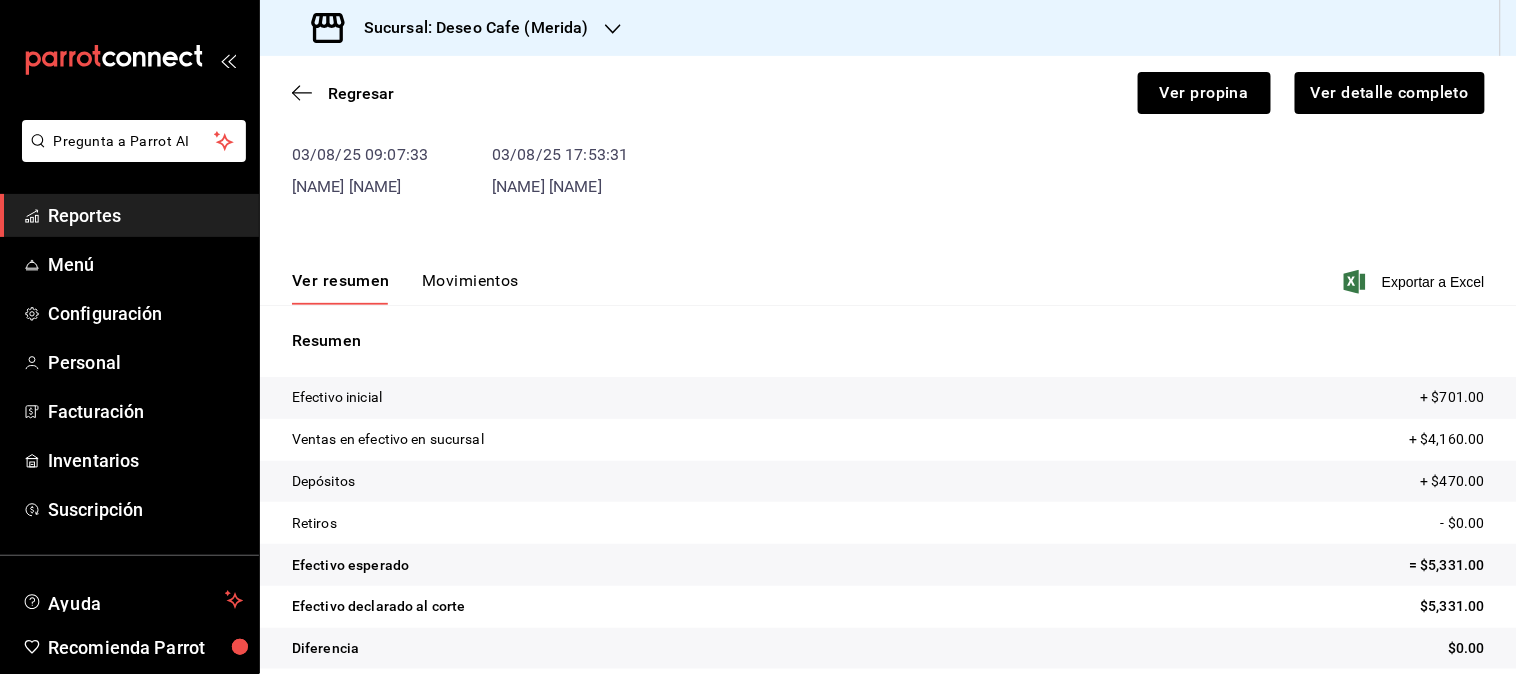 scroll, scrollTop: 141, scrollLeft: 0, axis: vertical 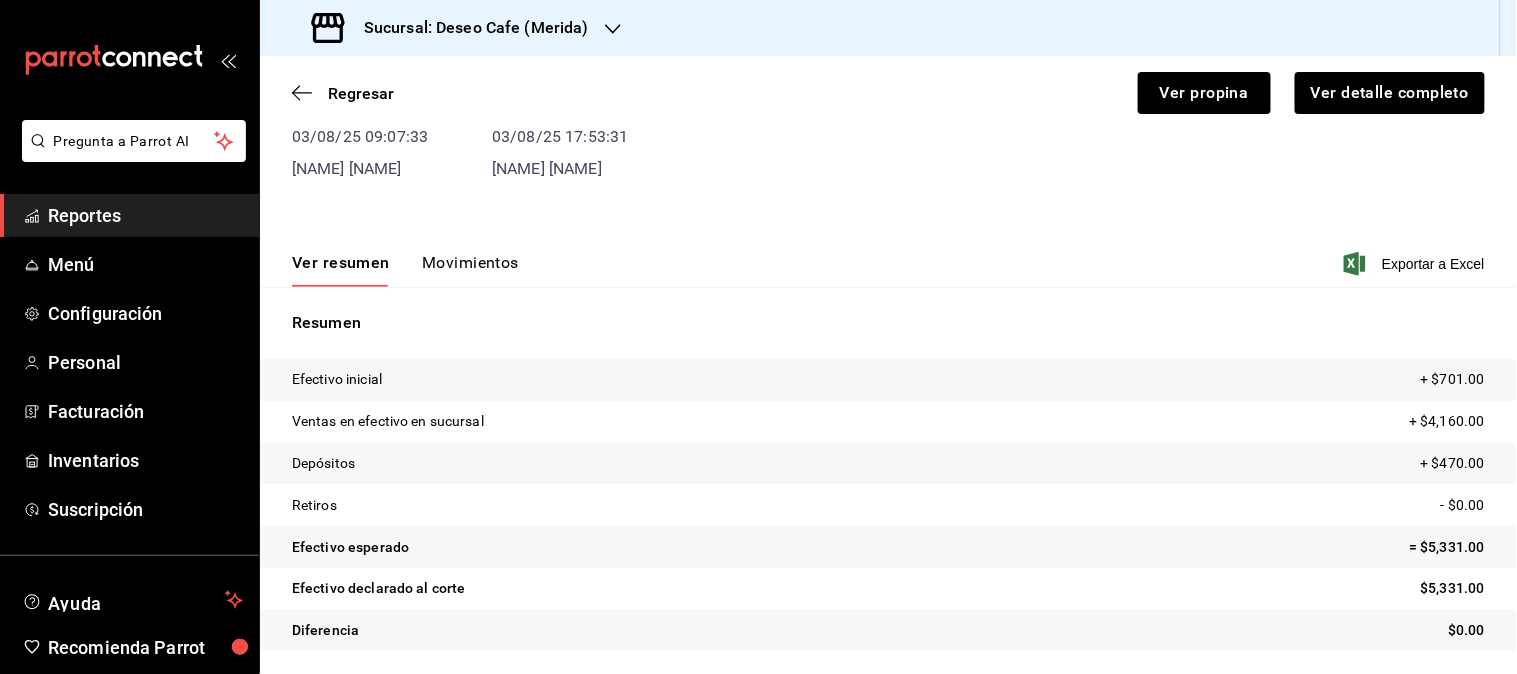 click on "Movimientos" at bounding box center [470, 270] 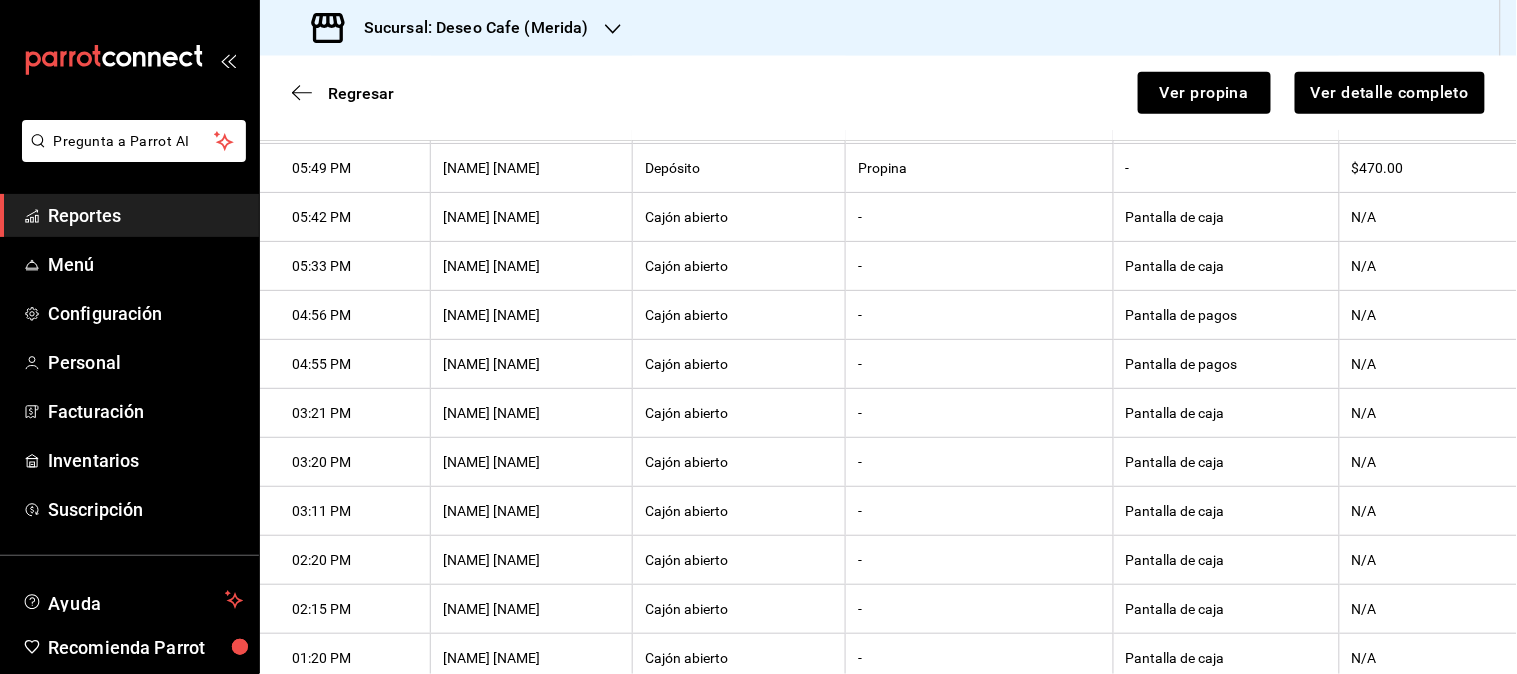scroll, scrollTop: 633, scrollLeft: 0, axis: vertical 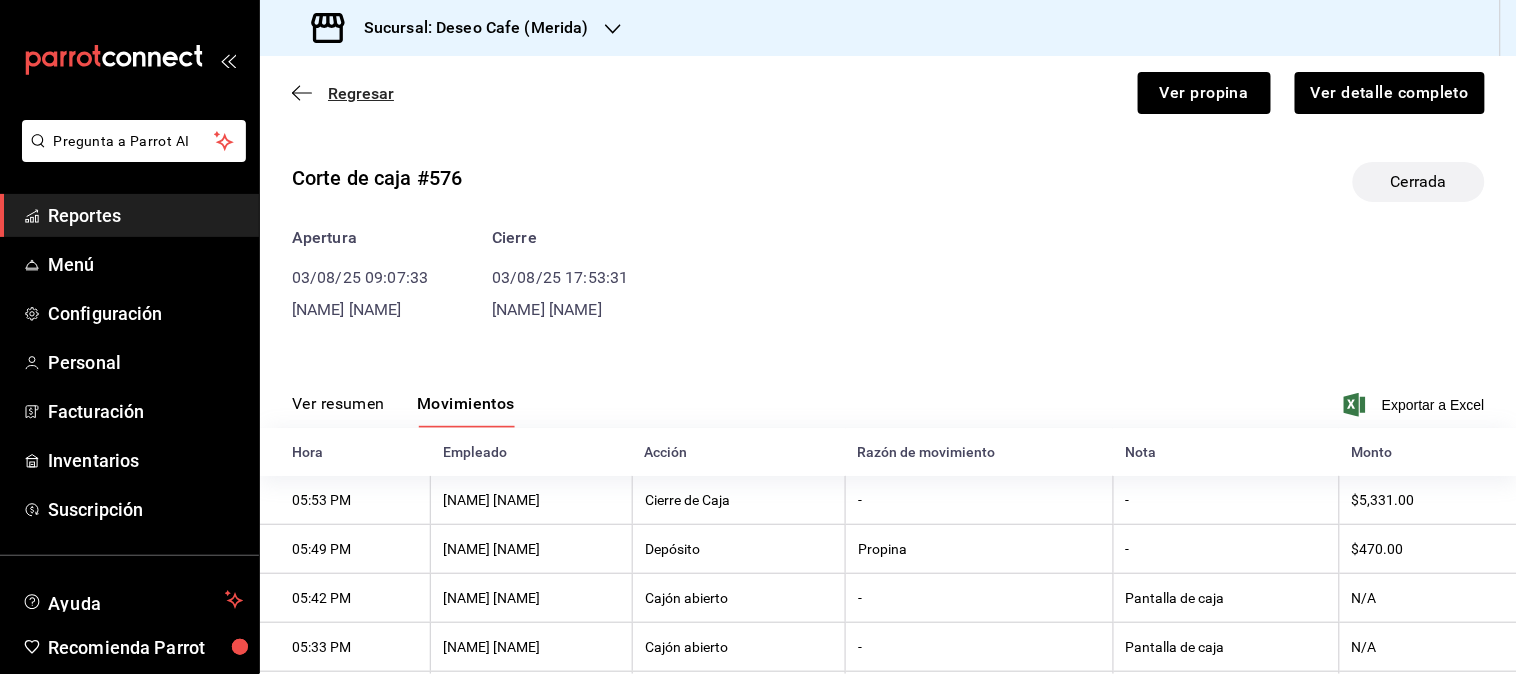 click 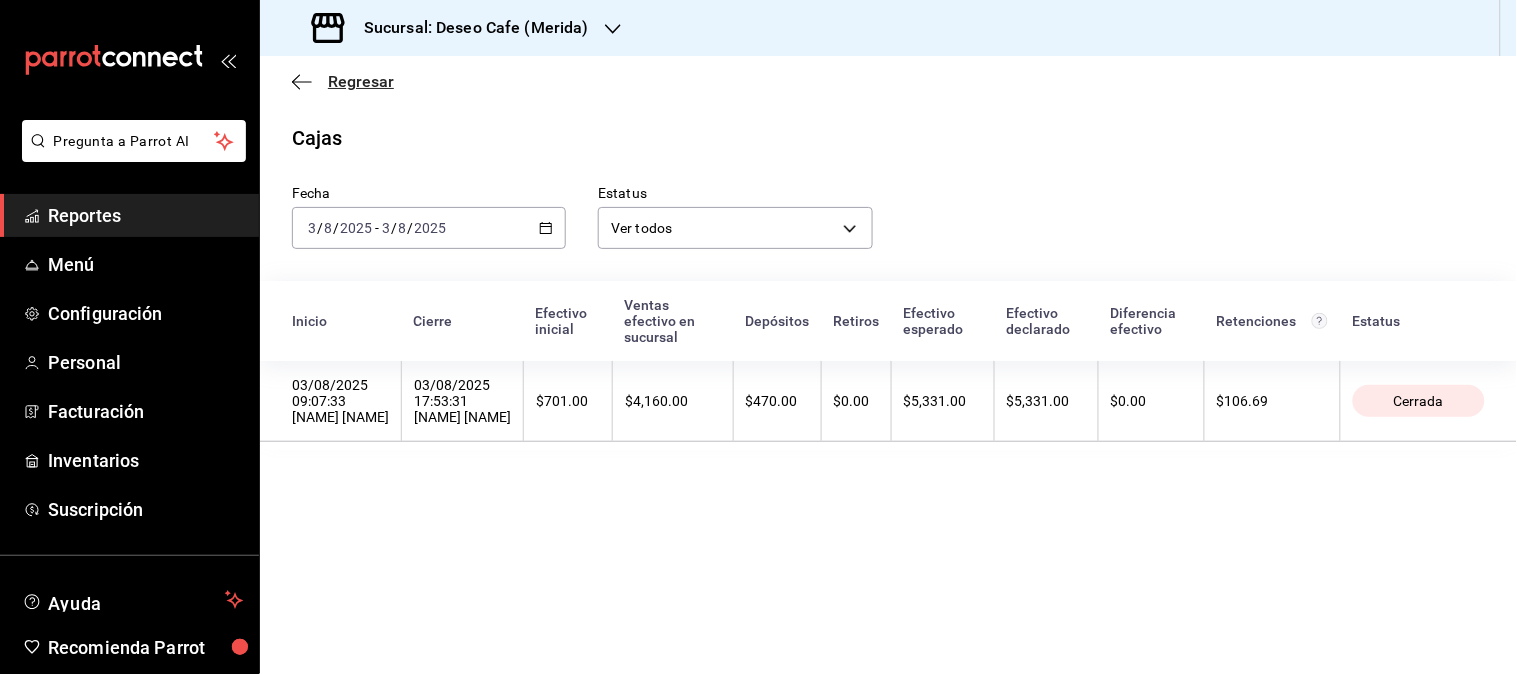click 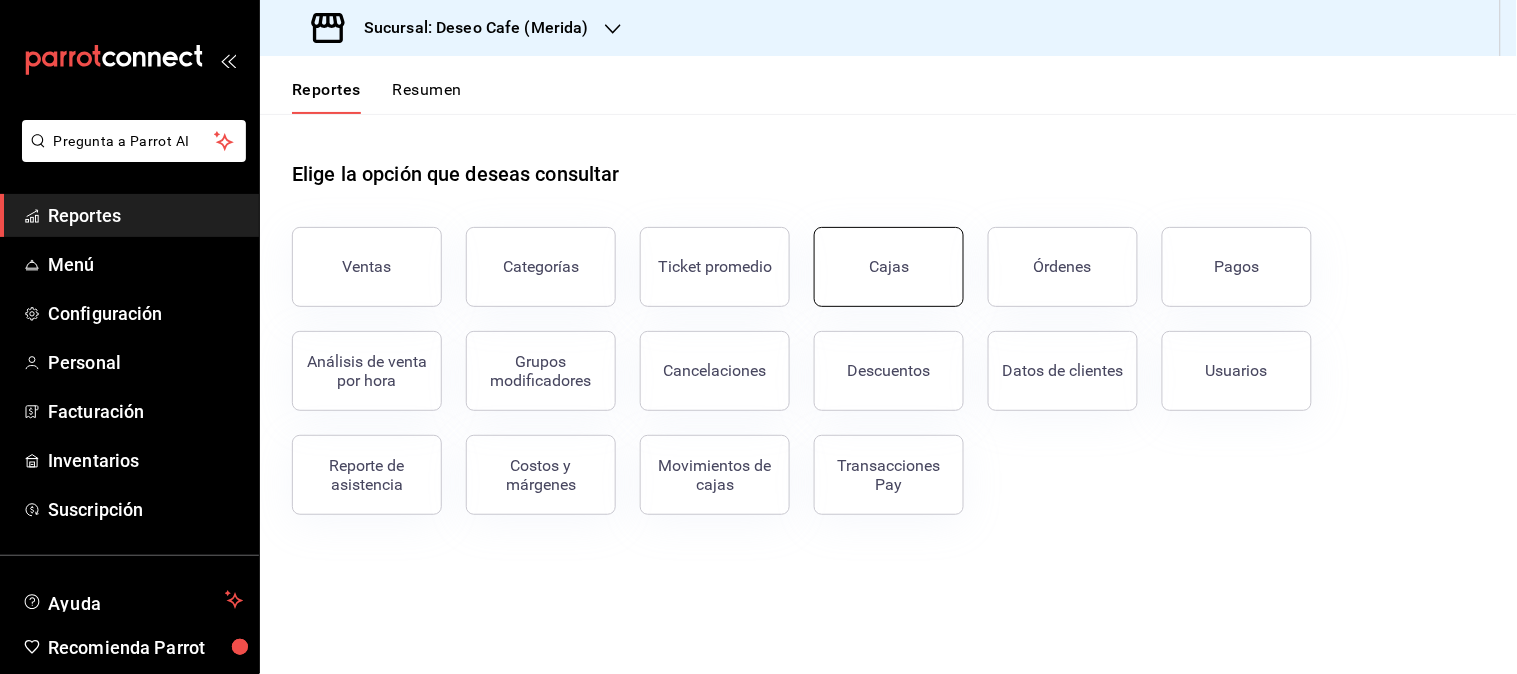 click on "Cajas" at bounding box center [889, 267] 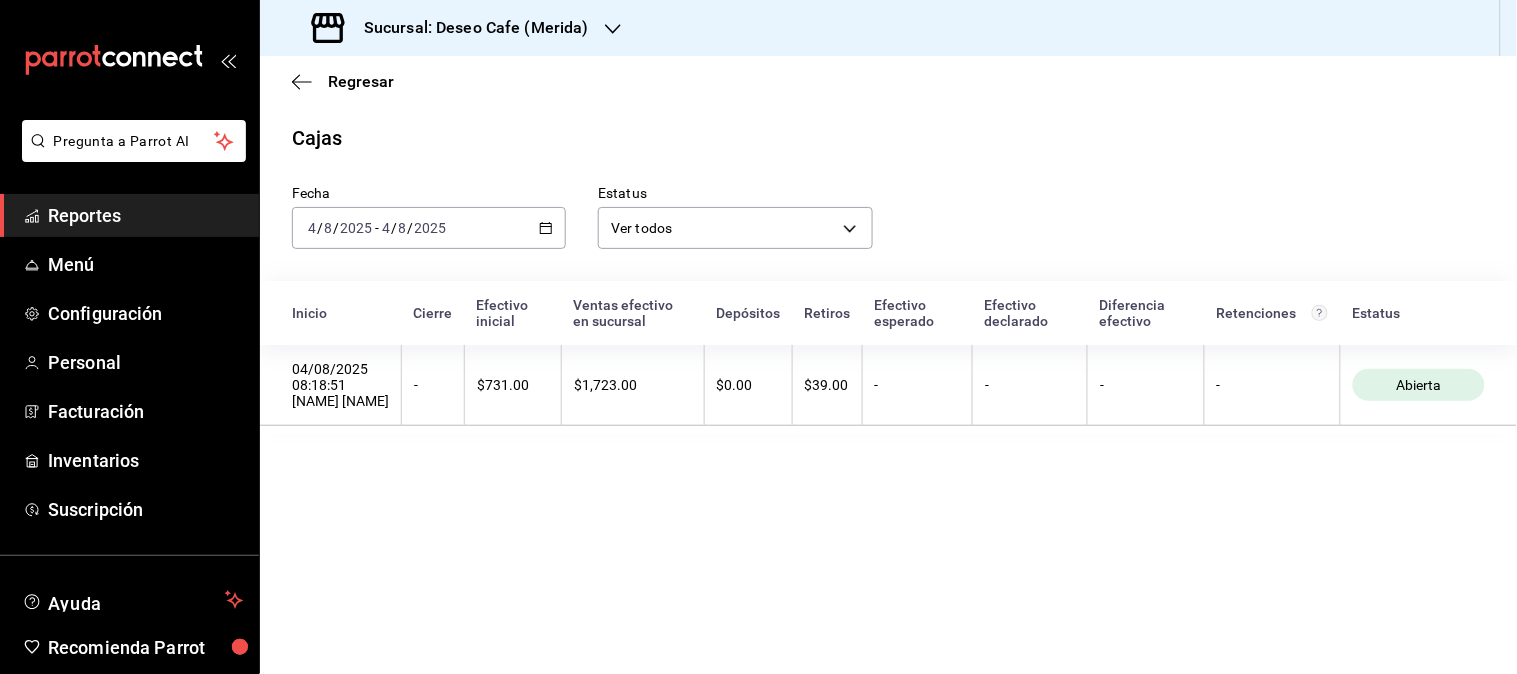 click on "2025-08-04 4 / 8 / 2025 - 2025-08-04 4 / 8 / 2025" at bounding box center (429, 228) 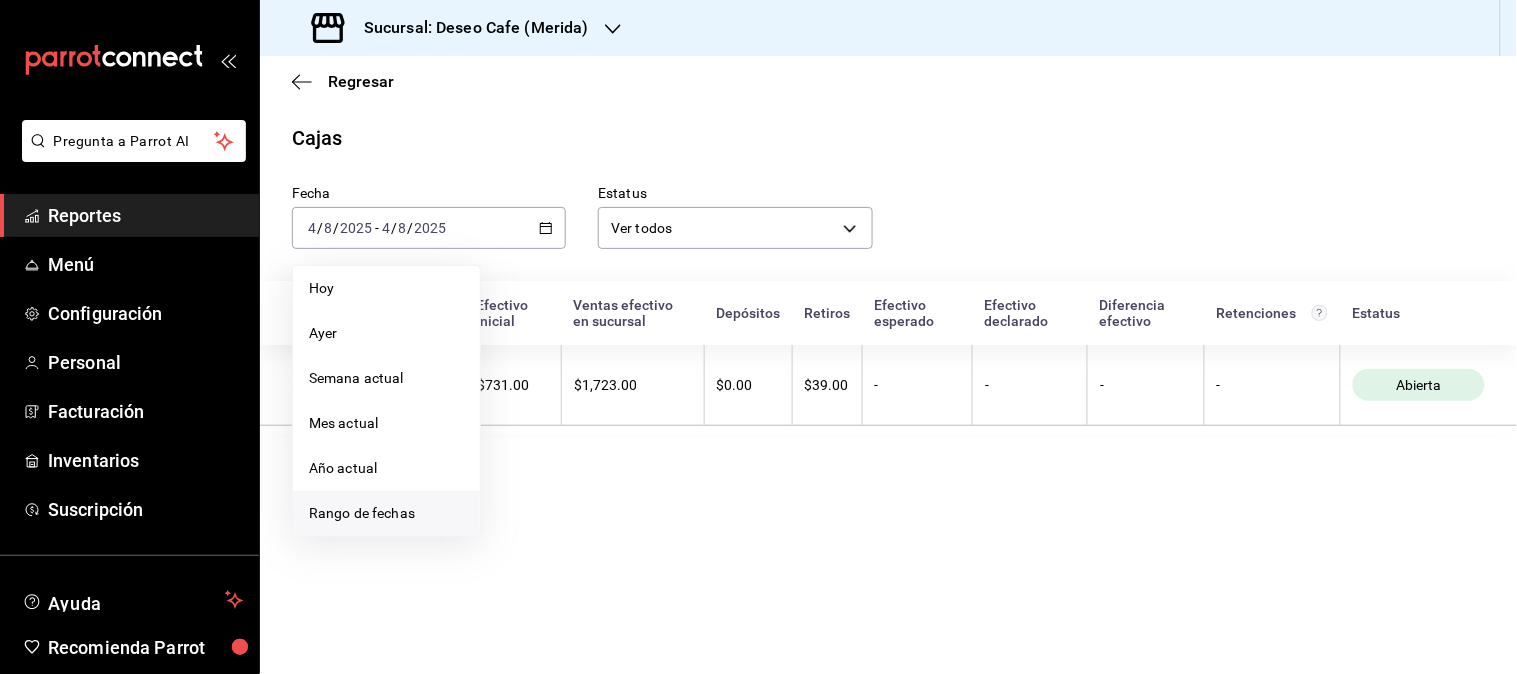 click on "Rango de fechas" at bounding box center (386, 513) 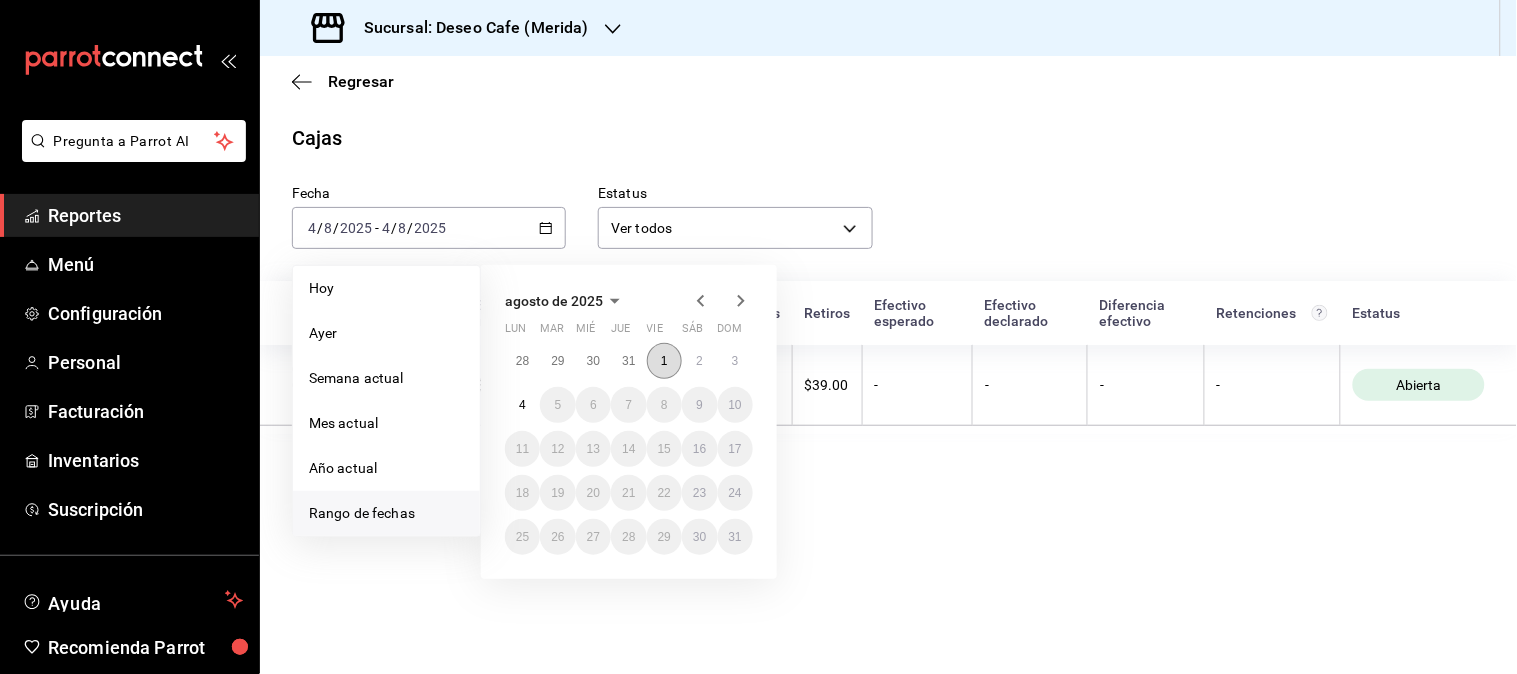 click on "1" at bounding box center [664, 361] 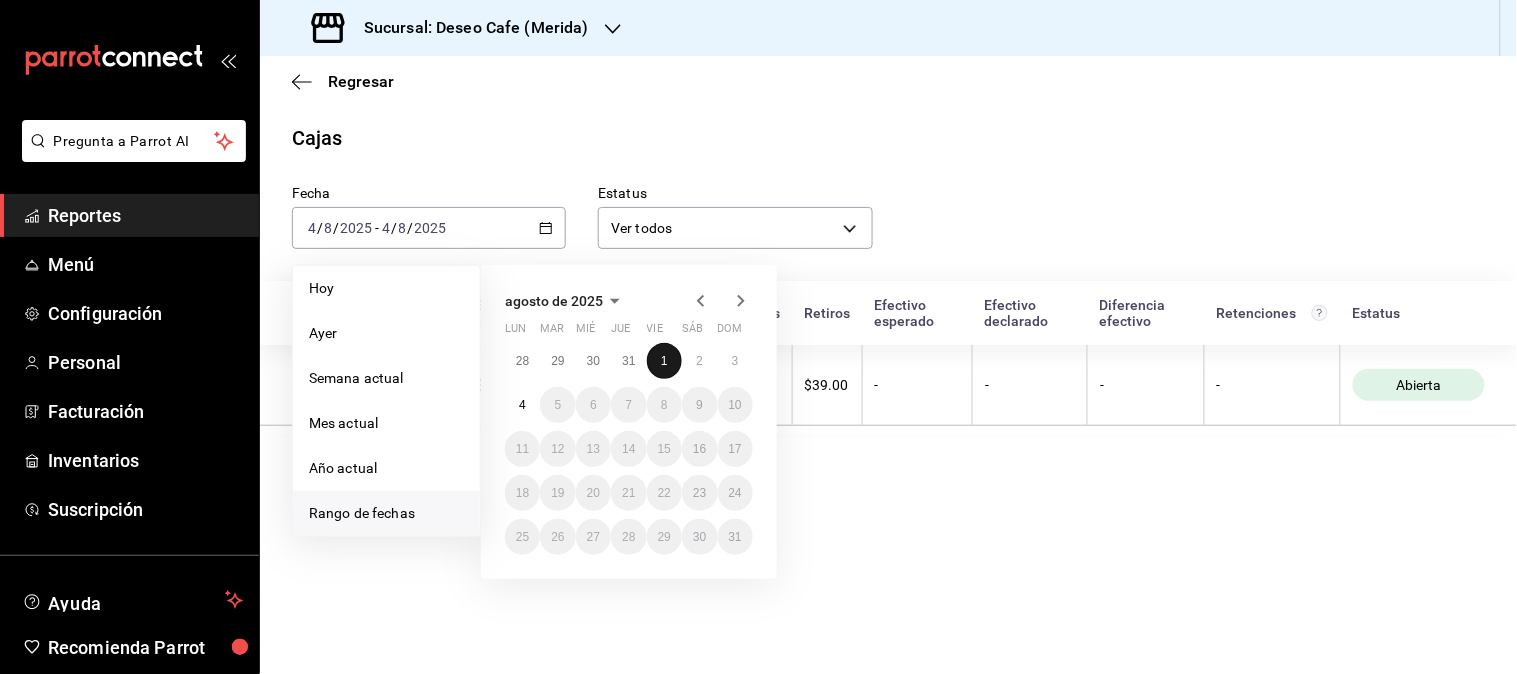 click on "1" at bounding box center (664, 361) 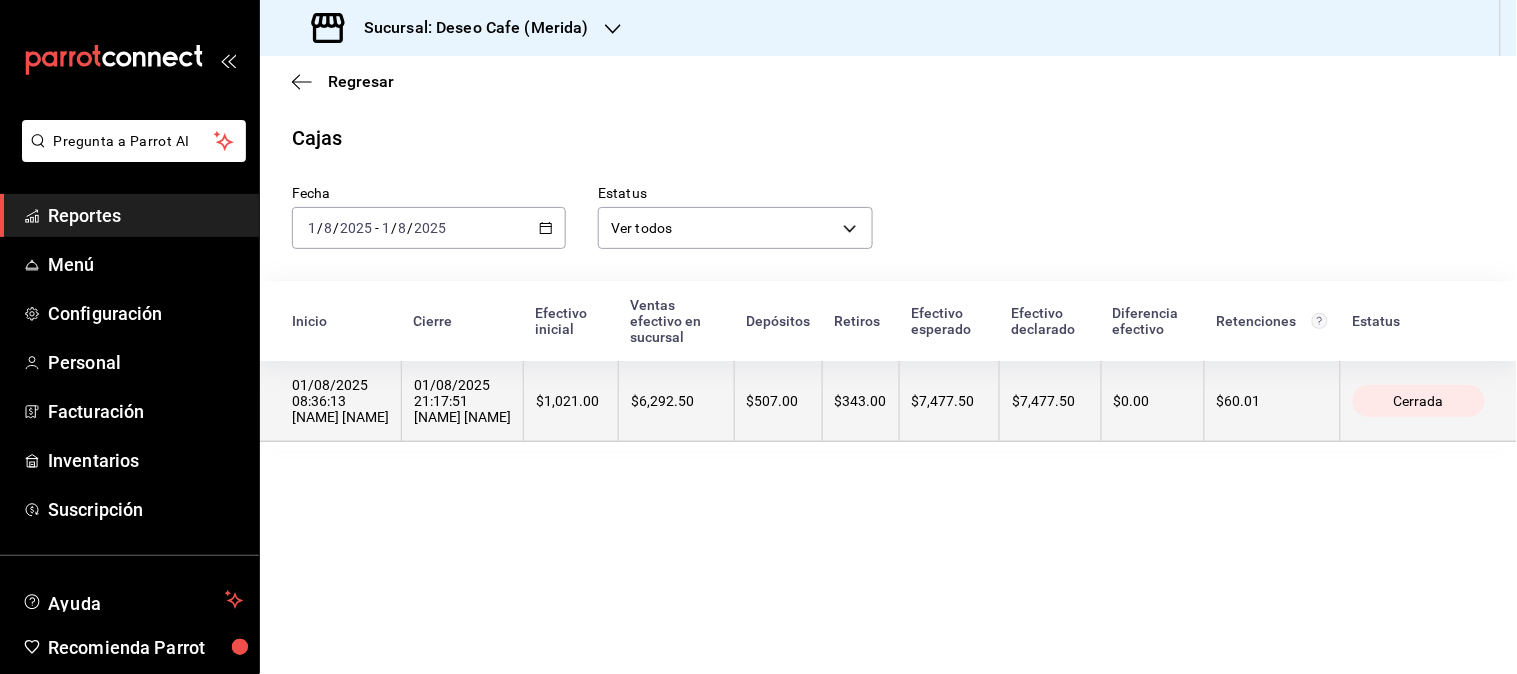 click on "$6,292.50" at bounding box center [676, 401] 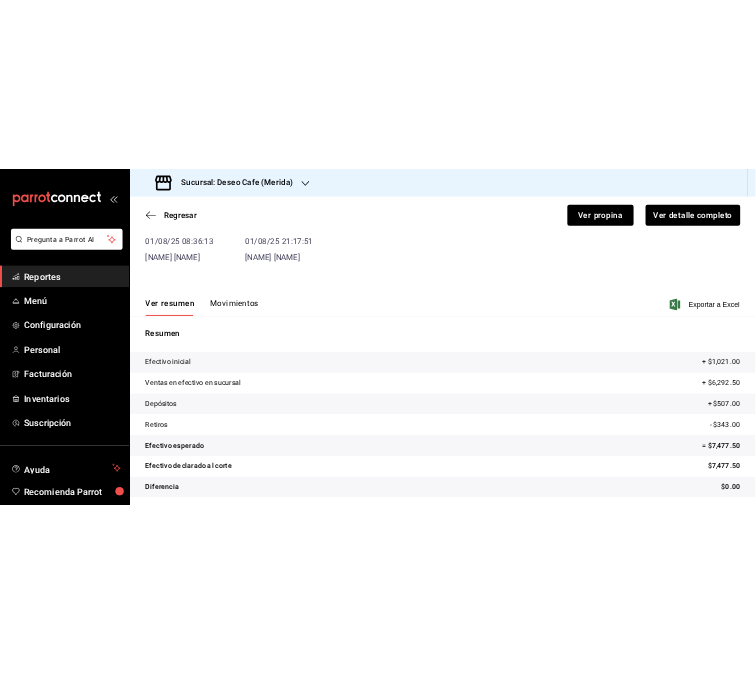 scroll, scrollTop: 141, scrollLeft: 0, axis: vertical 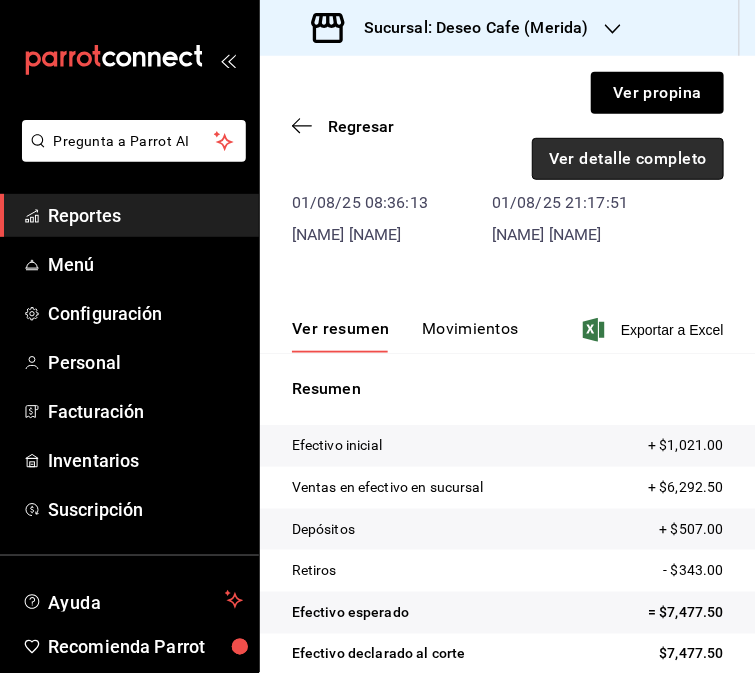 click on "Ver detalle completo" at bounding box center [628, 159] 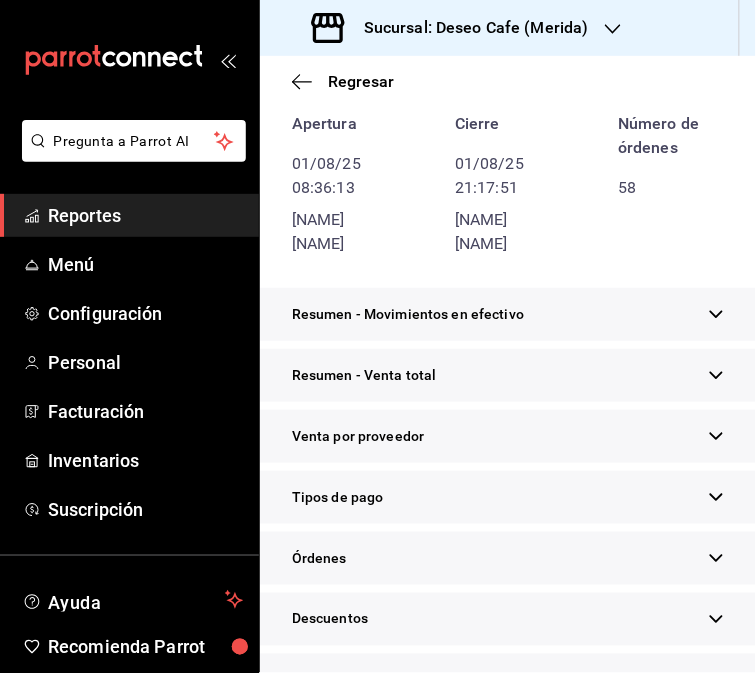 scroll, scrollTop: 177, scrollLeft: 0, axis: vertical 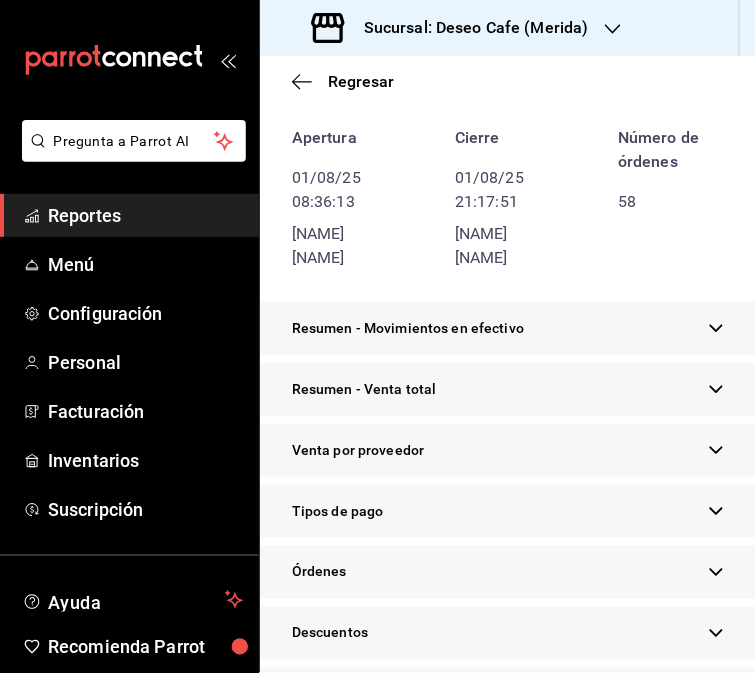 click on "Tipos de pago" at bounding box center (508, 511) 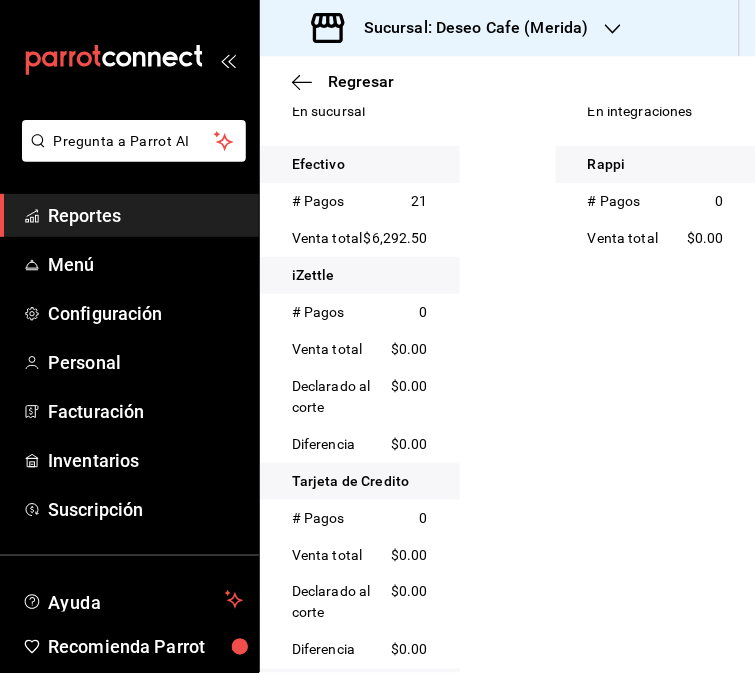 scroll, scrollTop: 643, scrollLeft: 0, axis: vertical 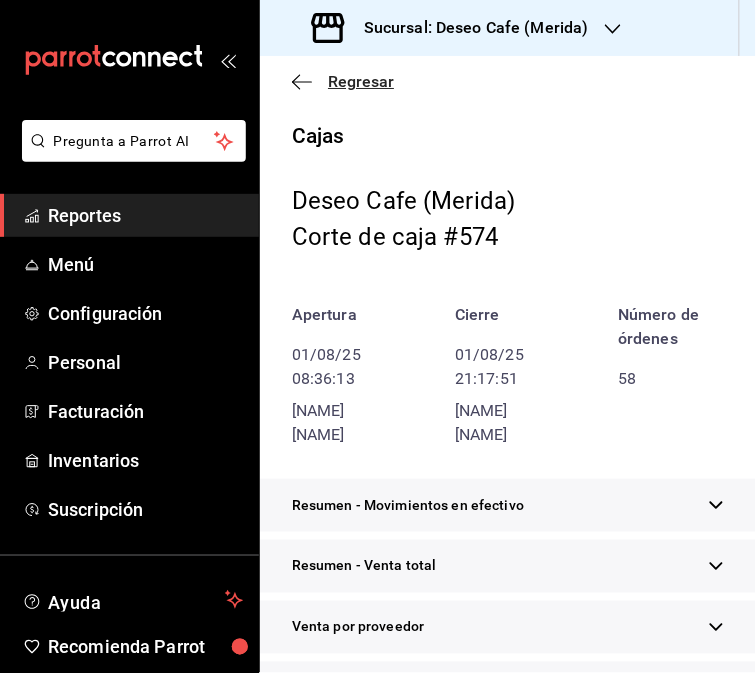 click 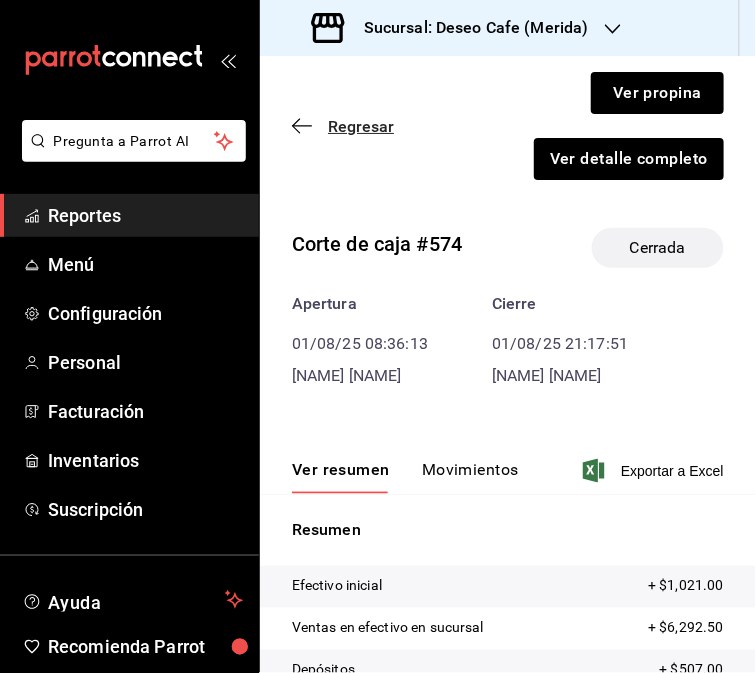 click 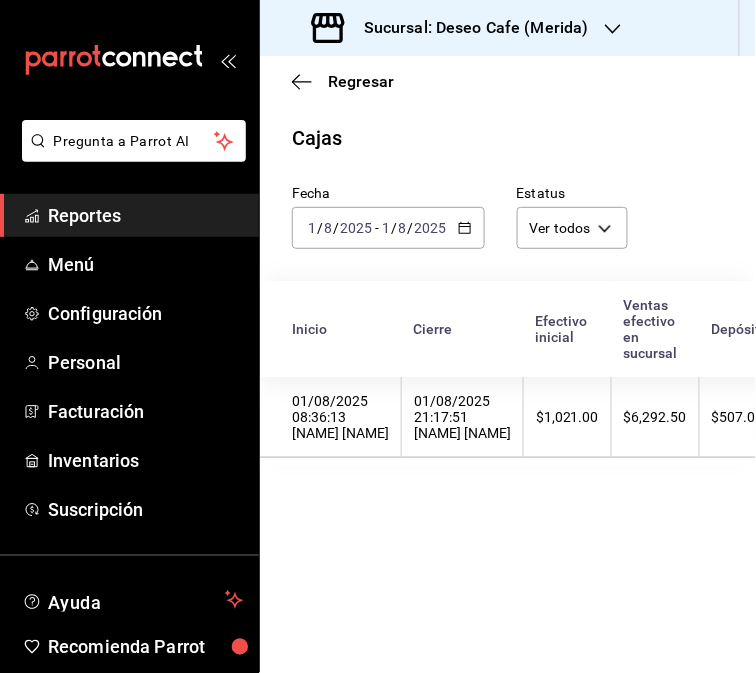 click 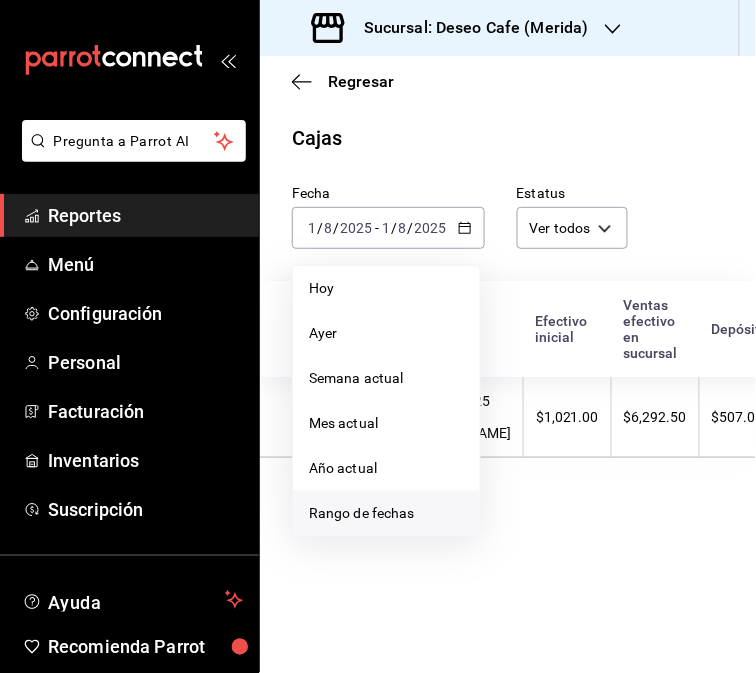 click on "Rango de fechas" at bounding box center [386, 513] 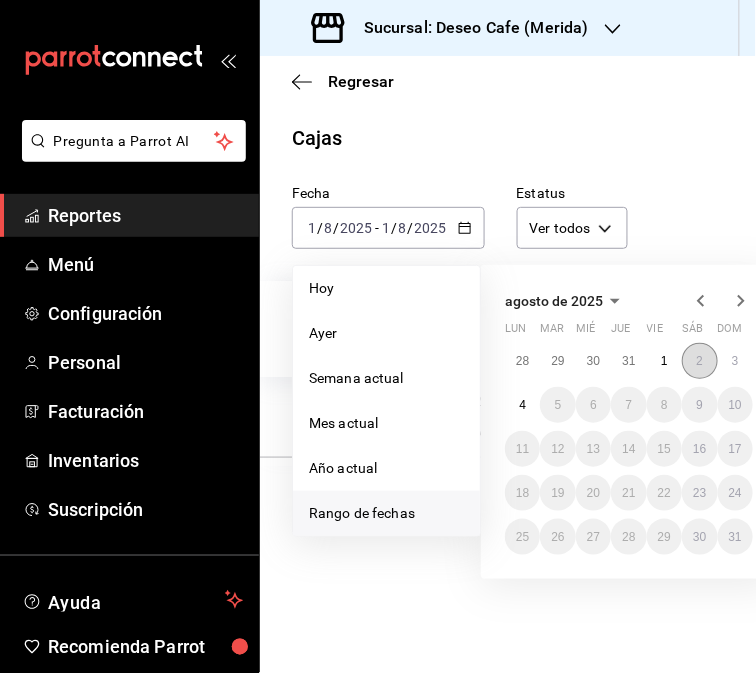 click on "2" at bounding box center [699, 361] 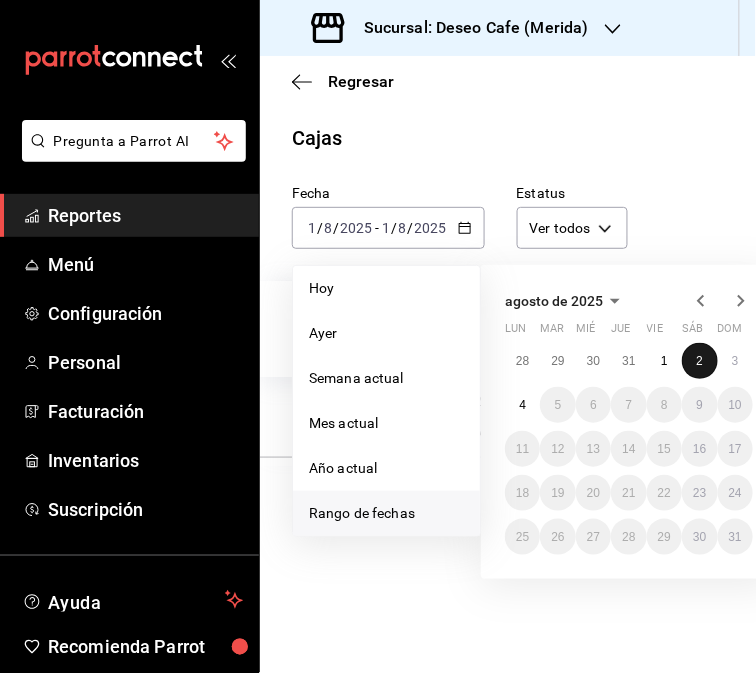 click on "2" at bounding box center [699, 361] 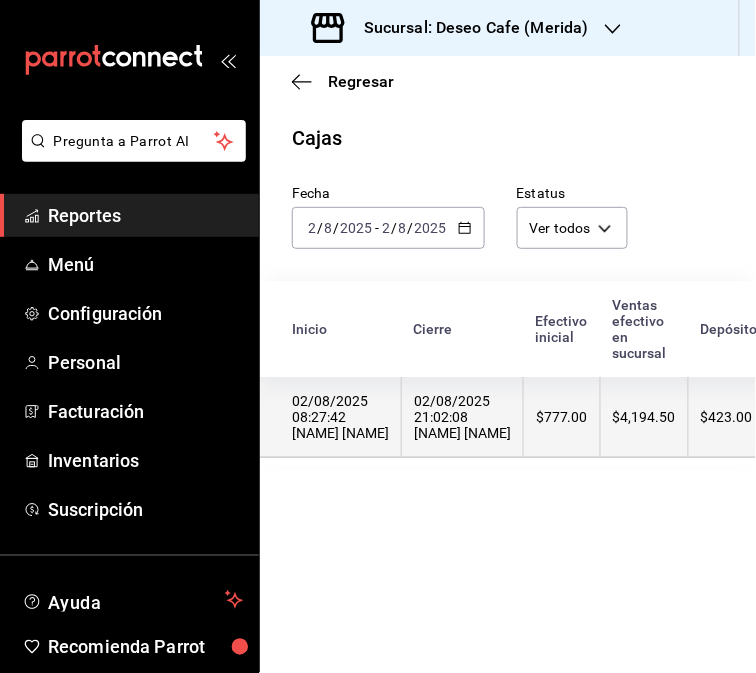 click on "02/08/2025
08:27:42
Zohar Zamora" at bounding box center [331, 417] 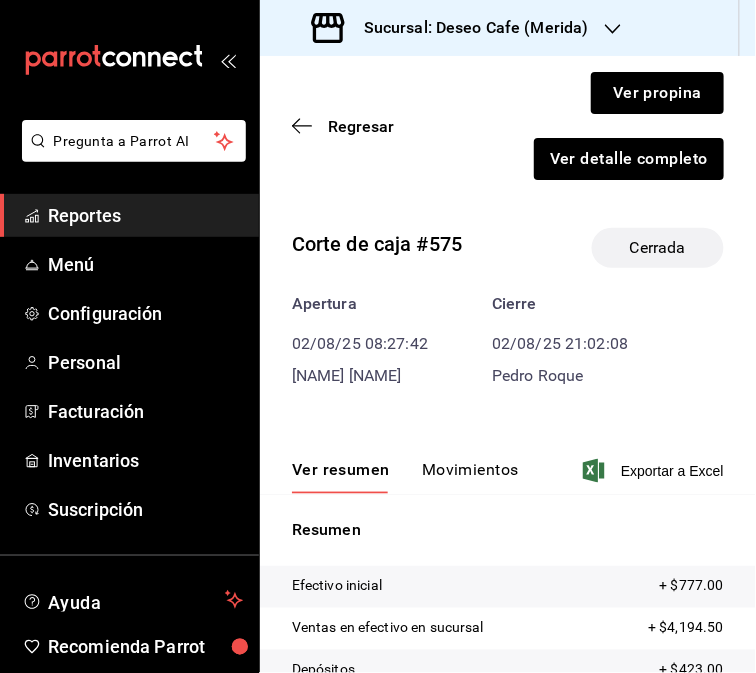 scroll, scrollTop: 208, scrollLeft: 0, axis: vertical 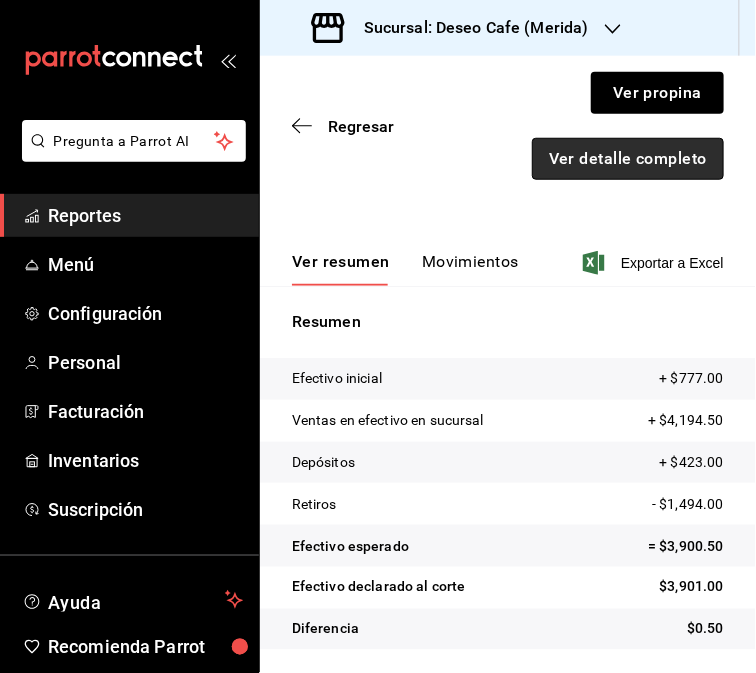 click on "Ver detalle completo" at bounding box center (628, 159) 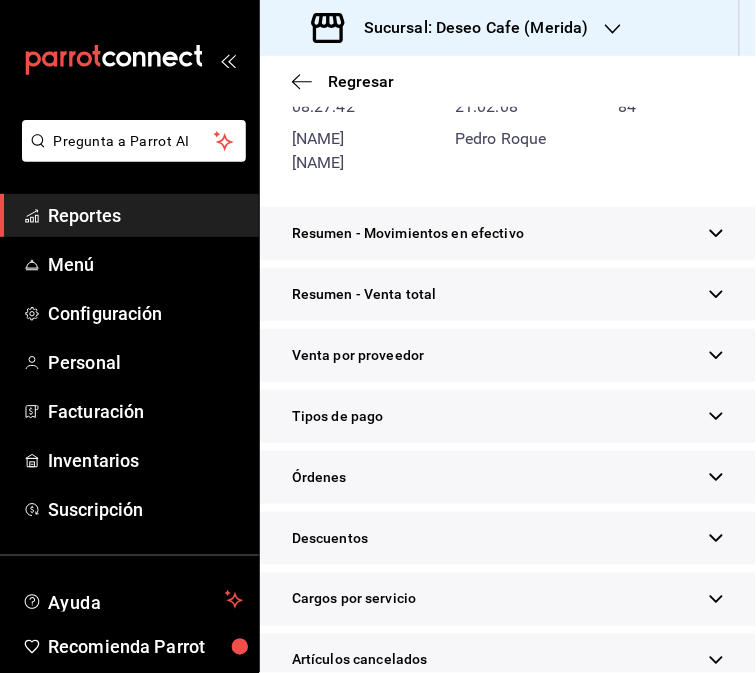 scroll, scrollTop: 244, scrollLeft: 0, axis: vertical 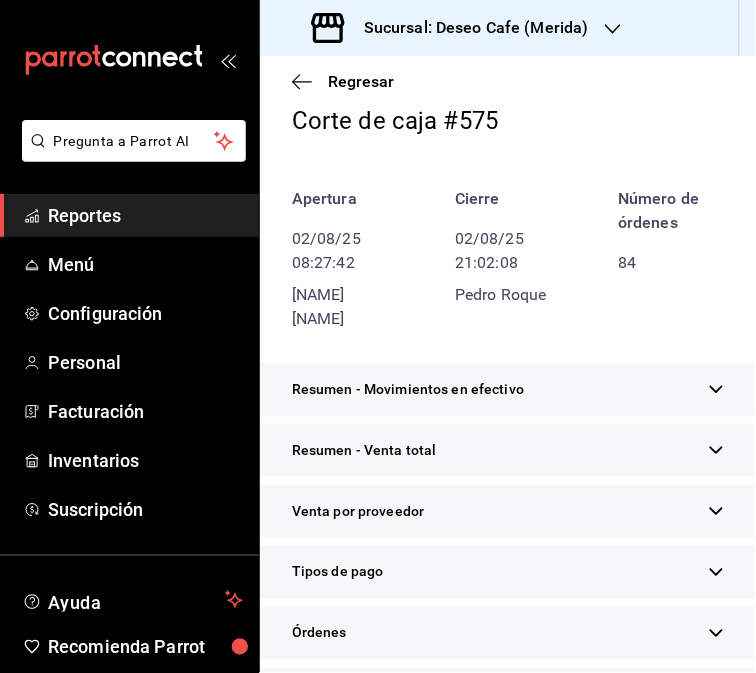 click on "Tipos de pago" at bounding box center (508, 572) 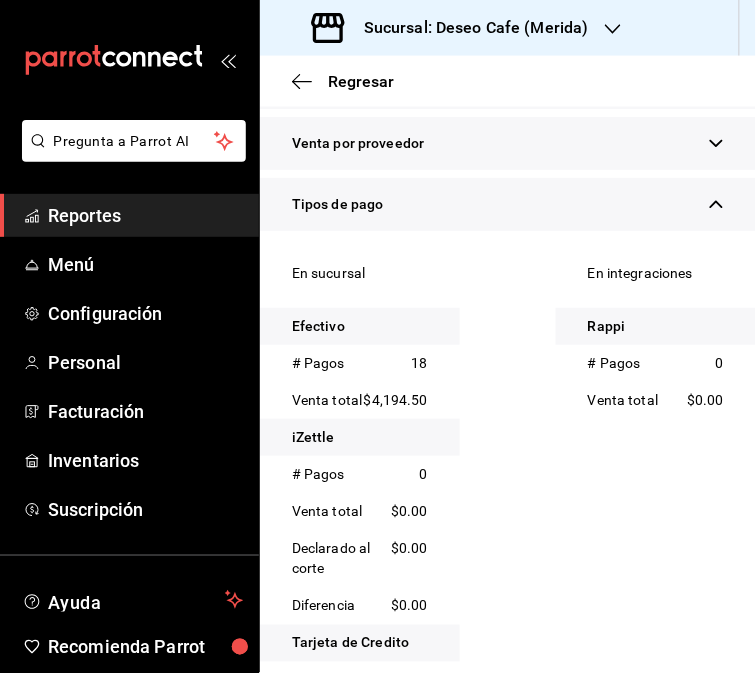 scroll, scrollTop: 492, scrollLeft: 0, axis: vertical 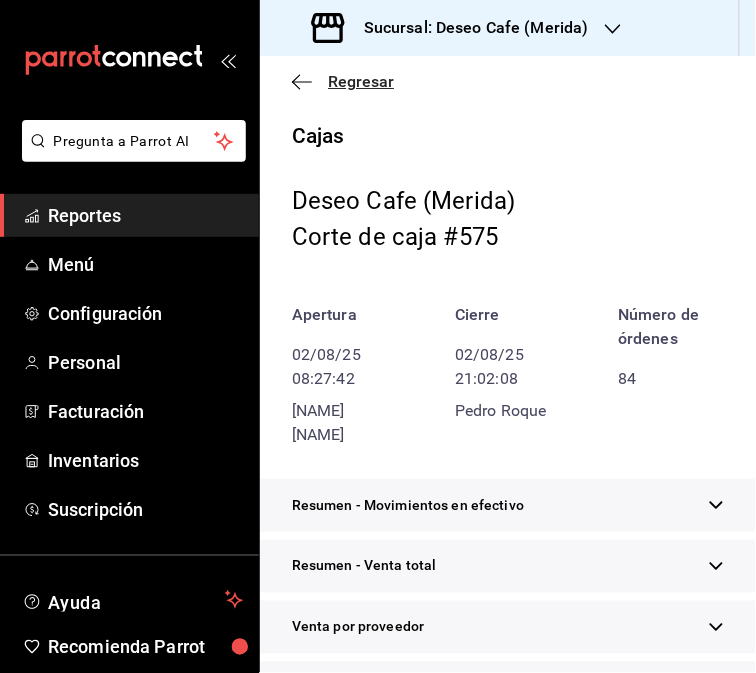 click 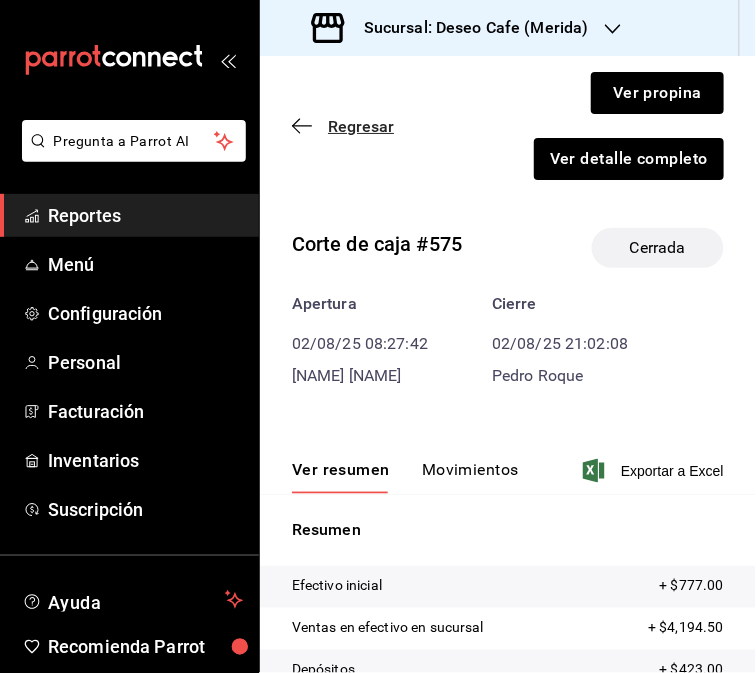 click 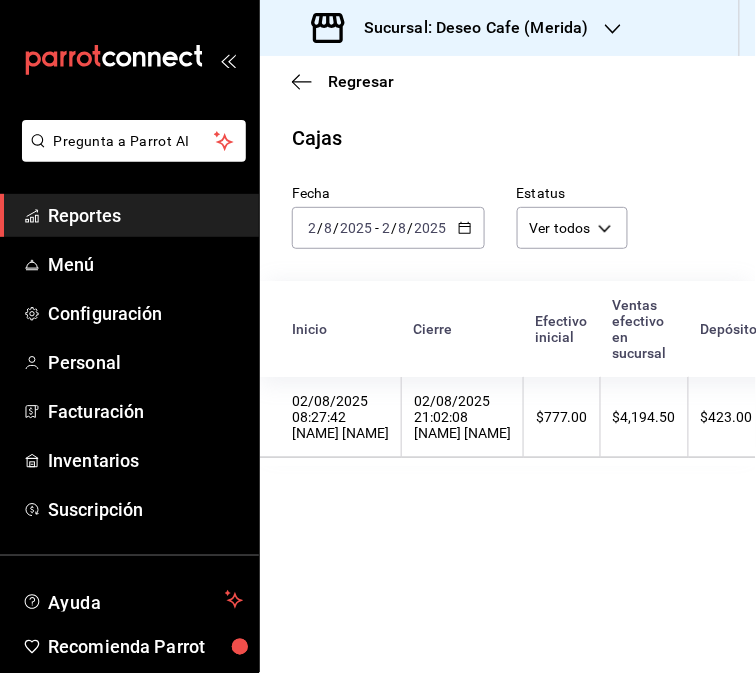 click on "2025-08-02 2 / 8 / 2025 - 2025-08-02 2 / 8 / 2025" at bounding box center [388, 228] 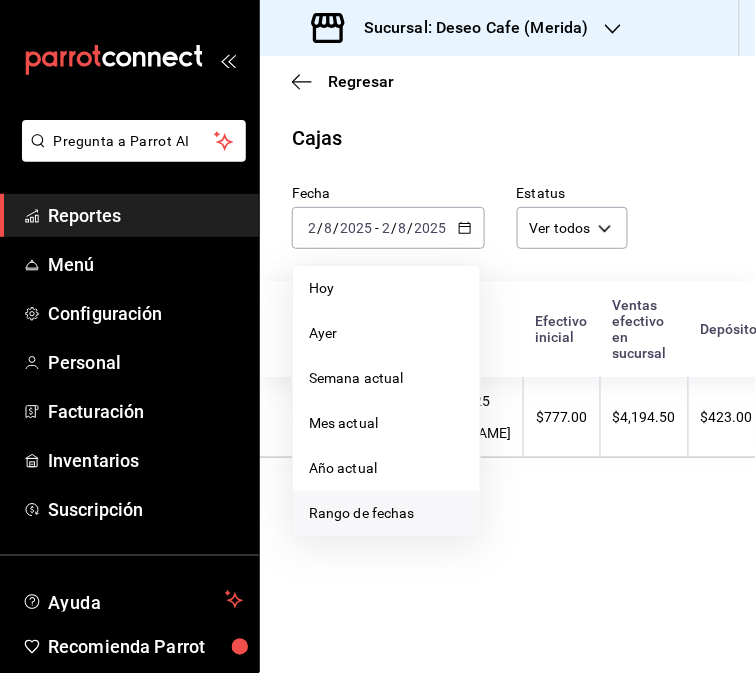 click on "Rango de fechas" at bounding box center [386, 513] 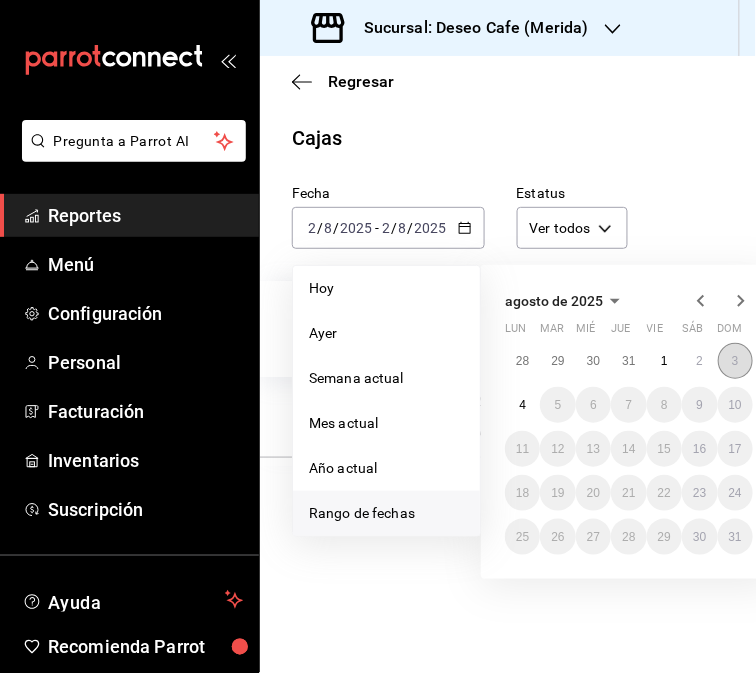 click on "3" at bounding box center (735, 361) 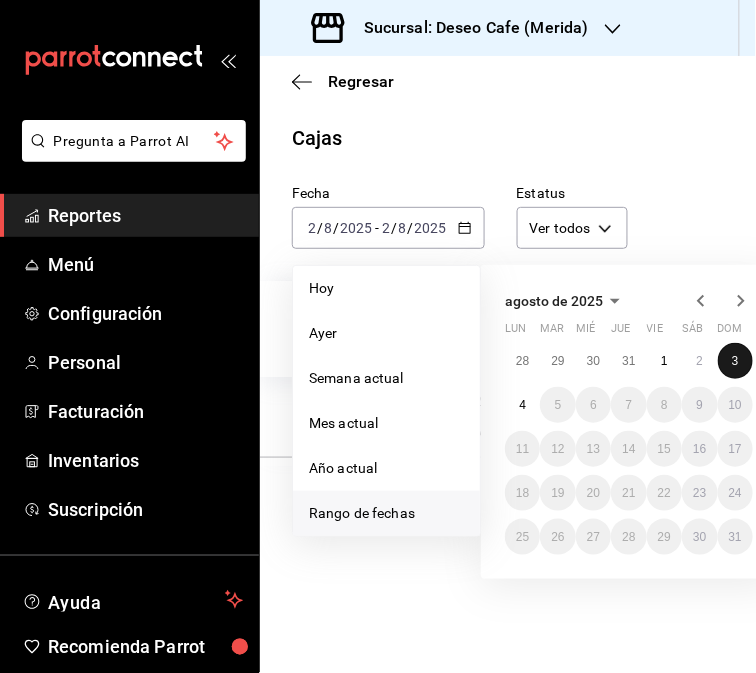 click on "3" at bounding box center (735, 361) 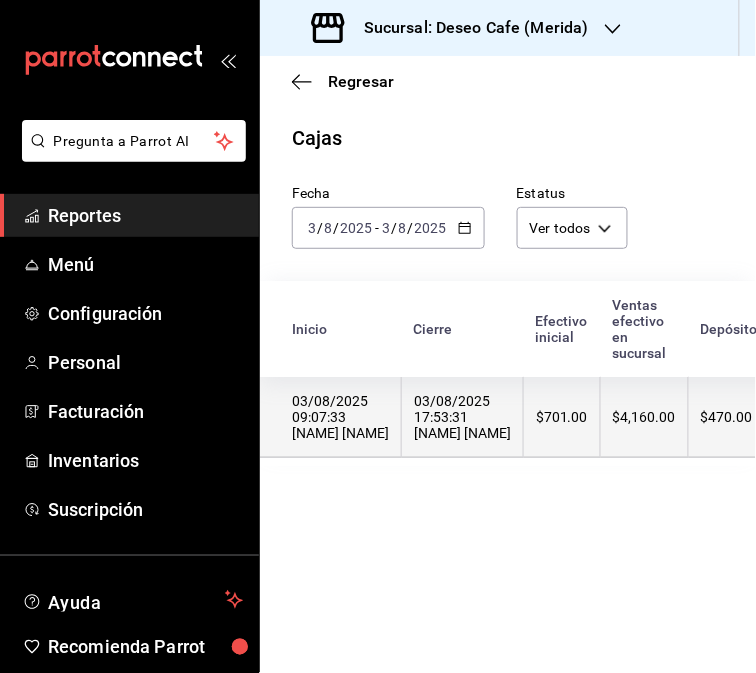 click on "03/08/2025
17:53:31
Zohar Zamora" at bounding box center [462, 417] 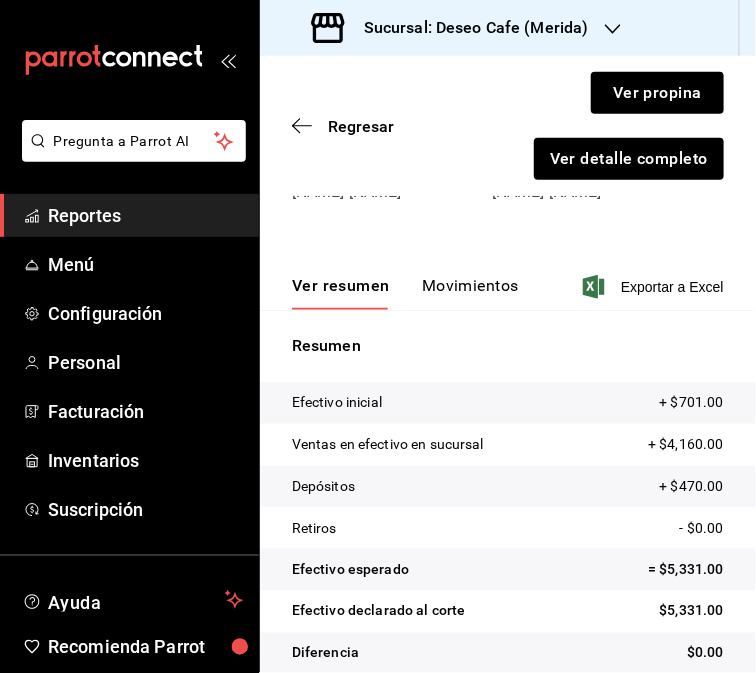 scroll, scrollTop: 208, scrollLeft: 0, axis: vertical 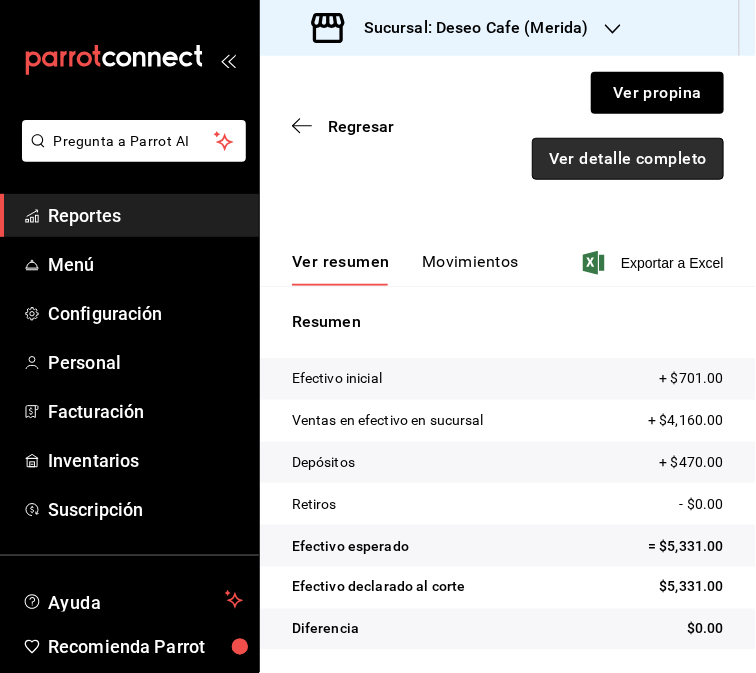 click on "Ver detalle completo" at bounding box center (628, 159) 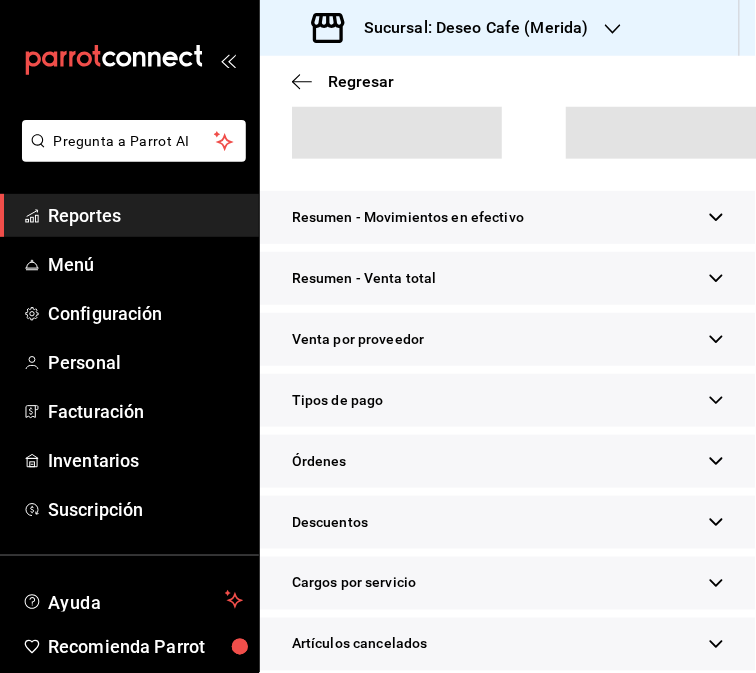 scroll, scrollTop: 244, scrollLeft: 0, axis: vertical 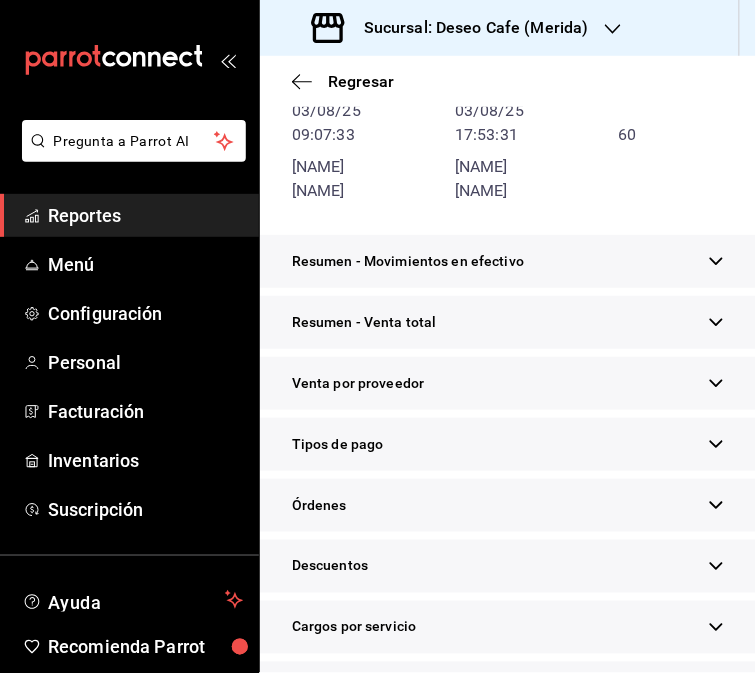 click on "Tipos de pago" at bounding box center (508, 444) 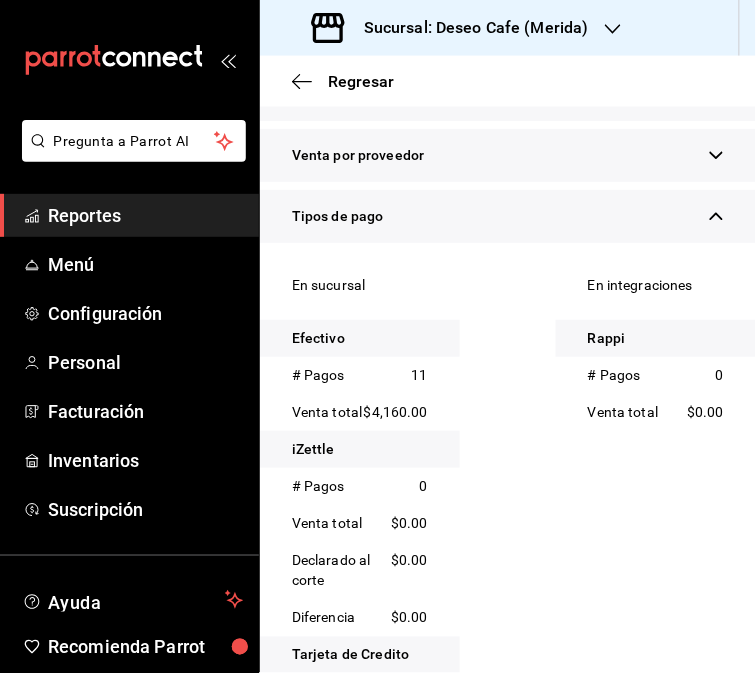 scroll, scrollTop: 557, scrollLeft: 0, axis: vertical 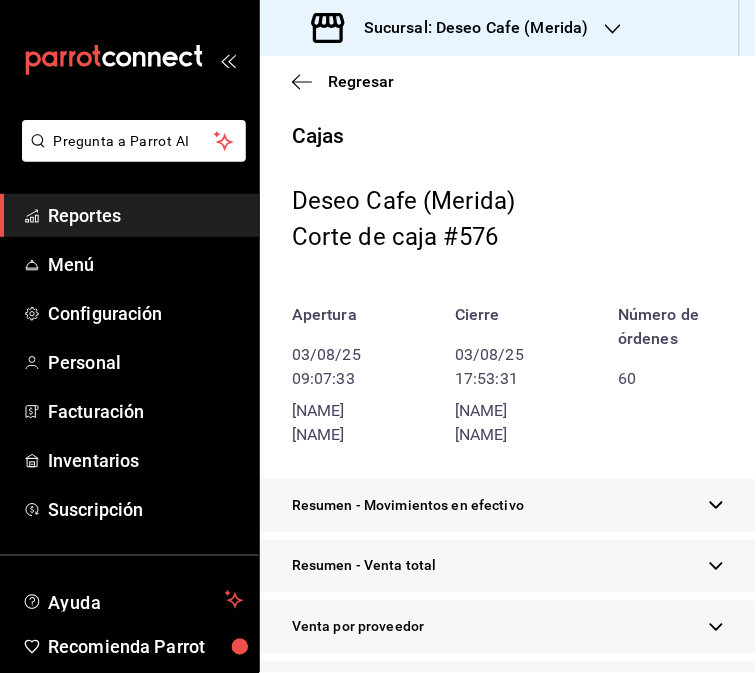 click on "Regresar" at bounding box center (508, 81) 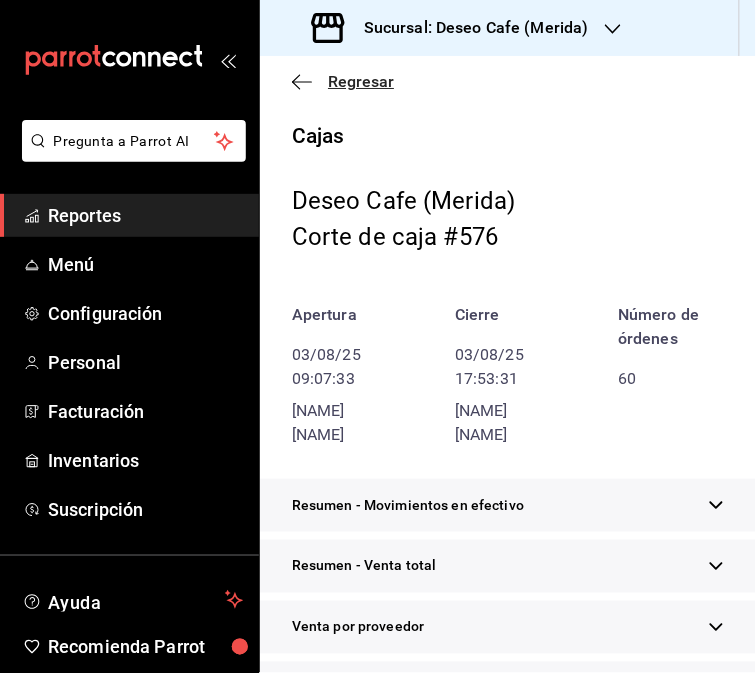 click 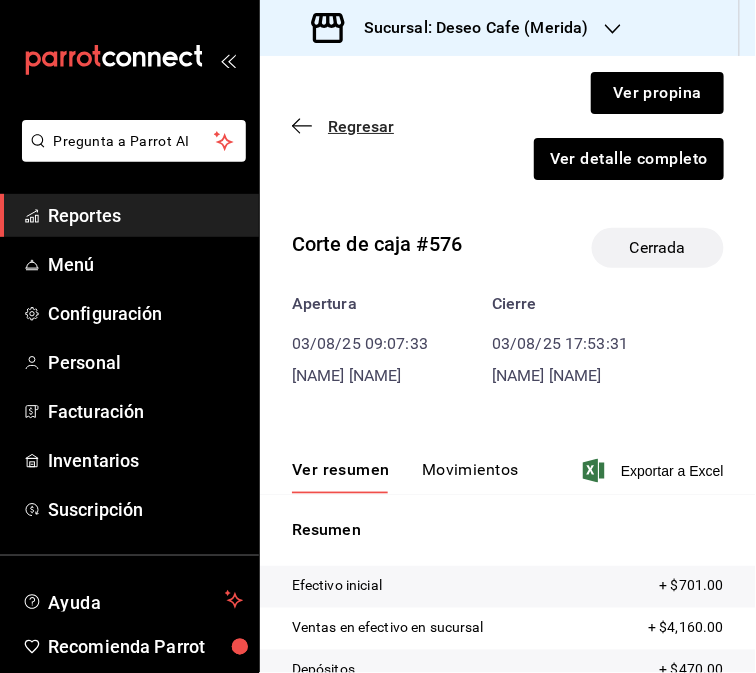 click 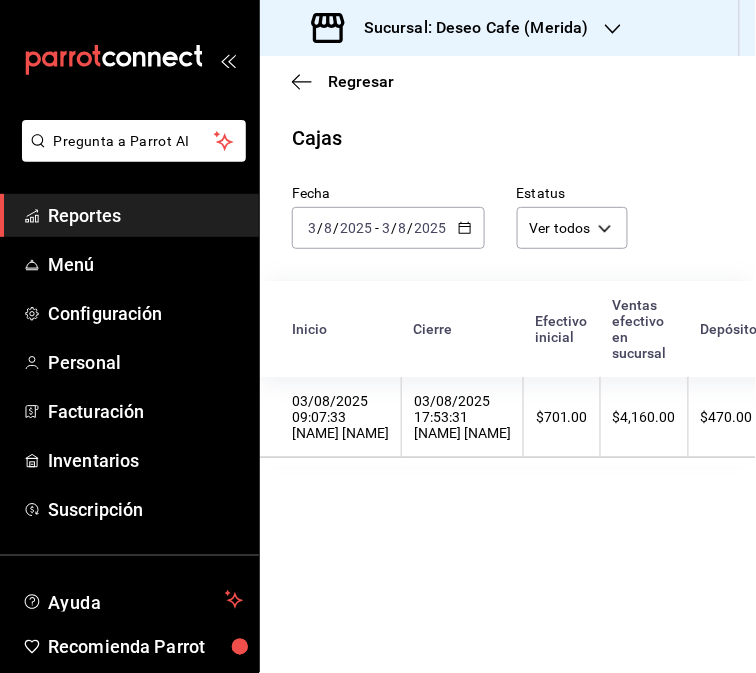 click 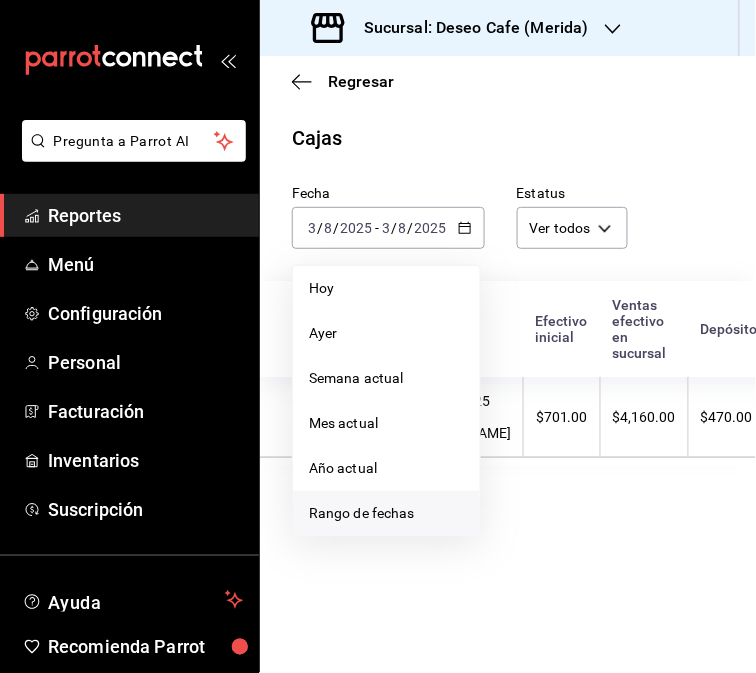 click on "Rango de fechas" at bounding box center (386, 513) 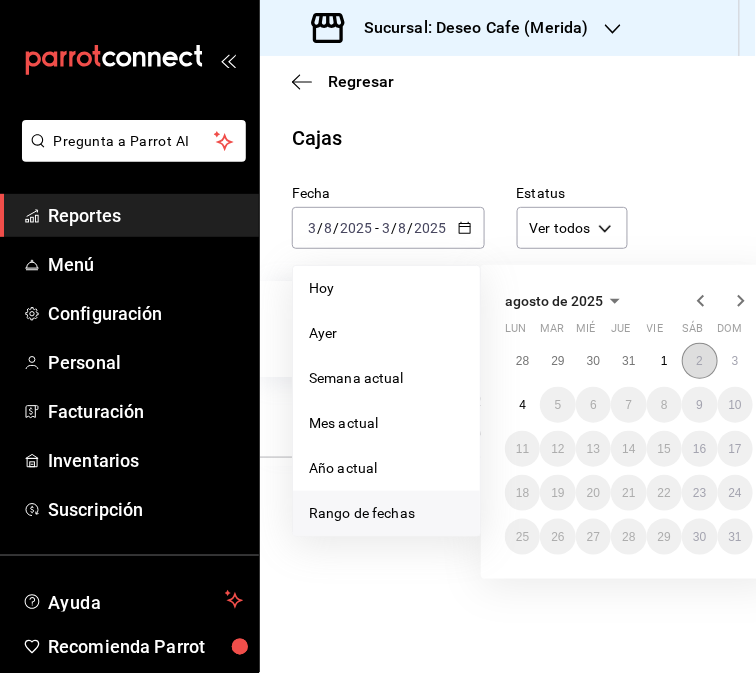 click on "2" at bounding box center (699, 361) 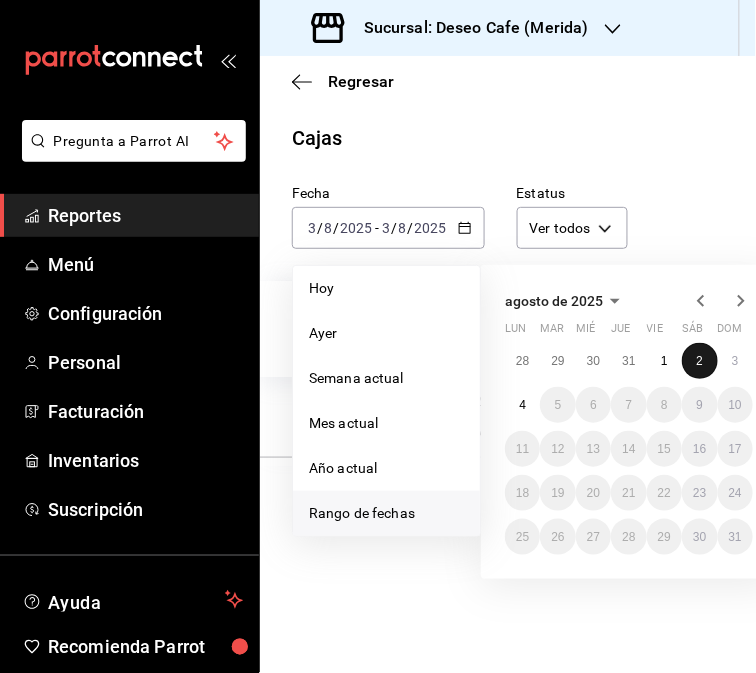 click on "2" at bounding box center (699, 361) 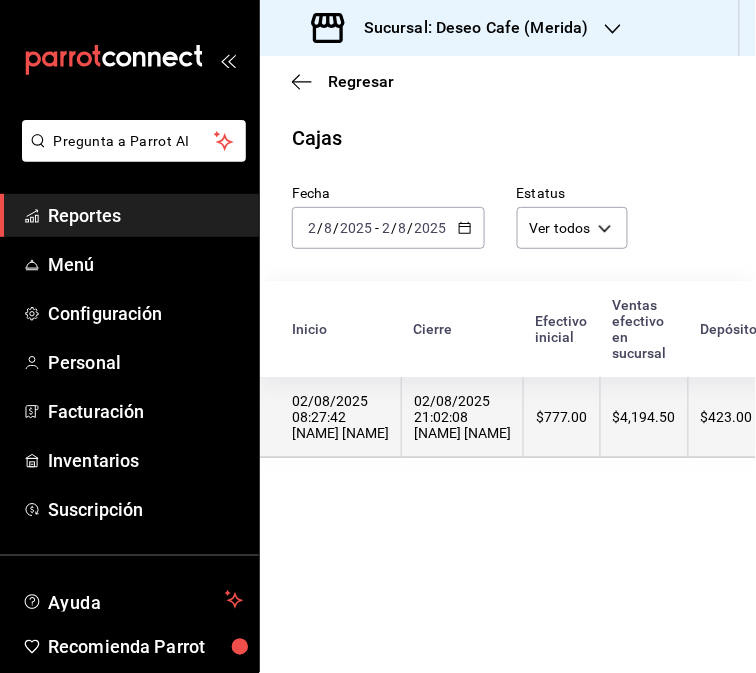 click on "$777.00" at bounding box center [562, 417] 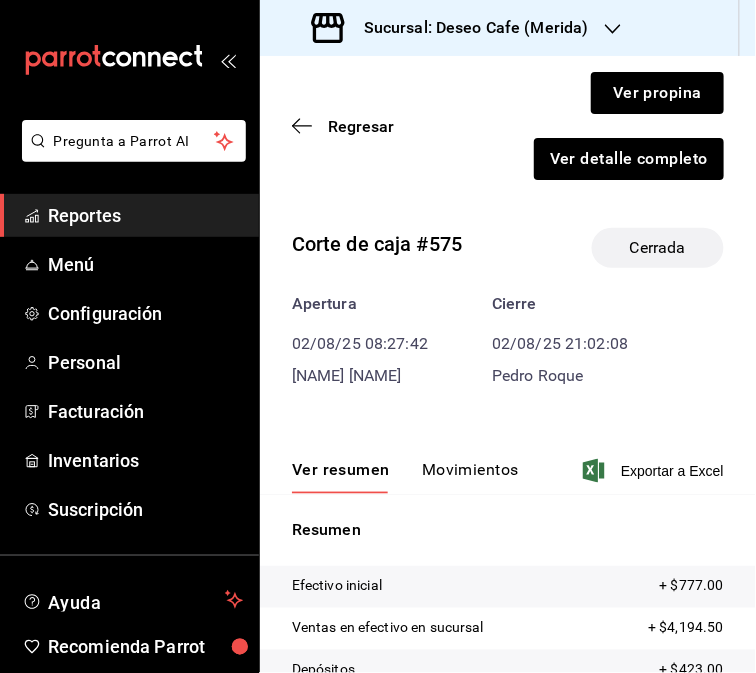click on "Regresar Ver propina Ver detalle completo" at bounding box center (508, 126) 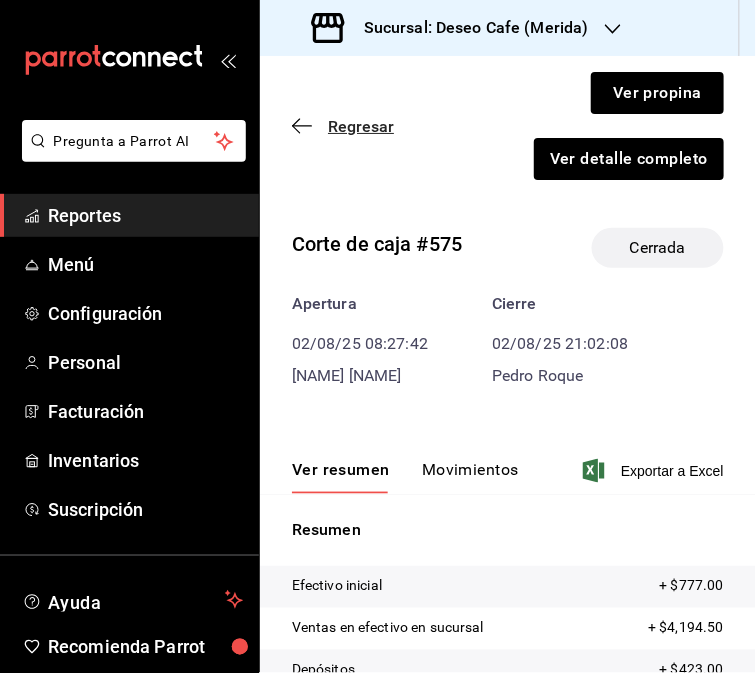 click 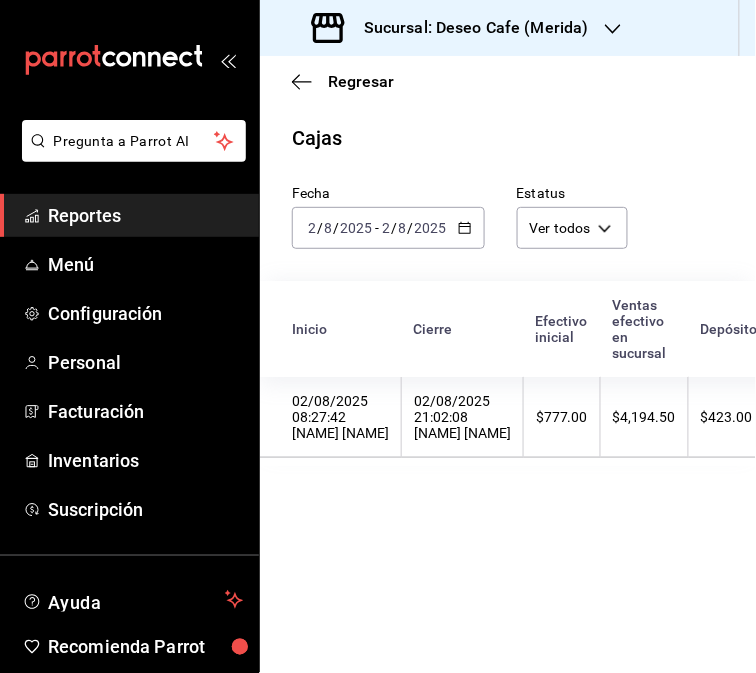 click 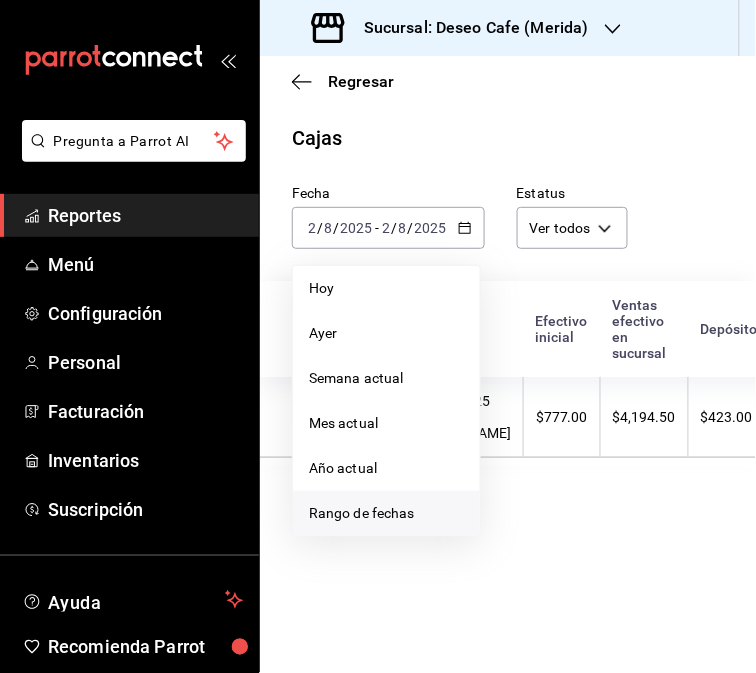 click on "Rango de fechas" at bounding box center [386, 513] 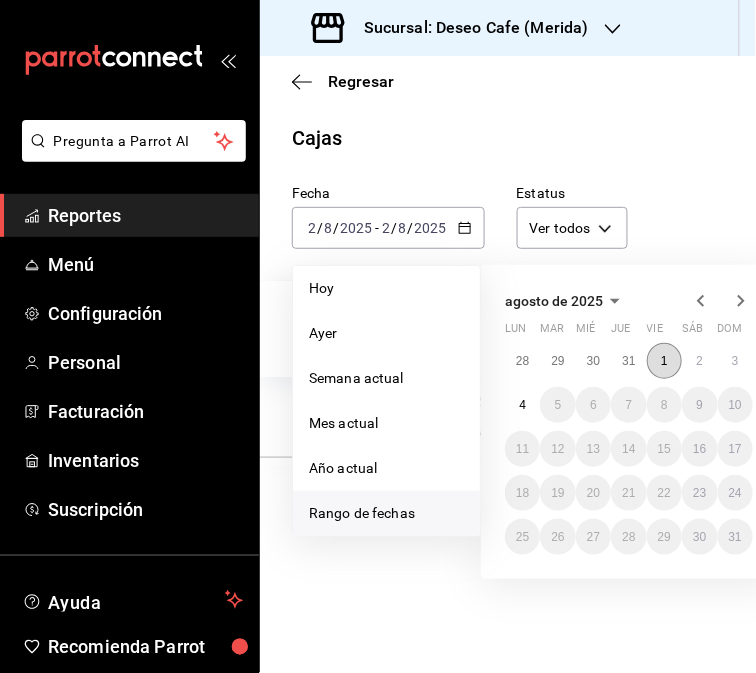 click on "1" at bounding box center (664, 361) 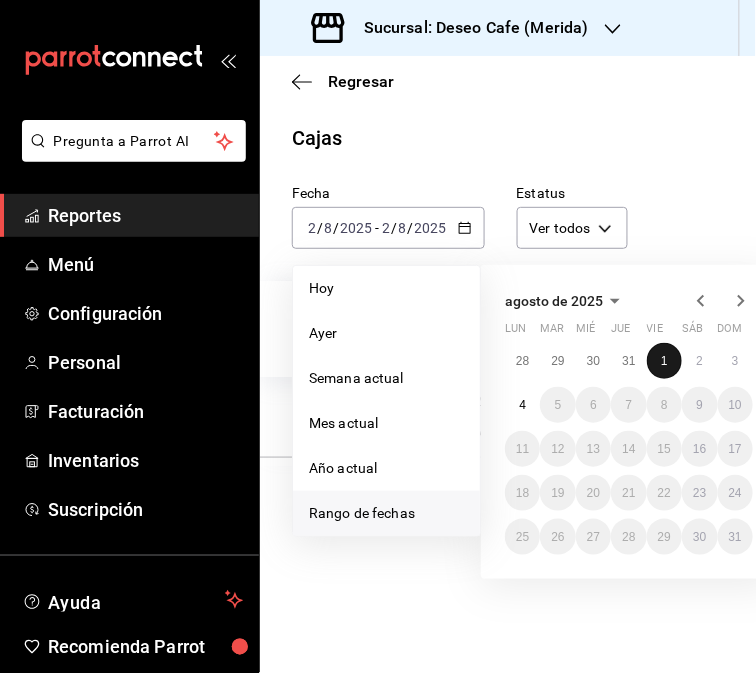 click on "1" at bounding box center [664, 361] 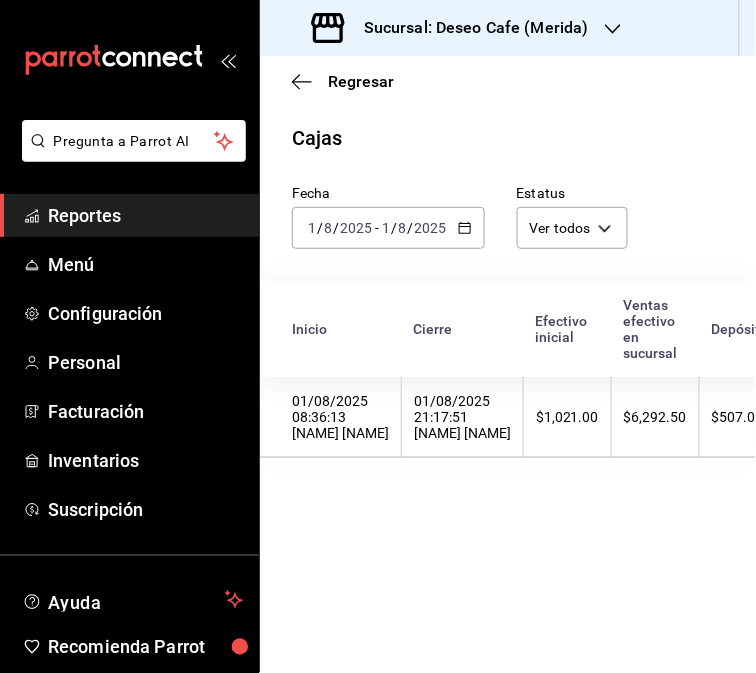 click on "Sucursal: Deseo Cafe (Merida)" at bounding box center (468, 28) 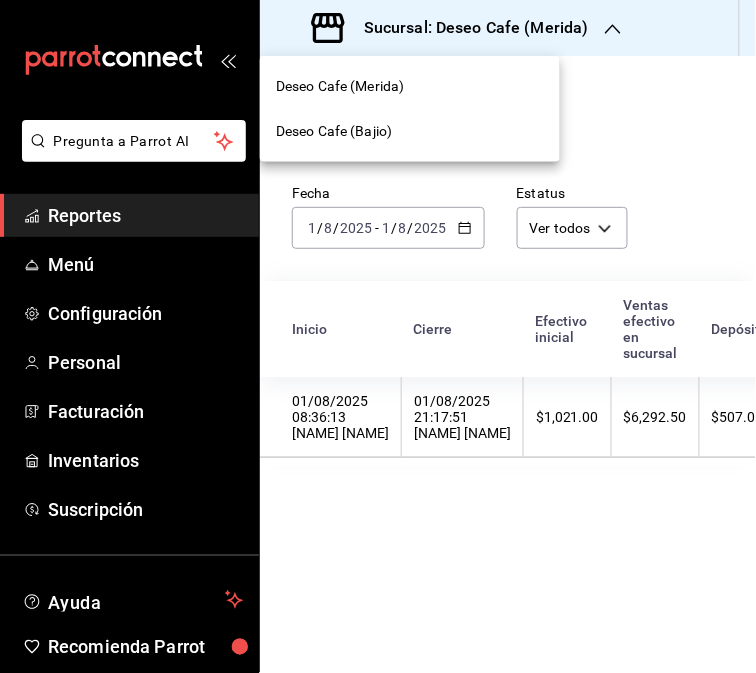 click on "Deseo Cafe (Bajio)" at bounding box center [334, 131] 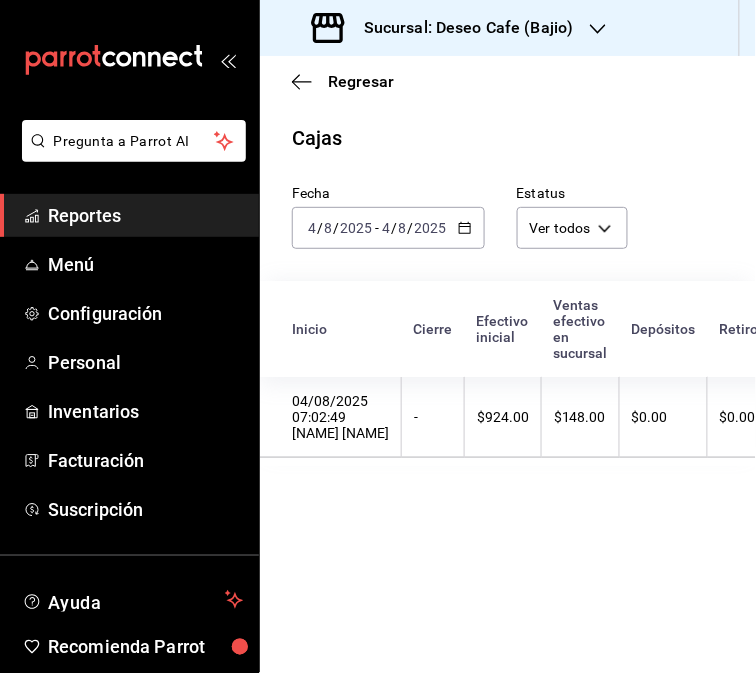 click on "2025-08-04 4 / 8 / 2025 - 2025-08-04 4 / 8 / 2025" at bounding box center (388, 228) 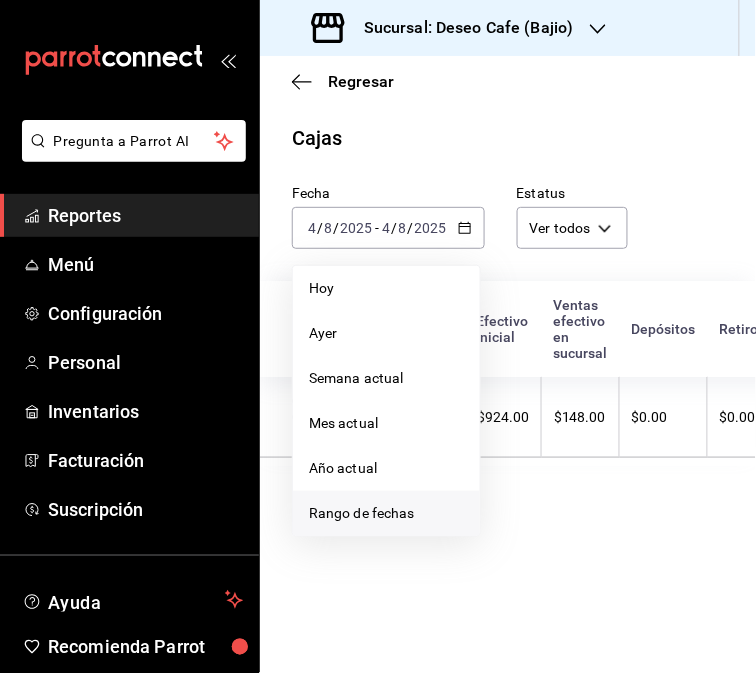 click on "Rango de fechas" at bounding box center (386, 513) 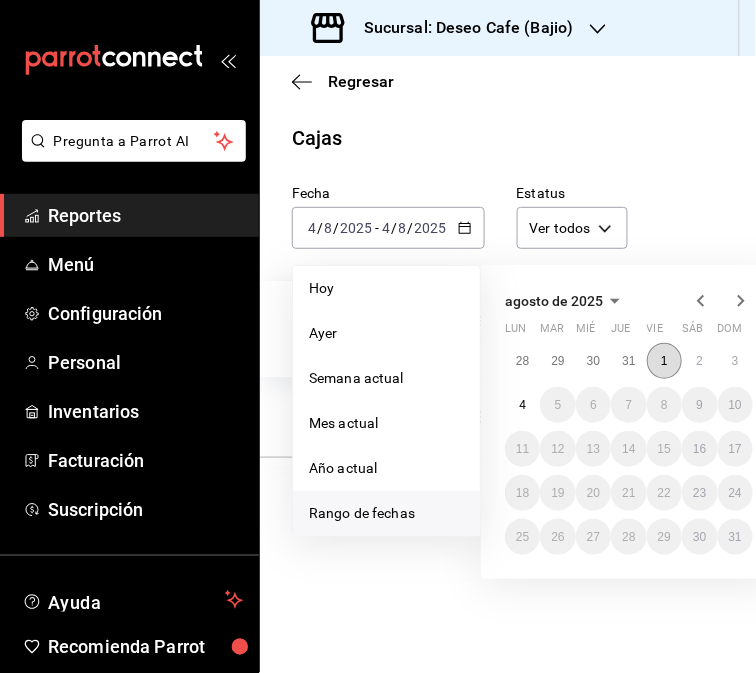 click on "1" at bounding box center (664, 361) 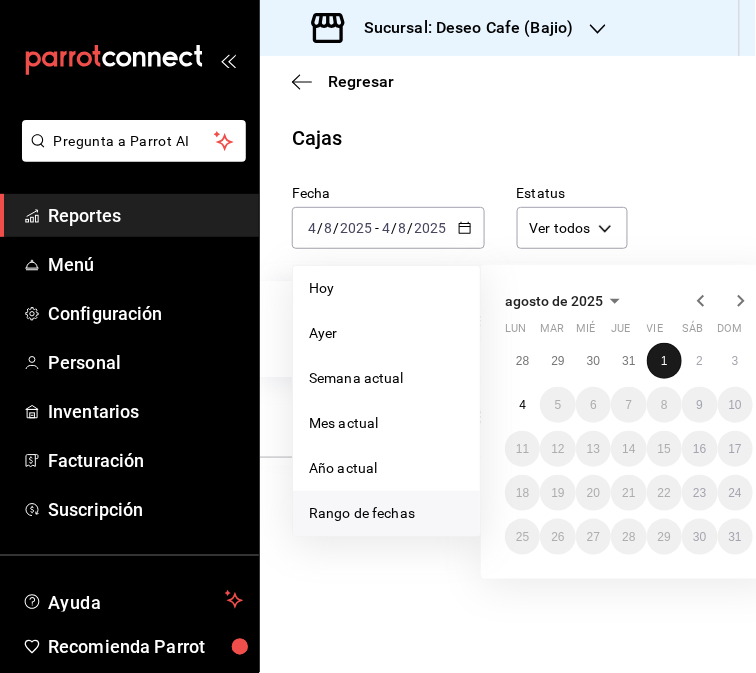click on "1" at bounding box center (664, 361) 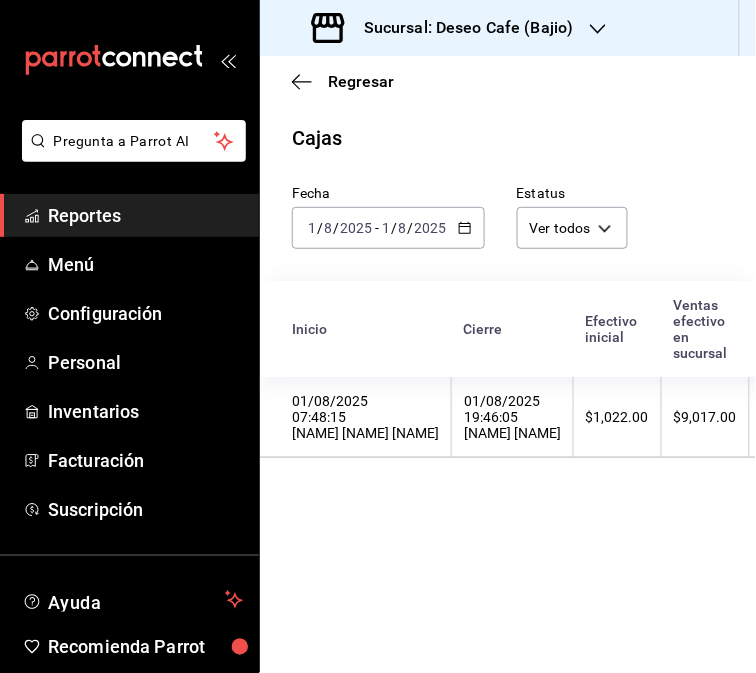 click 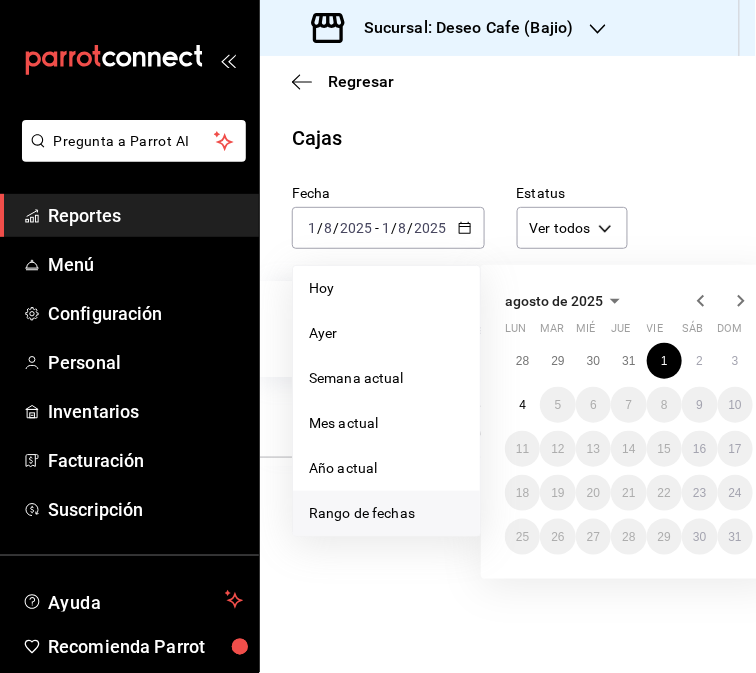 click on "Rango de fechas" at bounding box center [386, 513] 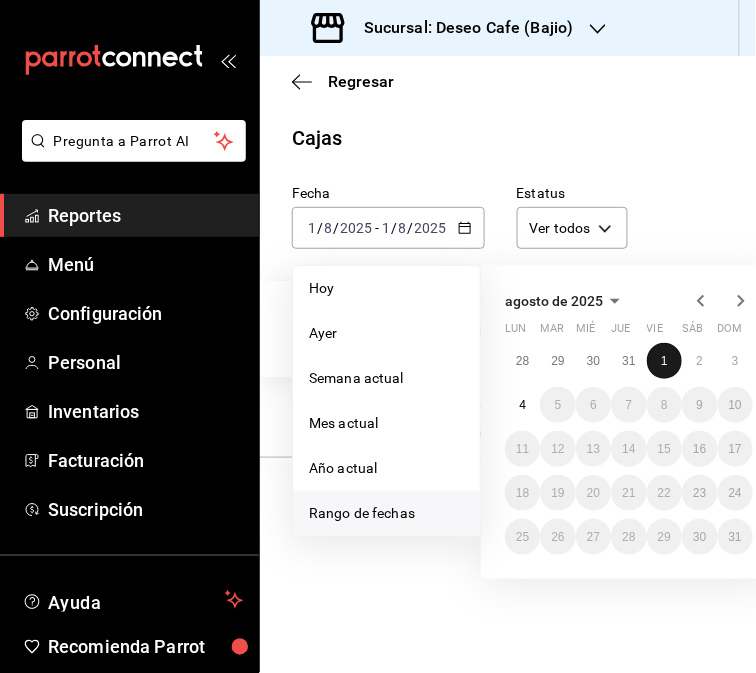 click on "1" at bounding box center [664, 361] 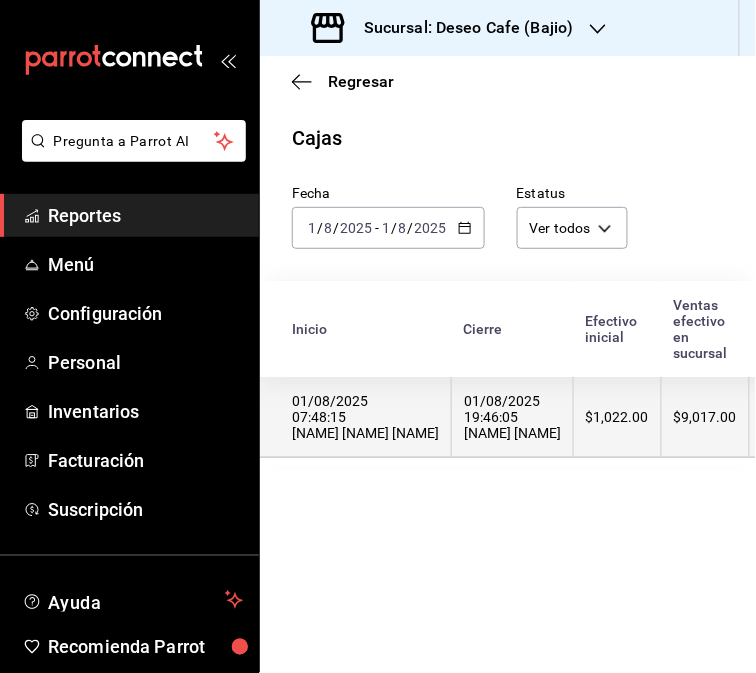 click on "01/08/2025
19:46:05
Alan Bravo" at bounding box center (512, 417) 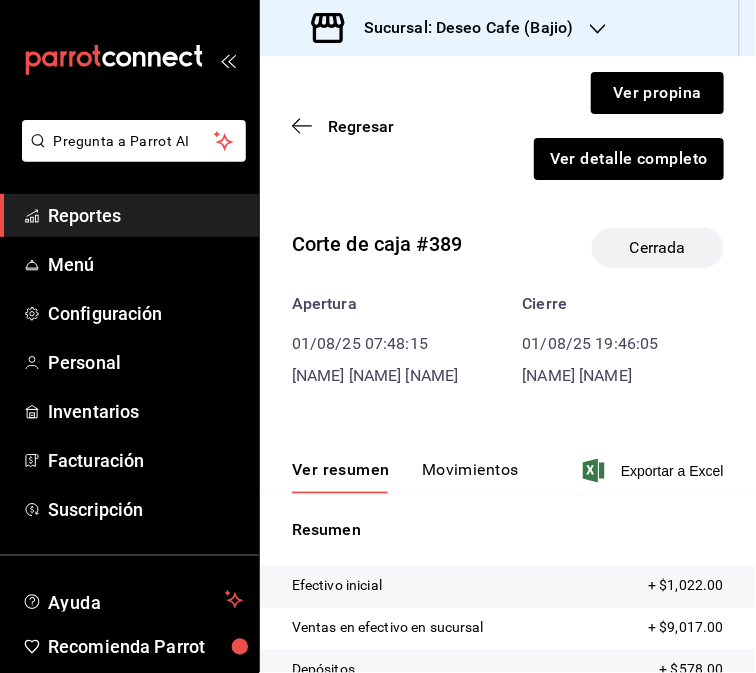 scroll, scrollTop: 208, scrollLeft: 0, axis: vertical 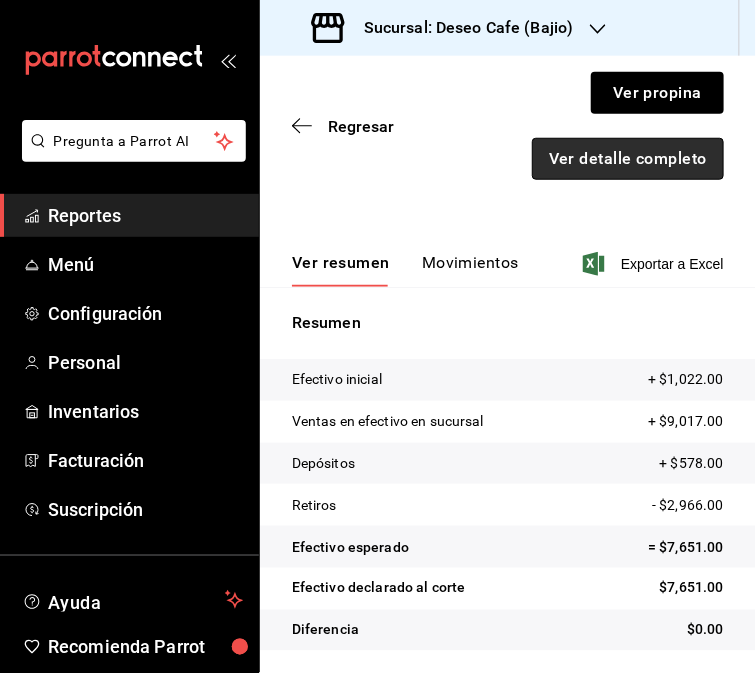 click on "Ver detalle completo" at bounding box center (628, 159) 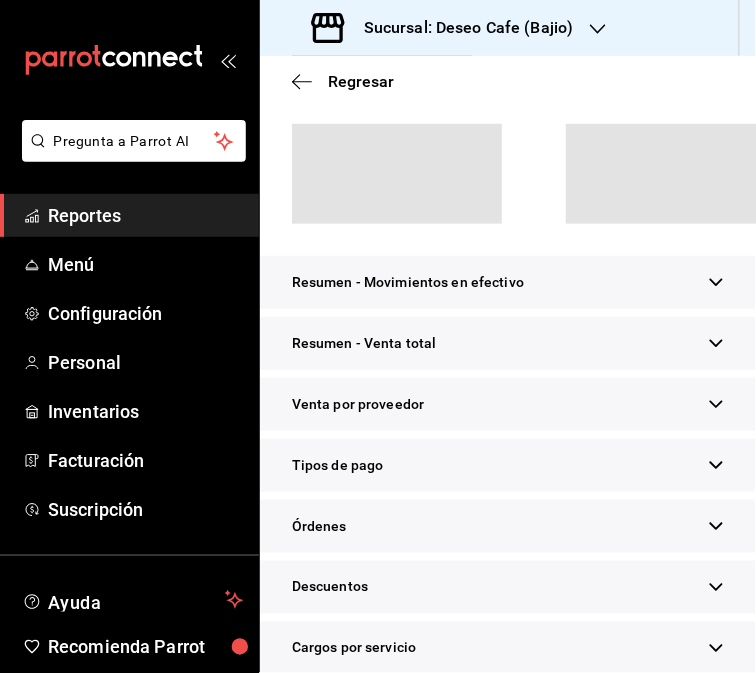 scroll, scrollTop: 243, scrollLeft: 0, axis: vertical 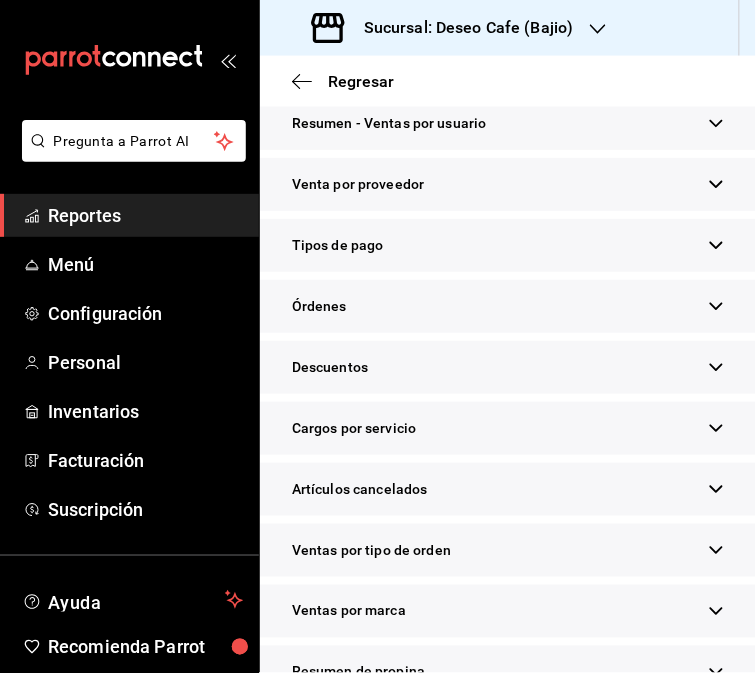 click on "Tipos de pago" at bounding box center [508, 245] 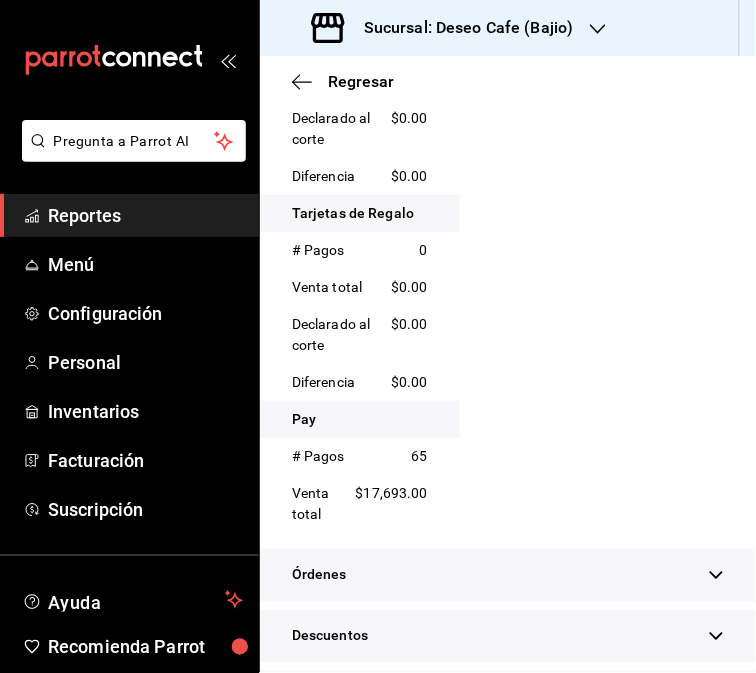 scroll, scrollTop: 955, scrollLeft: 0, axis: vertical 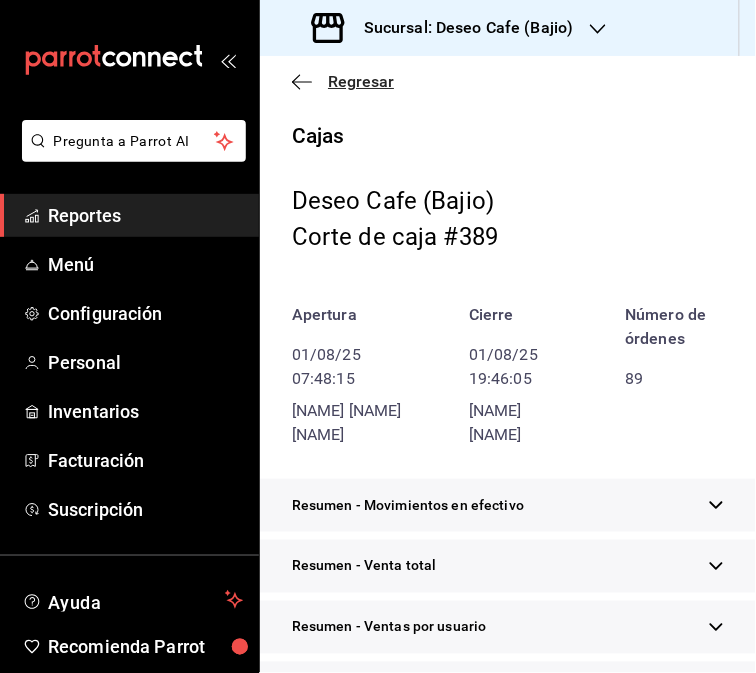 click 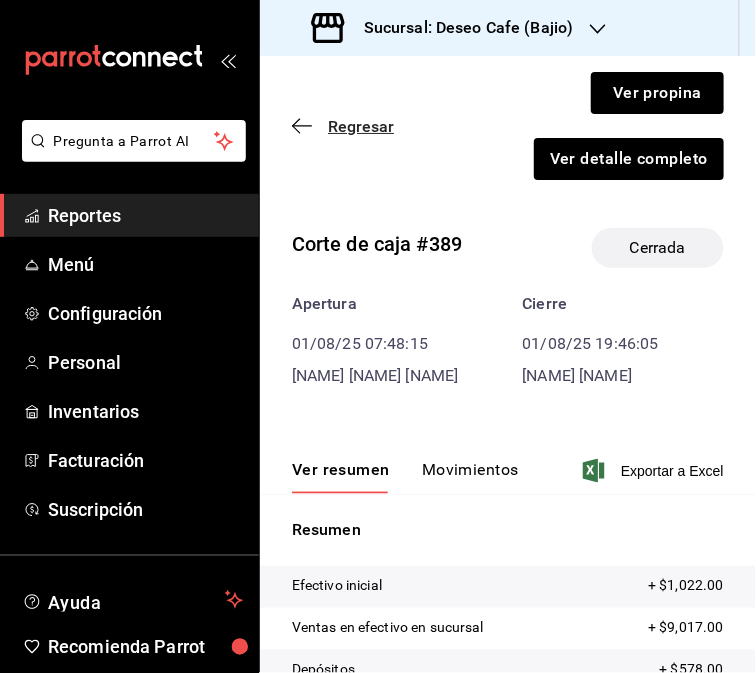 click 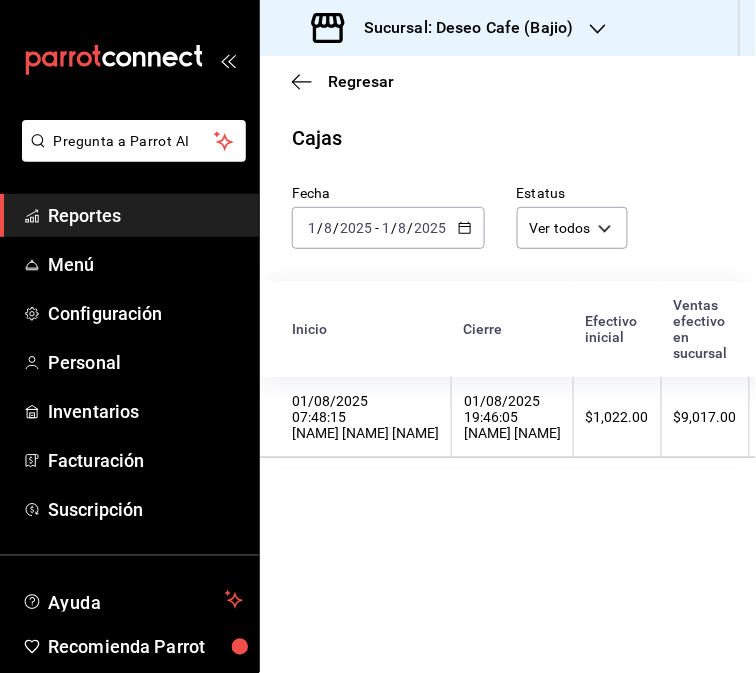 click on "2025-08-01 1 / 8 / 2025 - 2025-08-01 1 / 8 / 2025" at bounding box center [388, 228] 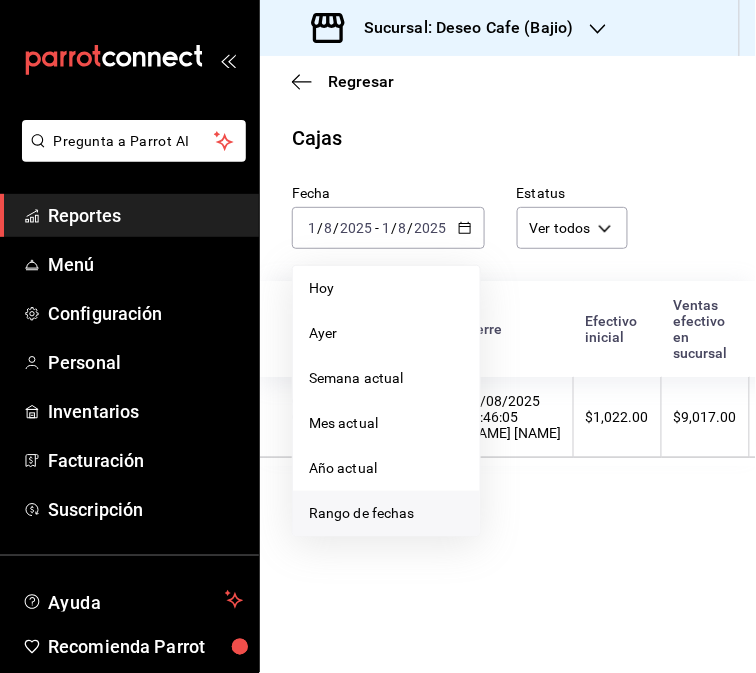 click on "Rango de fechas" at bounding box center (386, 513) 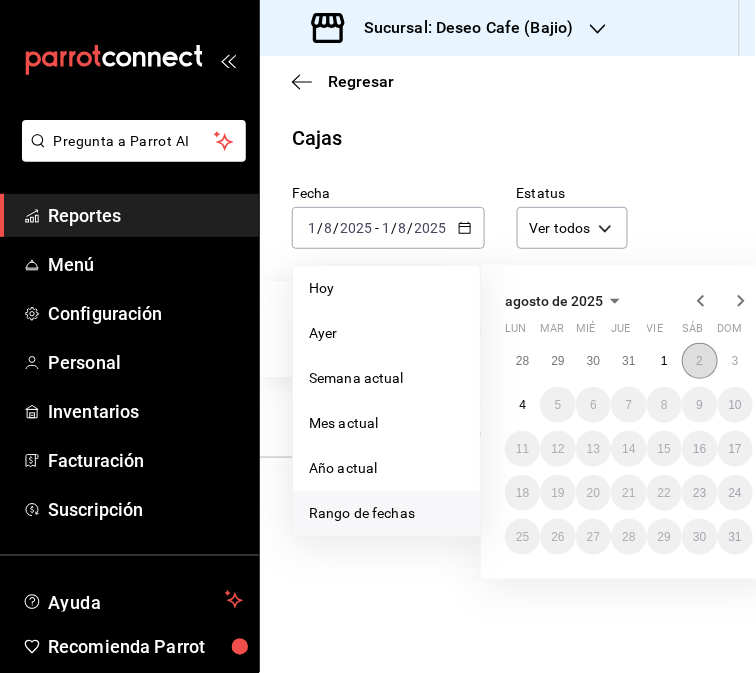 click on "2" at bounding box center [699, 361] 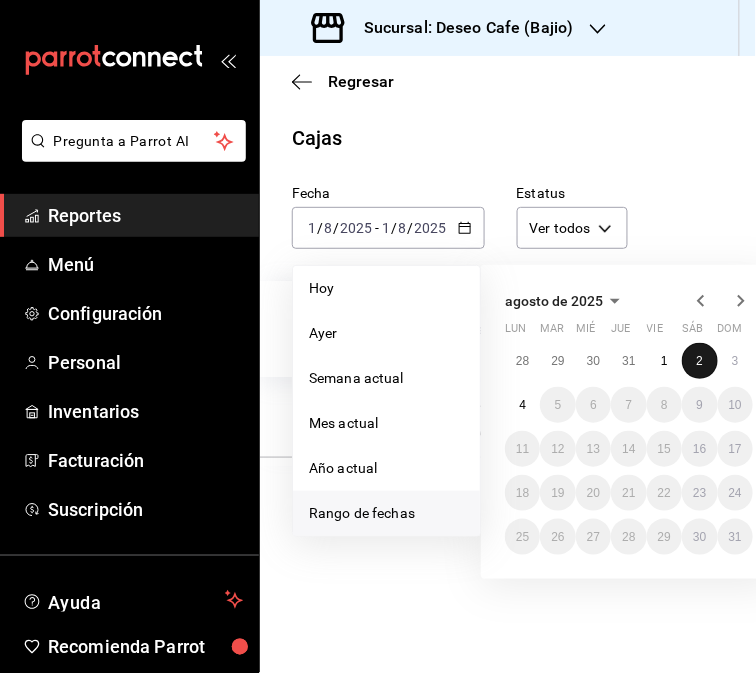 click on "2" at bounding box center (699, 361) 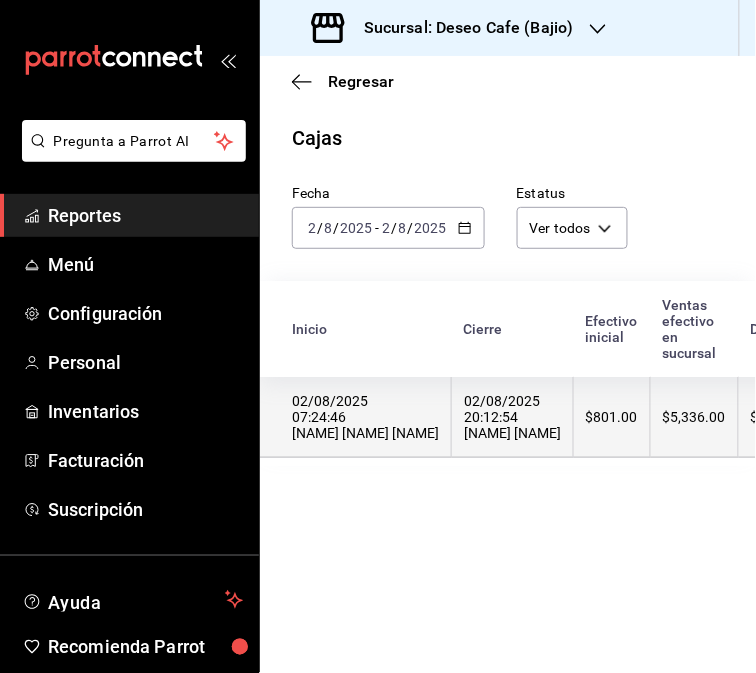 click on "02/08/2025
07:24:46
Jacob Alí Hernández Amador" at bounding box center (365, 417) 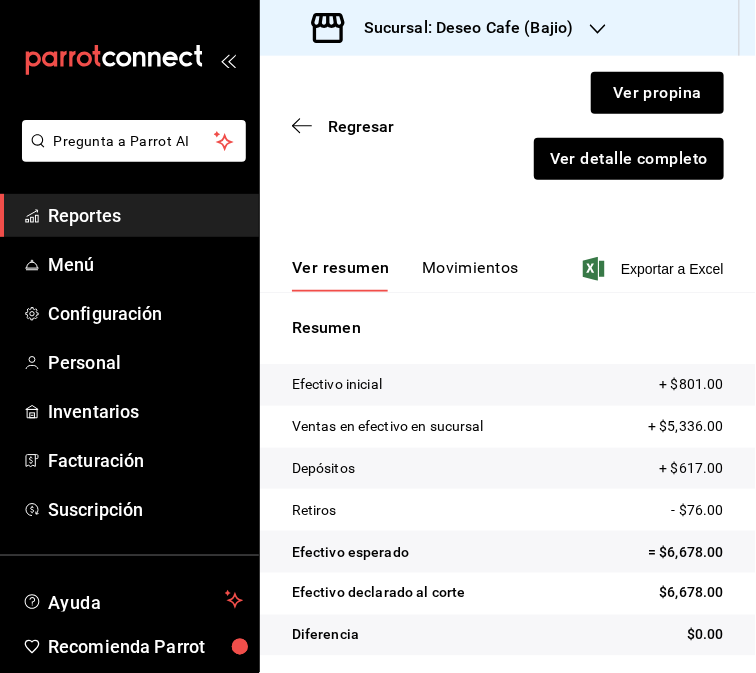 scroll, scrollTop: 208, scrollLeft: 0, axis: vertical 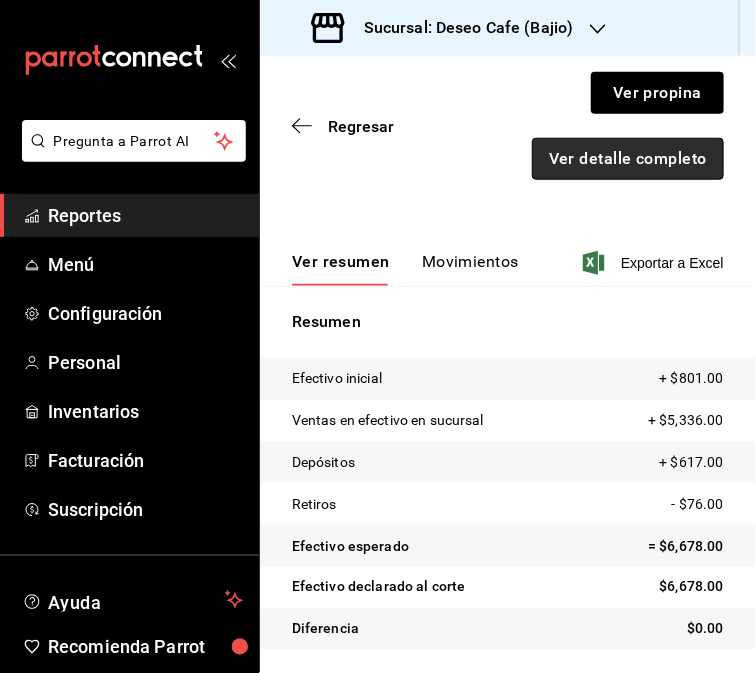 click on "Ver detalle completo" at bounding box center (628, 159) 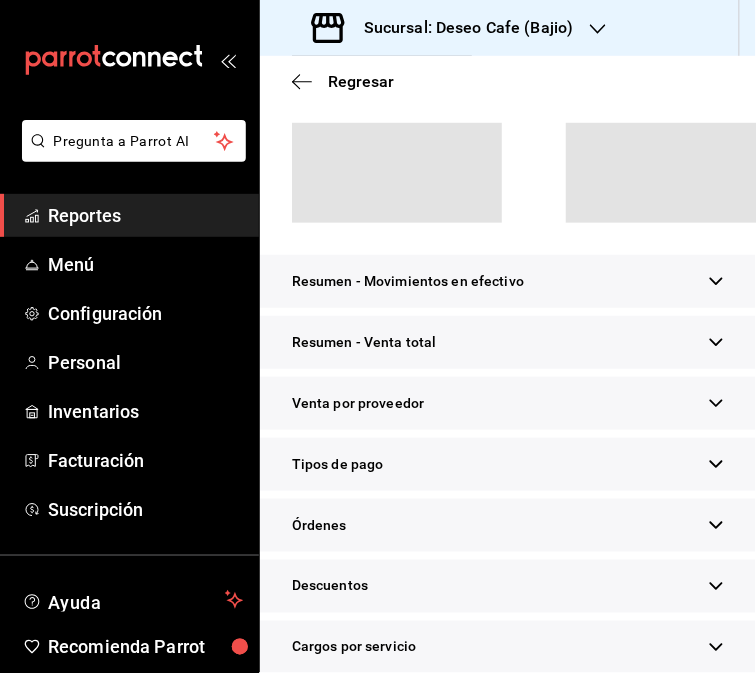 scroll, scrollTop: 244, scrollLeft: 0, axis: vertical 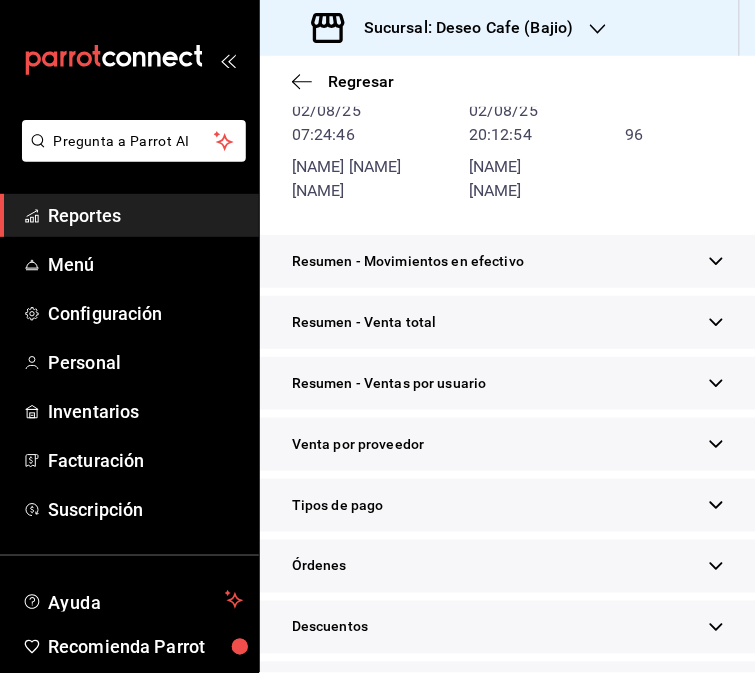 click on "Tipos de pago" at bounding box center (508, 505) 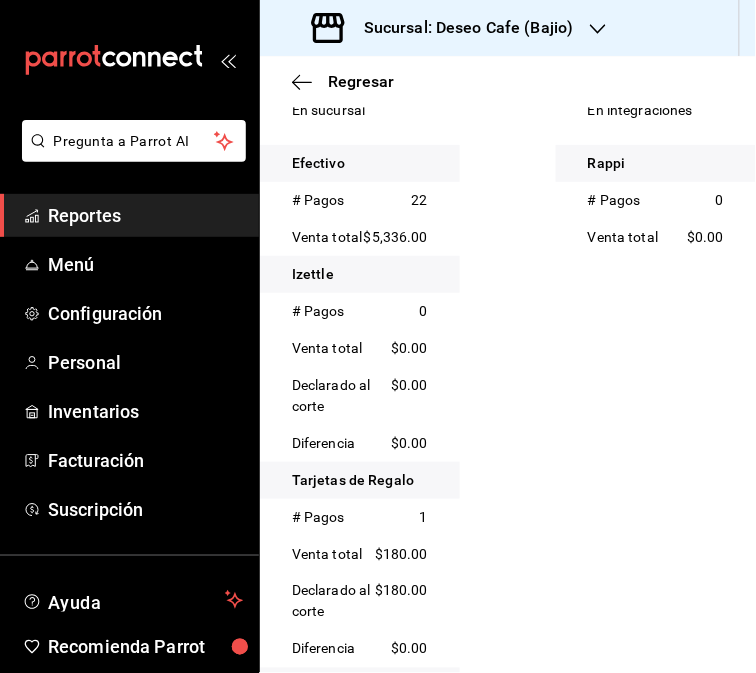 scroll, scrollTop: 712, scrollLeft: 0, axis: vertical 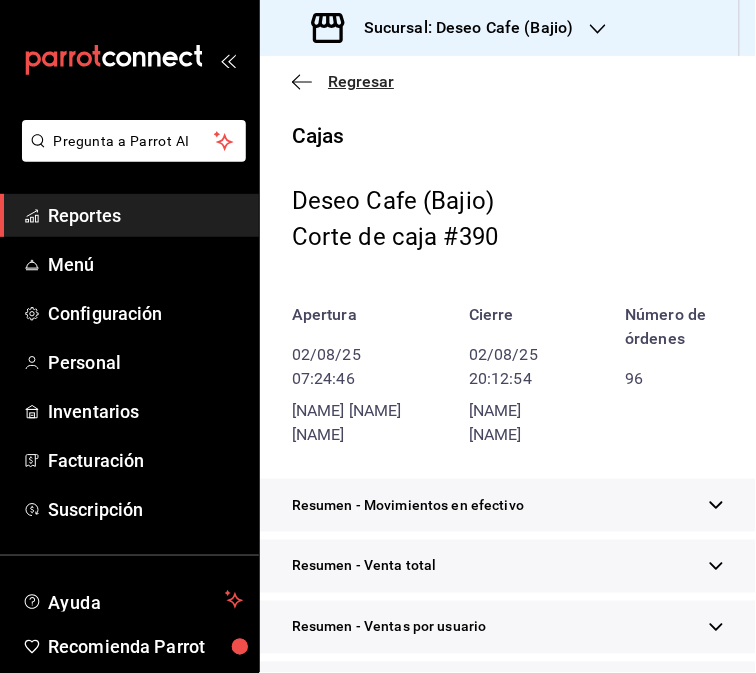 click on "Regresar" at bounding box center [343, 81] 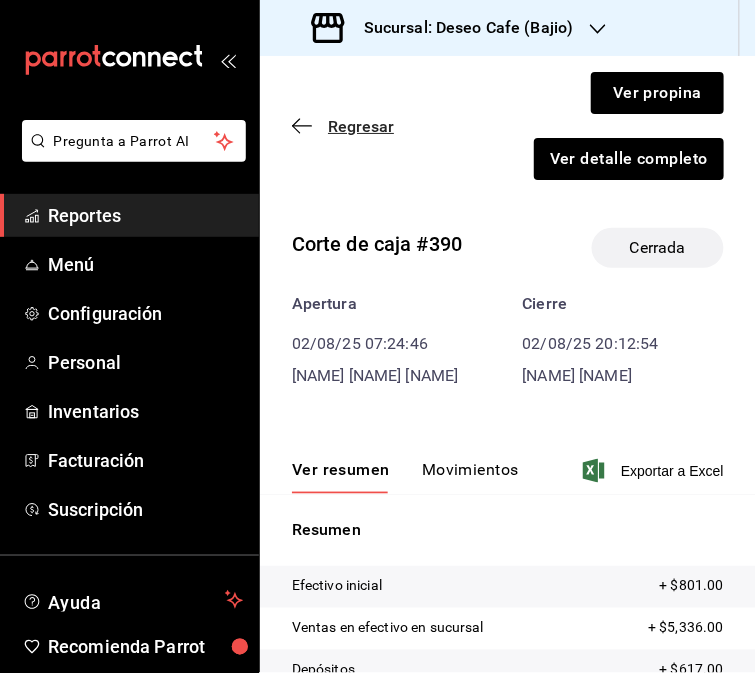 click 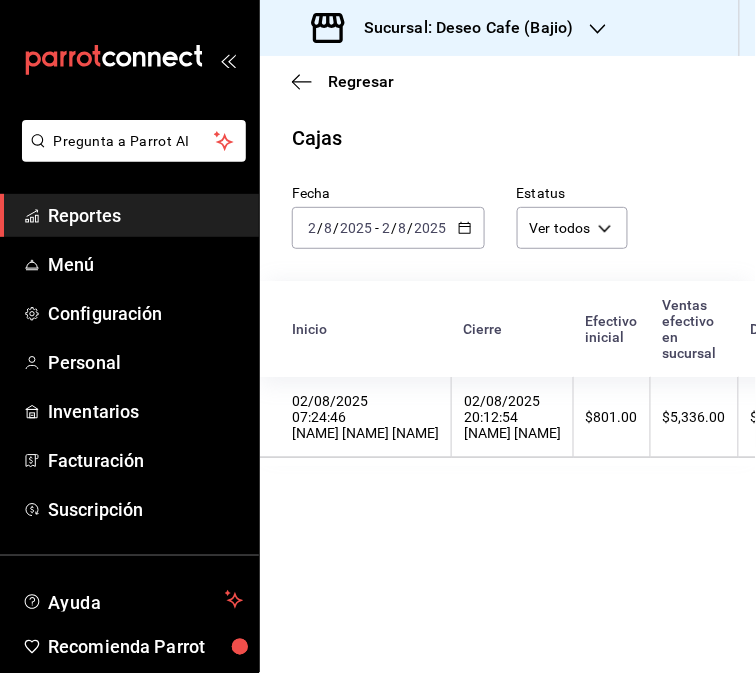 click on "2025-08-02 2 / 8 / 2025 - 2025-08-02 2 / 8 / 2025" at bounding box center (388, 228) 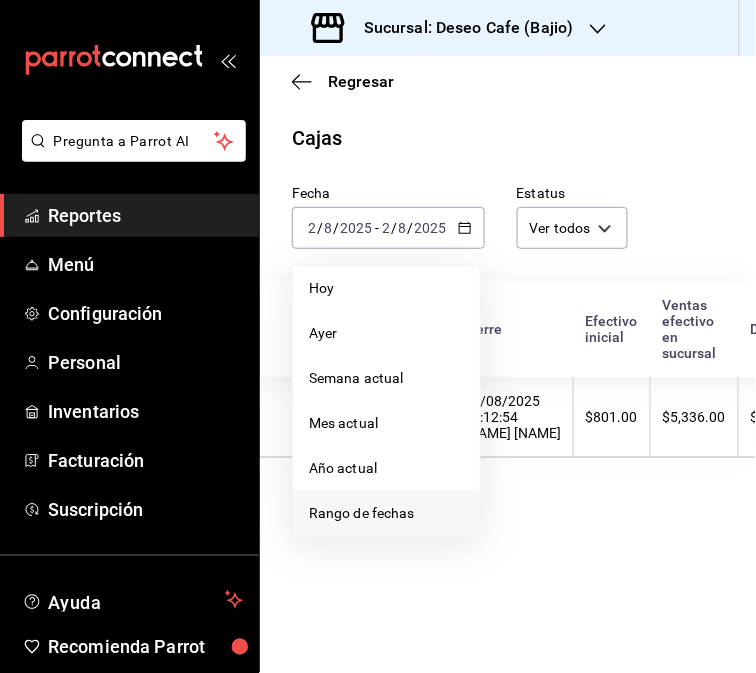 click on "Rango de fechas" at bounding box center (386, 513) 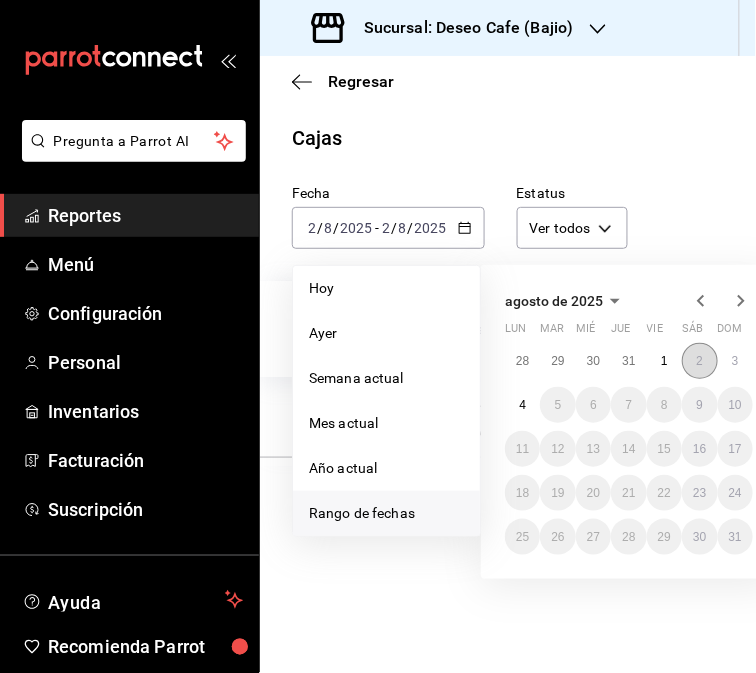 click on "2" at bounding box center [699, 361] 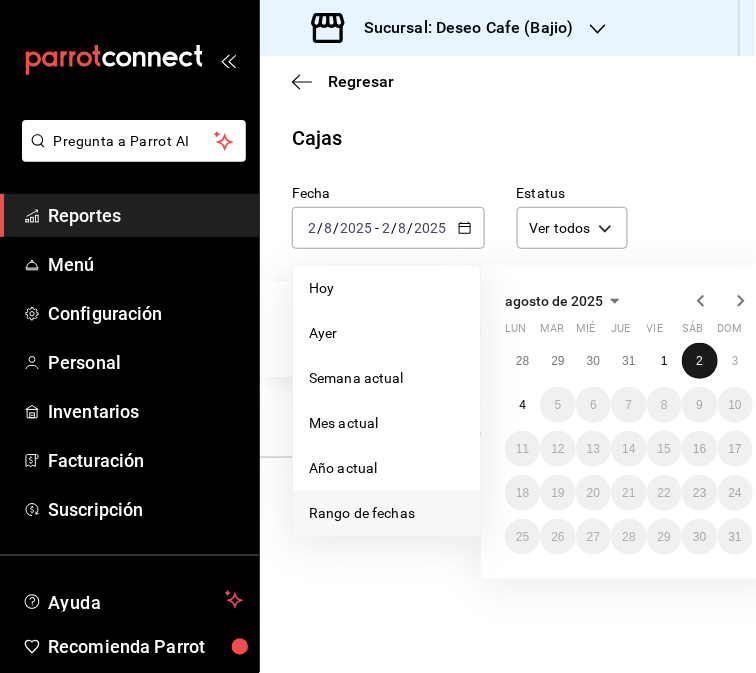 click on "2" at bounding box center [699, 361] 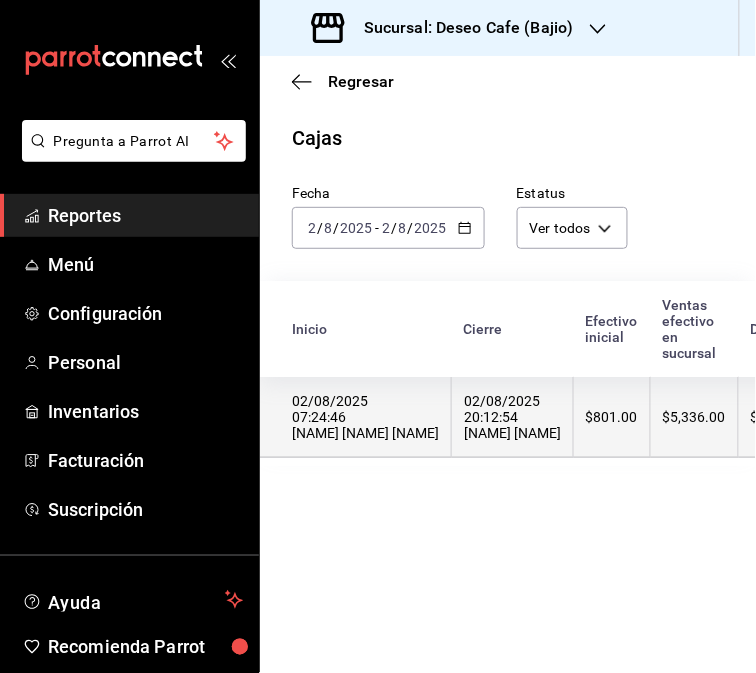 click on "02/08/2025
07:24:46
Jacob Alí Hernández Amador" at bounding box center [365, 417] 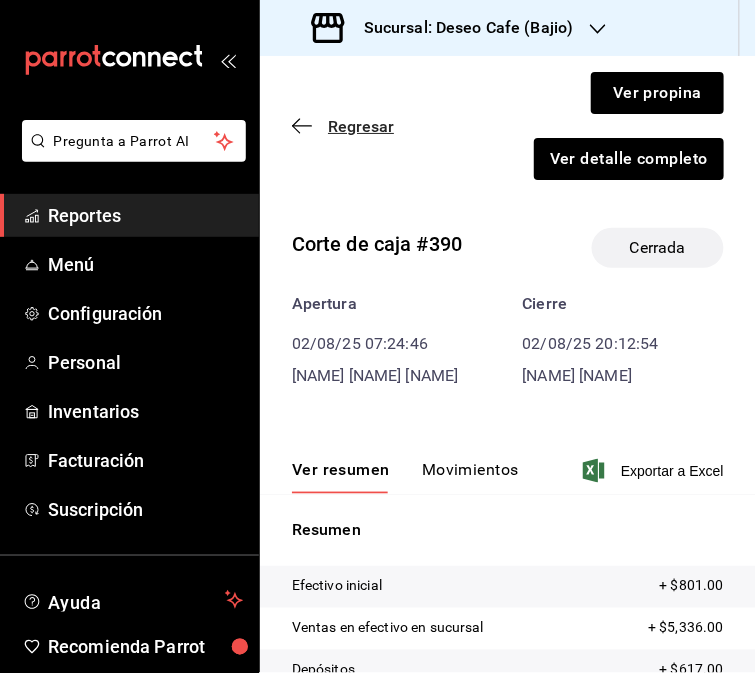 click 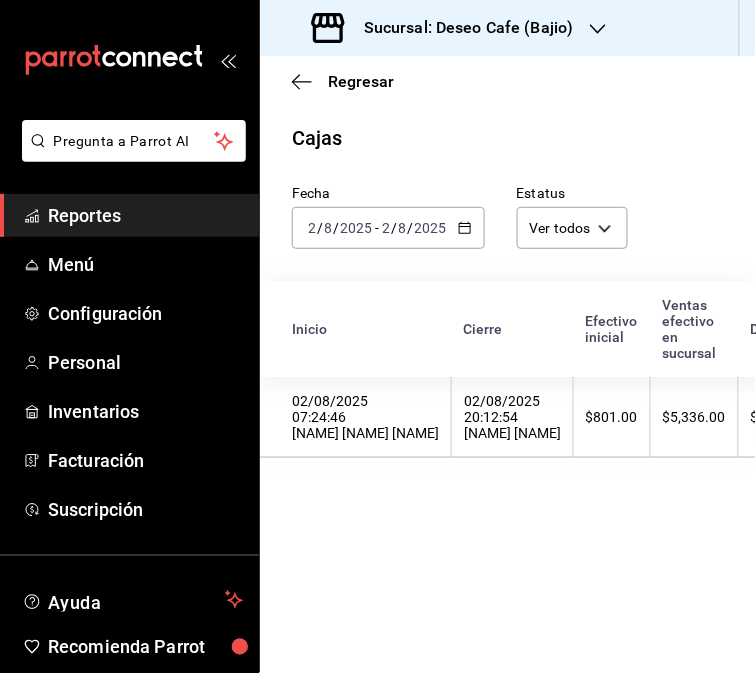 click 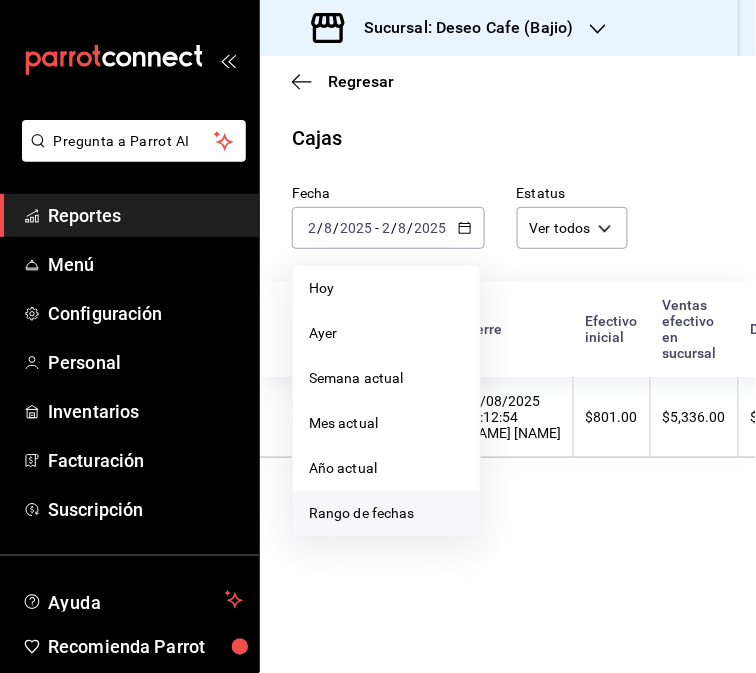 click on "Rango de fechas" at bounding box center (386, 513) 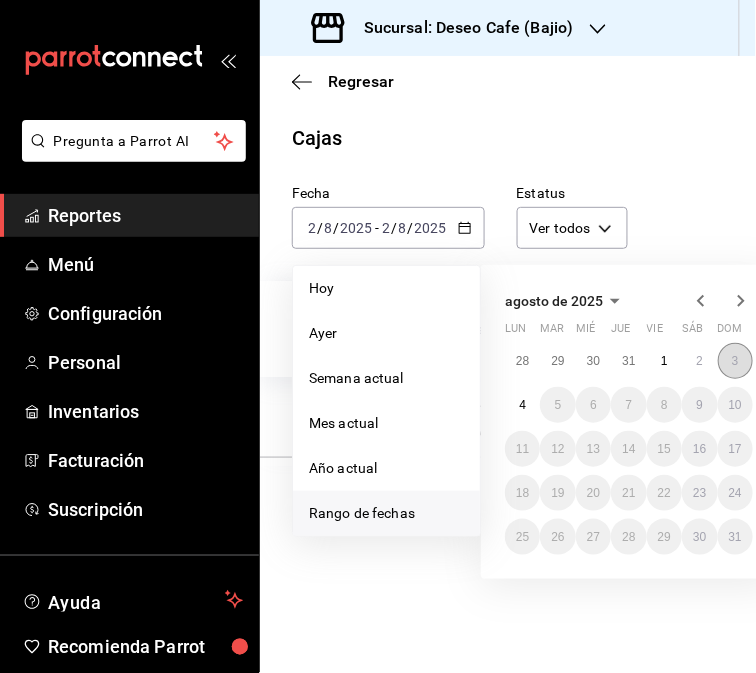 click on "3" at bounding box center [735, 361] 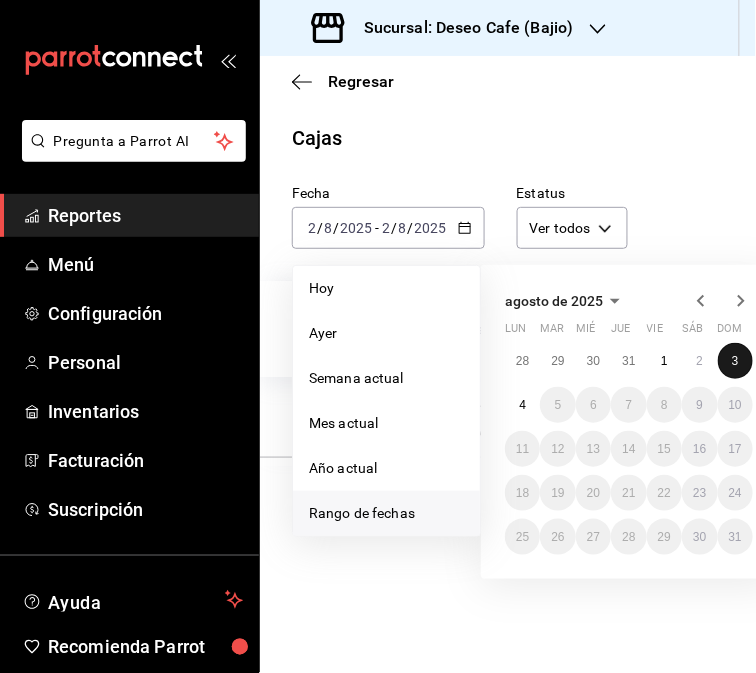 click on "3" at bounding box center (735, 361) 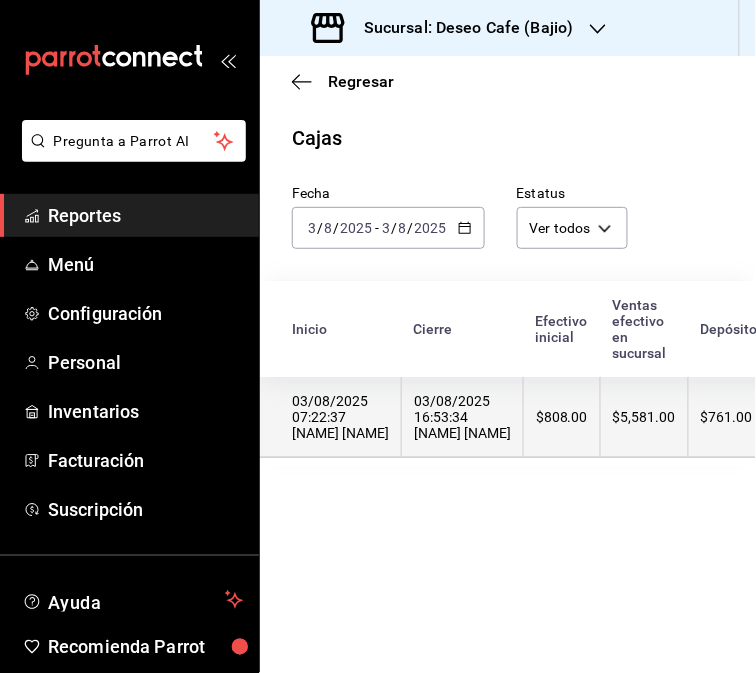 click on "03/08/2025
16:53:34
Pedro Roque" at bounding box center (462, 417) 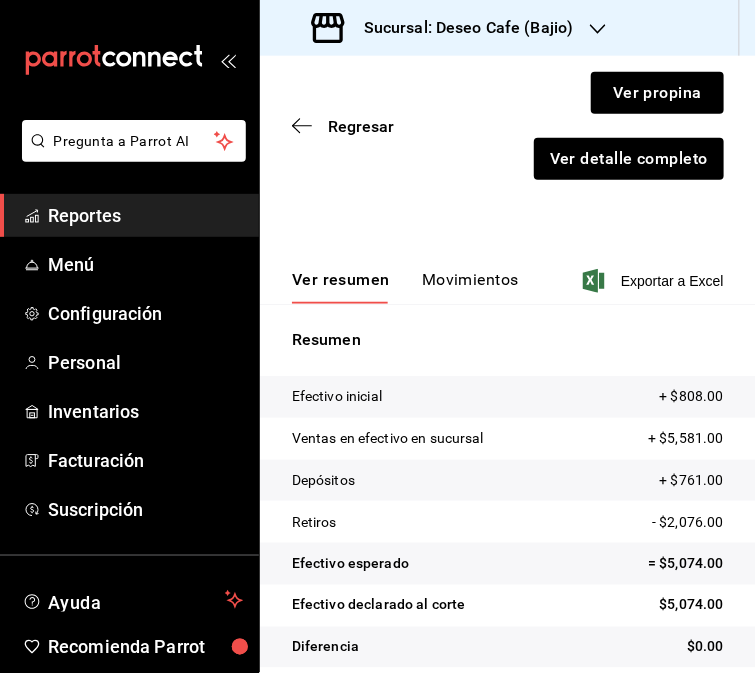 scroll, scrollTop: 193, scrollLeft: 0, axis: vertical 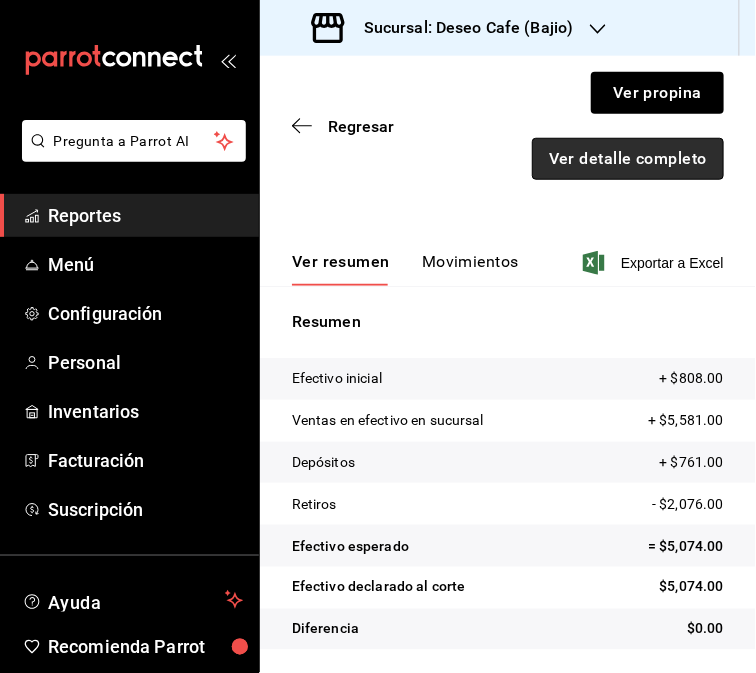 click on "Ver detalle completo" at bounding box center (628, 159) 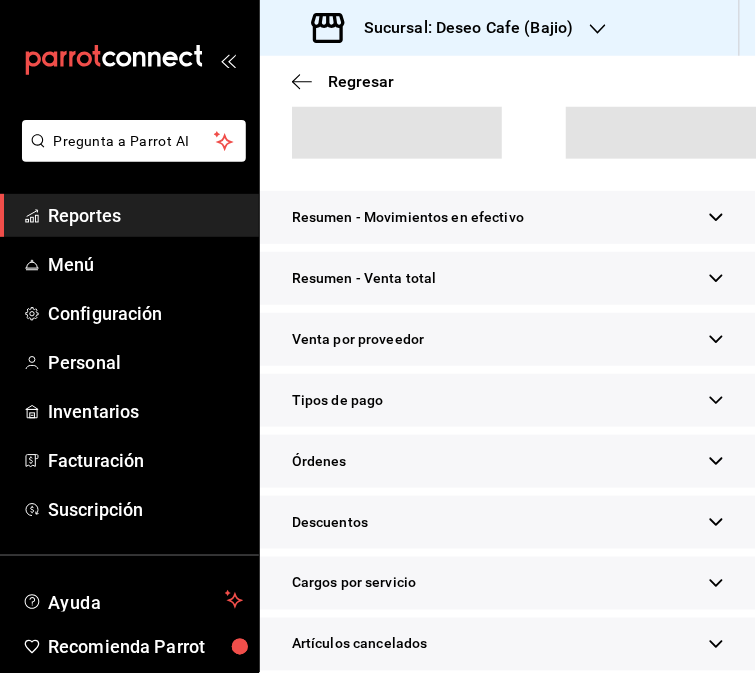 scroll, scrollTop: 244, scrollLeft: 0, axis: vertical 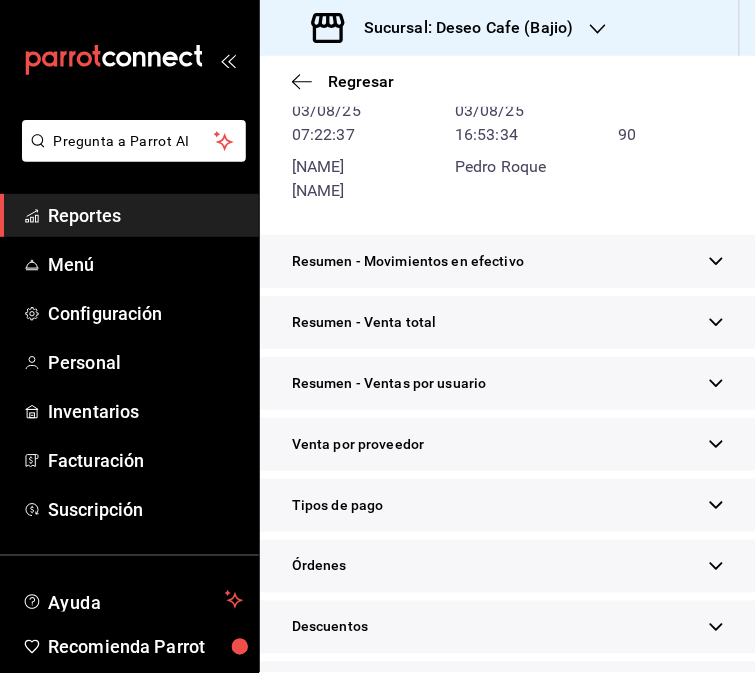click on "Tipos de pago" at bounding box center (508, 505) 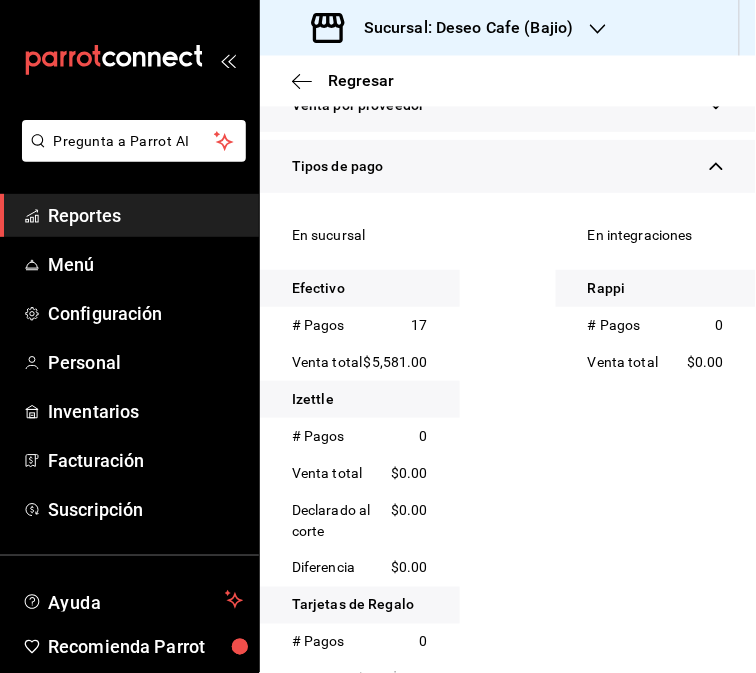 scroll, scrollTop: 592, scrollLeft: 0, axis: vertical 